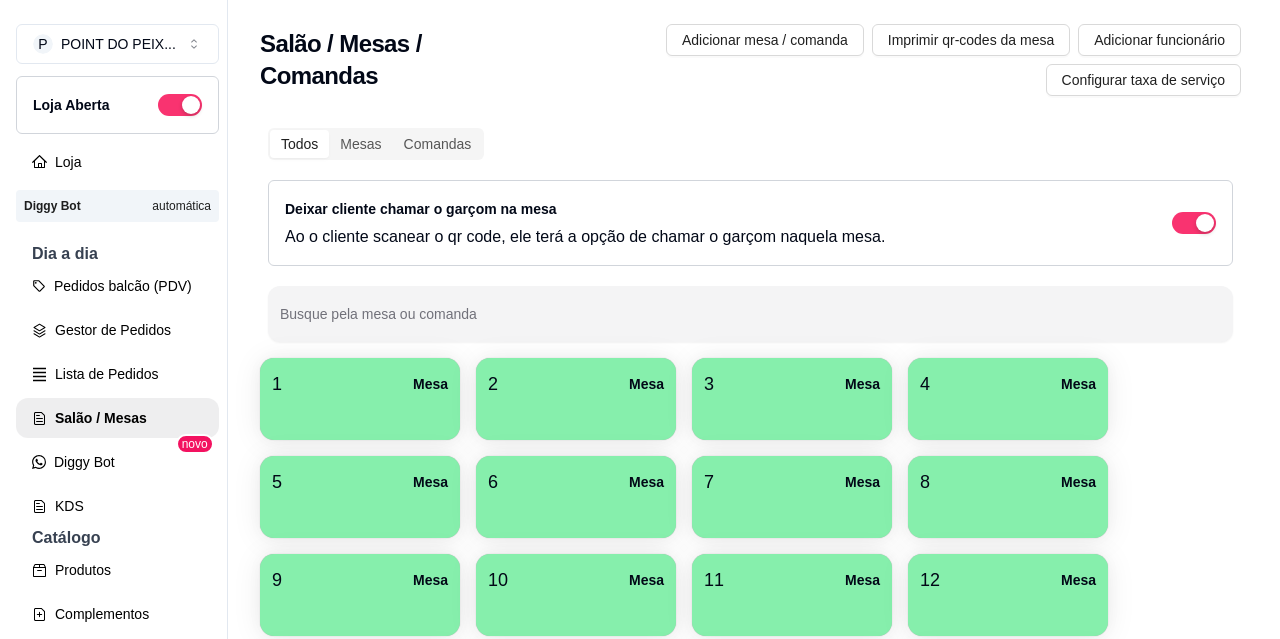 scroll, scrollTop: 0, scrollLeft: 0, axis: both 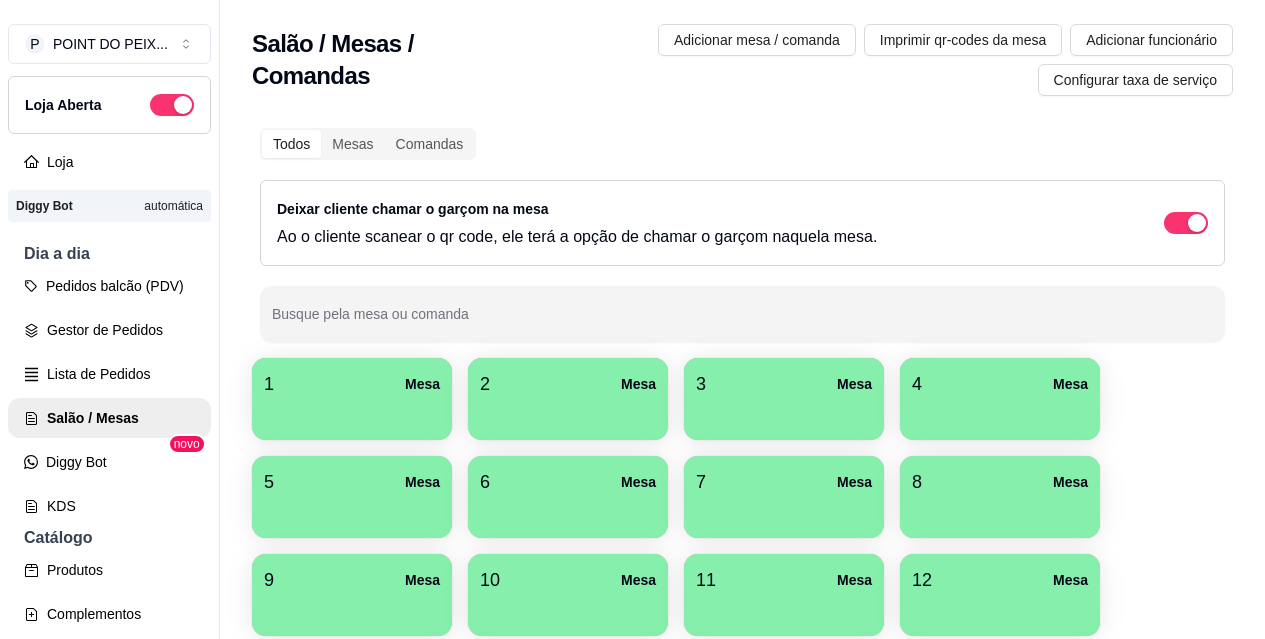 click at bounding box center (352, 511) 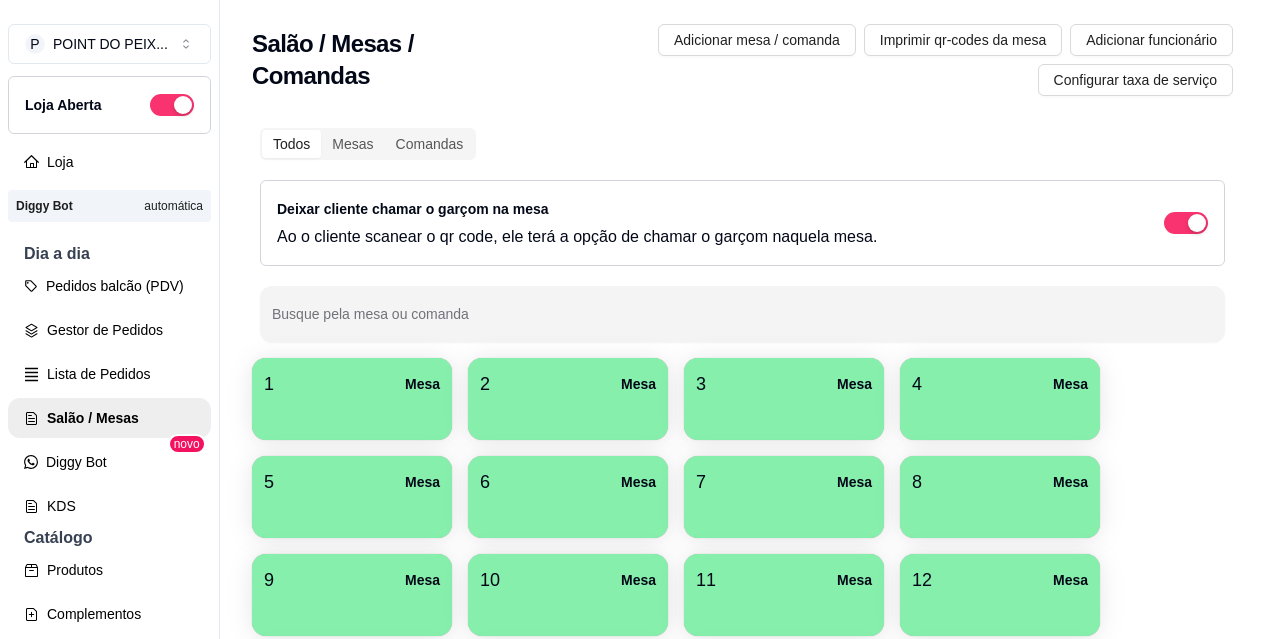 click at bounding box center (784, 511) 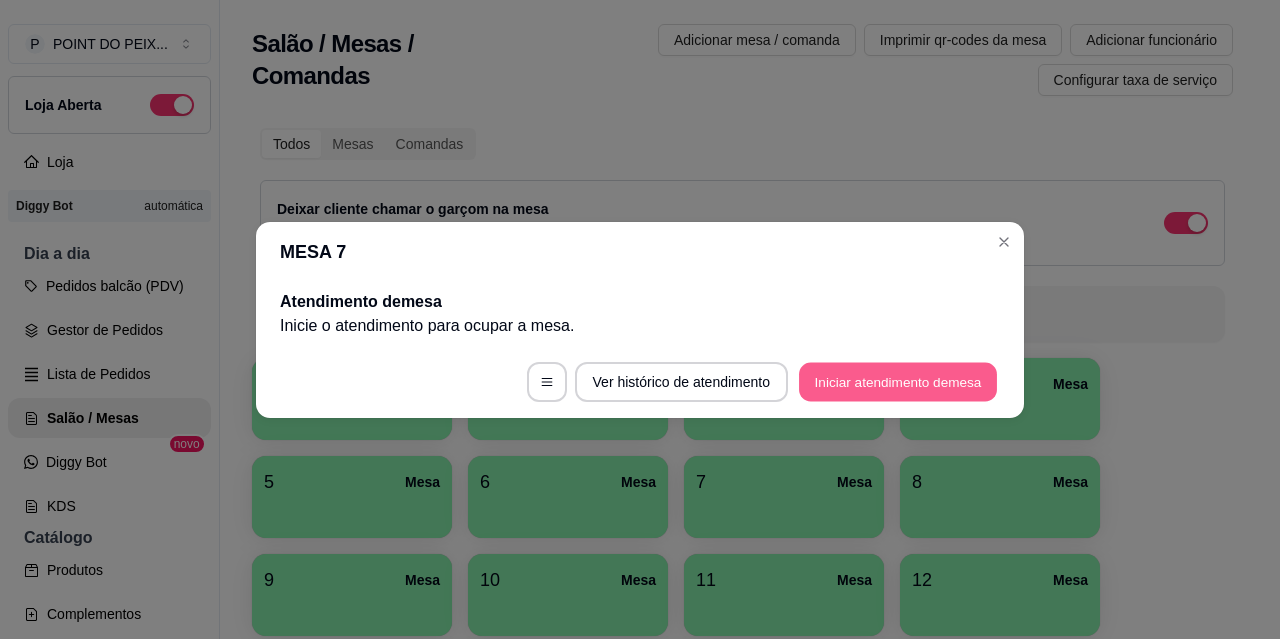 click on "Iniciar atendimento de  mesa" at bounding box center [898, 381] 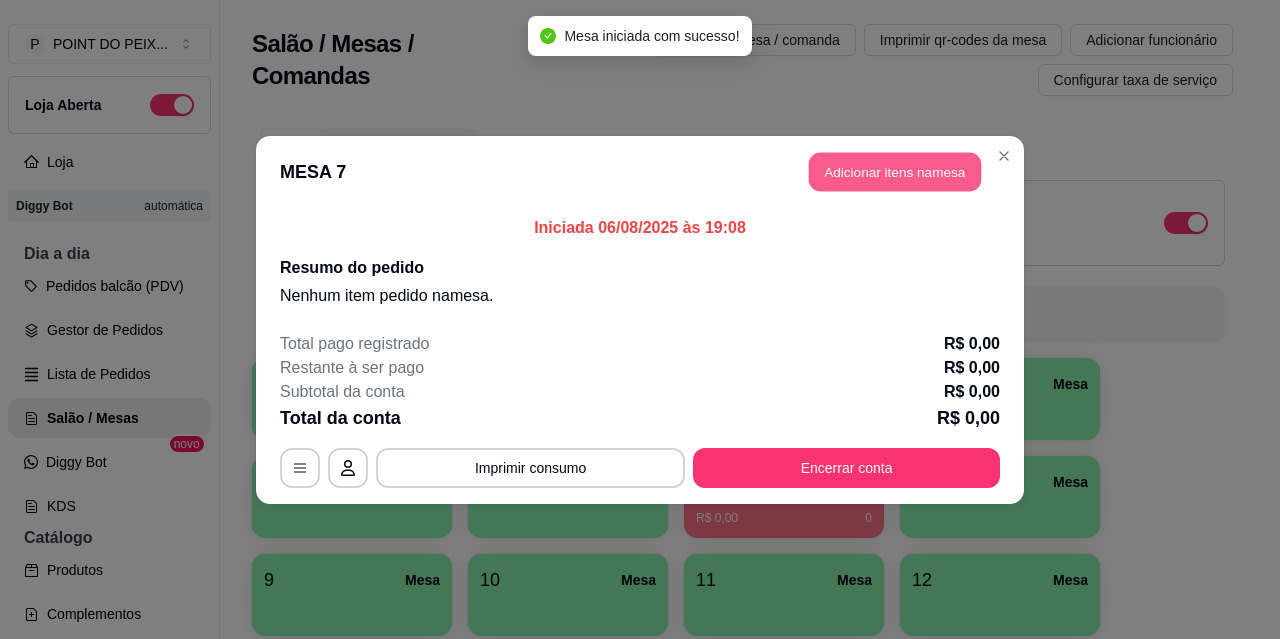 click on "Adicionar itens na  mesa" at bounding box center [895, 171] 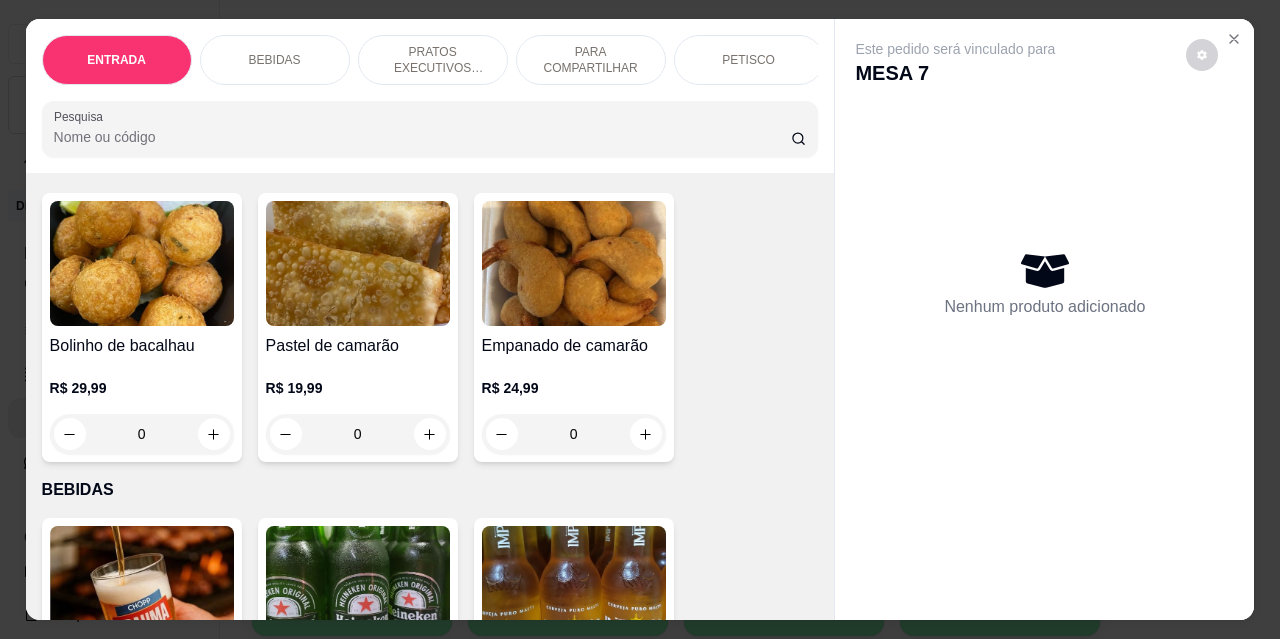 scroll, scrollTop: 300, scrollLeft: 0, axis: vertical 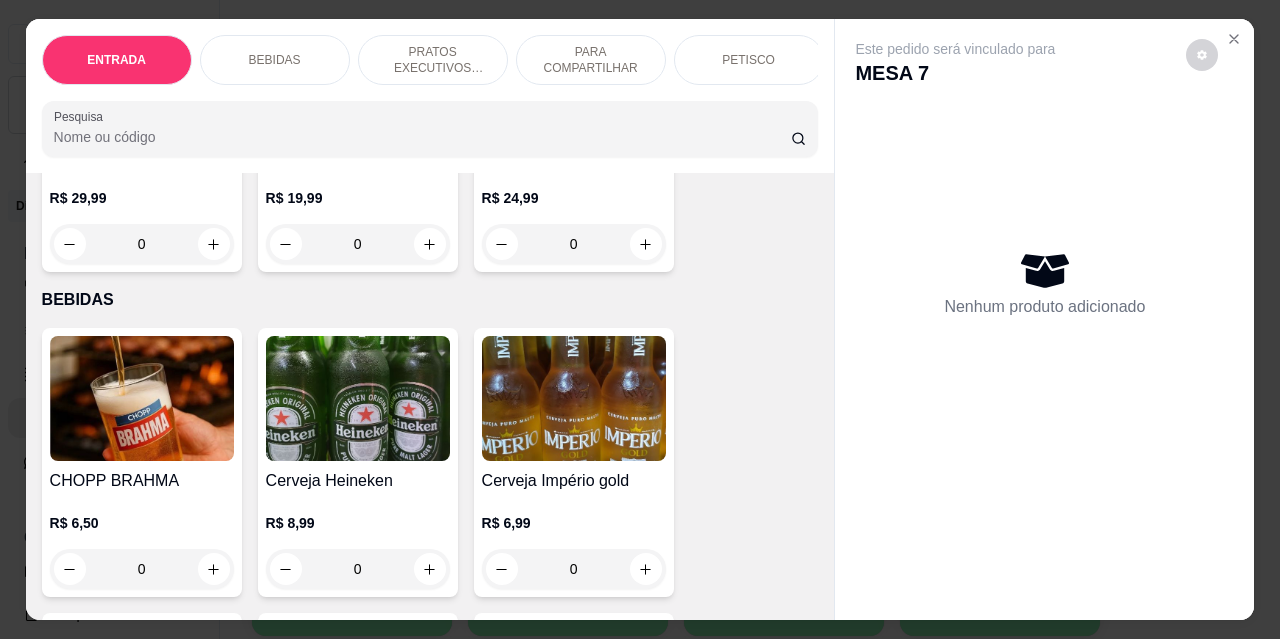 click on "PETISCO" at bounding box center [749, 60] 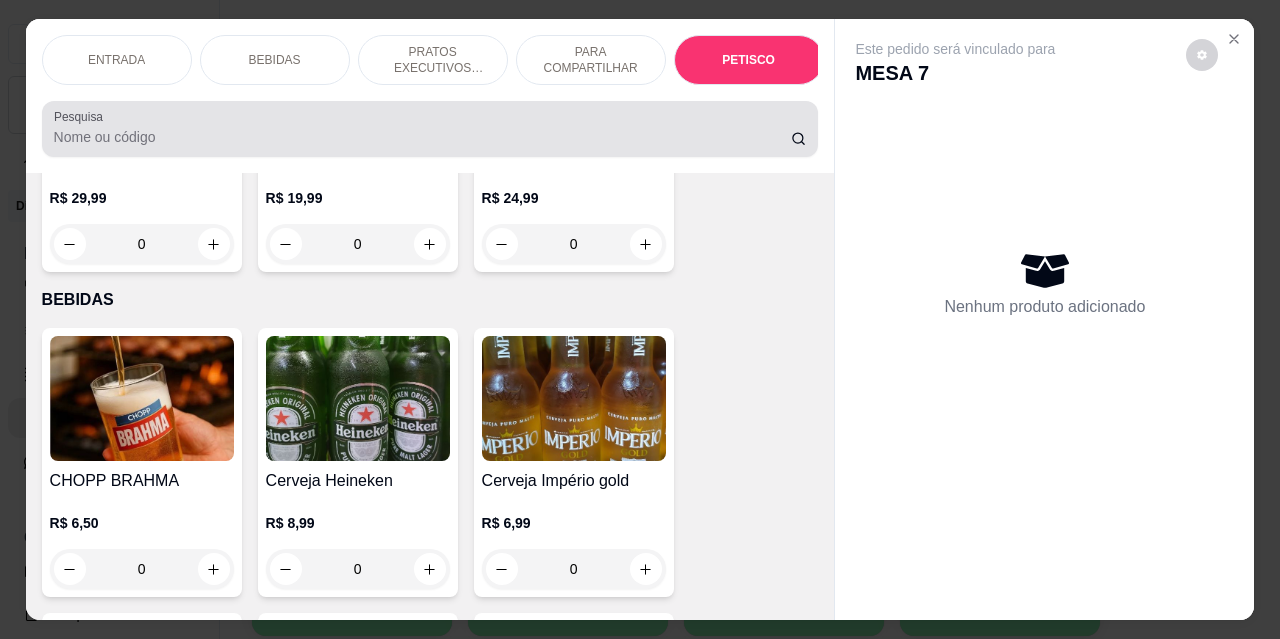 scroll, scrollTop: 4432, scrollLeft: 0, axis: vertical 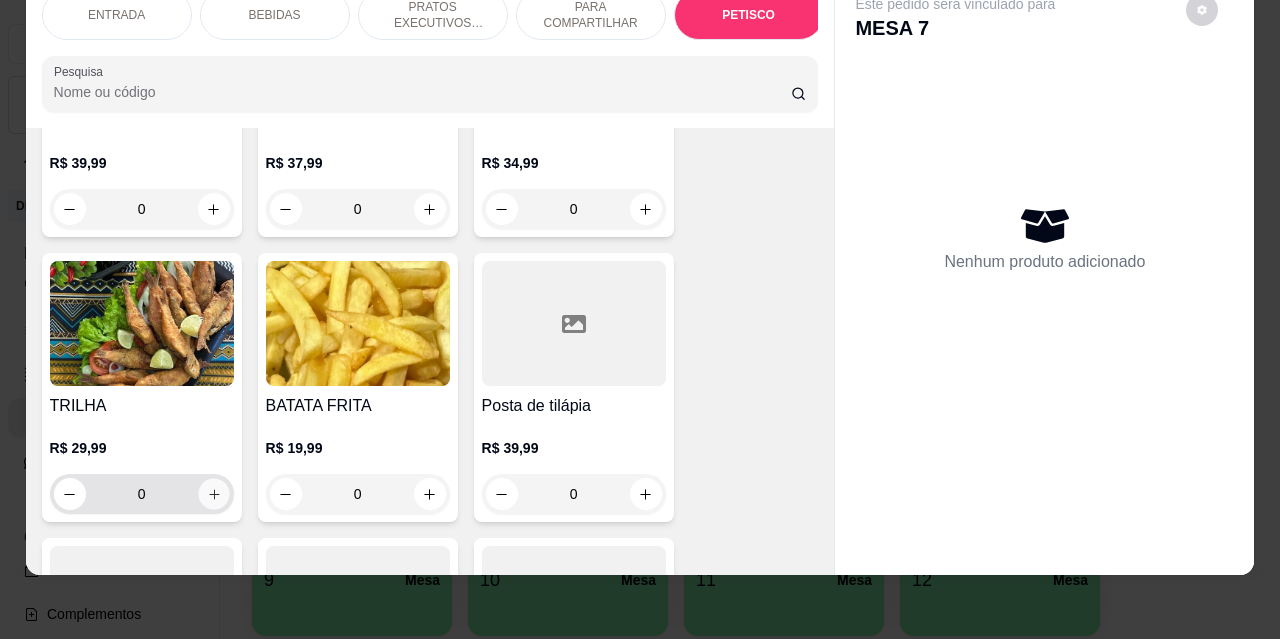 click 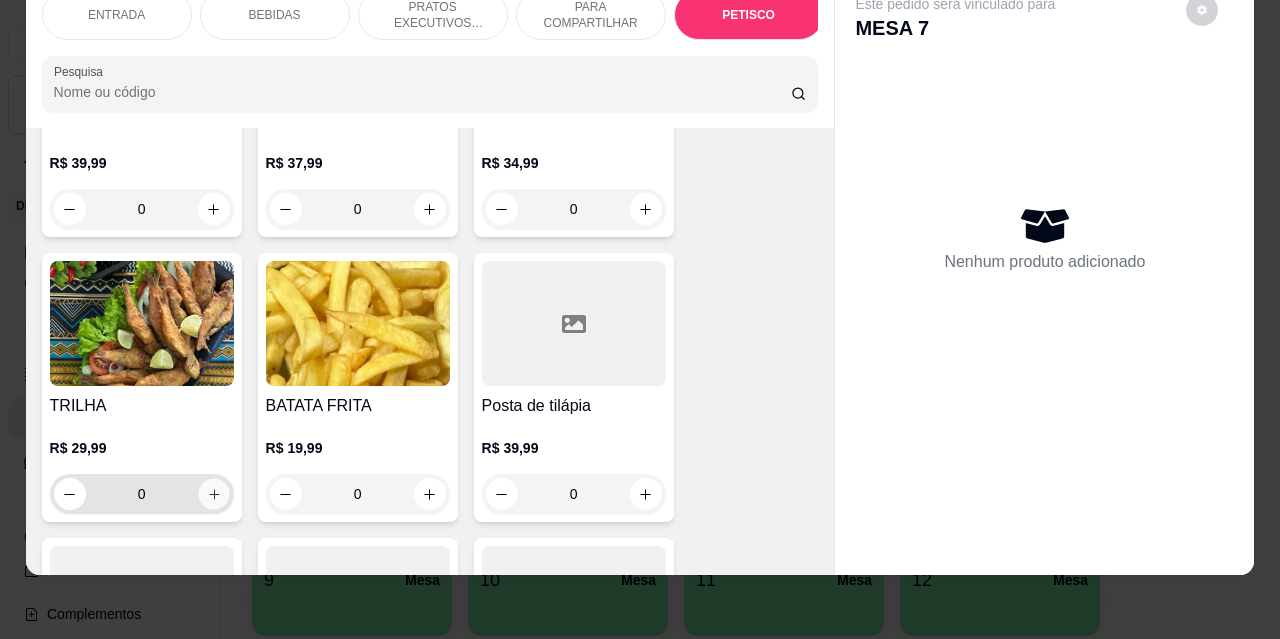 type on "1" 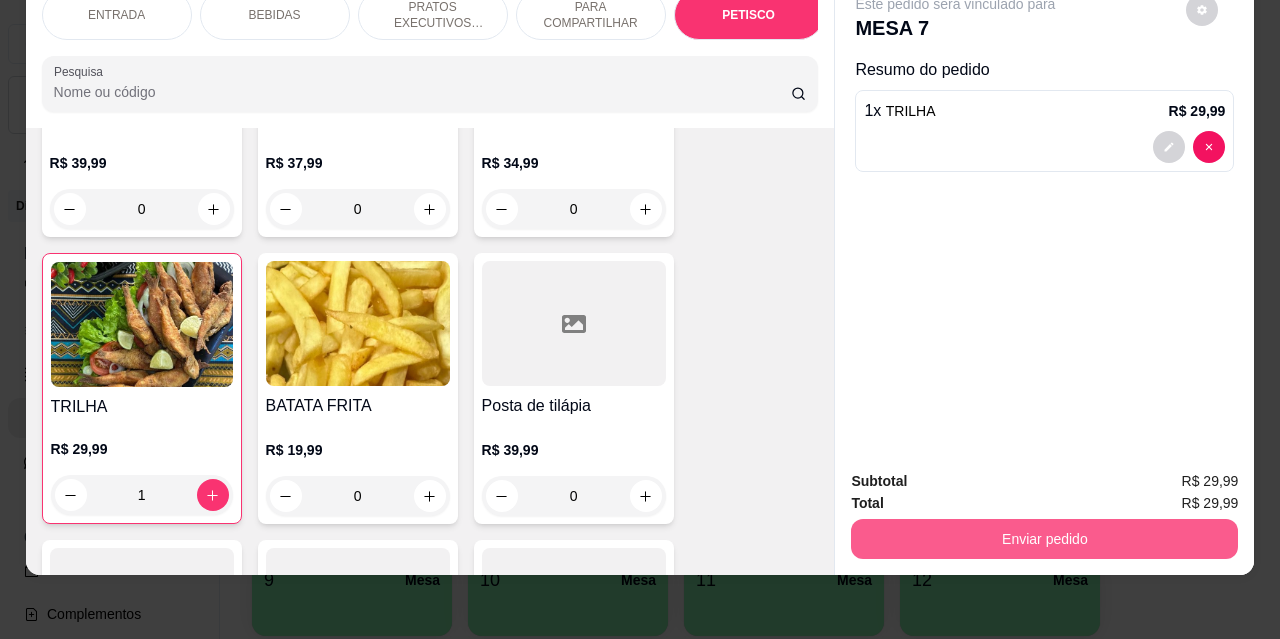 click on "Enviar pedido" at bounding box center [1044, 539] 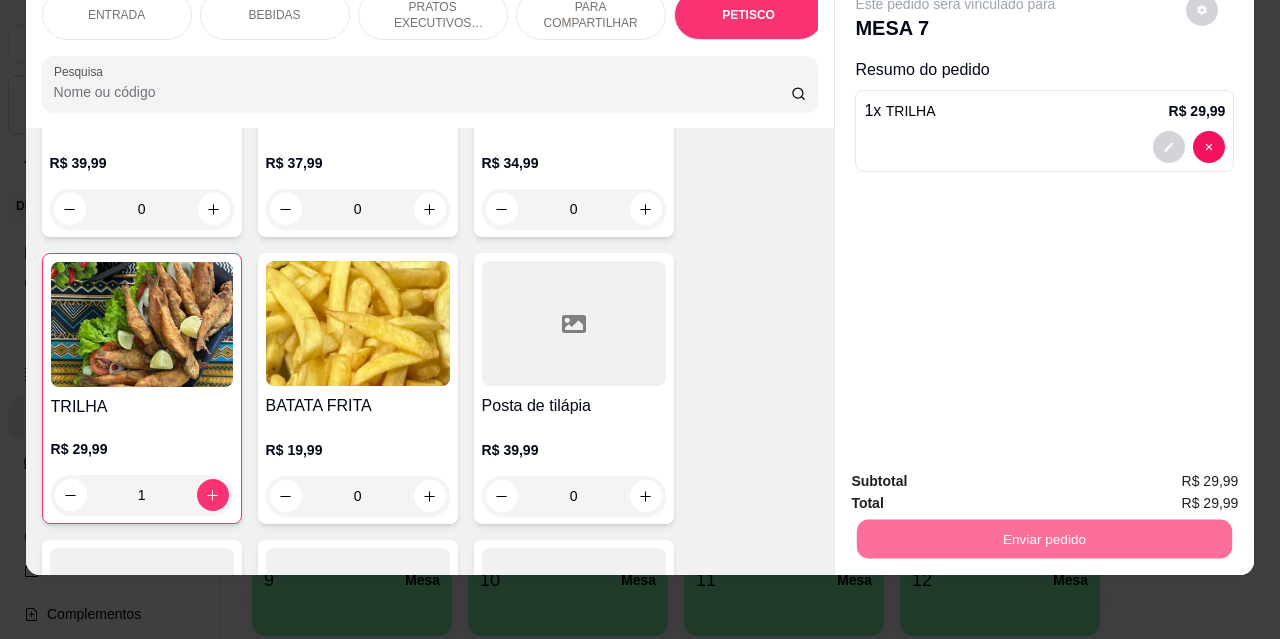 click on "Não registrar e enviar pedido" at bounding box center [979, 475] 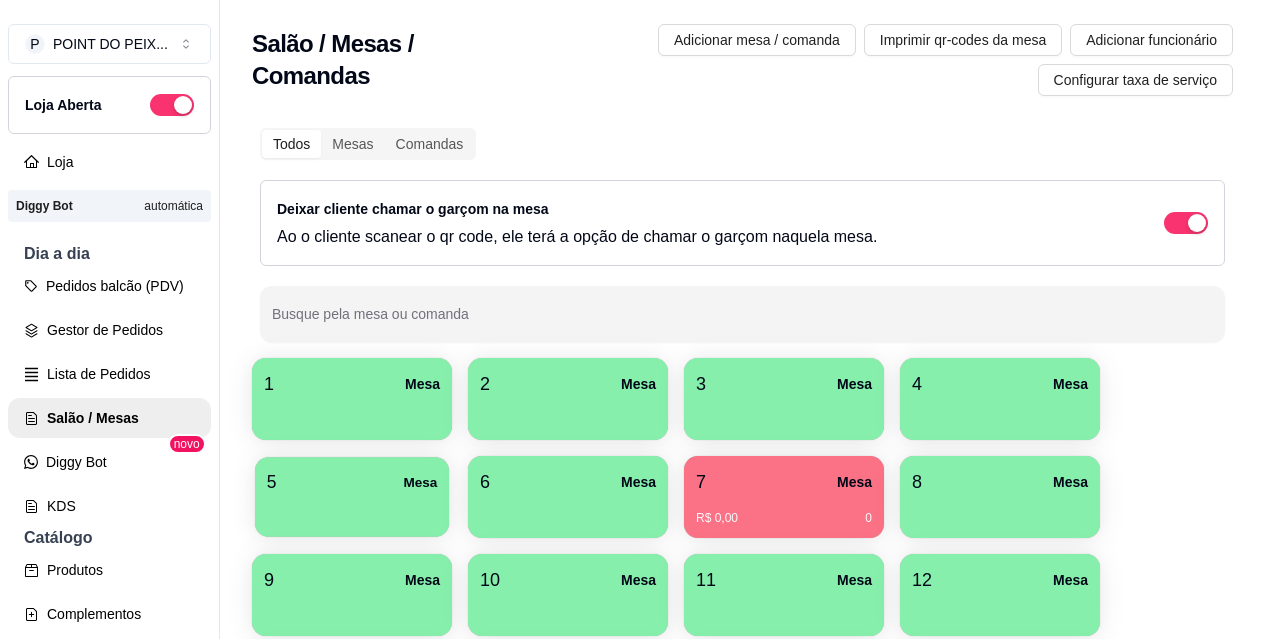 click on "5 Mesa" at bounding box center (352, 482) 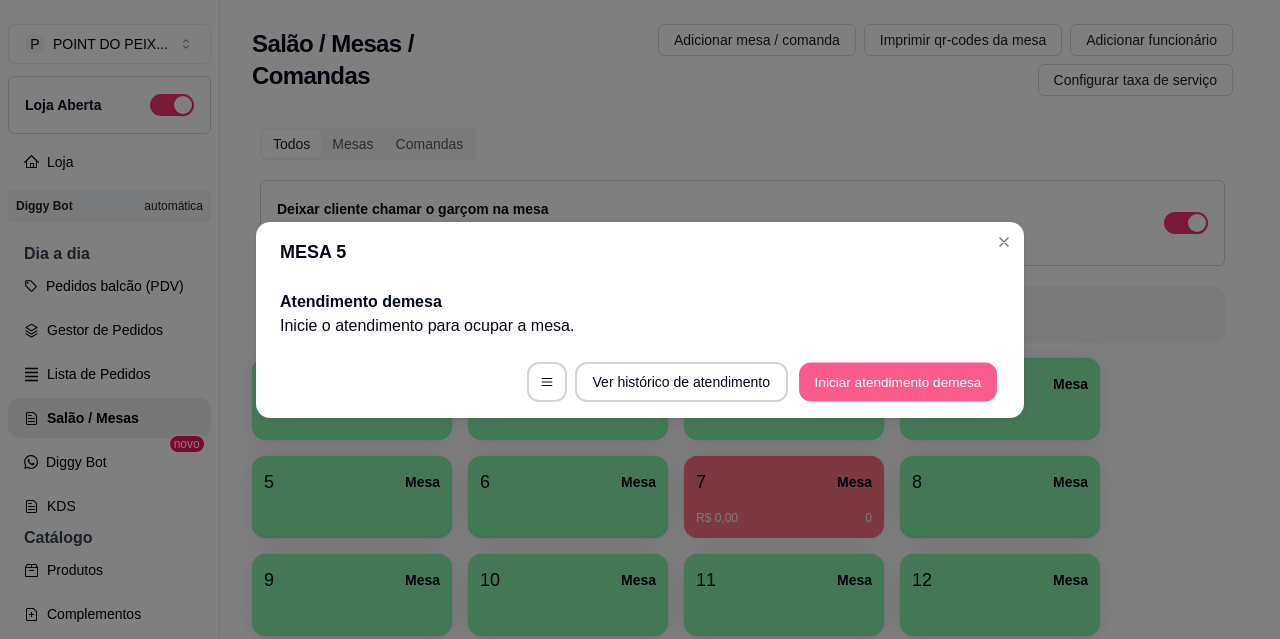 click on "Iniciar atendimento de  mesa" at bounding box center (898, 381) 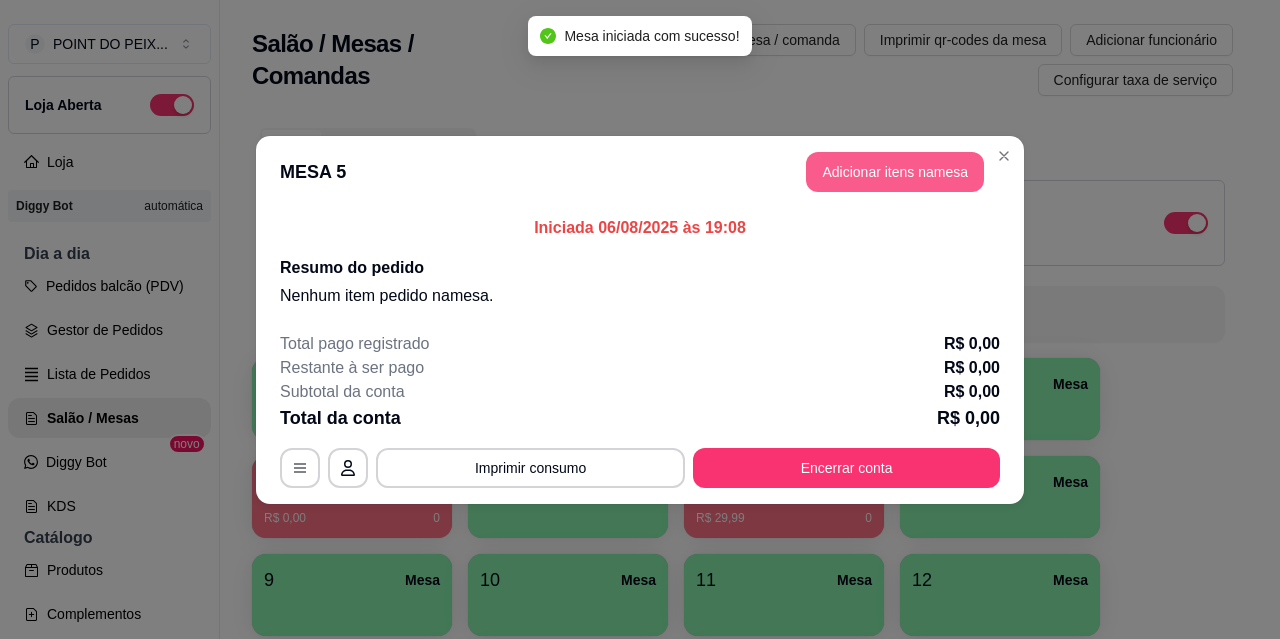 click on "Adicionar itens na  mesa" at bounding box center [895, 172] 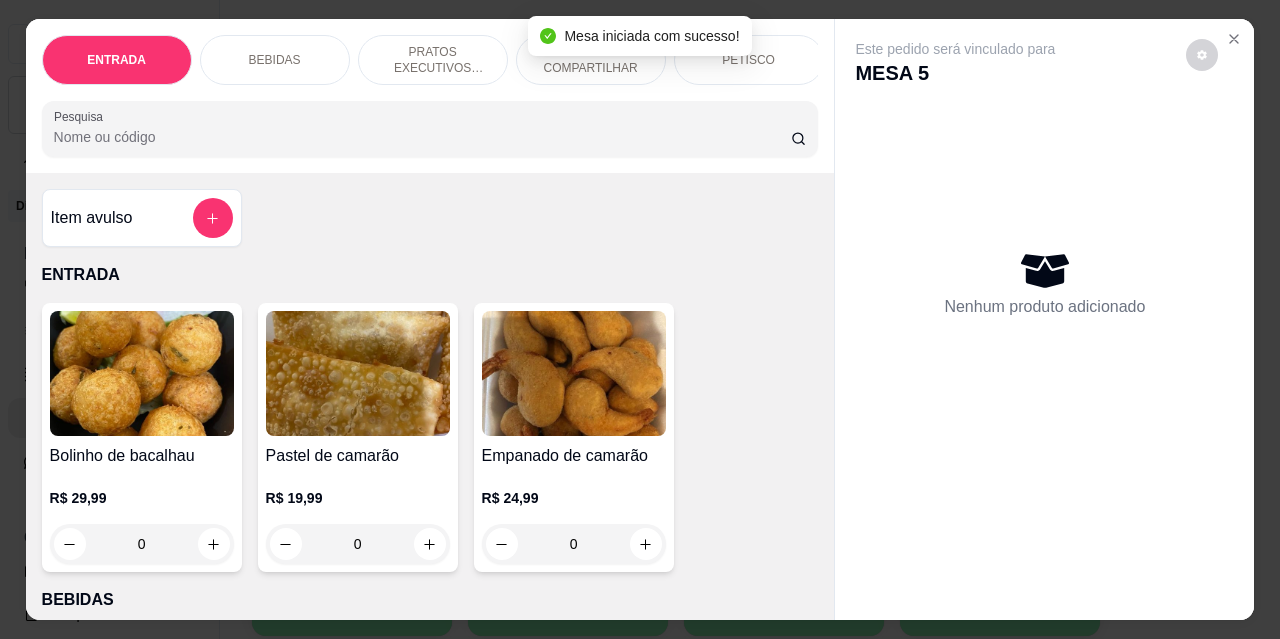 click on "PETISCO" at bounding box center [749, 60] 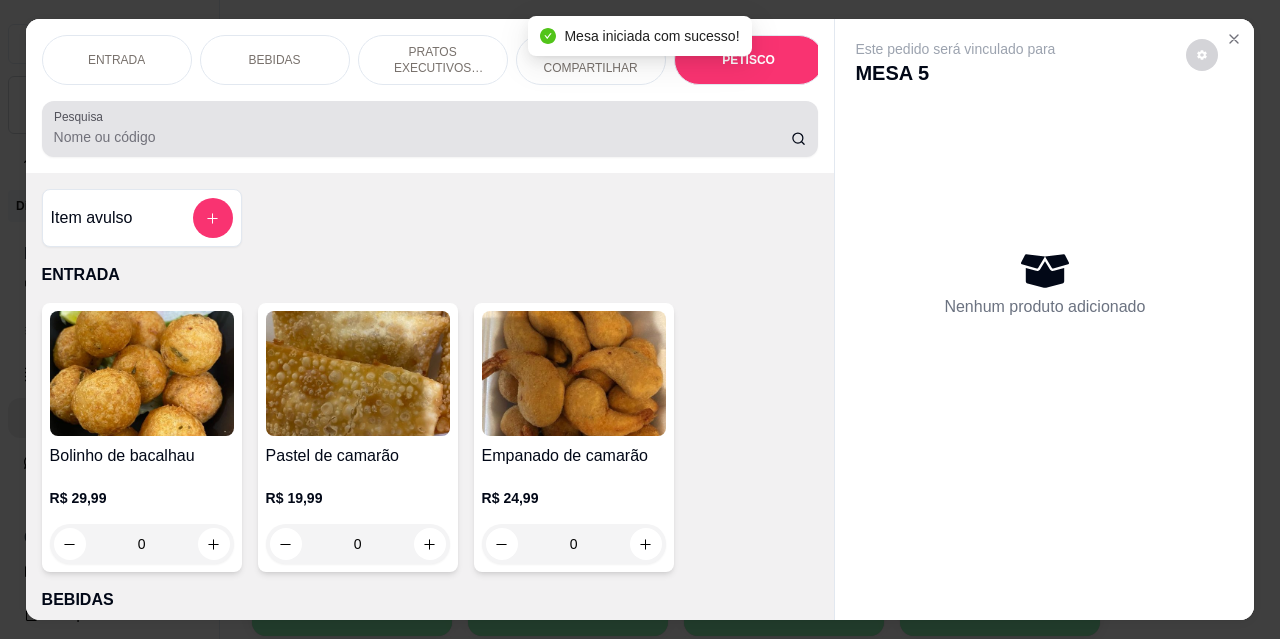 scroll, scrollTop: 4432, scrollLeft: 0, axis: vertical 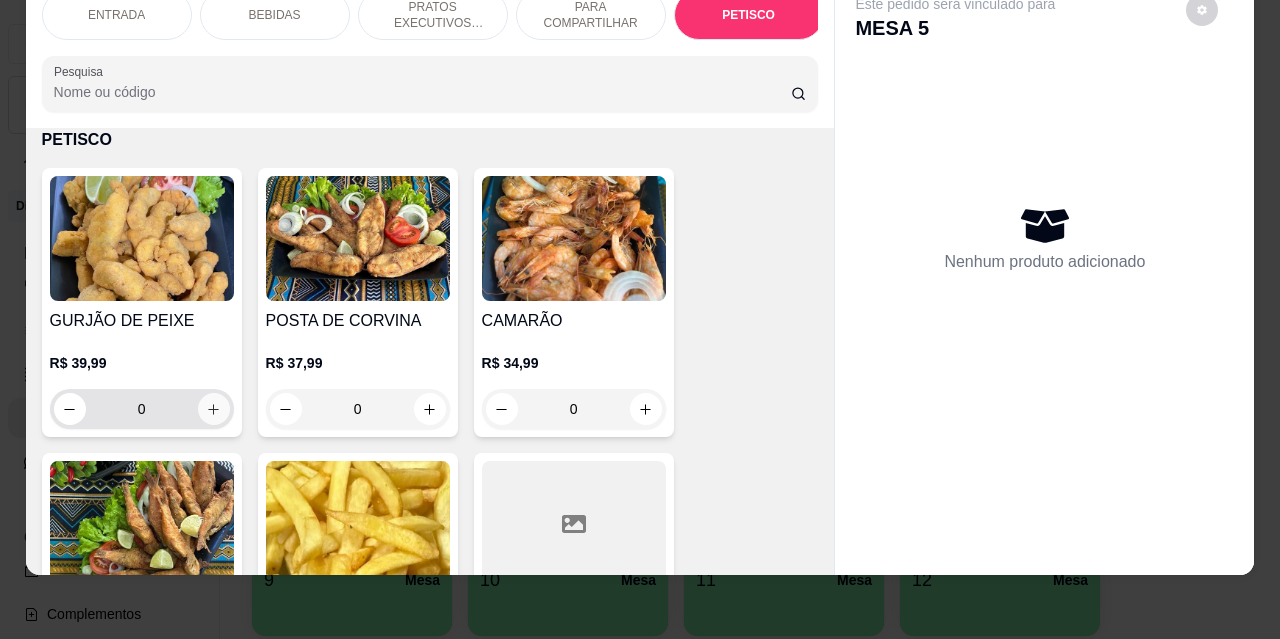 click 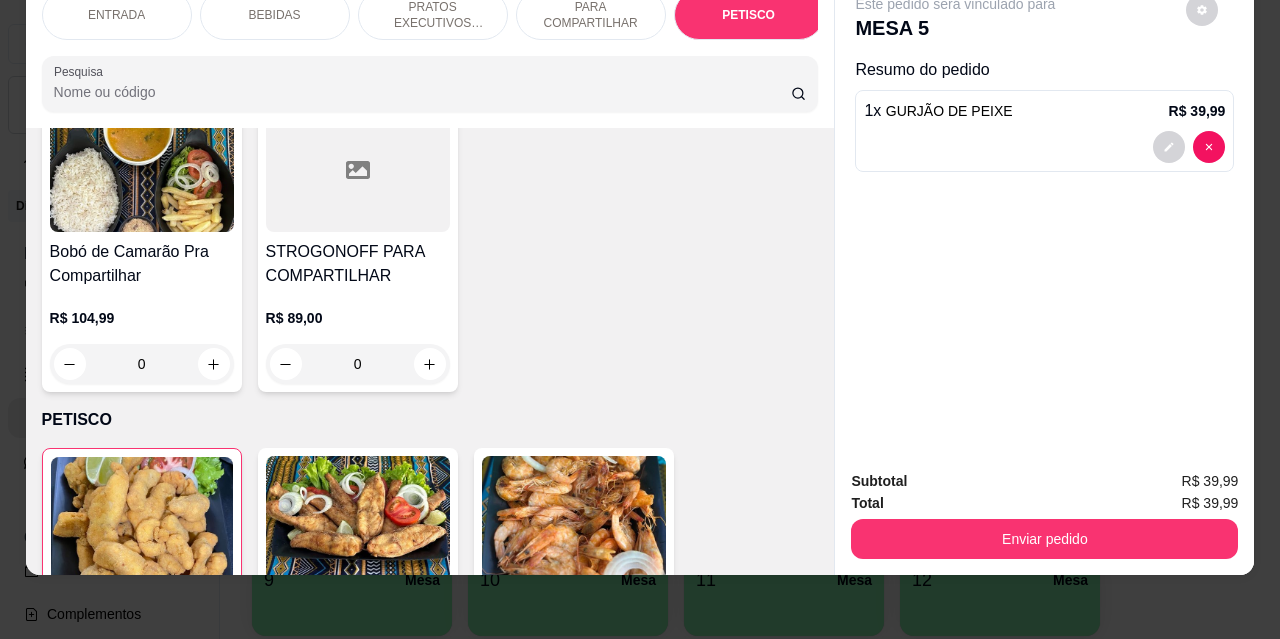 scroll, scrollTop: 4132, scrollLeft: 0, axis: vertical 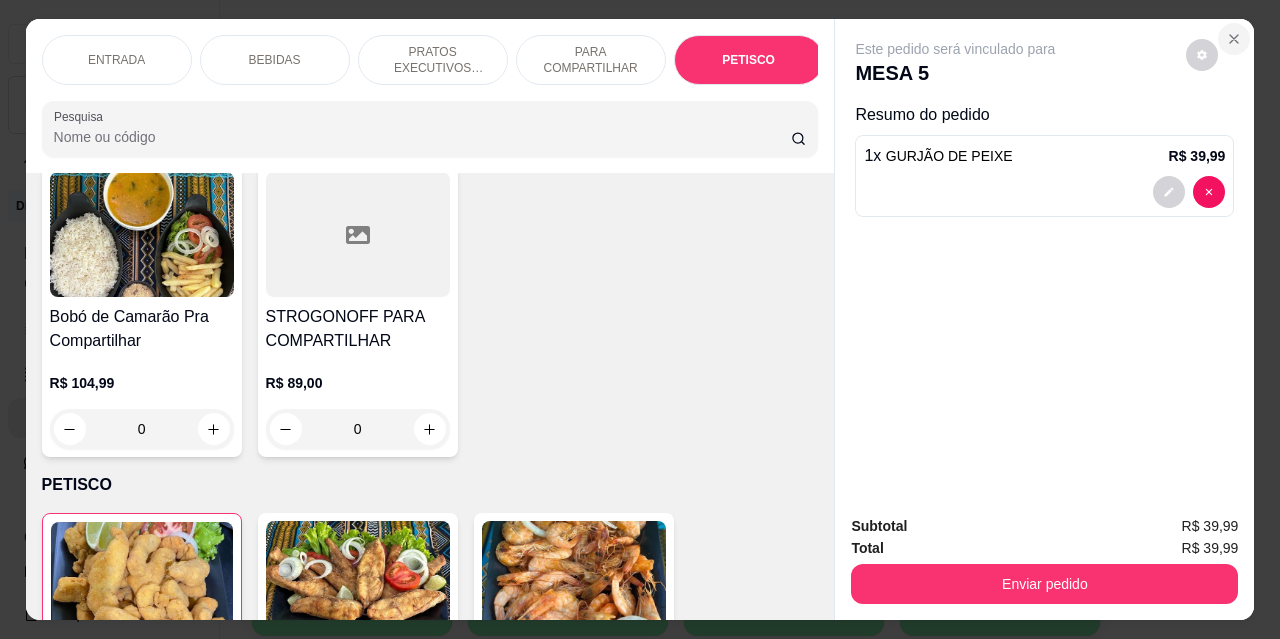 click at bounding box center (1234, 39) 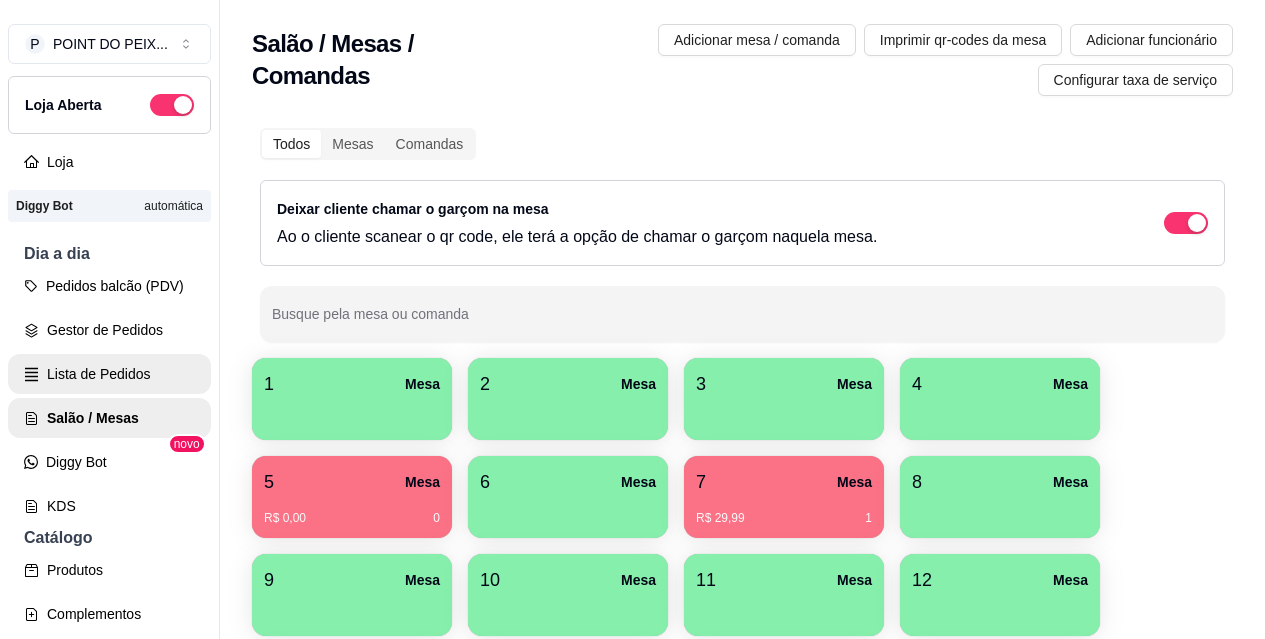 scroll, scrollTop: 100, scrollLeft: 0, axis: vertical 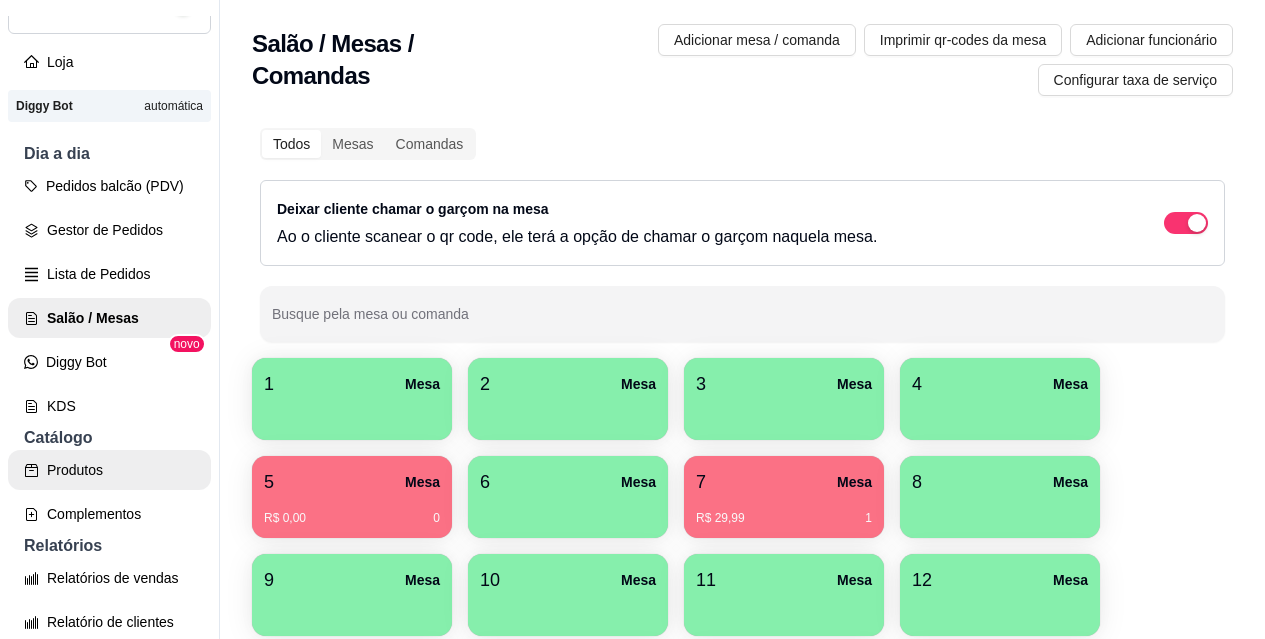 click on "Produtos" at bounding box center (109, 470) 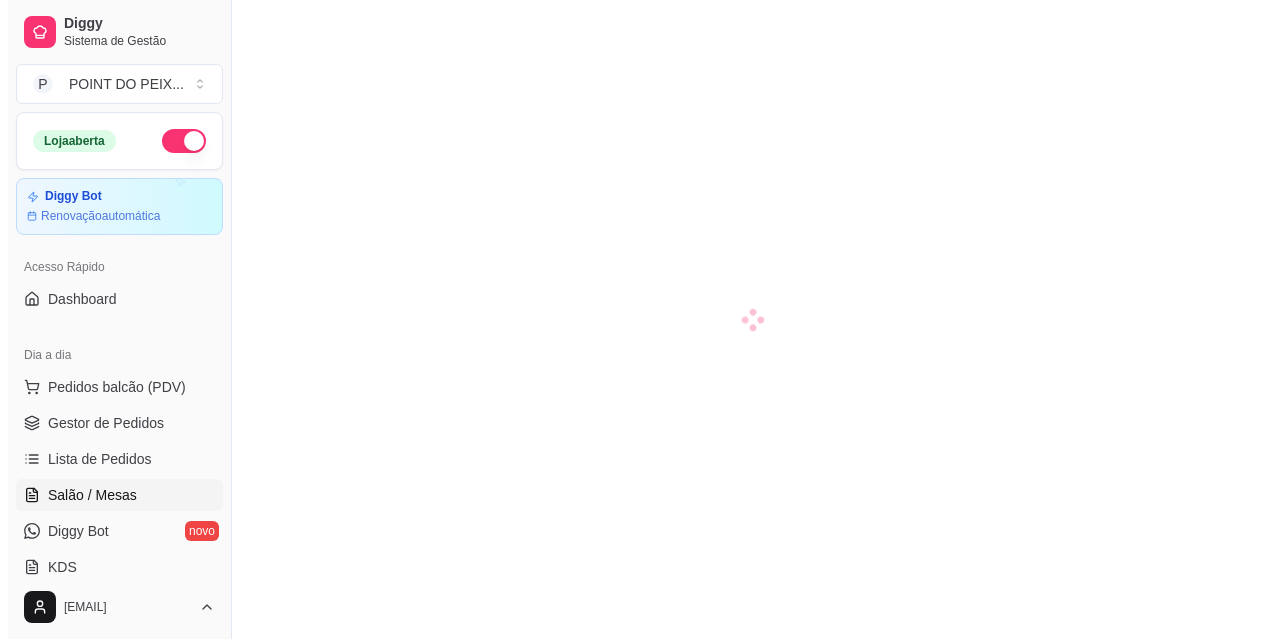 scroll, scrollTop: 0, scrollLeft: 0, axis: both 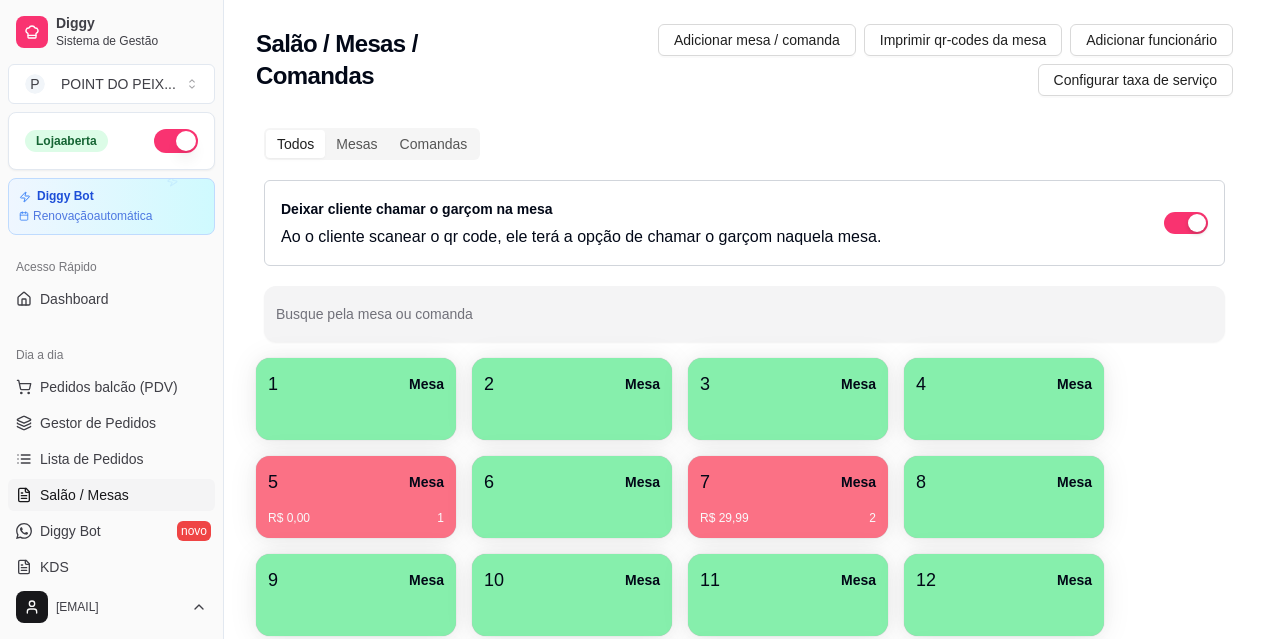 click on "5 Mesa" at bounding box center [356, 482] 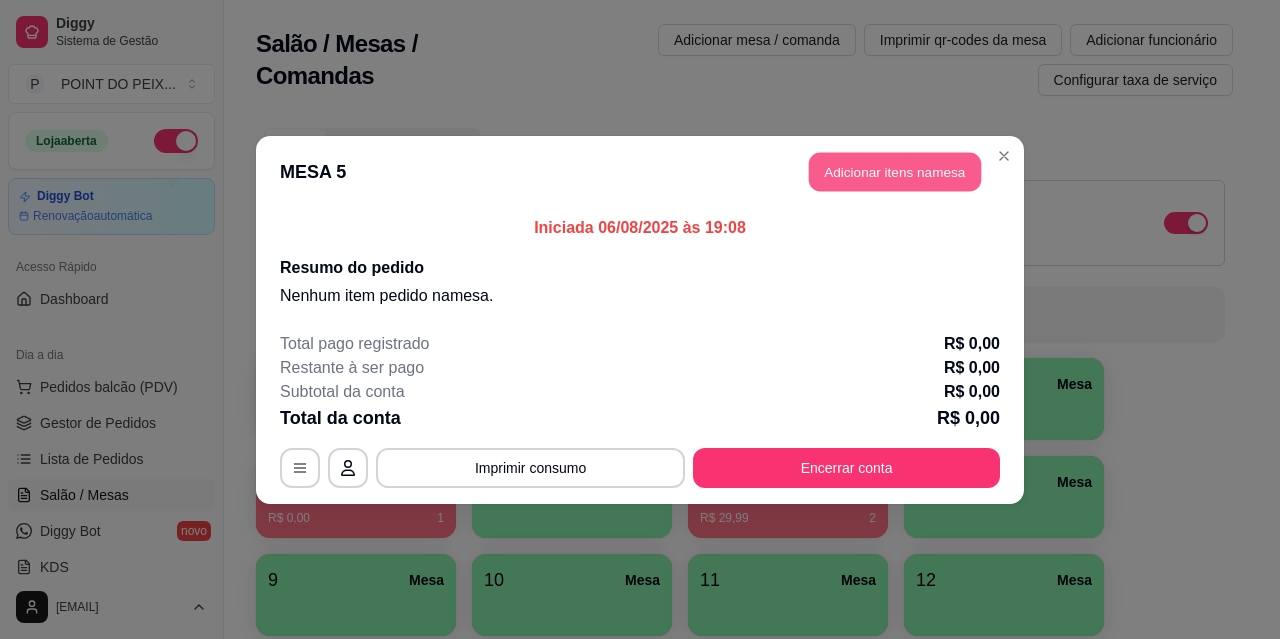 click on "Adicionar itens na  mesa" at bounding box center [895, 171] 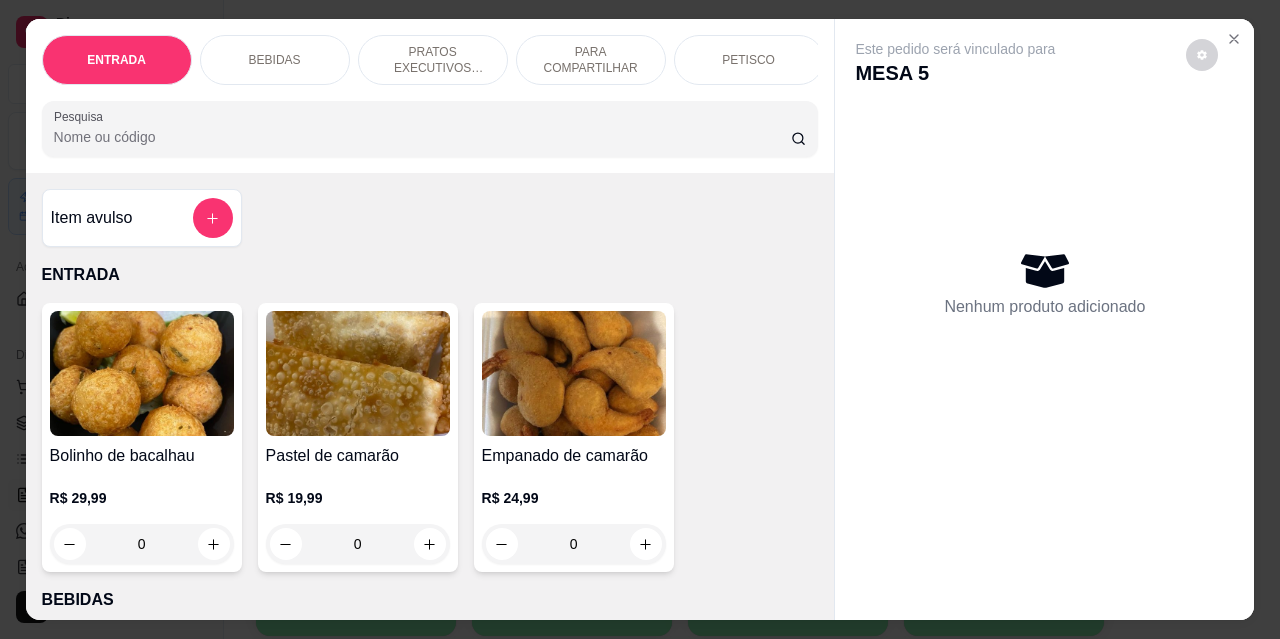 click on "PETISCO" at bounding box center (749, 60) 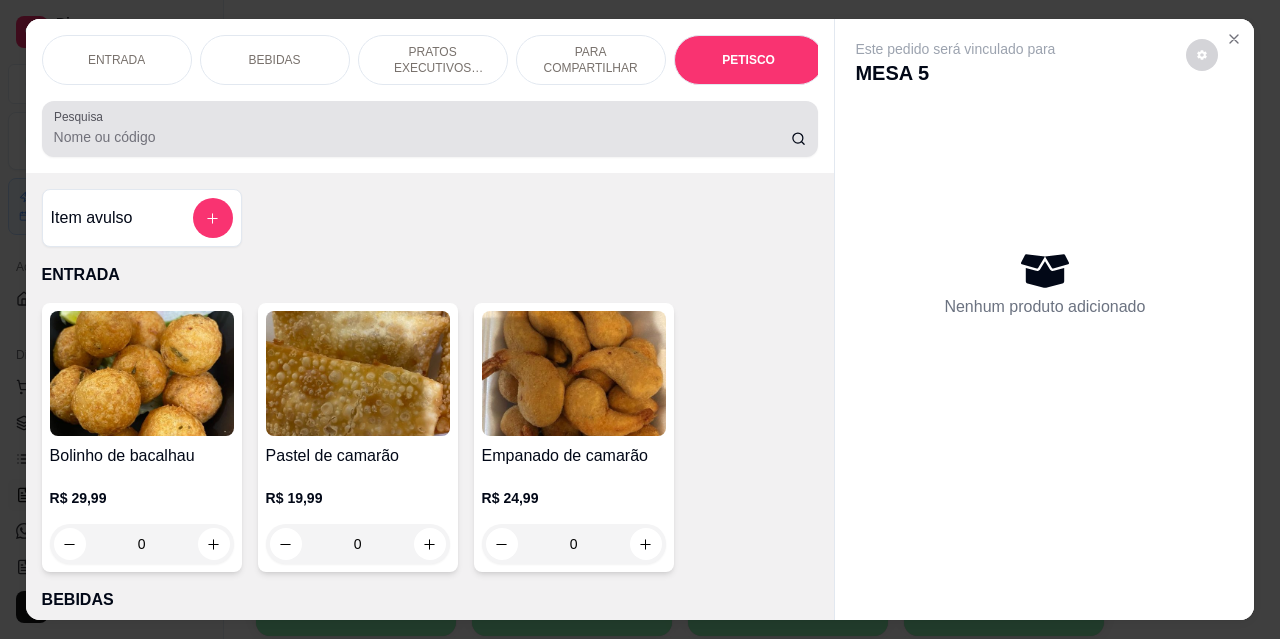 scroll, scrollTop: 4432, scrollLeft: 0, axis: vertical 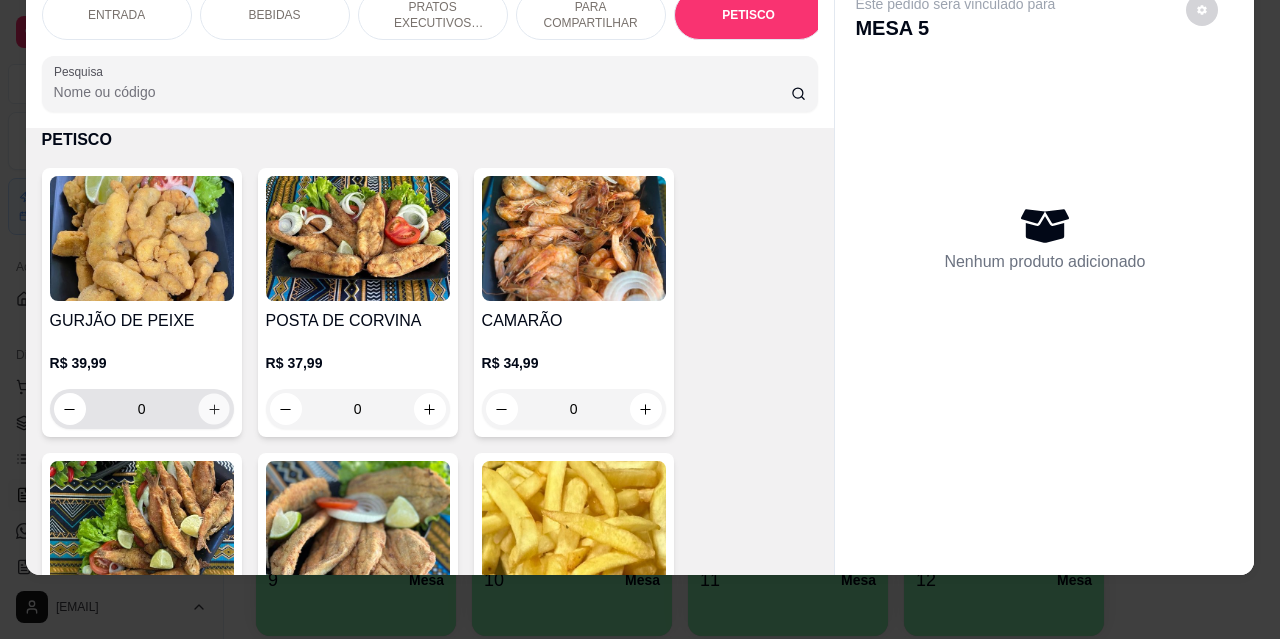 click 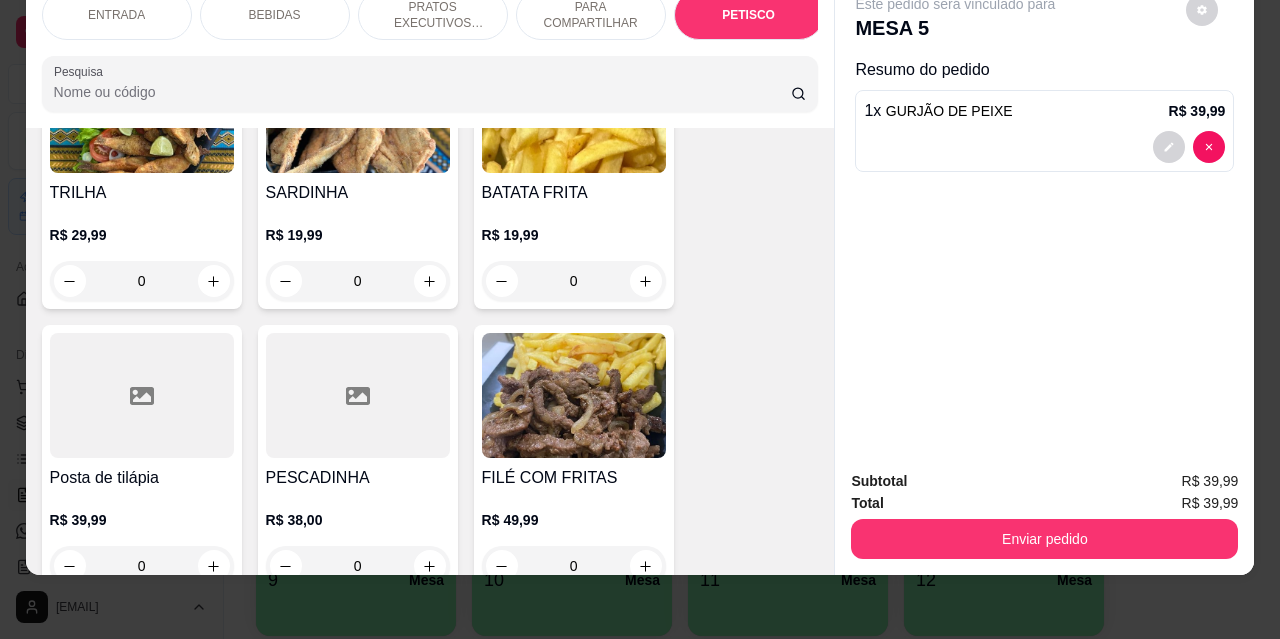 scroll, scrollTop: 4932, scrollLeft: 0, axis: vertical 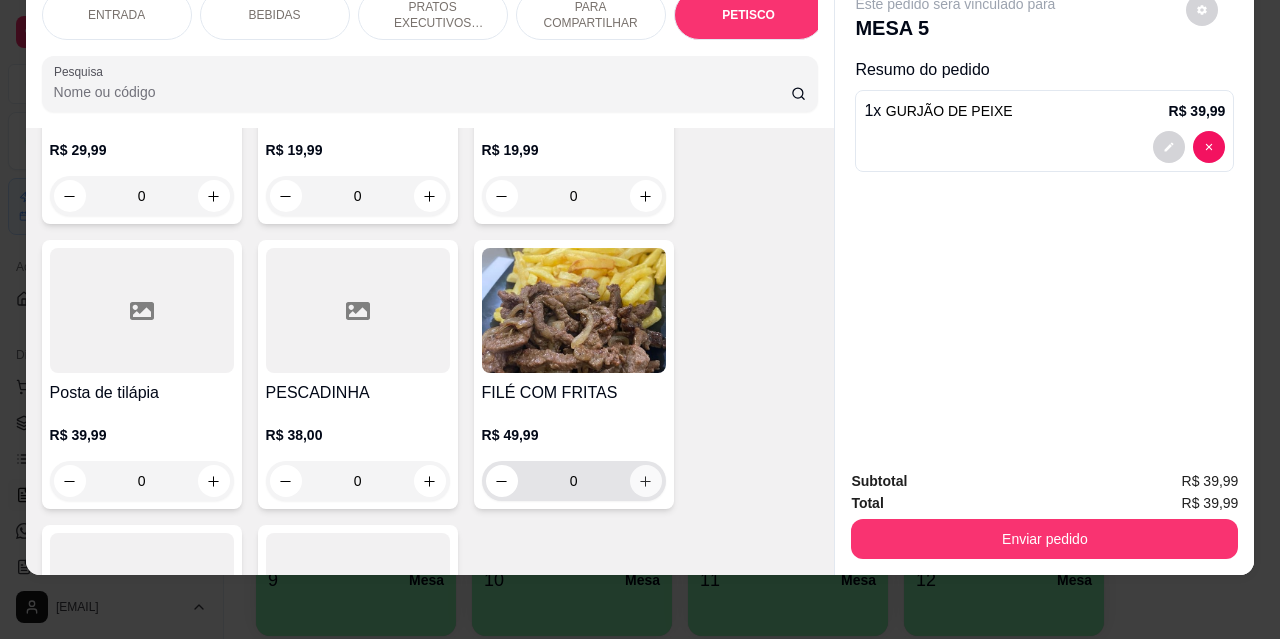 click 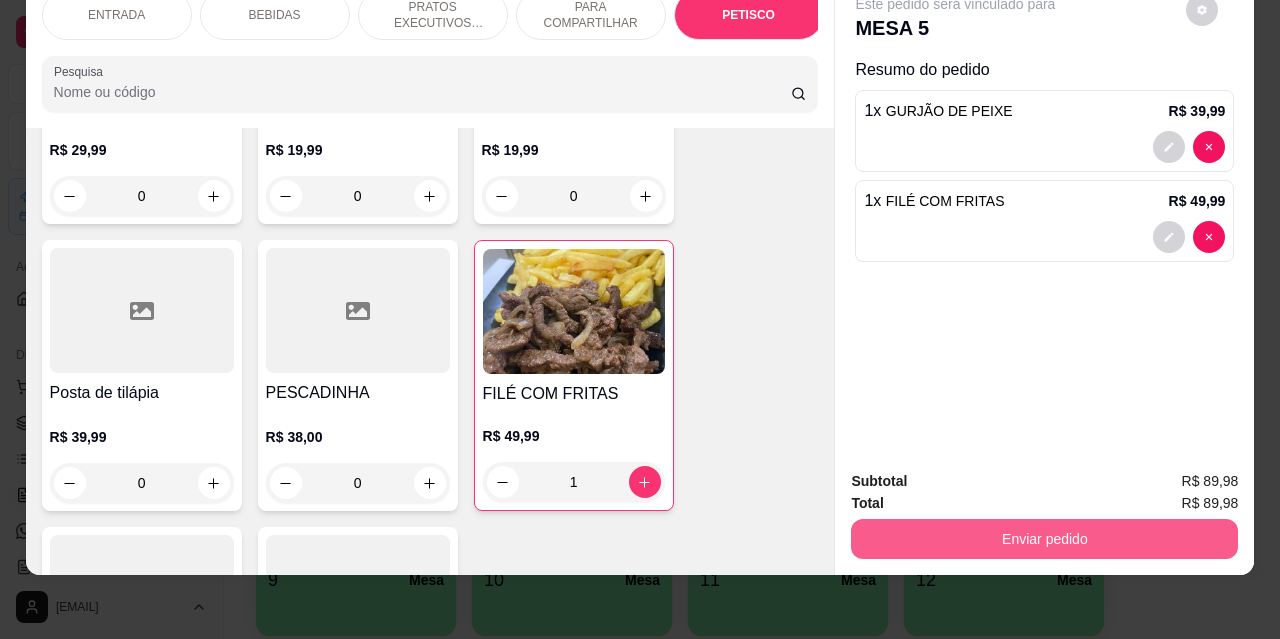 click on "Enviar pedido" at bounding box center (1044, 539) 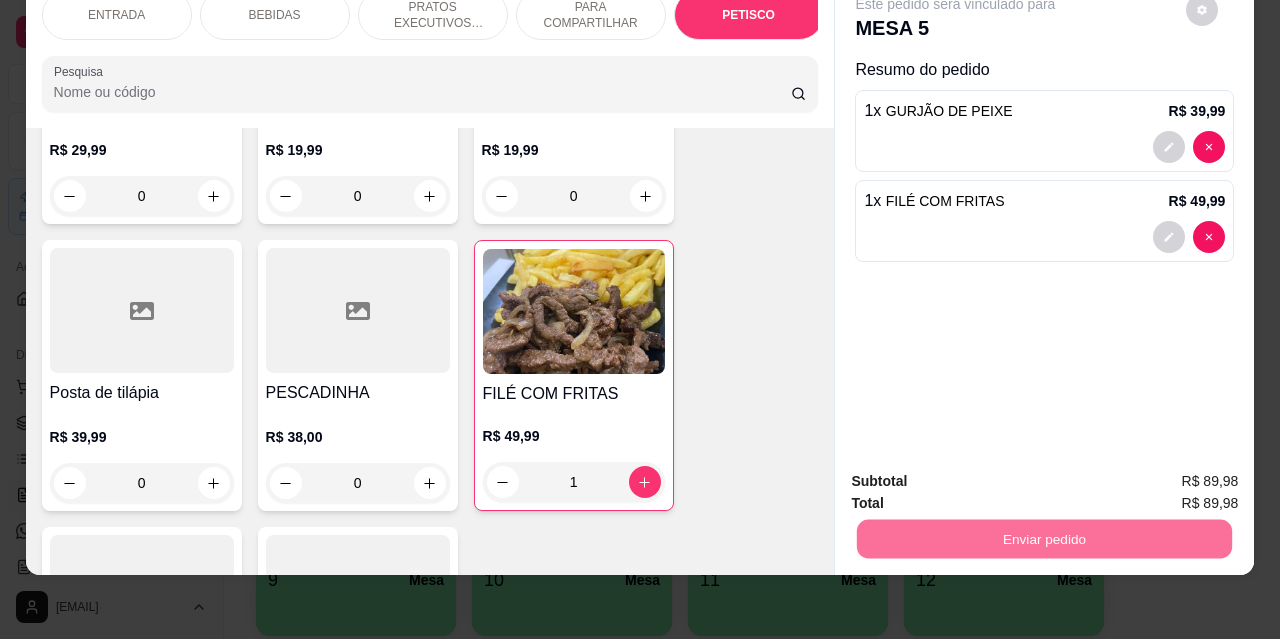 click on "Não registrar e enviar pedido" at bounding box center (979, 475) 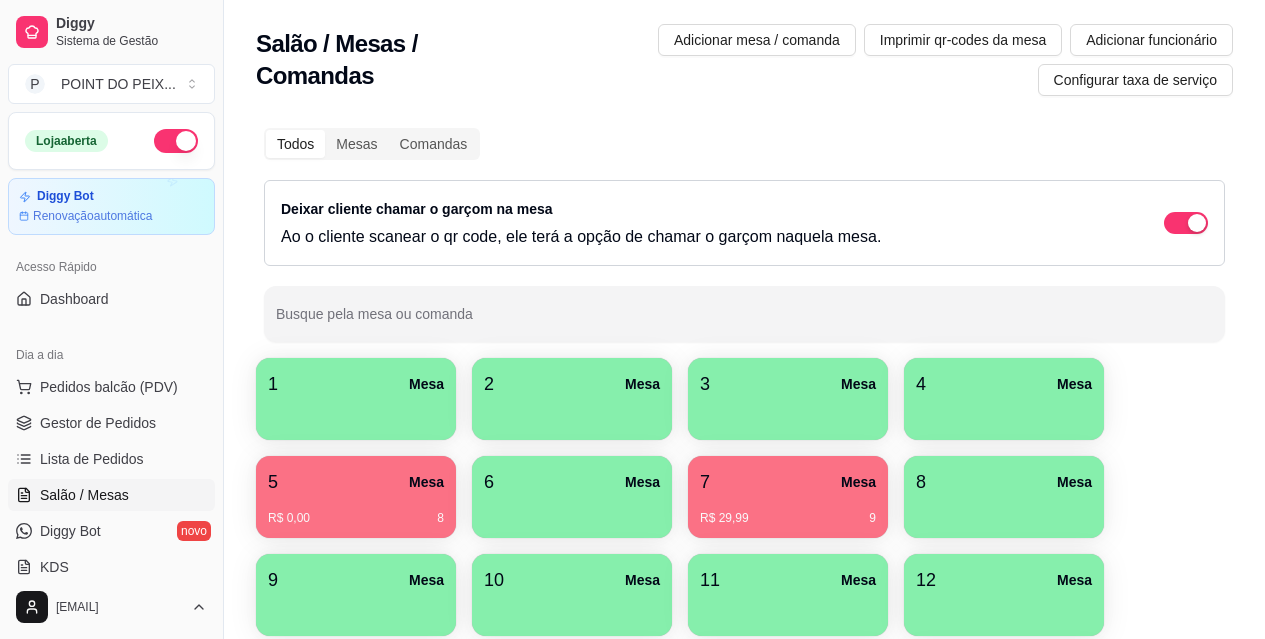 click at bounding box center [572, 413] 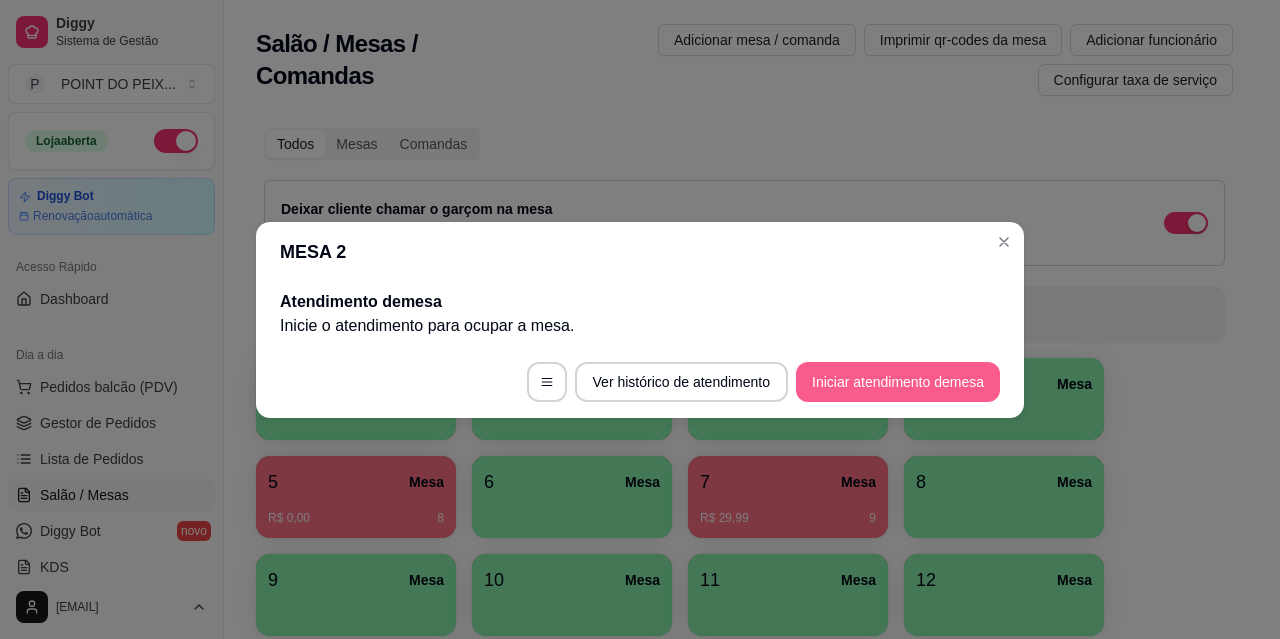 click on "Iniciar atendimento de  mesa" at bounding box center (898, 382) 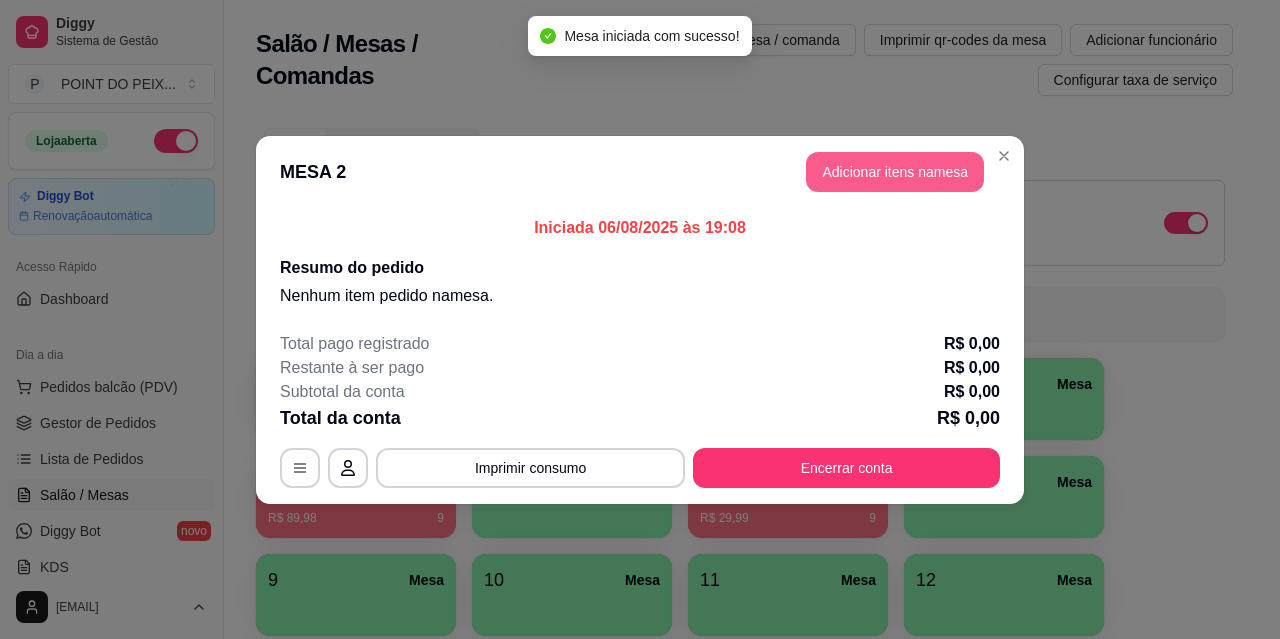 click on "Adicionar itens na  mesa" at bounding box center (895, 172) 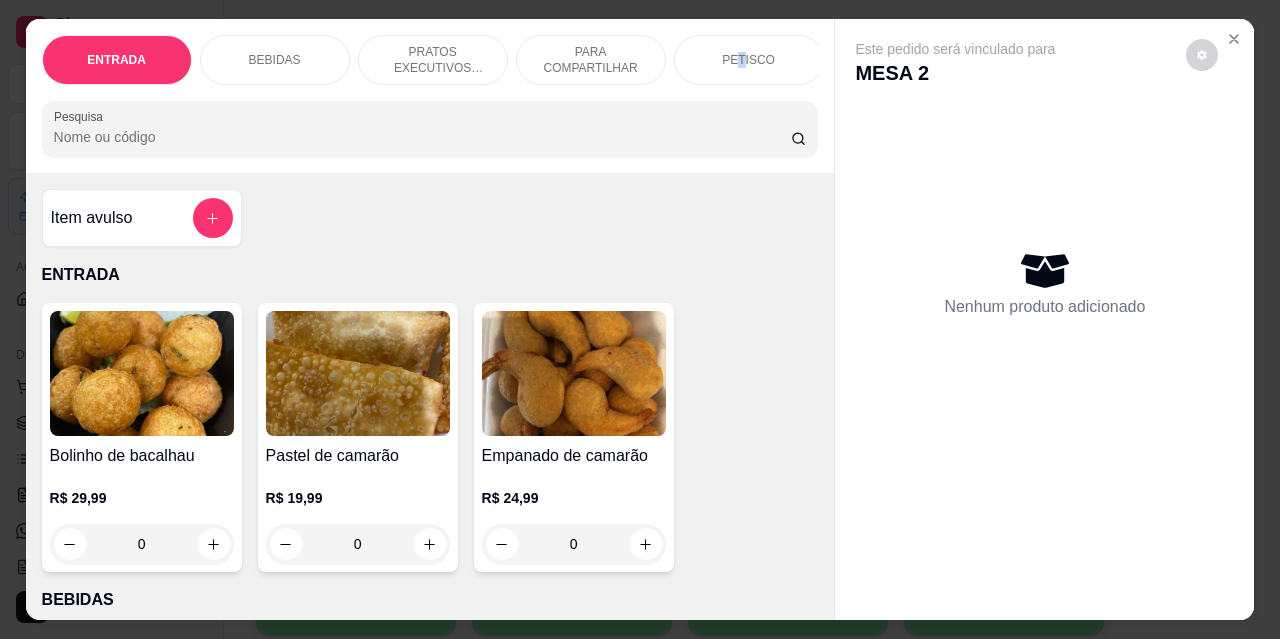 click on "PETISCO" at bounding box center (748, 60) 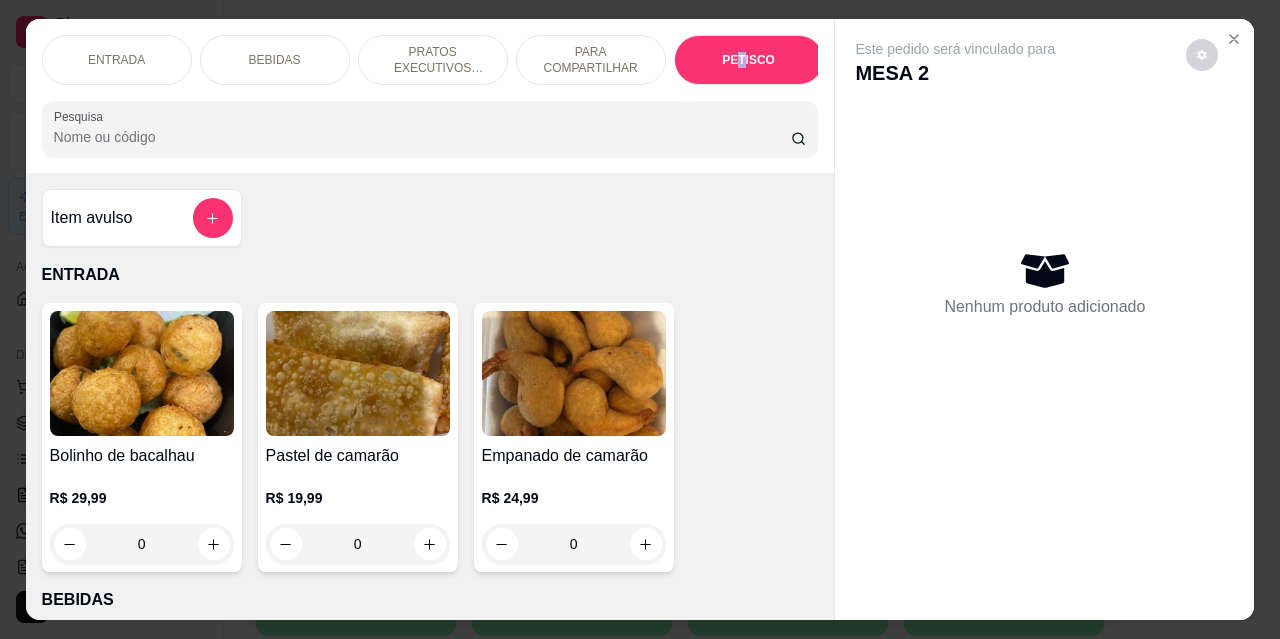 scroll, scrollTop: 4432, scrollLeft: 0, axis: vertical 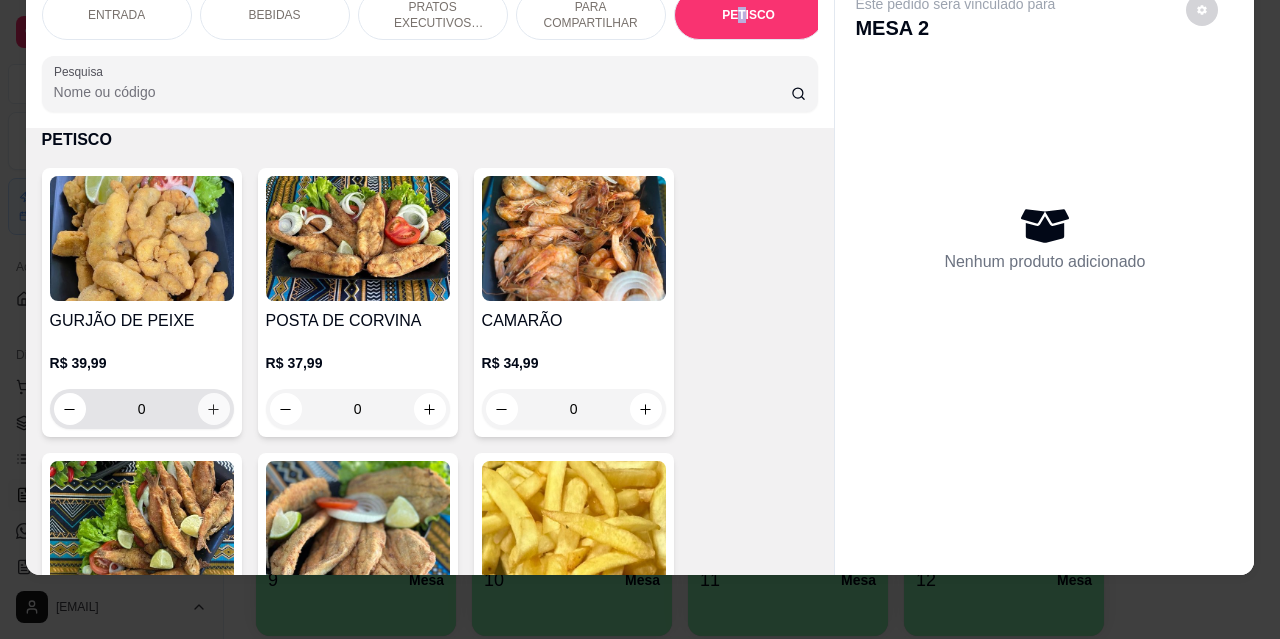 click 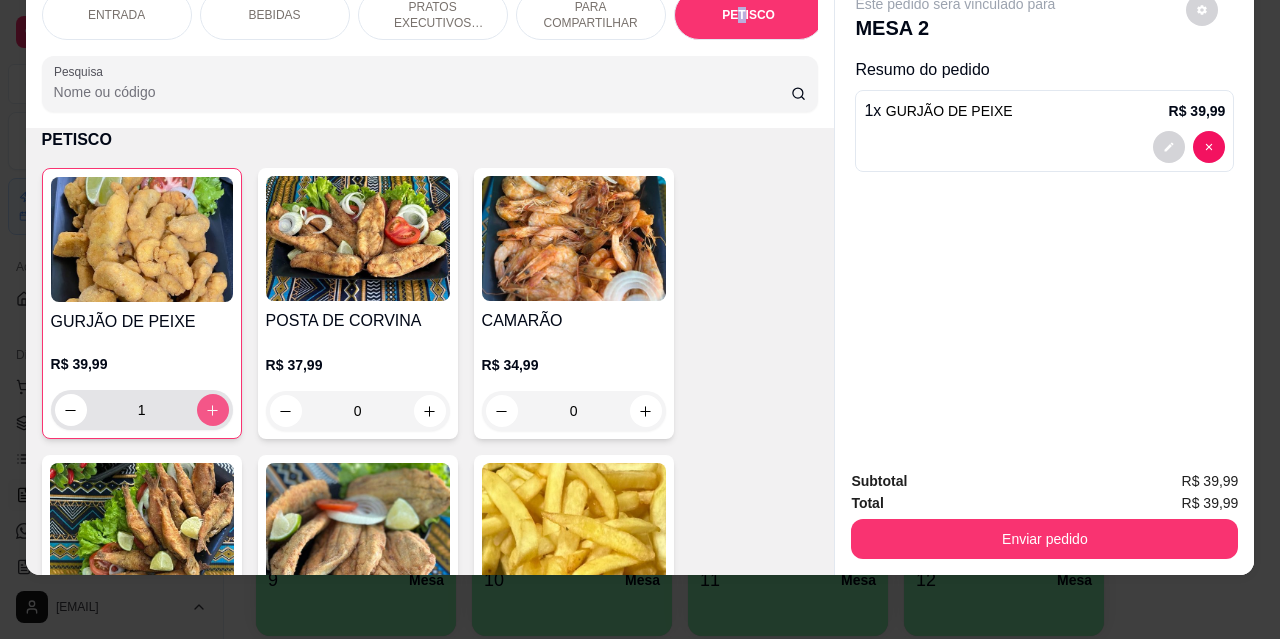 type on "1" 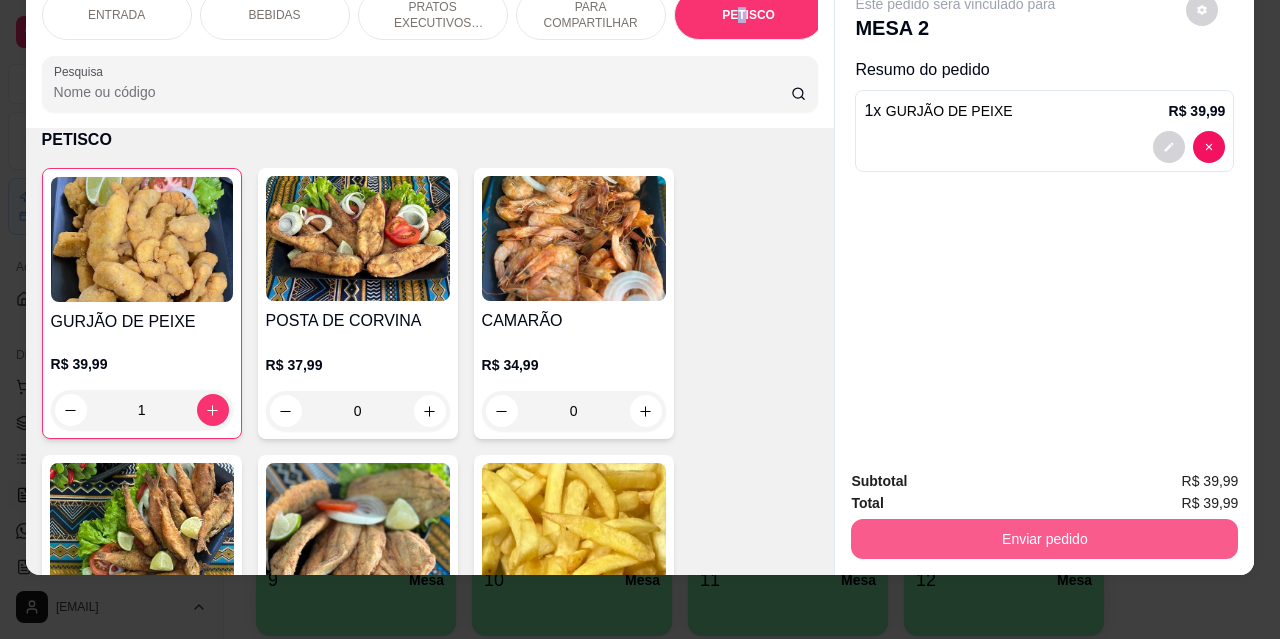click on "Enviar pedido" at bounding box center (1044, 539) 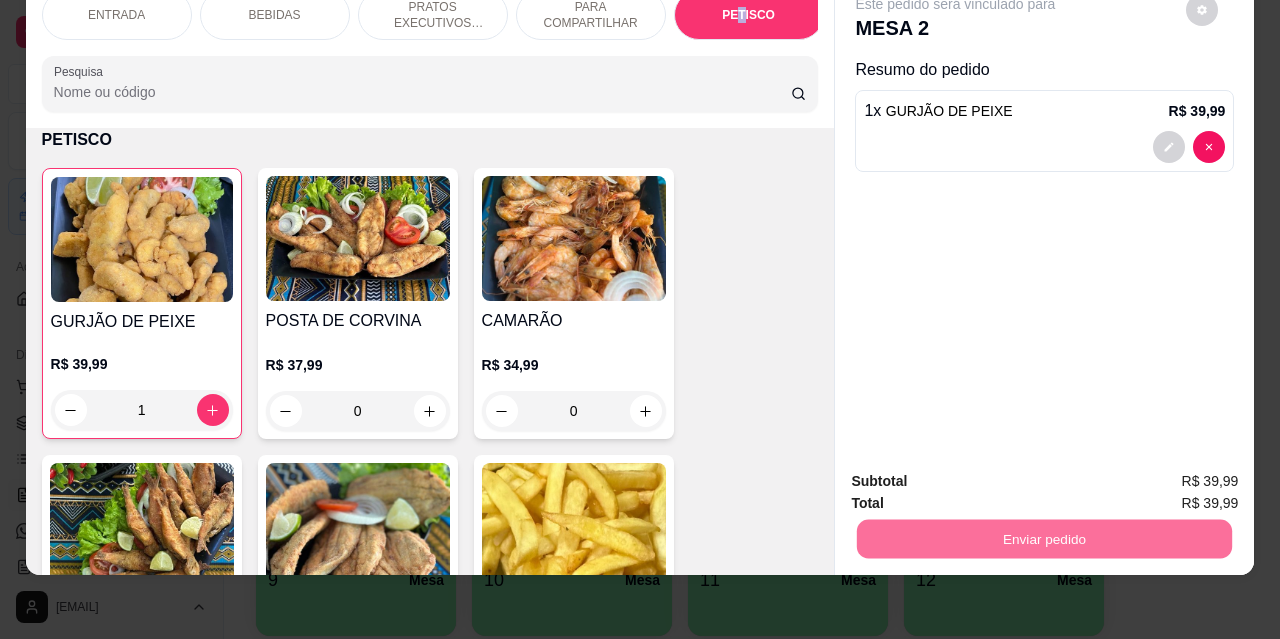 click on "Não registrar e enviar pedido" at bounding box center (979, 475) 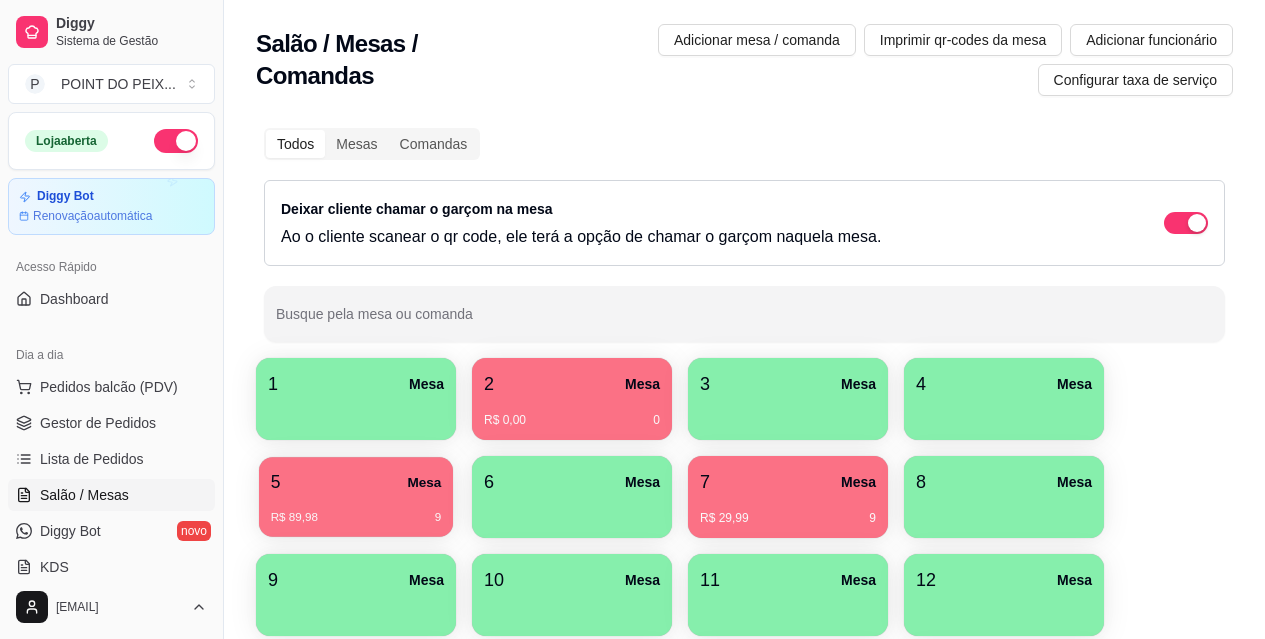 click on "R$ 89,98 9" at bounding box center [356, 510] 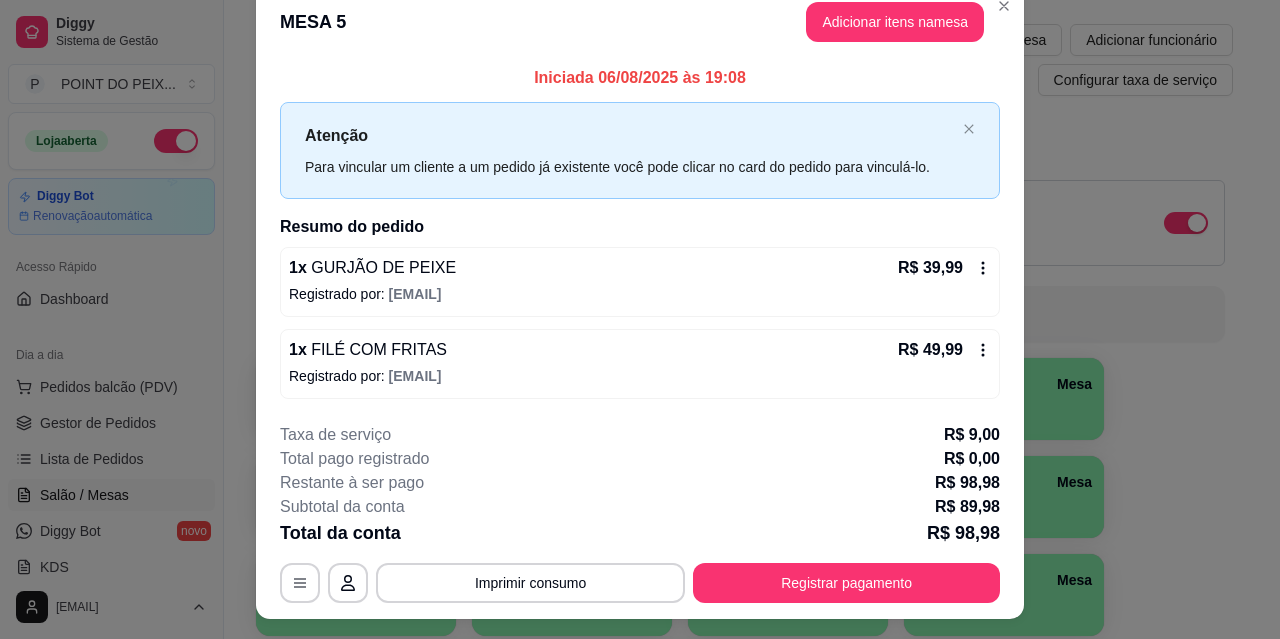scroll, scrollTop: 0, scrollLeft: 0, axis: both 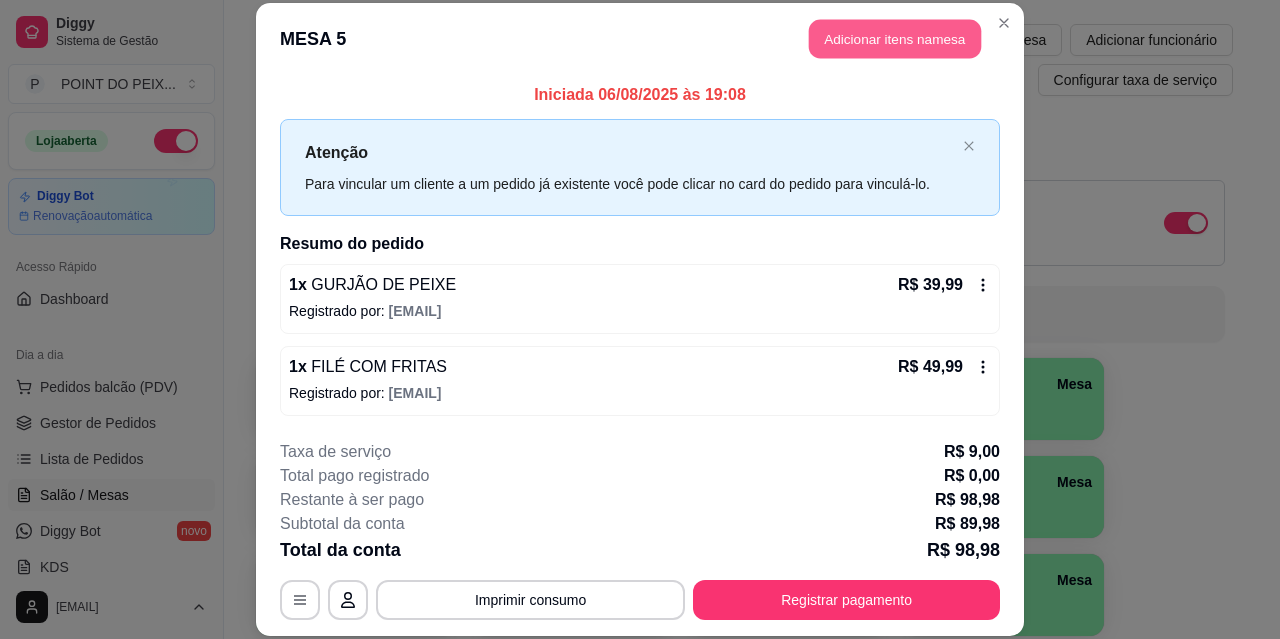 click on "Adicionar itens na  mesa" at bounding box center (895, 39) 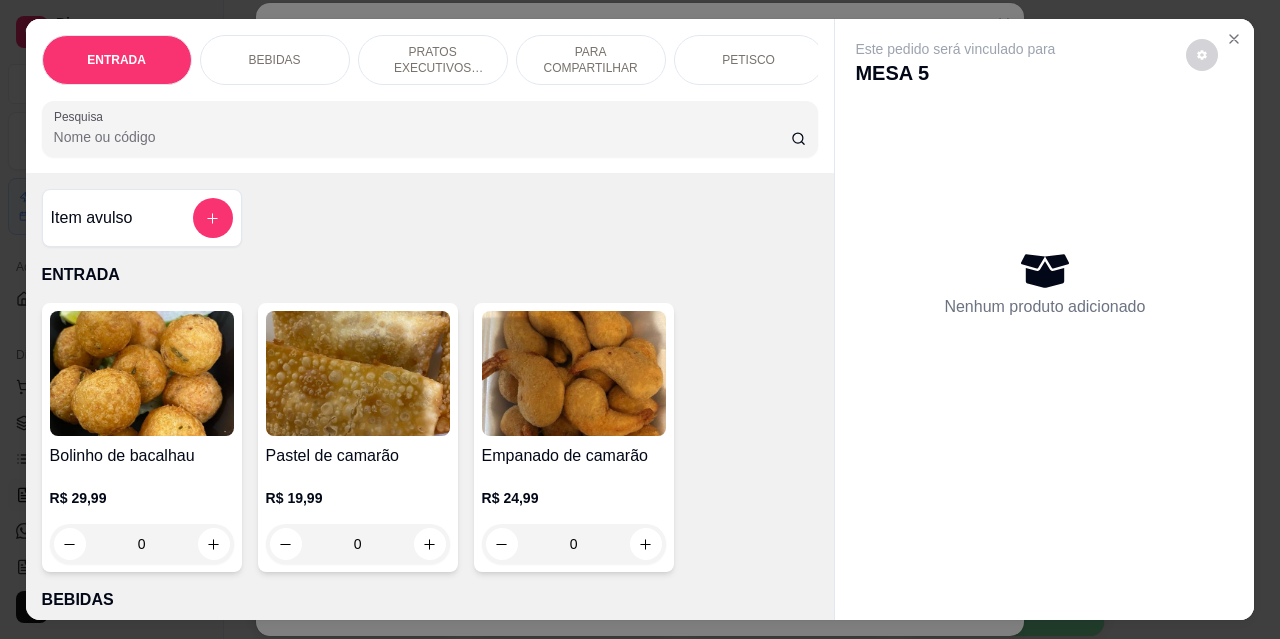 click on "BEBIDAS" at bounding box center (275, 60) 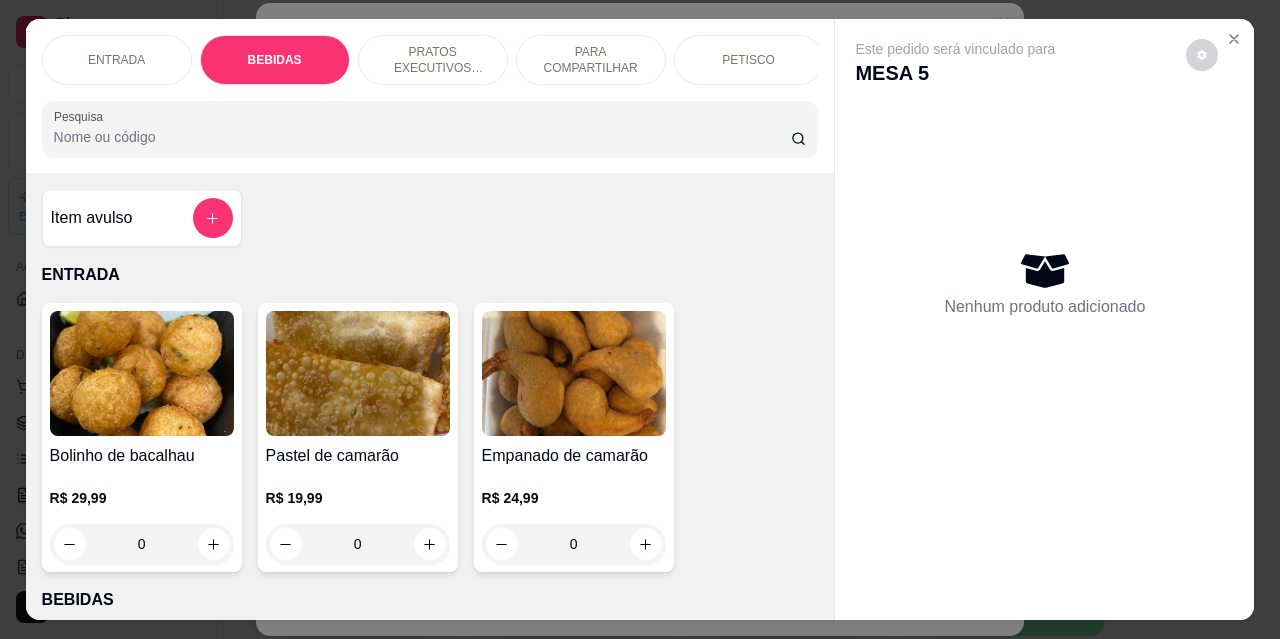 scroll, scrollTop: 415, scrollLeft: 0, axis: vertical 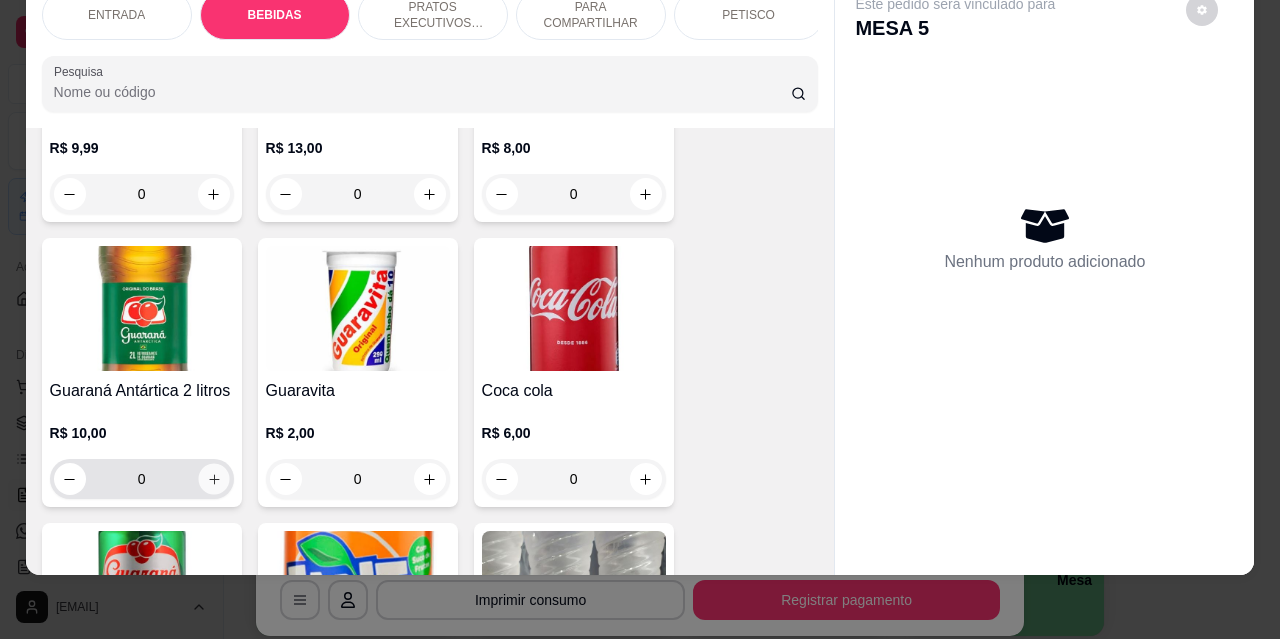click 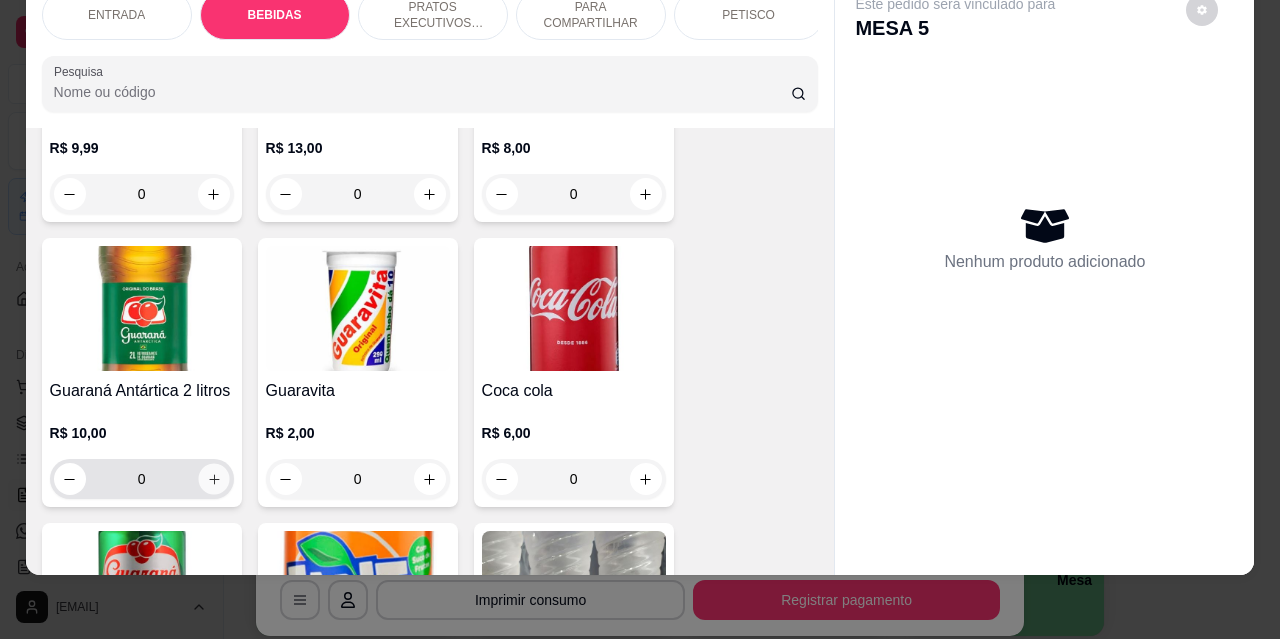 type on "1" 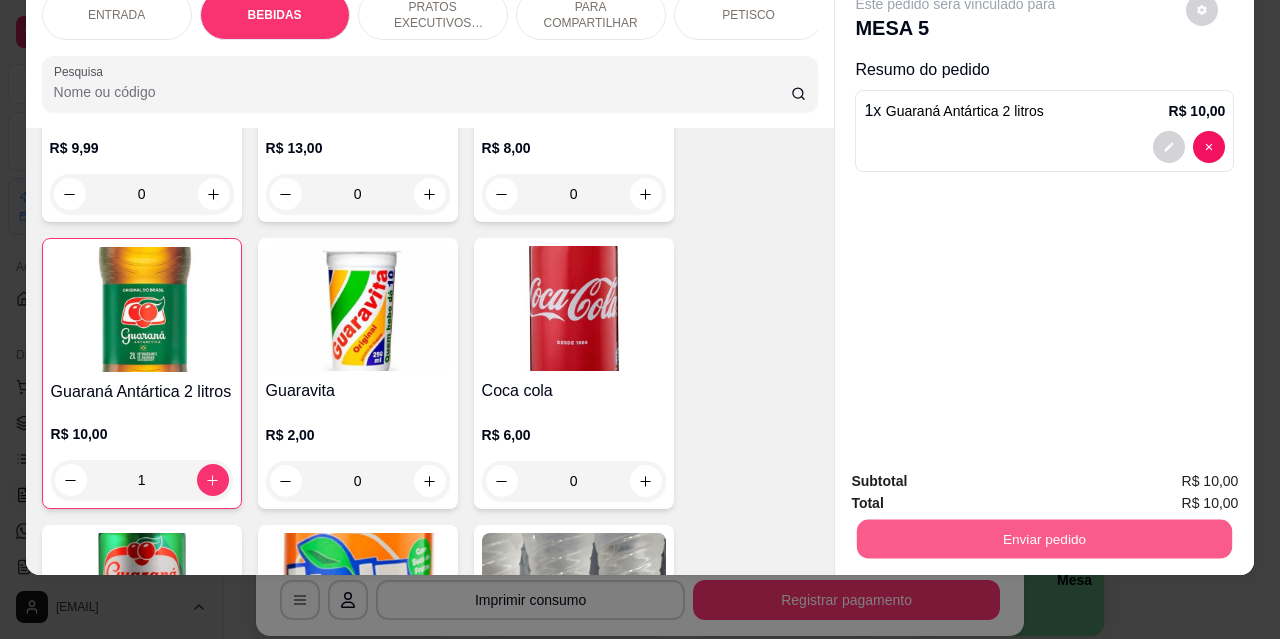 click on "Enviar pedido" at bounding box center (1044, 538) 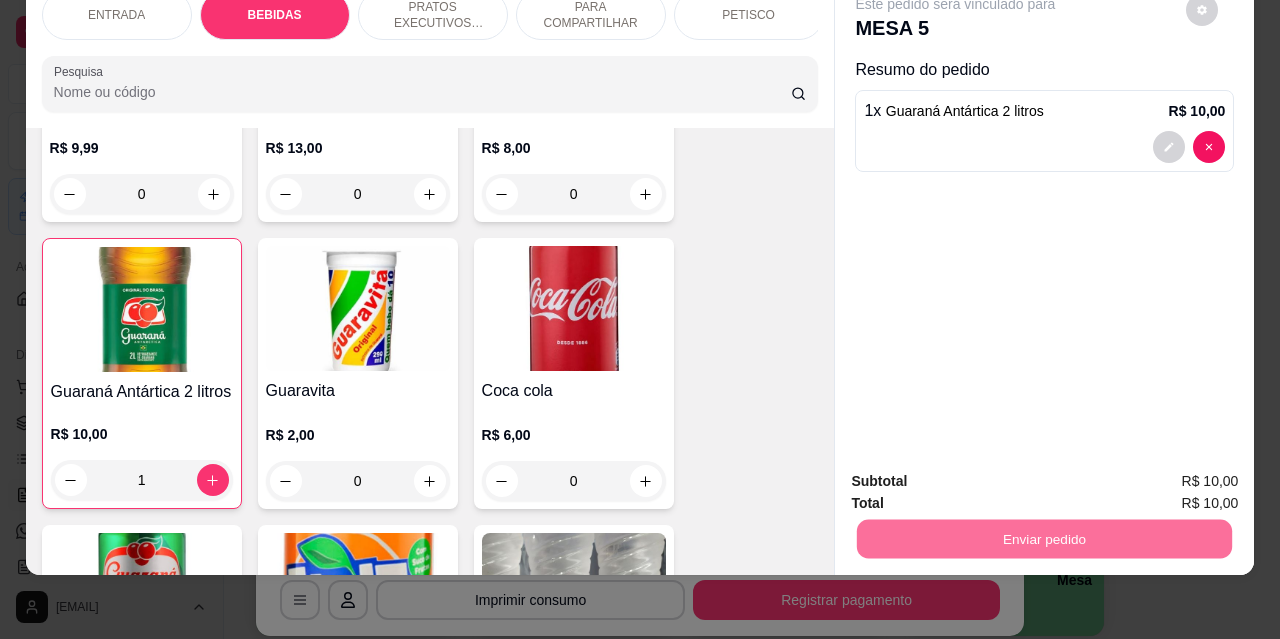 click on "Não registrar e enviar pedido" at bounding box center (979, 475) 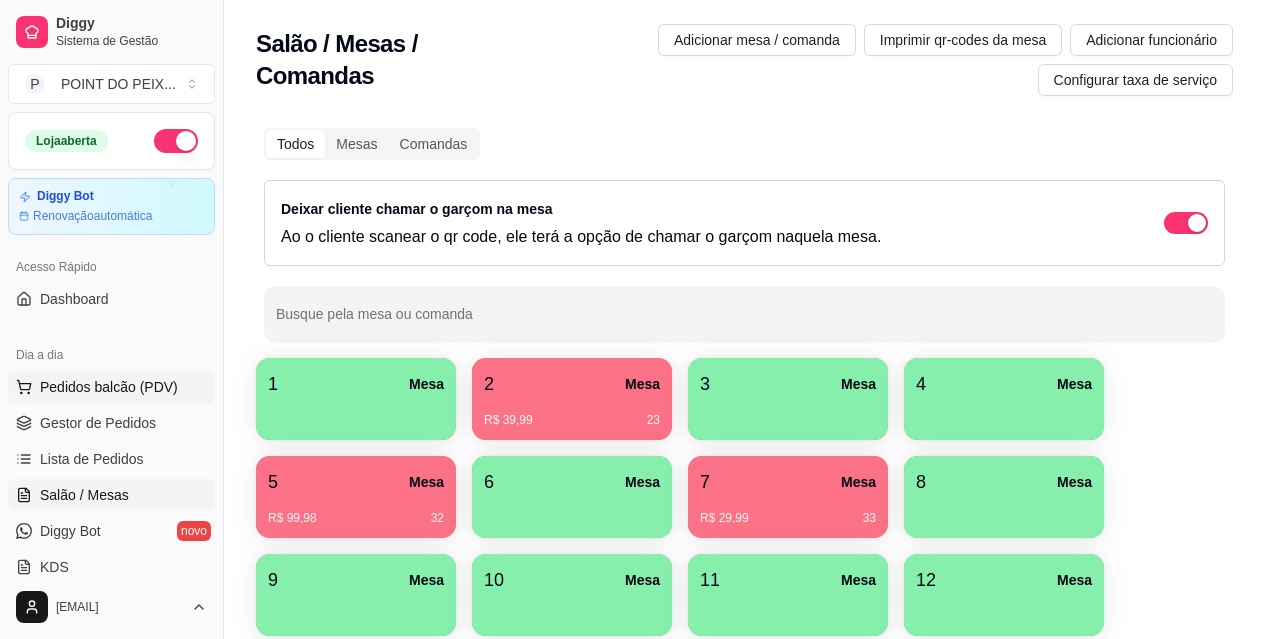 click on "Pedidos balcão (PDV)" at bounding box center [109, 387] 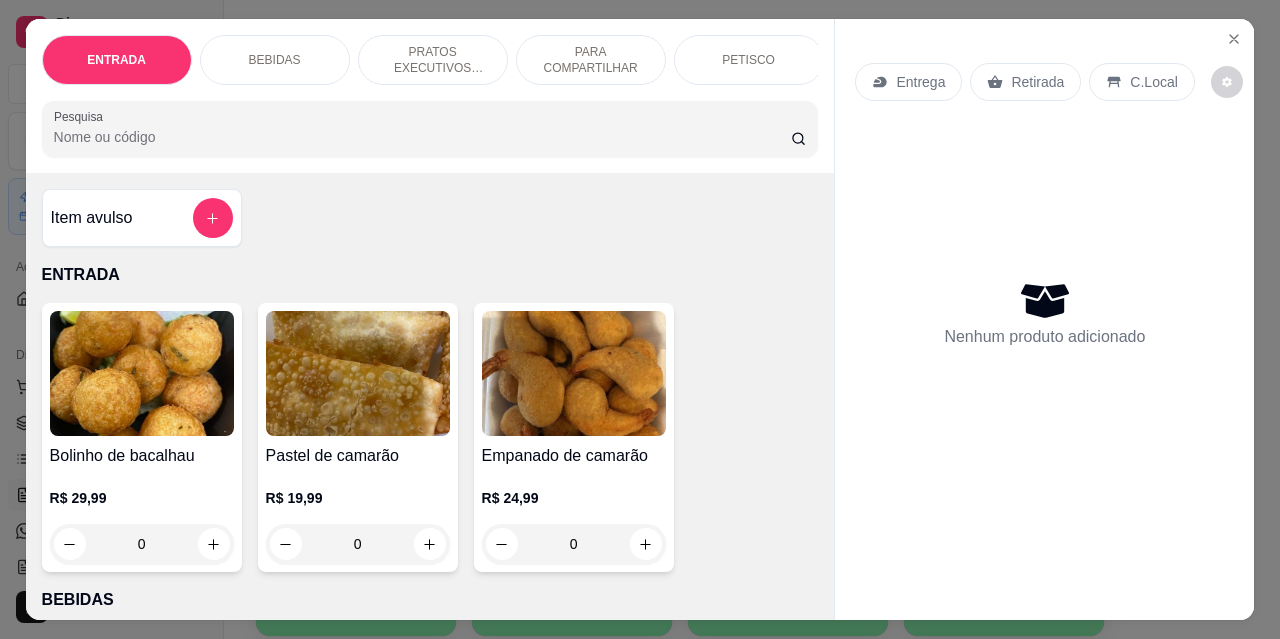 click on "Retirada" at bounding box center [1037, 82] 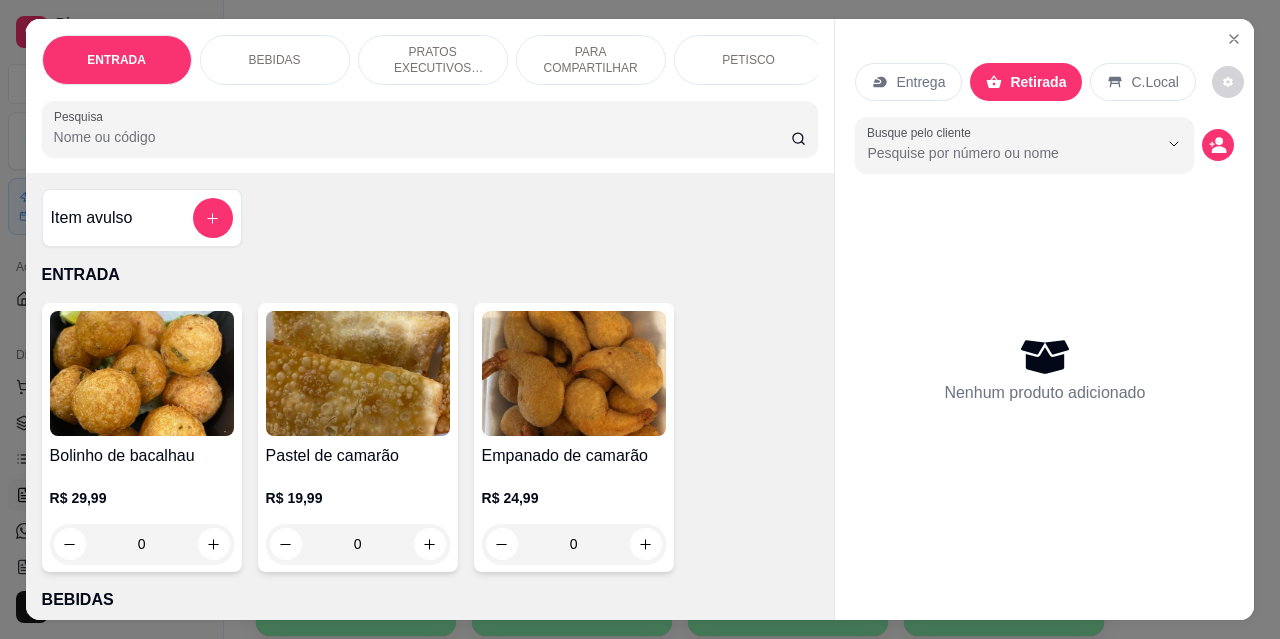 click on "PETISCO" at bounding box center [748, 60] 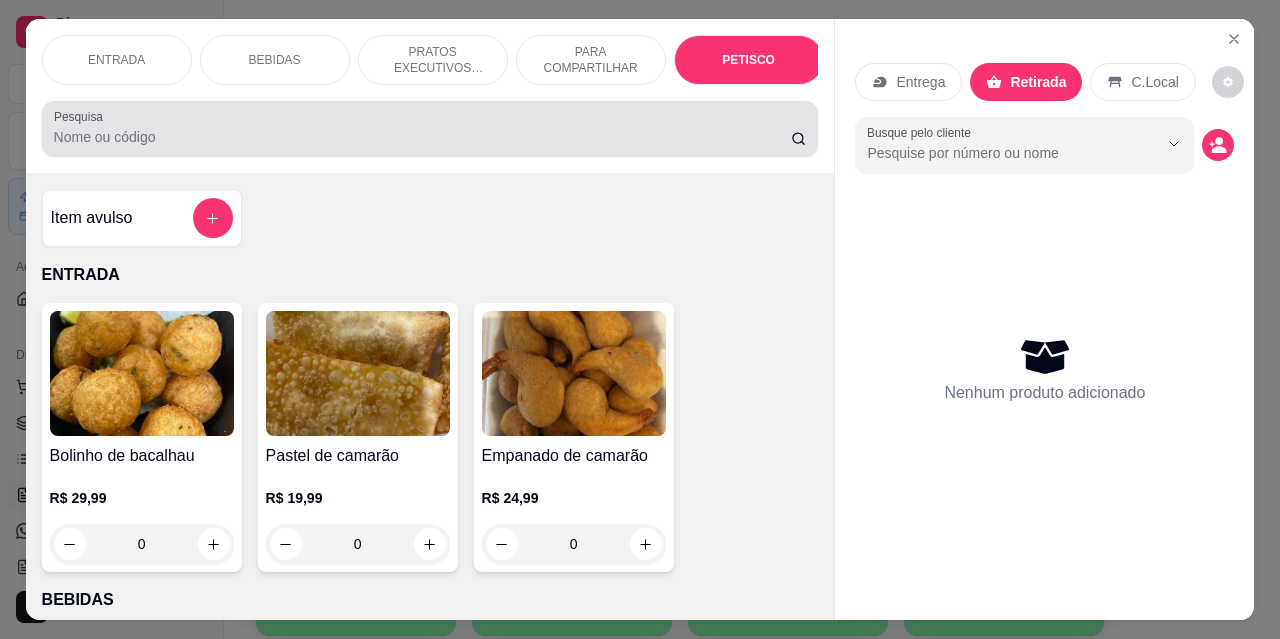 scroll, scrollTop: 4432, scrollLeft: 0, axis: vertical 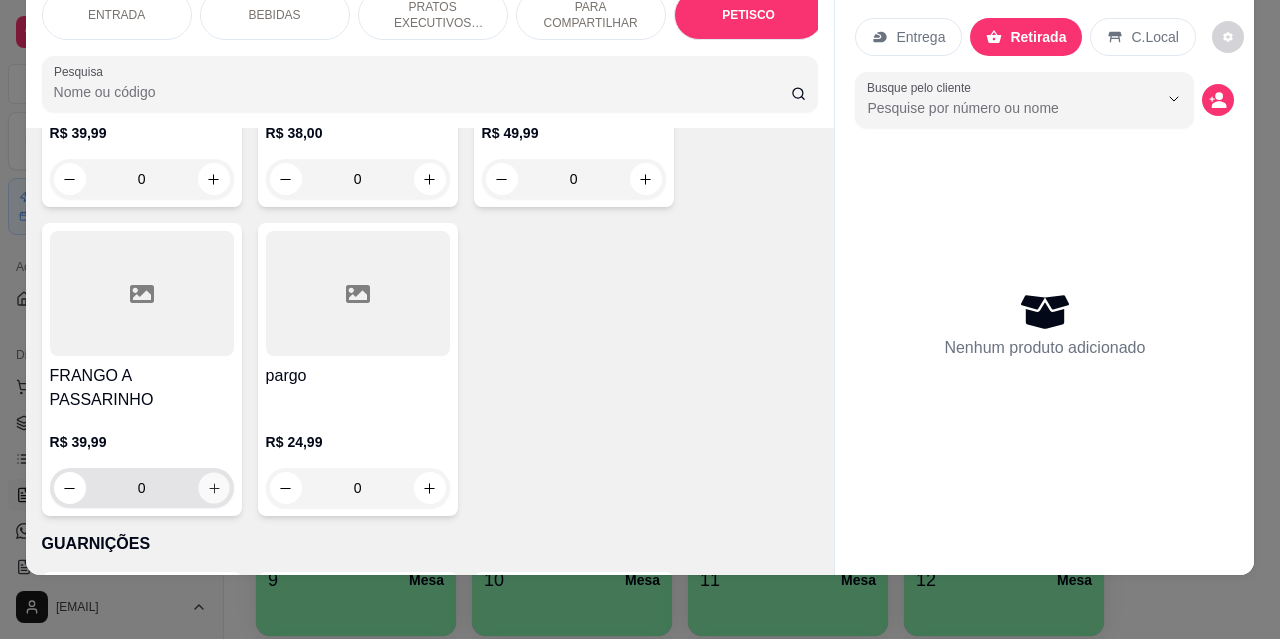 click 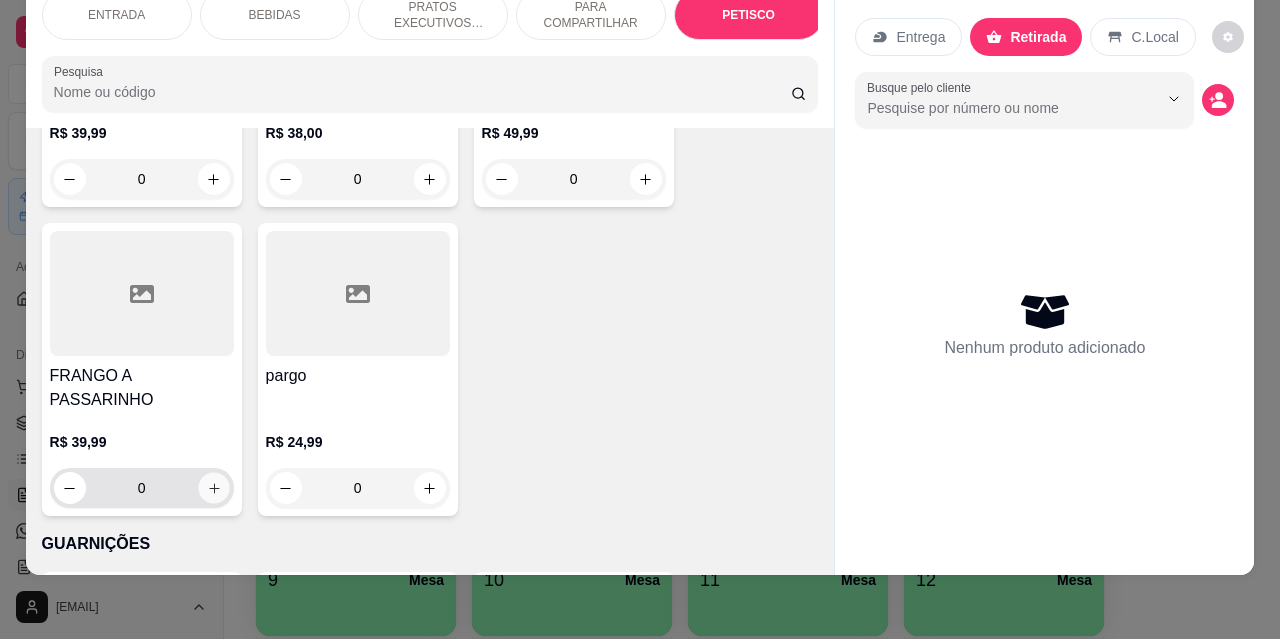 type on "1" 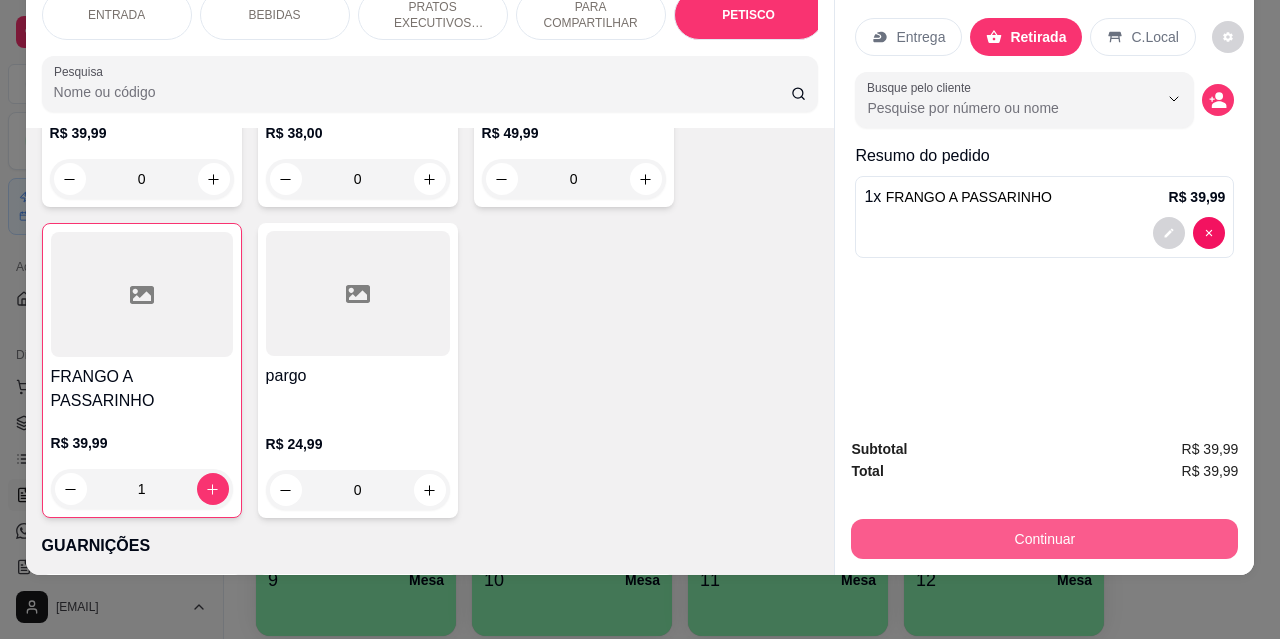 click on "Continuar" at bounding box center [1044, 539] 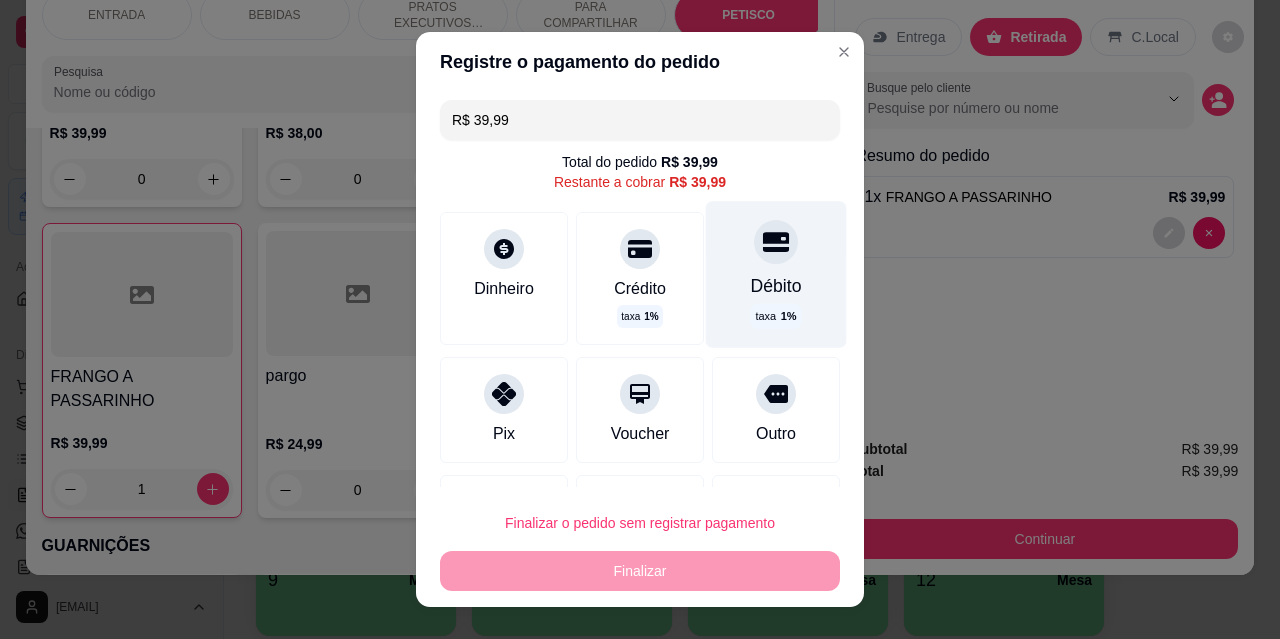 click on "Débito taxa   1 %" at bounding box center [776, 274] 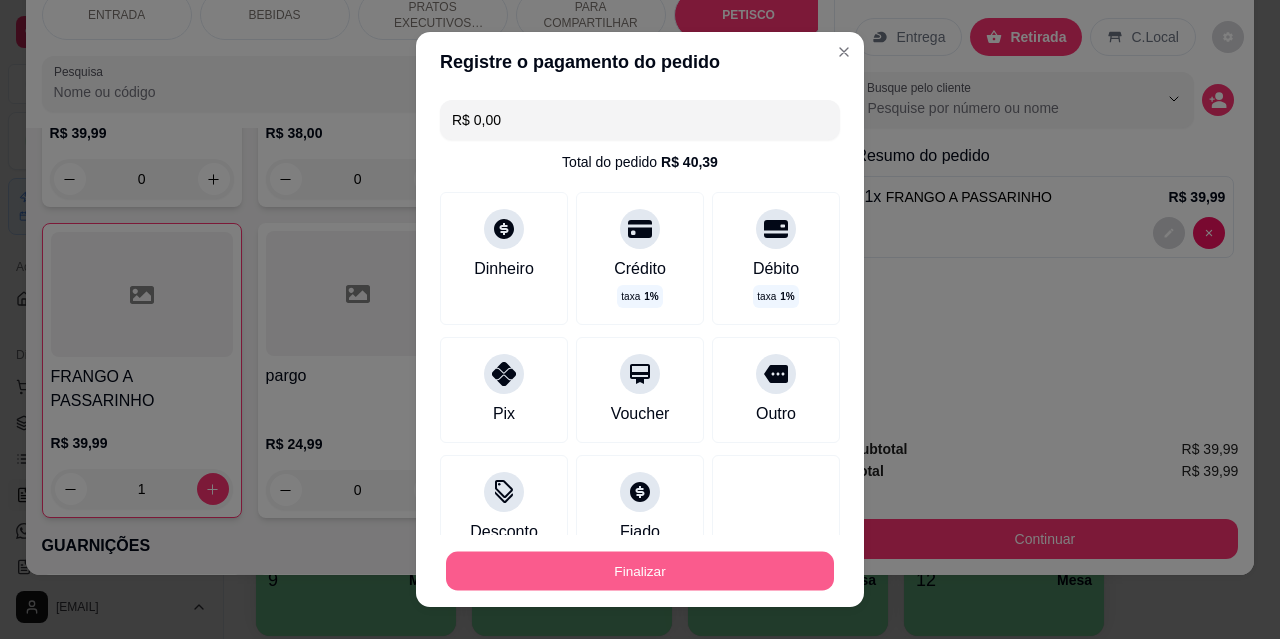 click on "Finalizar" at bounding box center (640, 571) 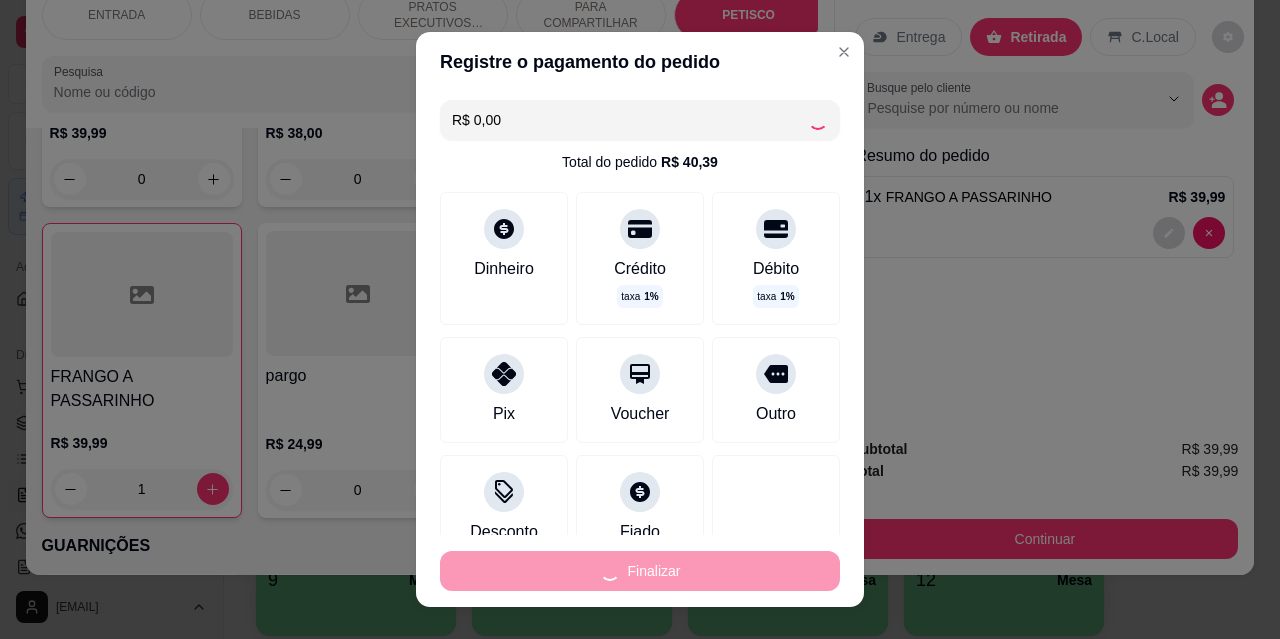 type on "0" 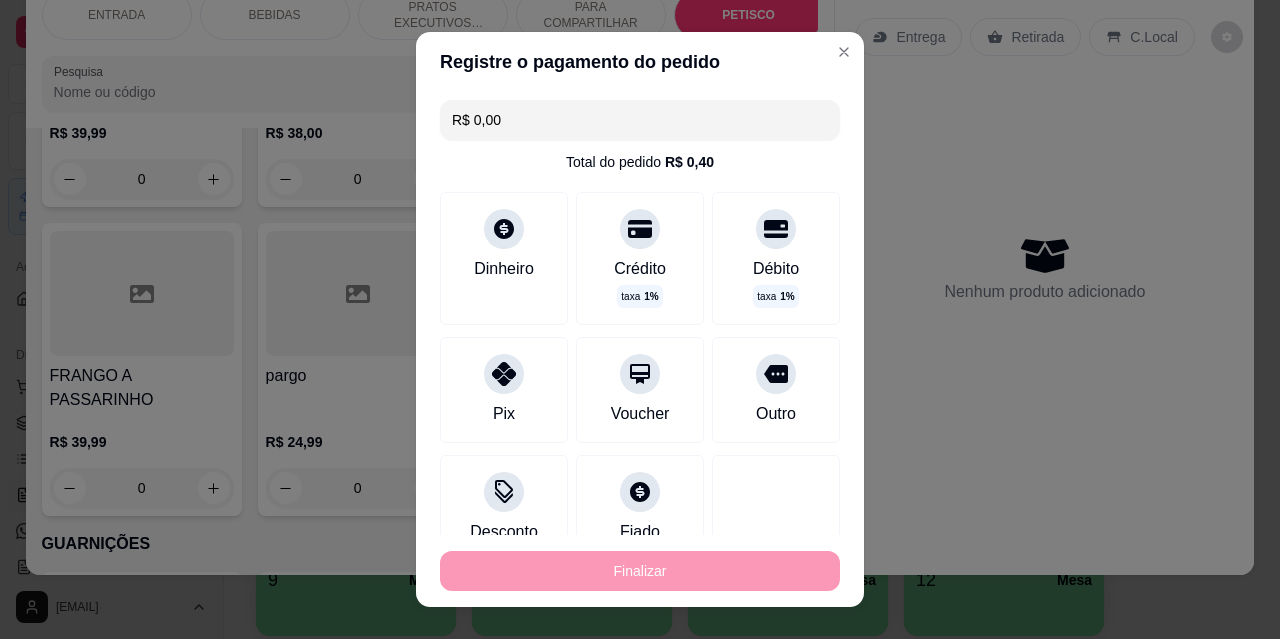 type on "-R$ 39,99" 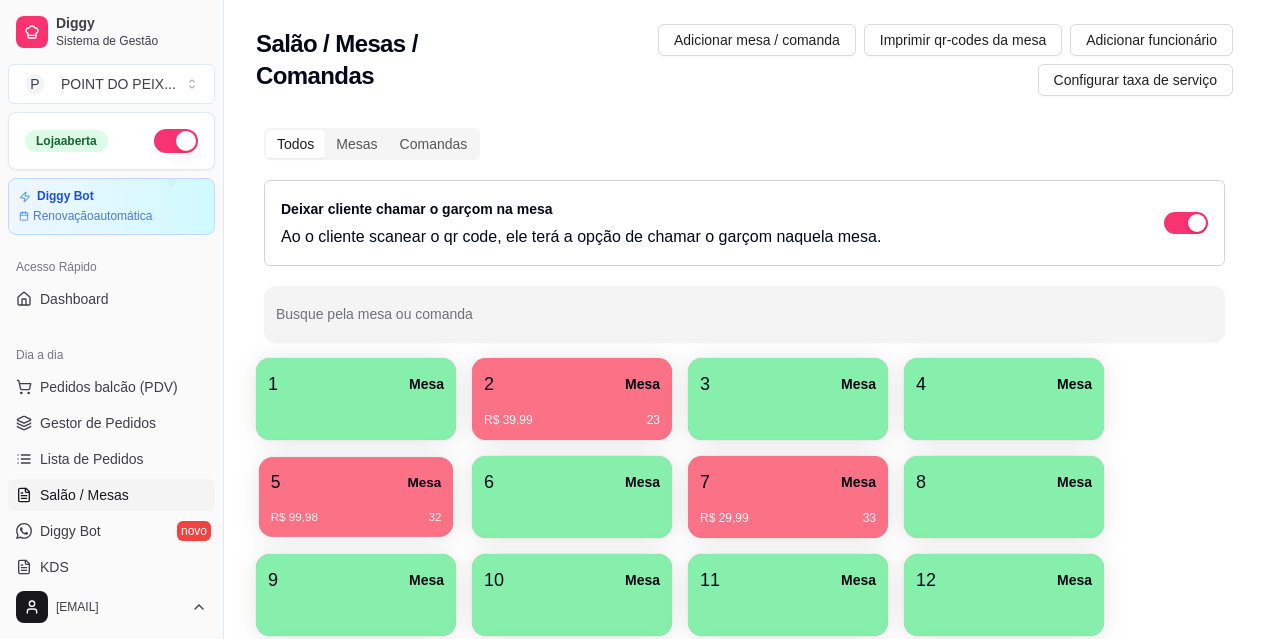 click on "R$ 99,98 32" at bounding box center [356, 510] 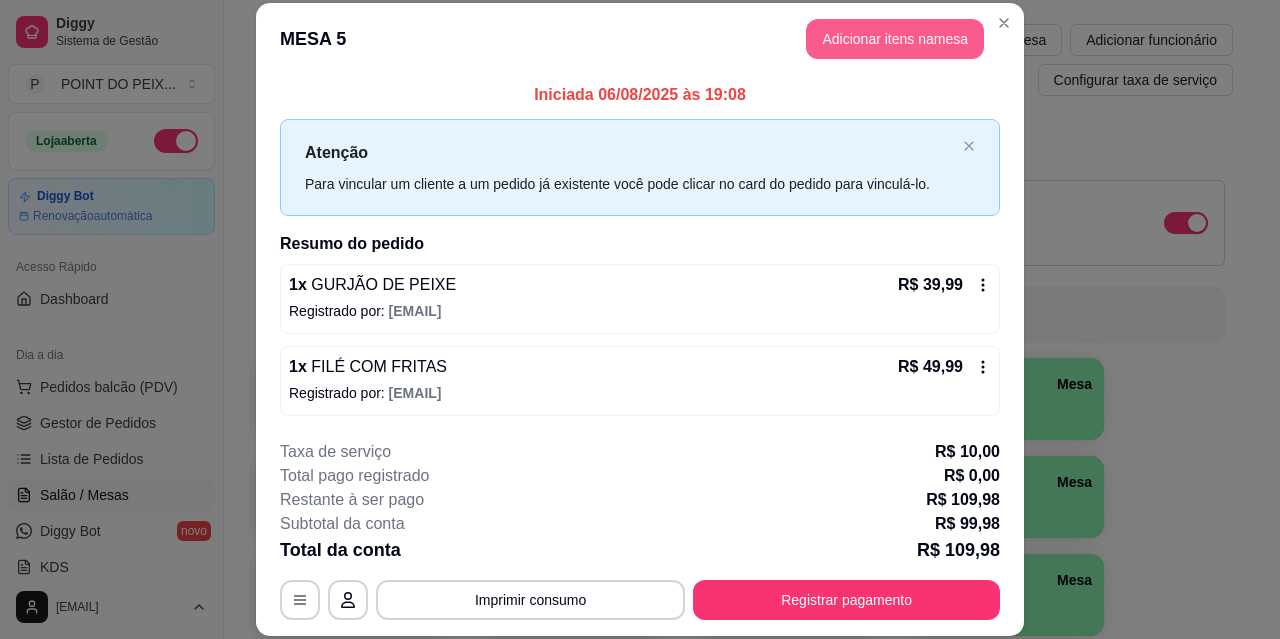click on "Adicionar itens na  mesa" at bounding box center (895, 39) 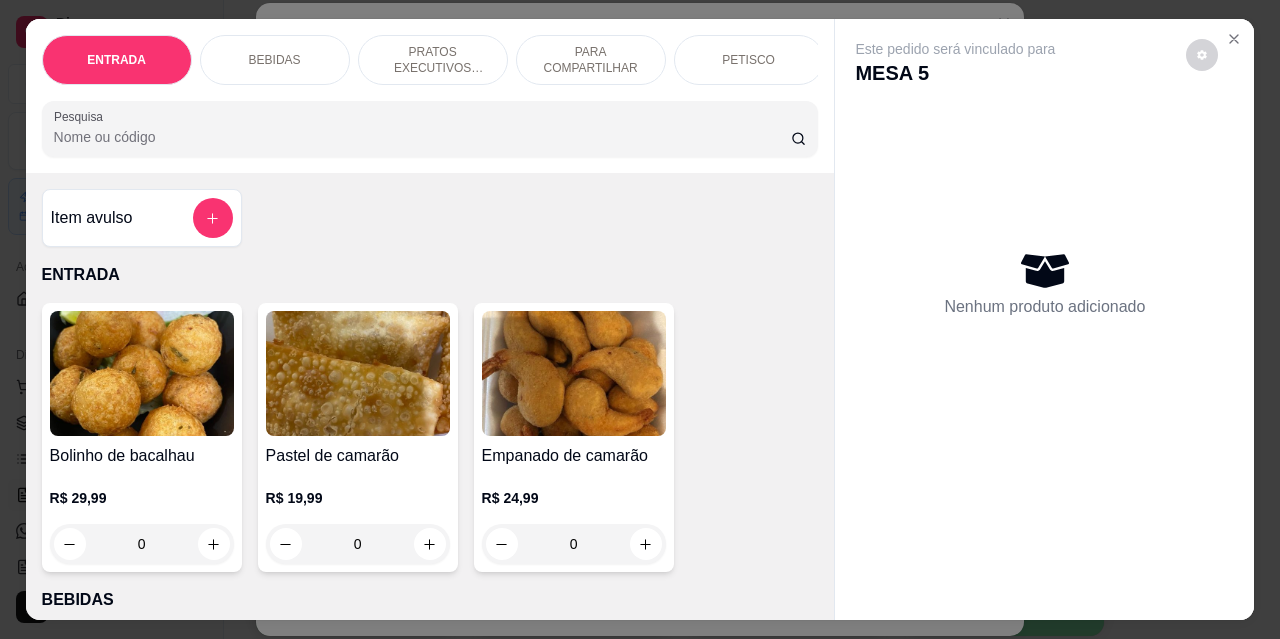 click on "PETISCO" at bounding box center [748, 60] 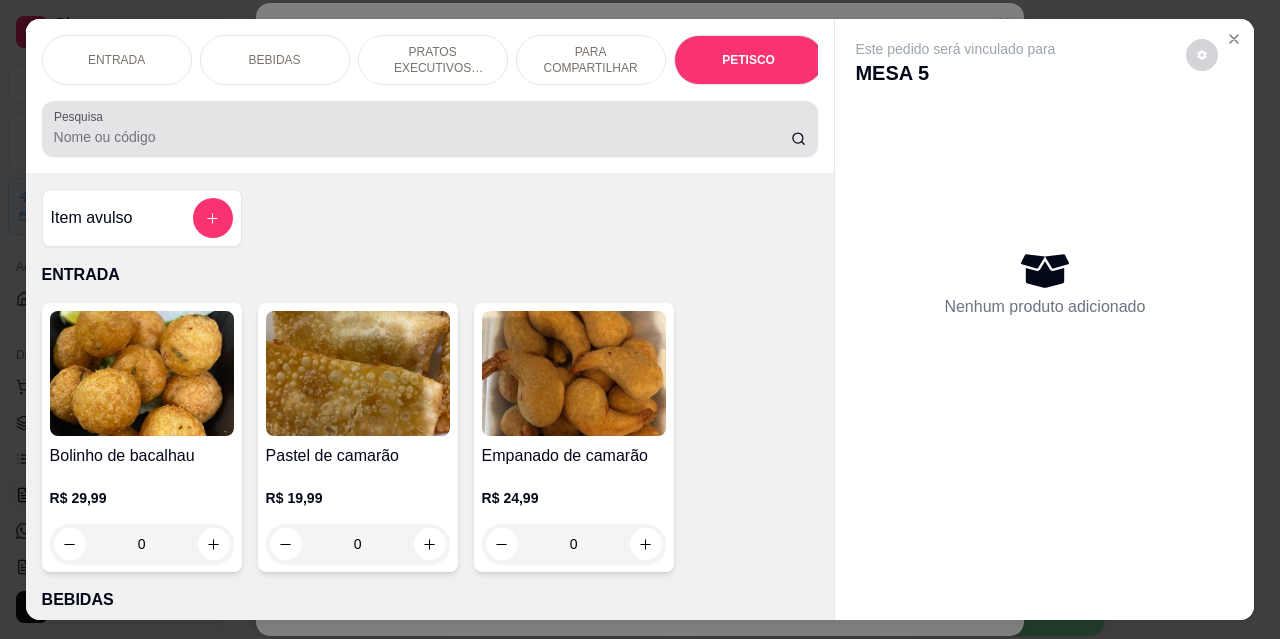 scroll, scrollTop: 4432, scrollLeft: 0, axis: vertical 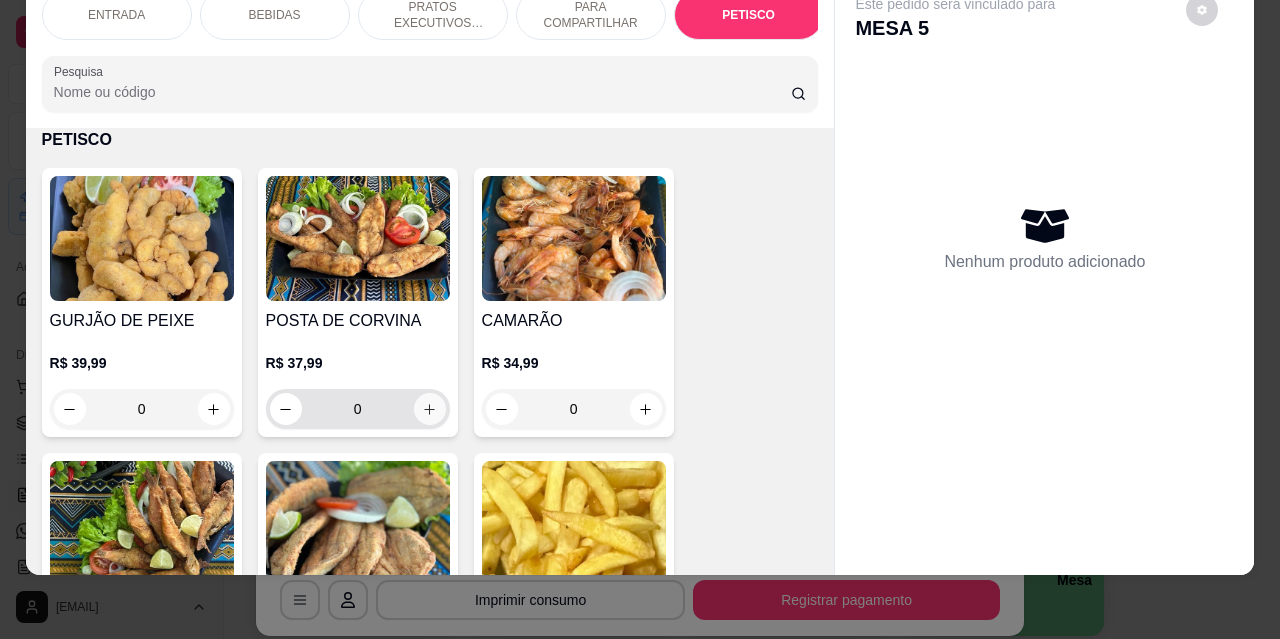 click 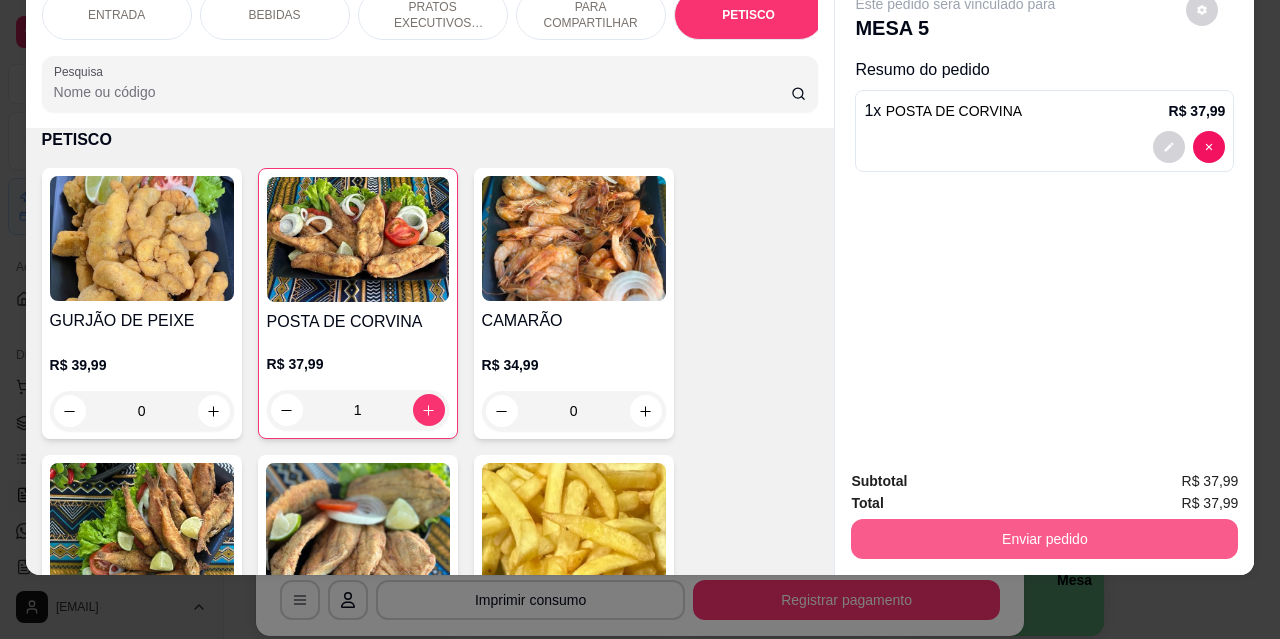 click on "Enviar pedido" at bounding box center [1044, 539] 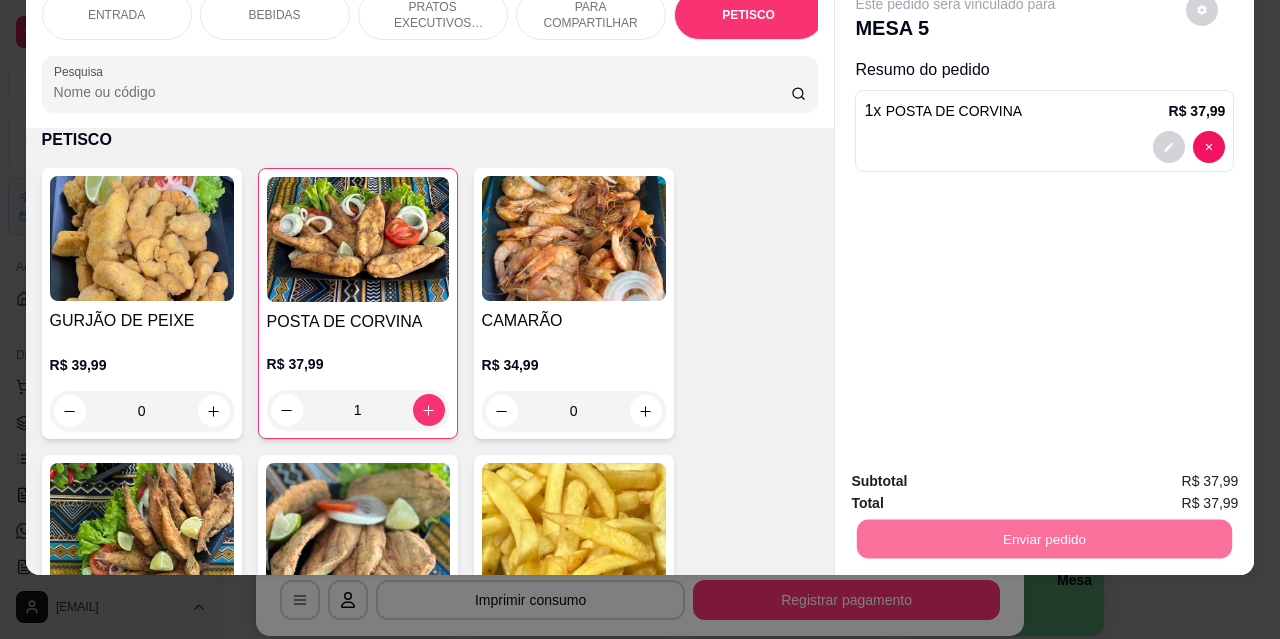click on "Não registrar e enviar pedido" at bounding box center [979, 475] 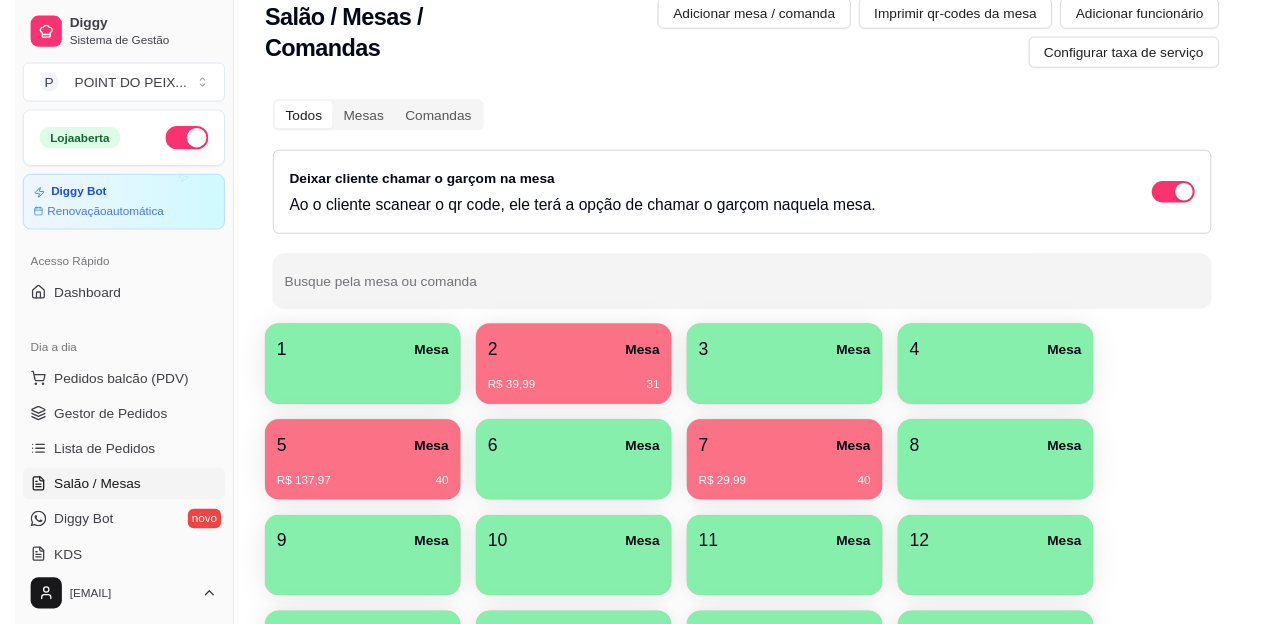 scroll, scrollTop: 0, scrollLeft: 0, axis: both 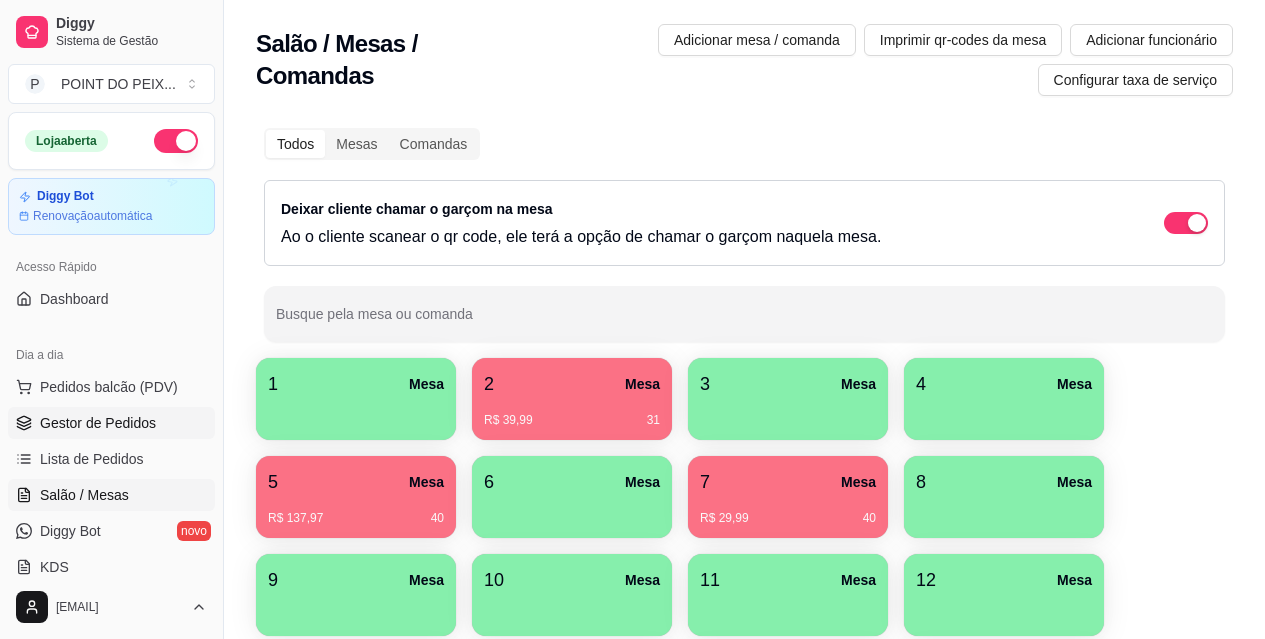 click on "Gestor de Pedidos" at bounding box center [111, 423] 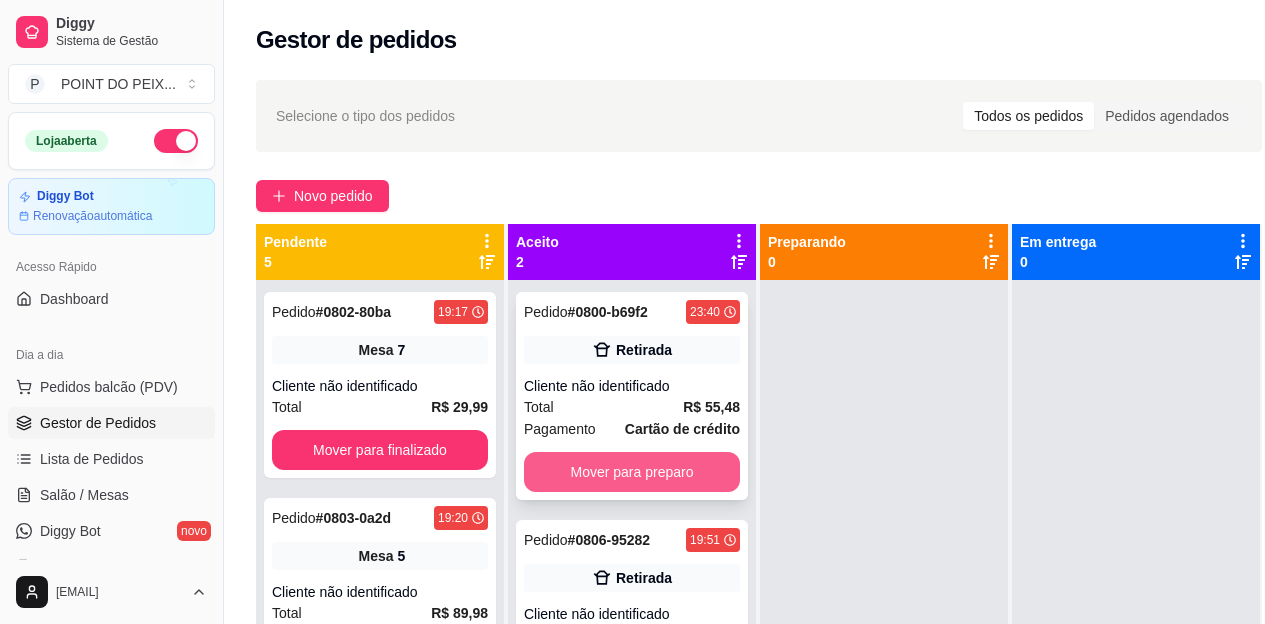 click on "Mover para preparo" at bounding box center [632, 472] 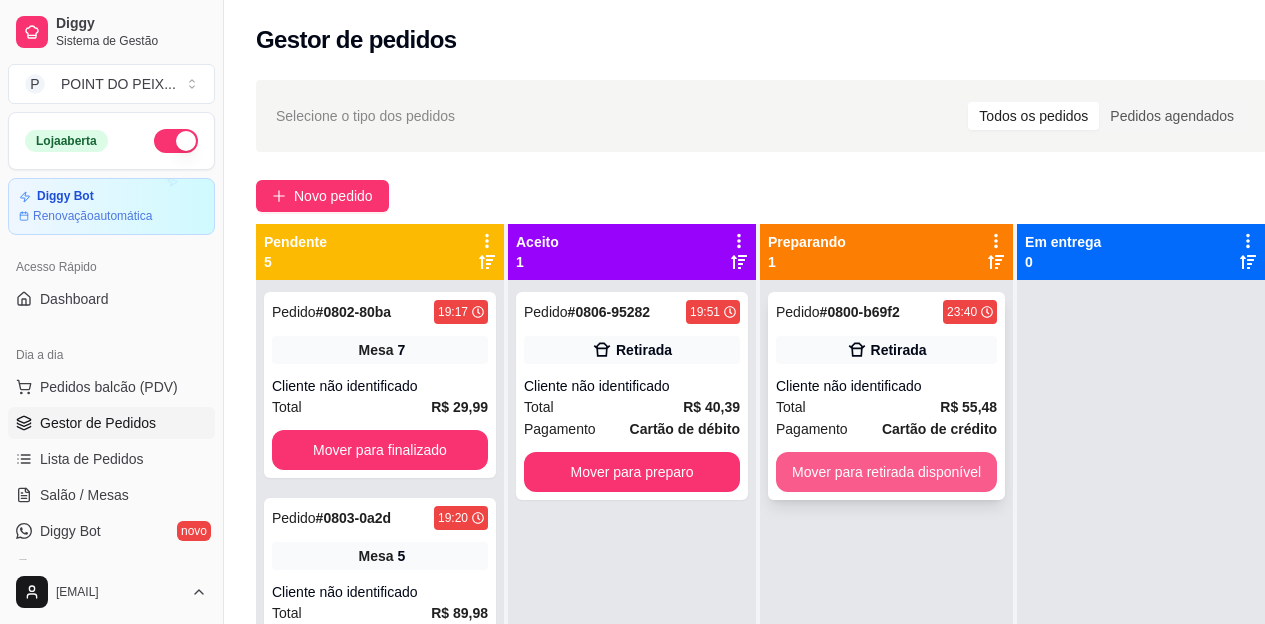 click on "Mover para retirada disponível" at bounding box center [886, 472] 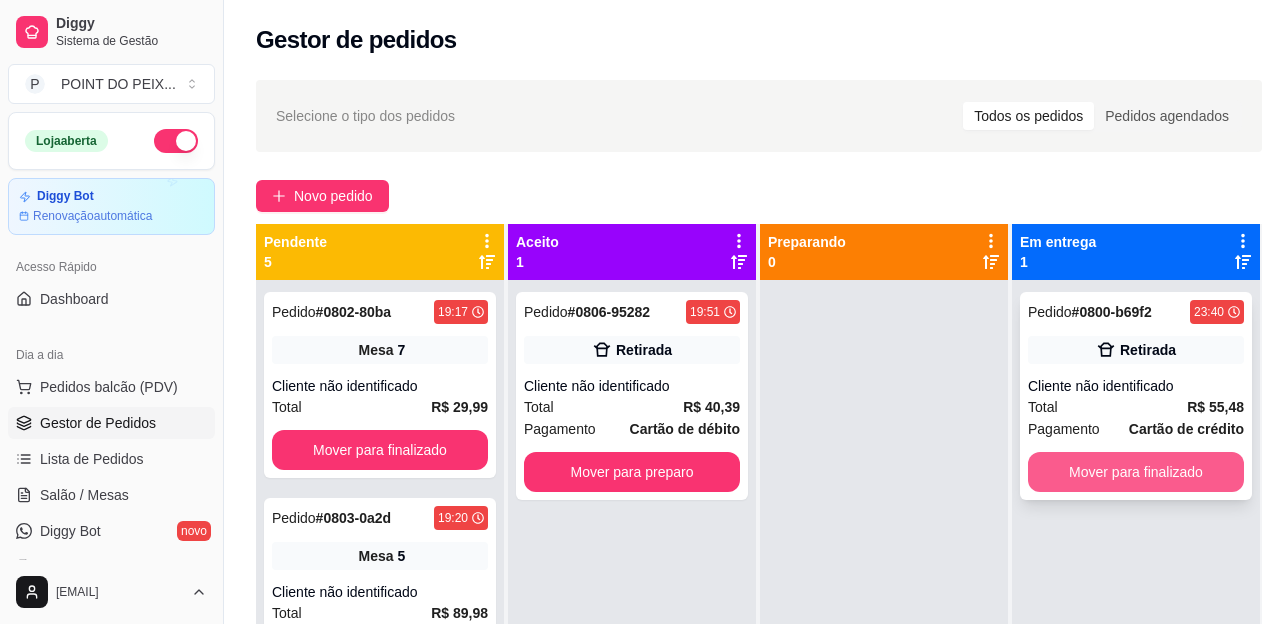 click on "Mover para finalizado" at bounding box center (1136, 472) 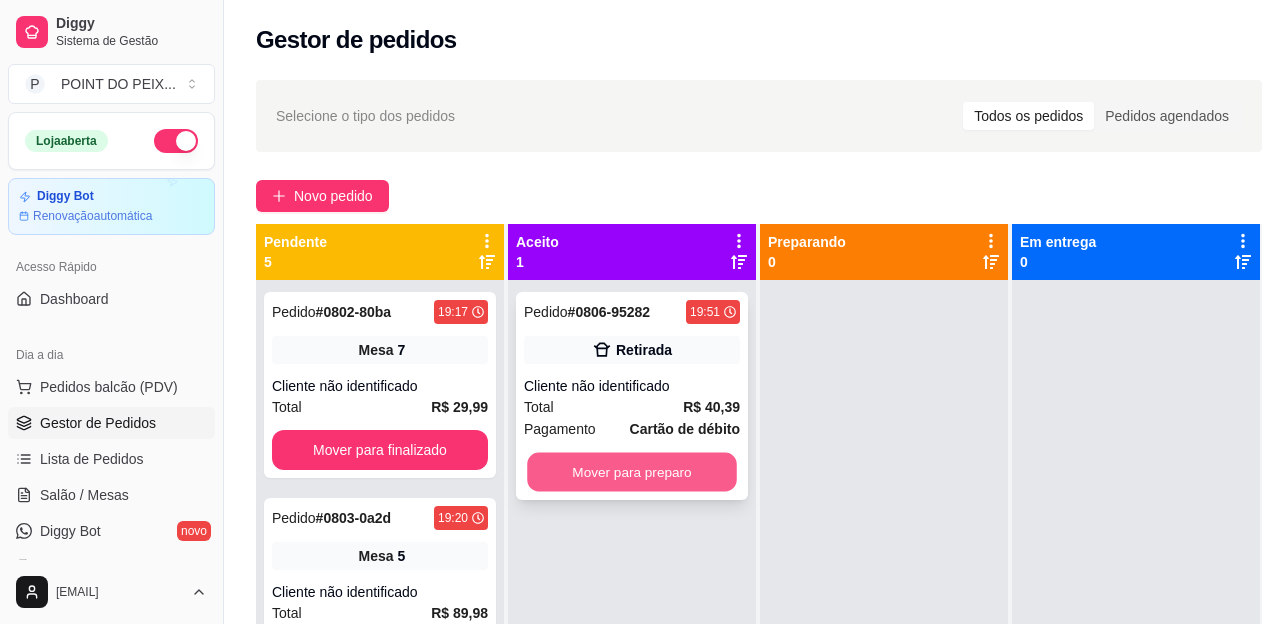 click on "Mover para preparo" at bounding box center [632, 472] 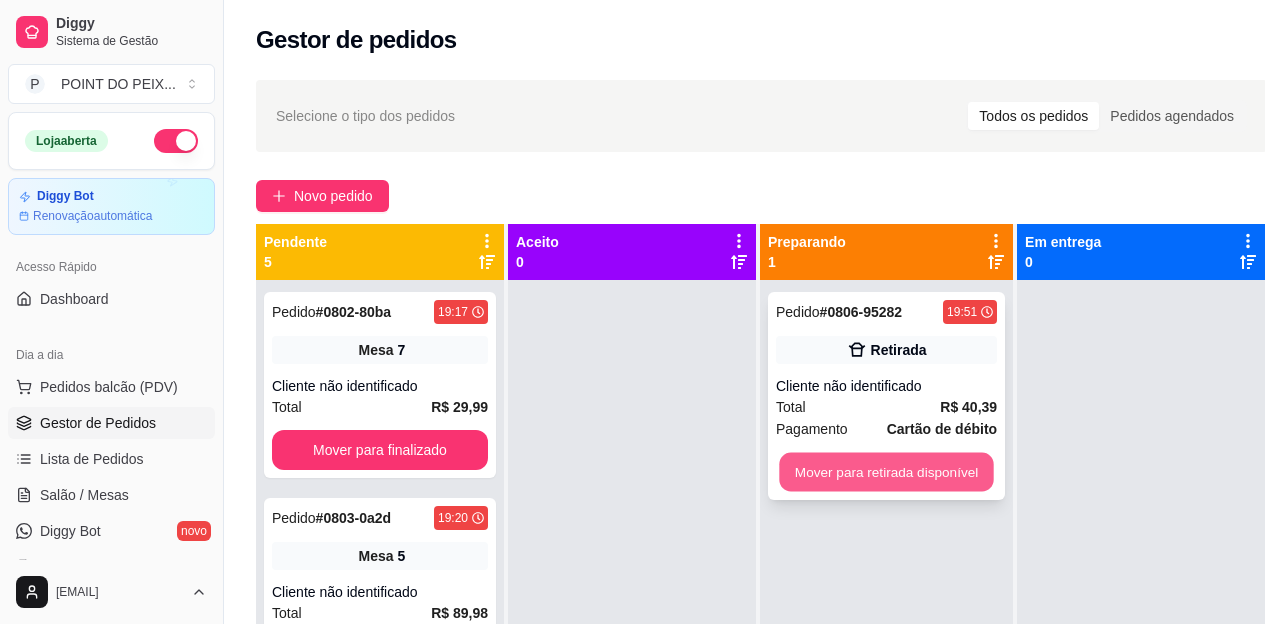 click on "Mover para retirada disponível" at bounding box center (886, 472) 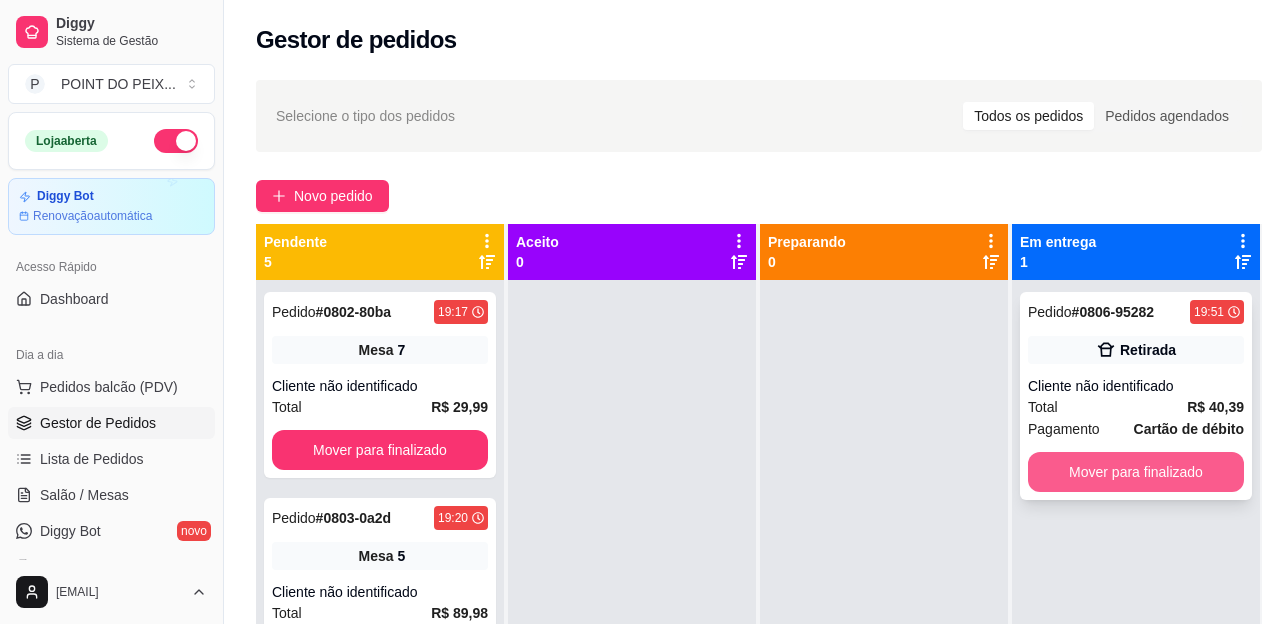 click on "Mover para finalizado" at bounding box center [1136, 472] 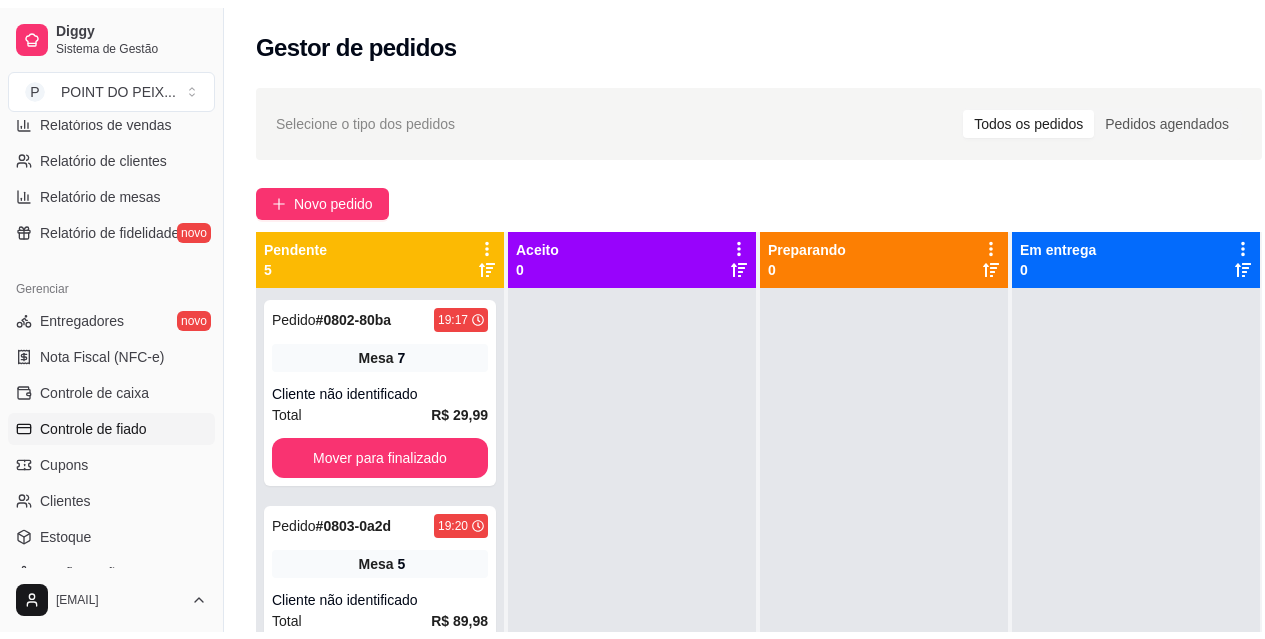 scroll, scrollTop: 600, scrollLeft: 0, axis: vertical 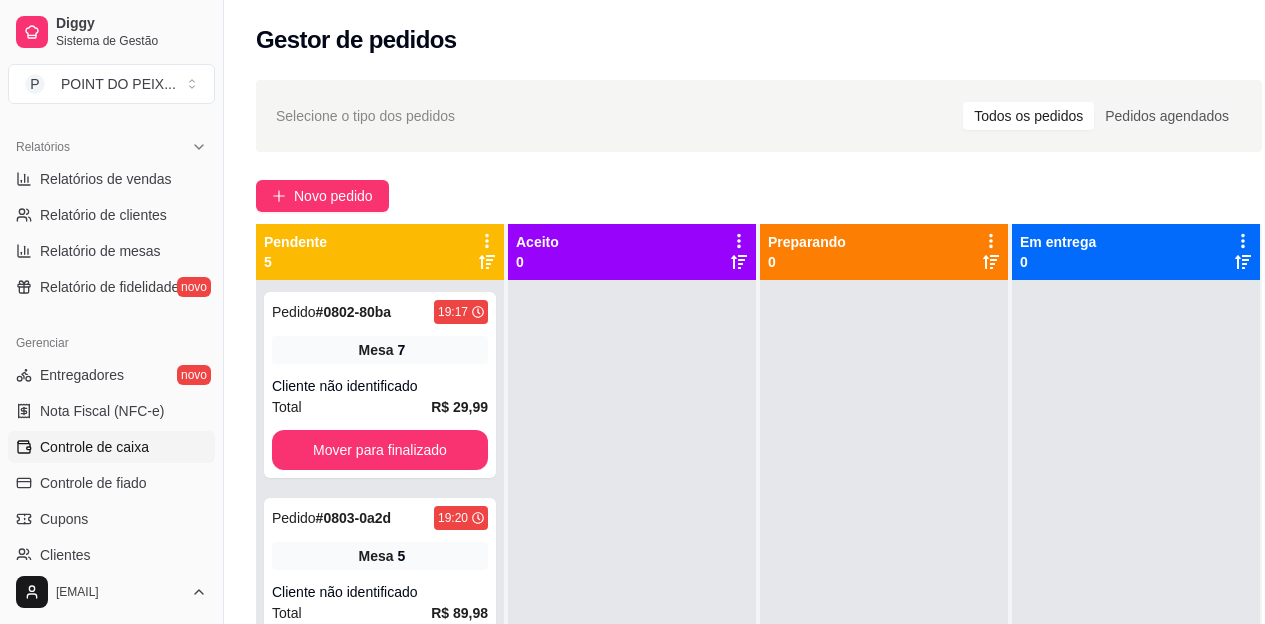 click on "Controle de caixa" at bounding box center (94, 447) 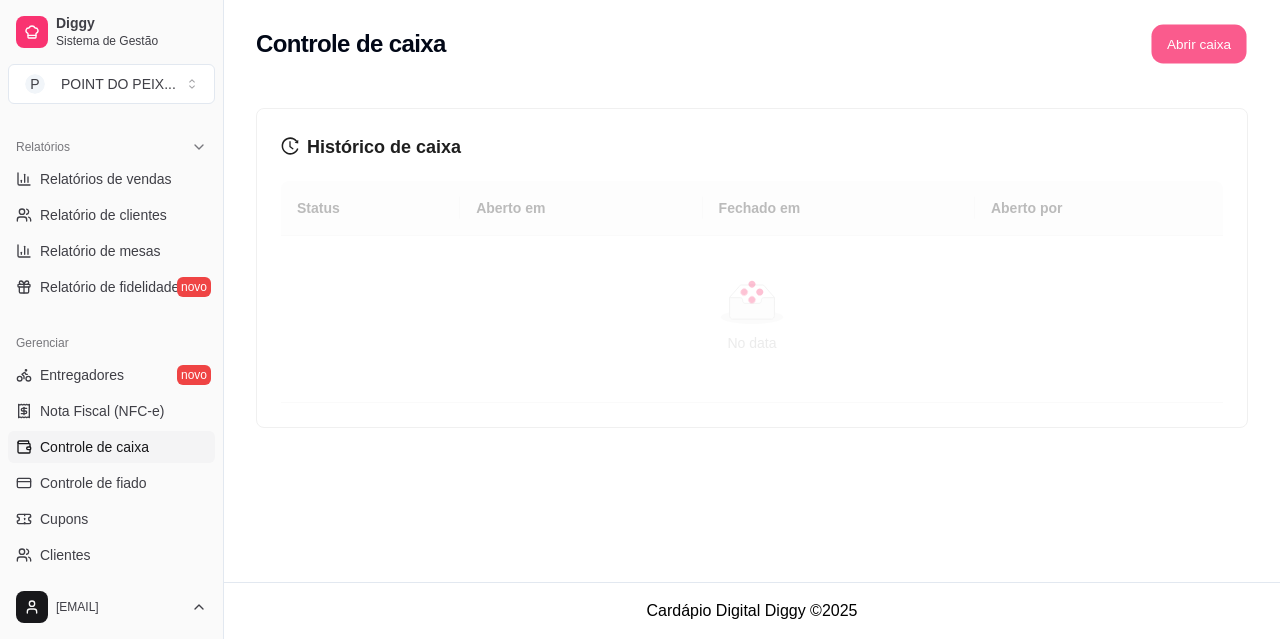 click on "Abrir caixa" at bounding box center [1198, 44] 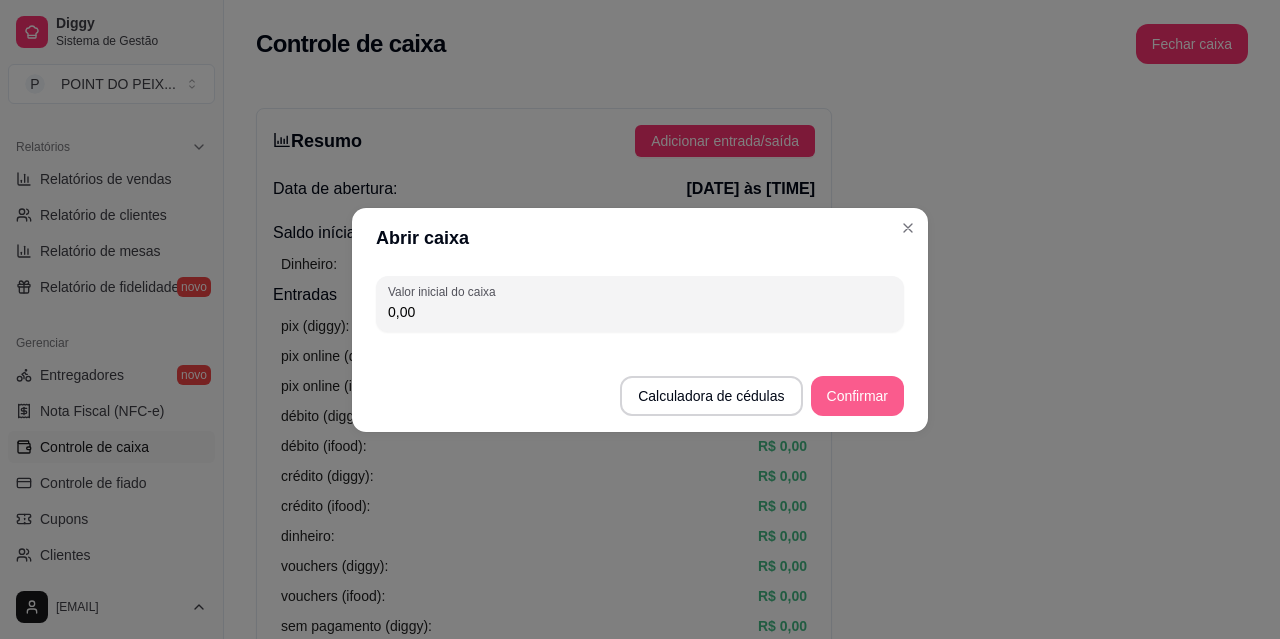 click on "Confirmar" at bounding box center (857, 396) 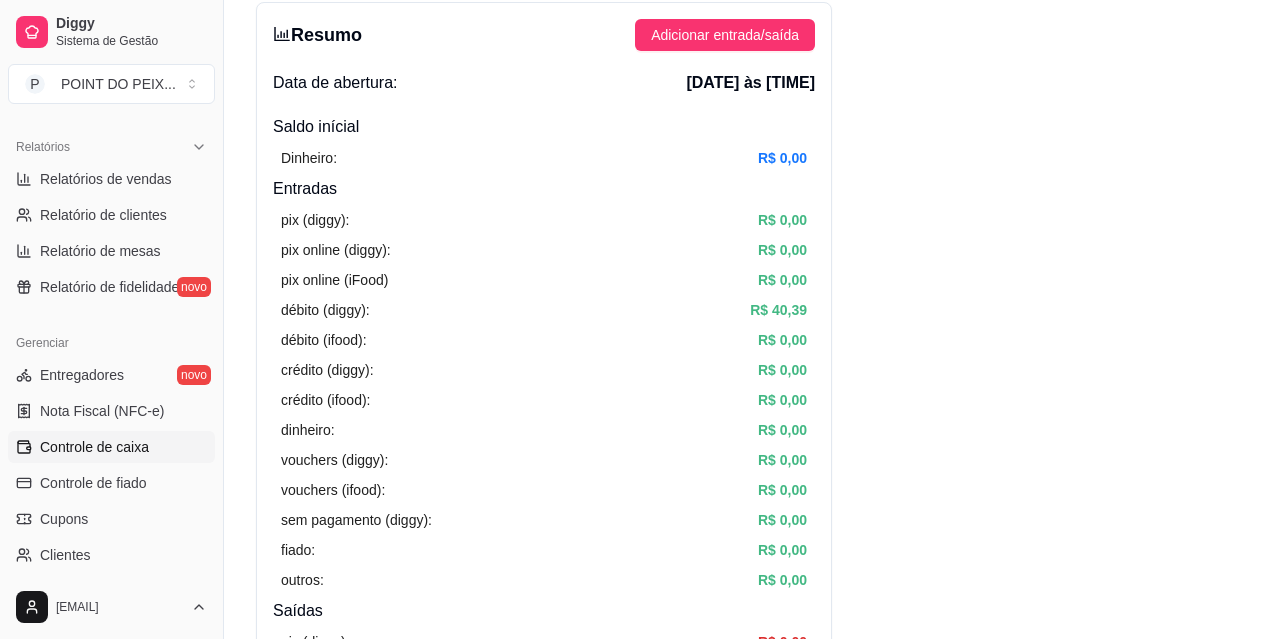 scroll, scrollTop: 0, scrollLeft: 0, axis: both 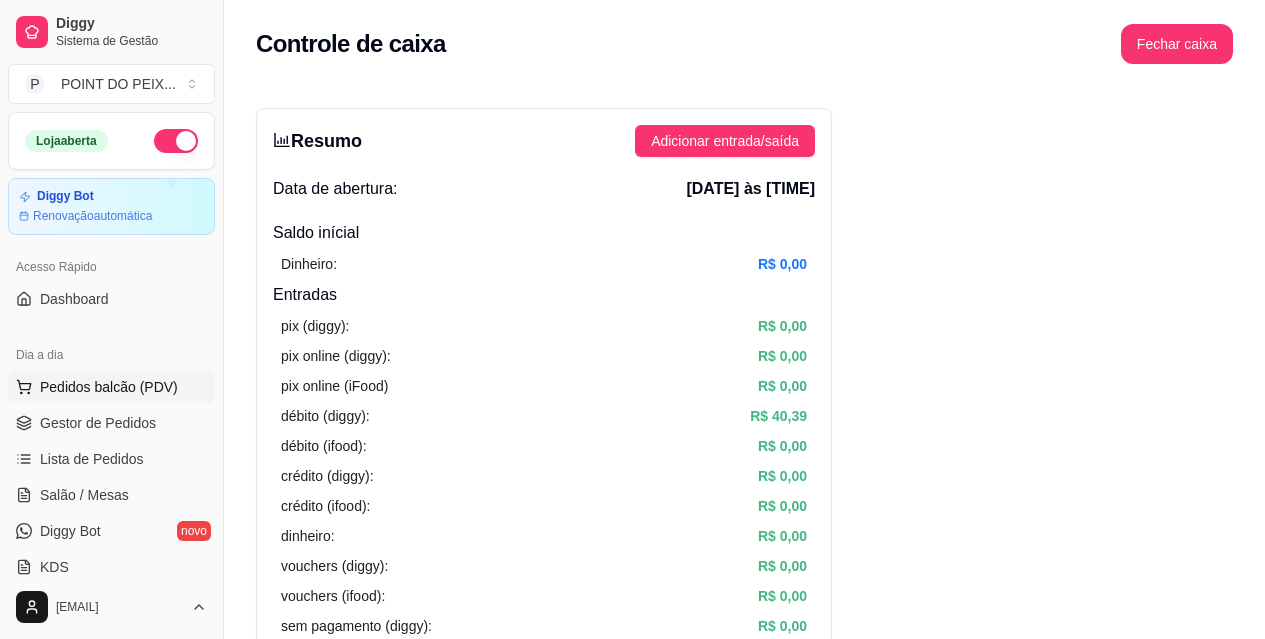 click on "Pedidos balcão (PDV)" at bounding box center (109, 387) 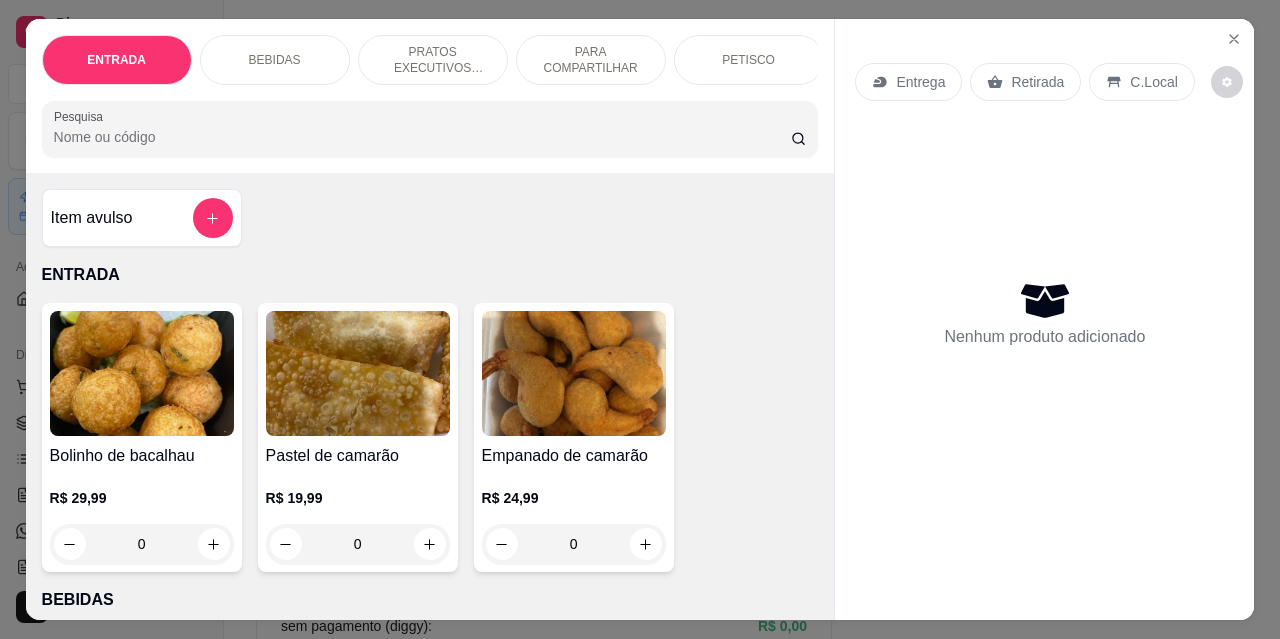 click on "BEBIDAS" at bounding box center (275, 60) 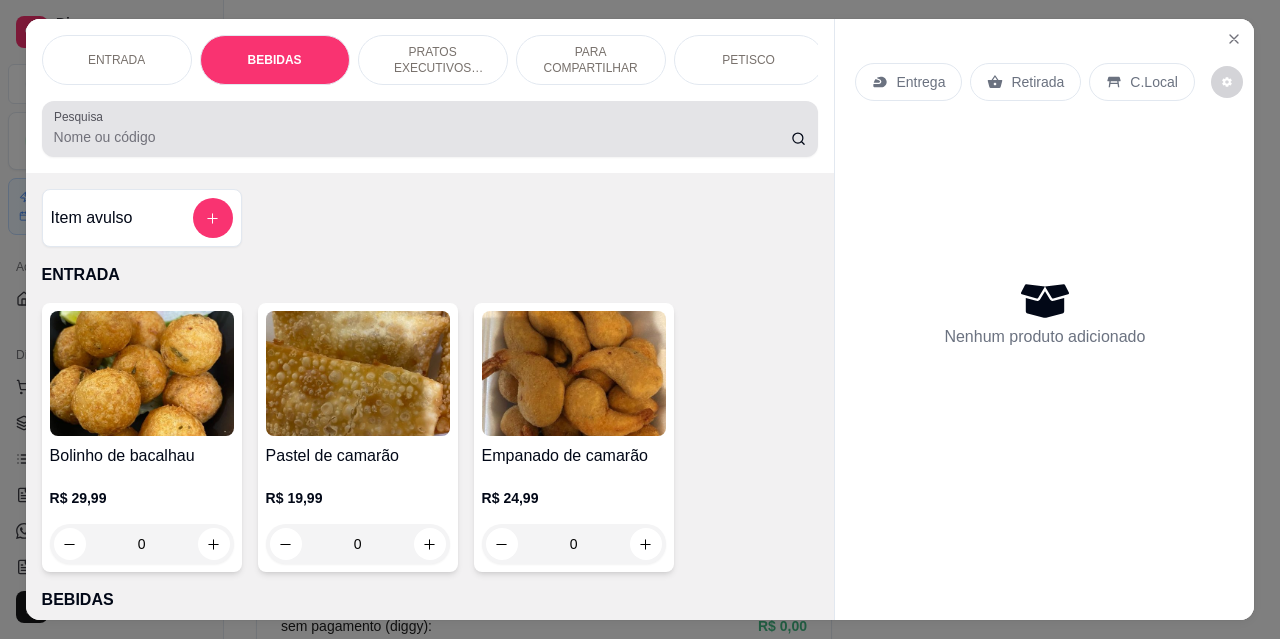 scroll, scrollTop: 415, scrollLeft: 0, axis: vertical 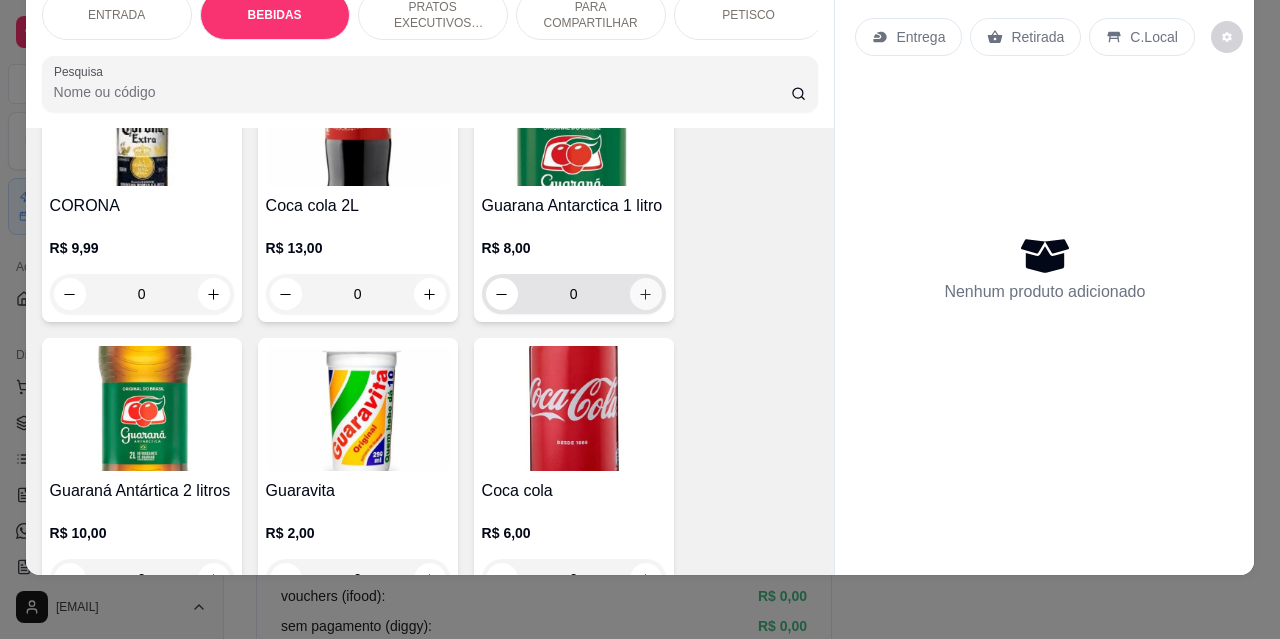 click 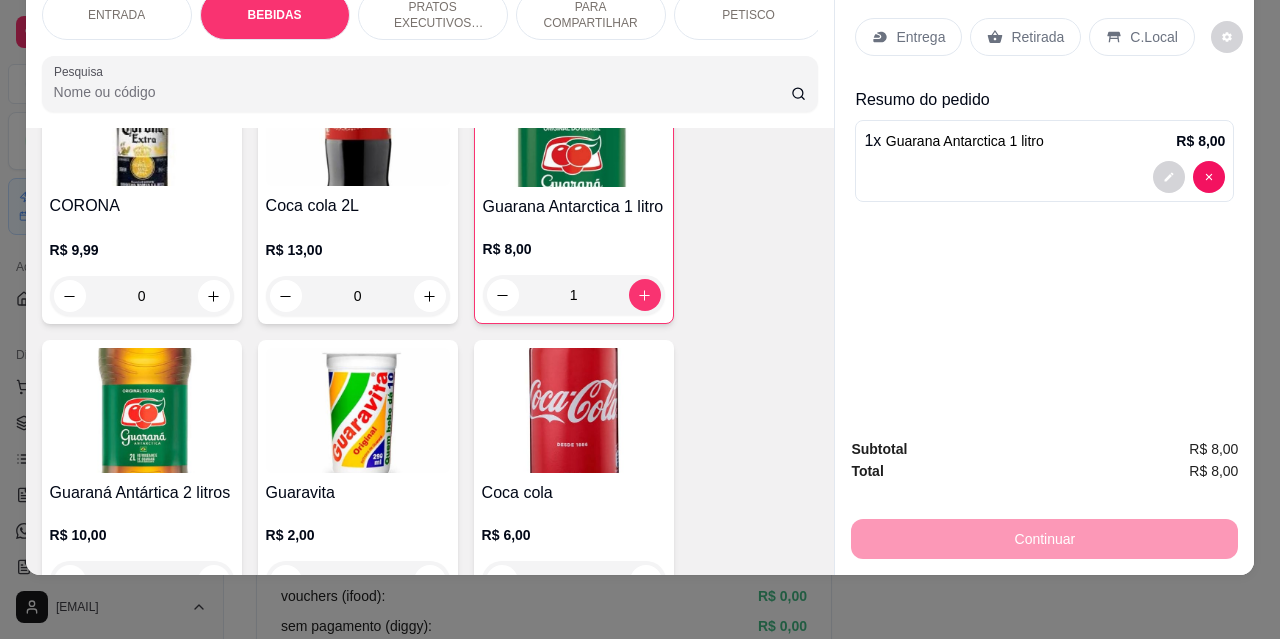 click on "Retirada" at bounding box center (1037, 37) 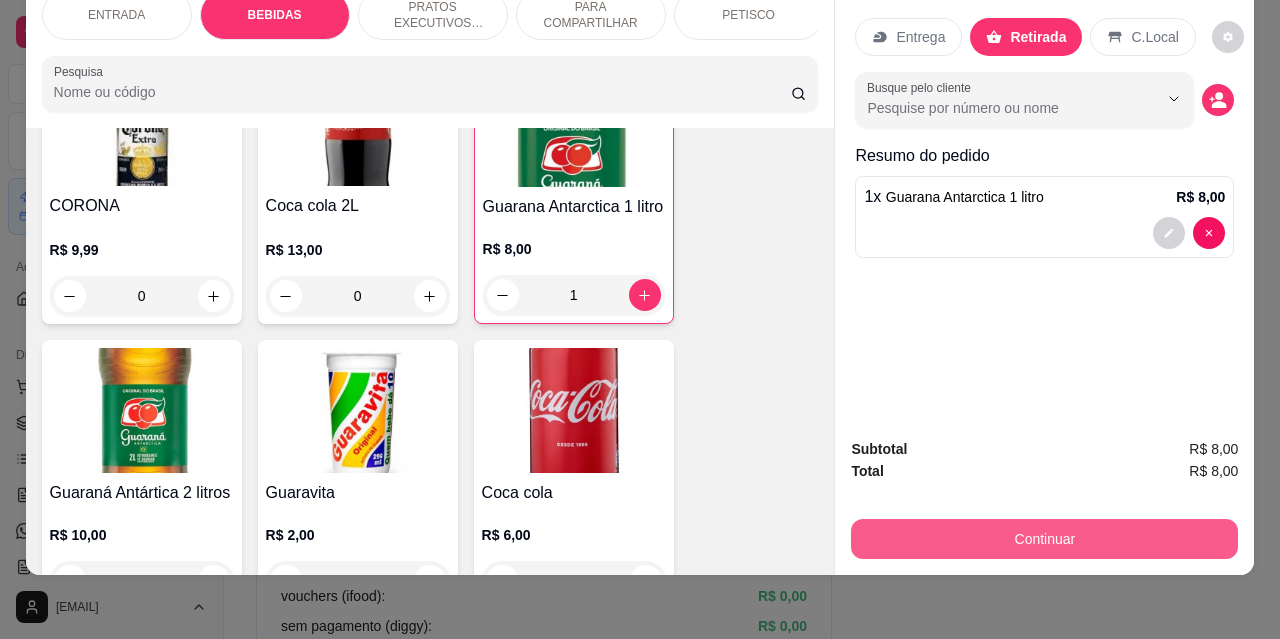 click on "Continuar" at bounding box center [1044, 539] 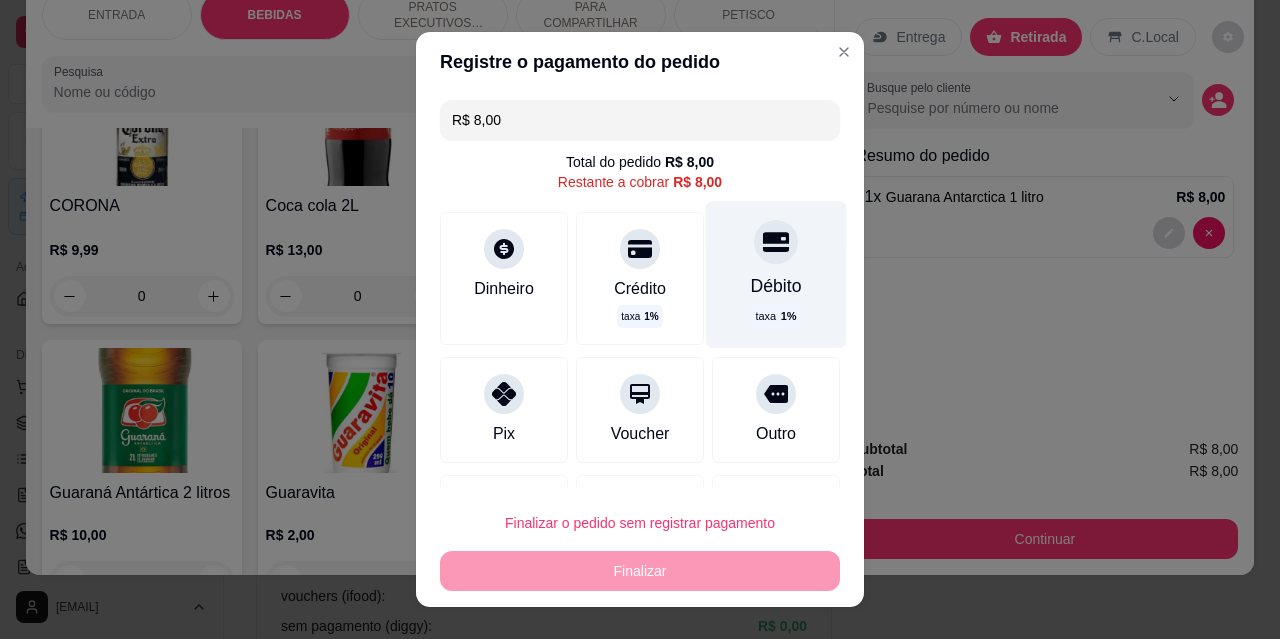 click on "Débito" at bounding box center [776, 286] 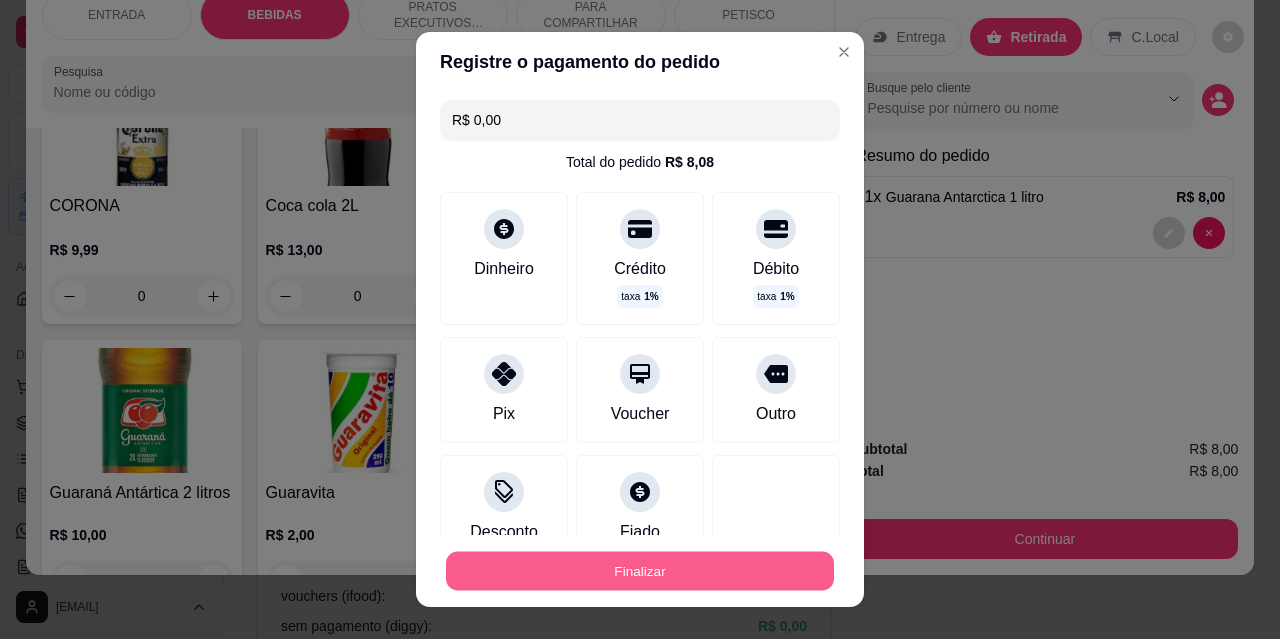 click on "Finalizar" at bounding box center (640, 571) 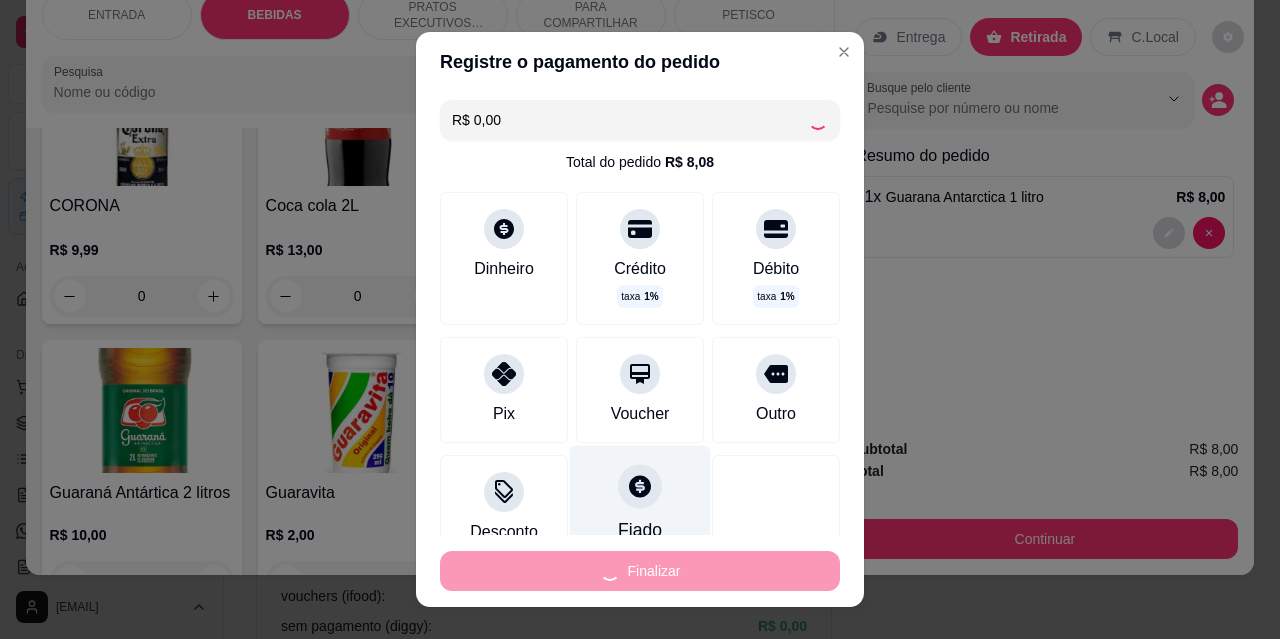 type on "0" 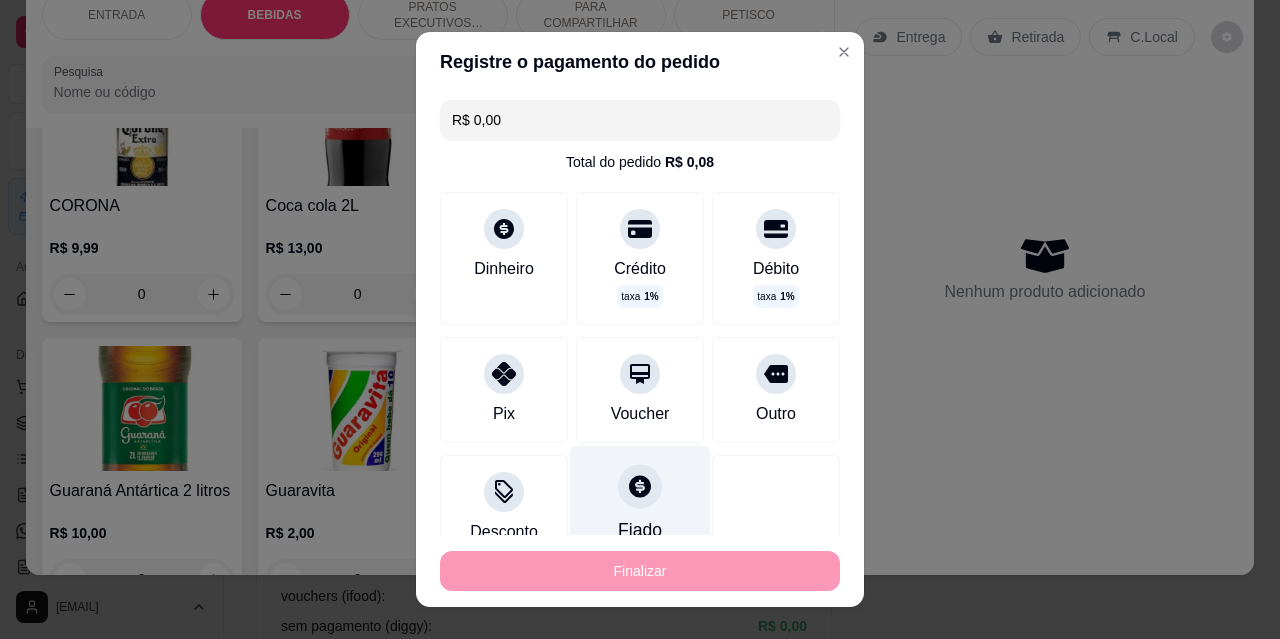type on "-R$ 8,00" 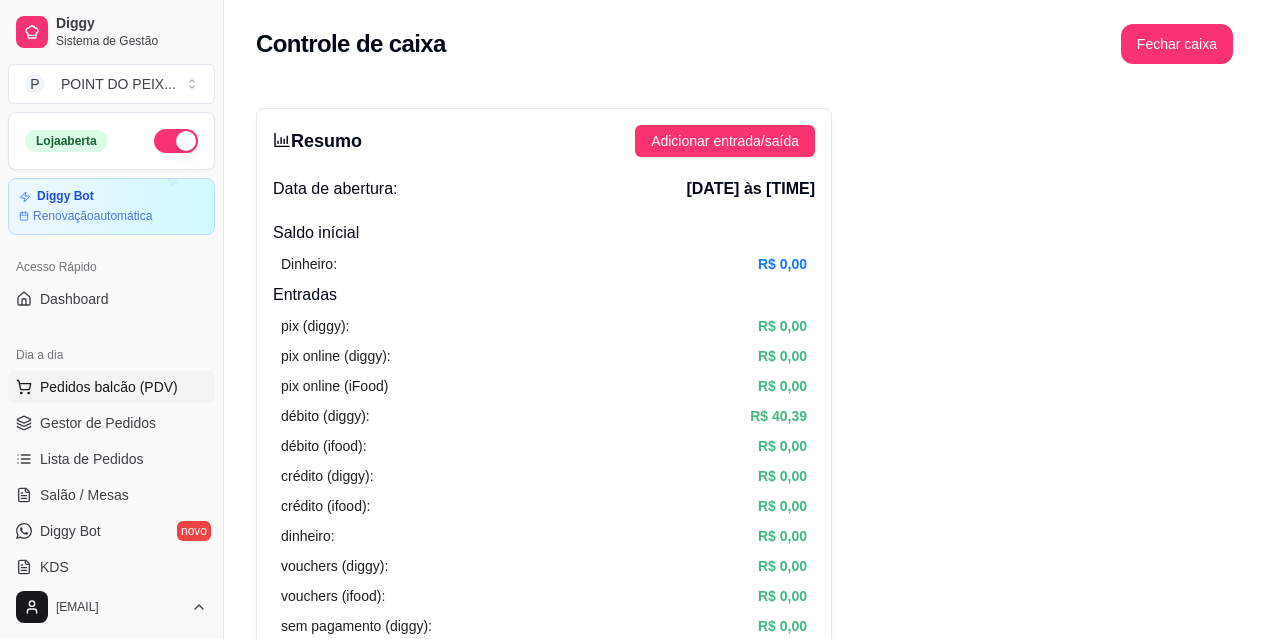 click on "Pedidos balcão (PDV)" at bounding box center (109, 387) 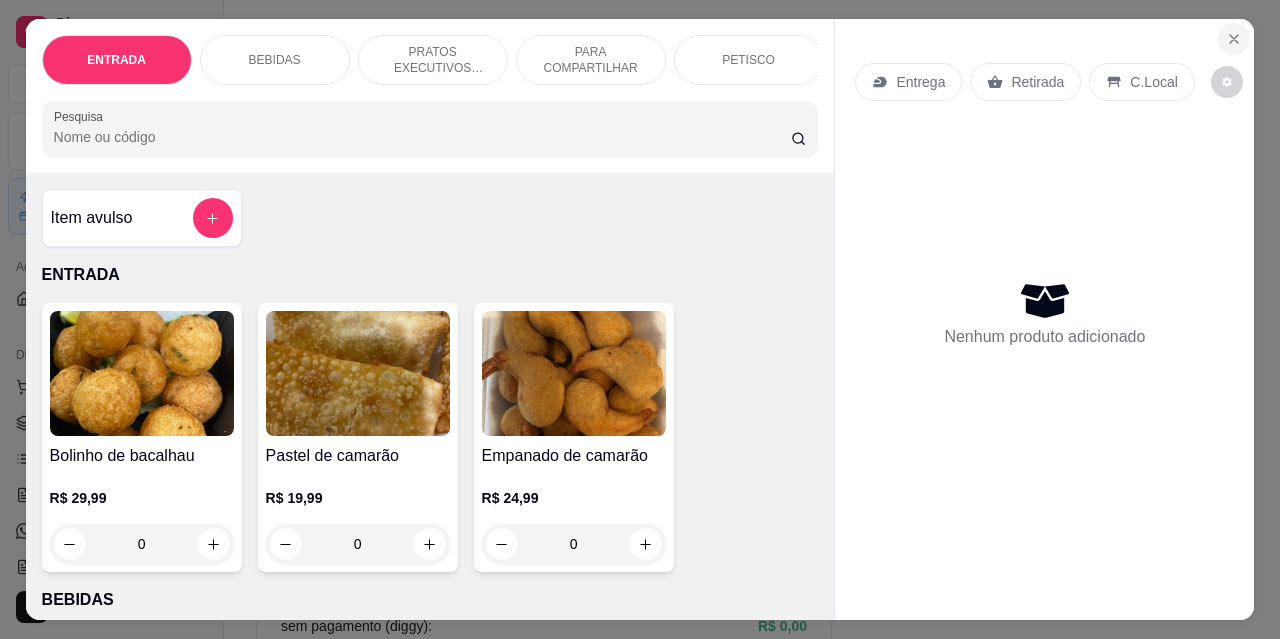 click 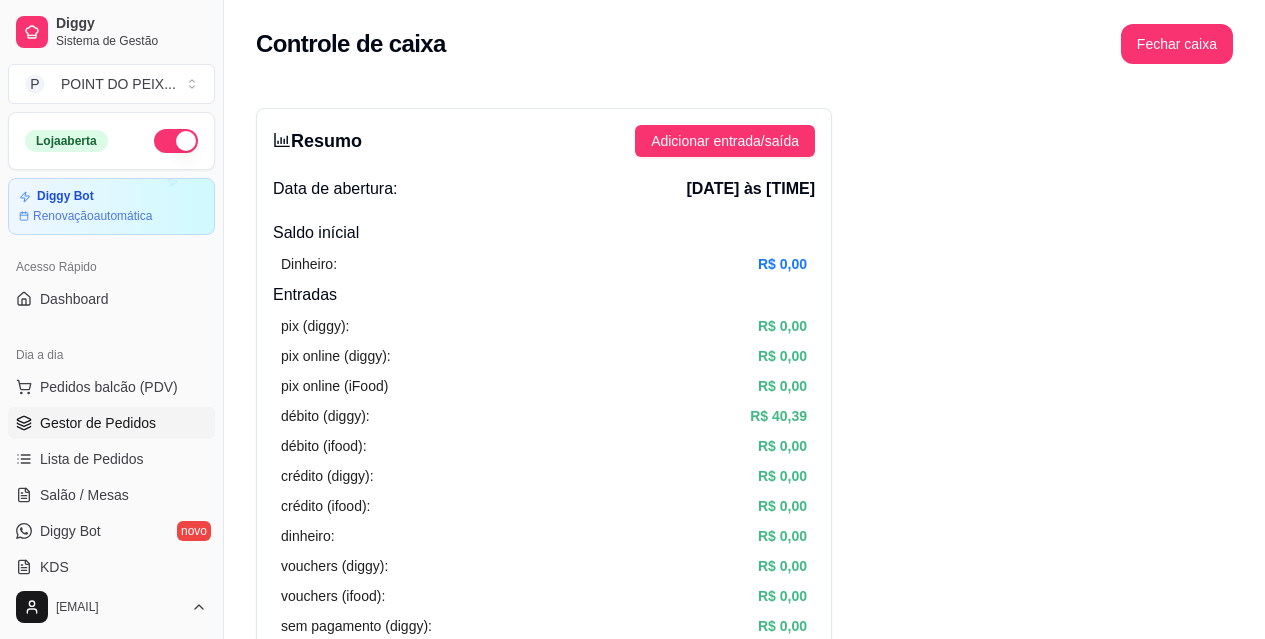 click on "Gestor de Pedidos" at bounding box center [111, 423] 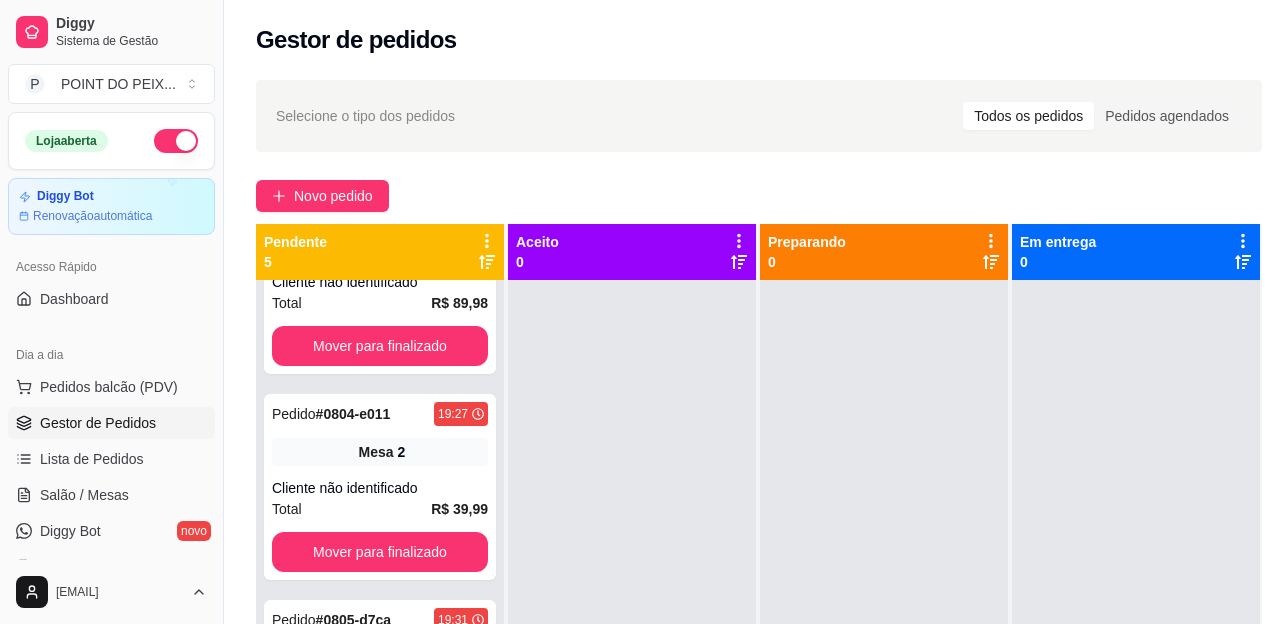 scroll, scrollTop: 411, scrollLeft: 0, axis: vertical 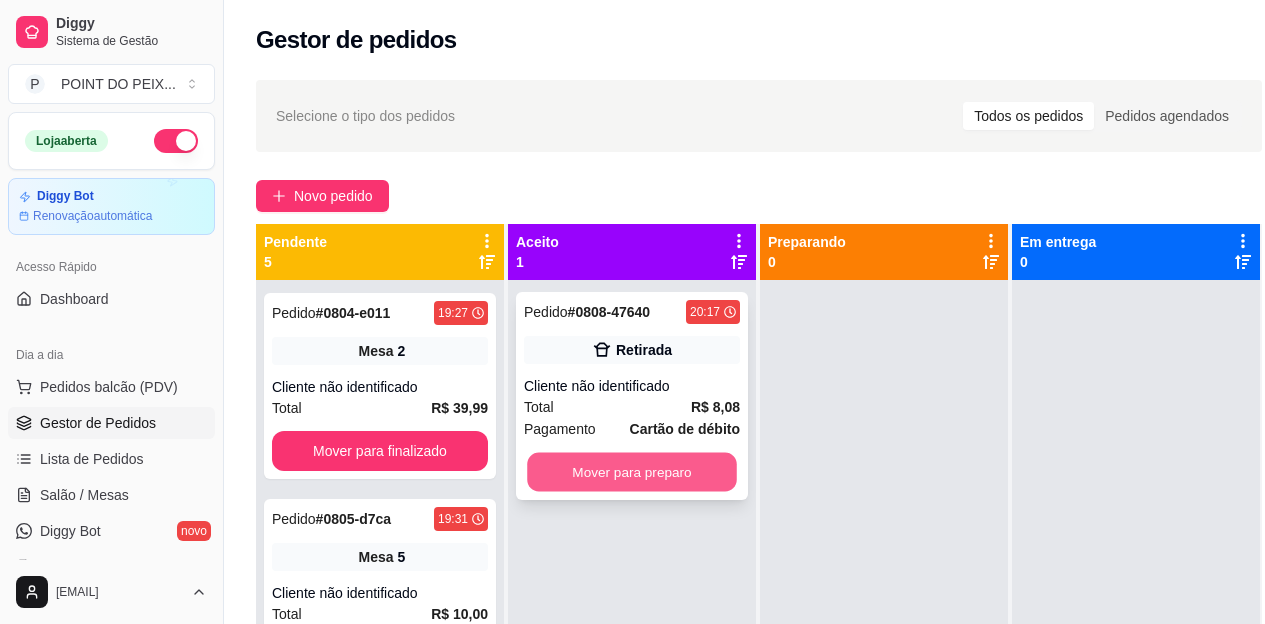 click on "Mover para preparo" at bounding box center [632, 472] 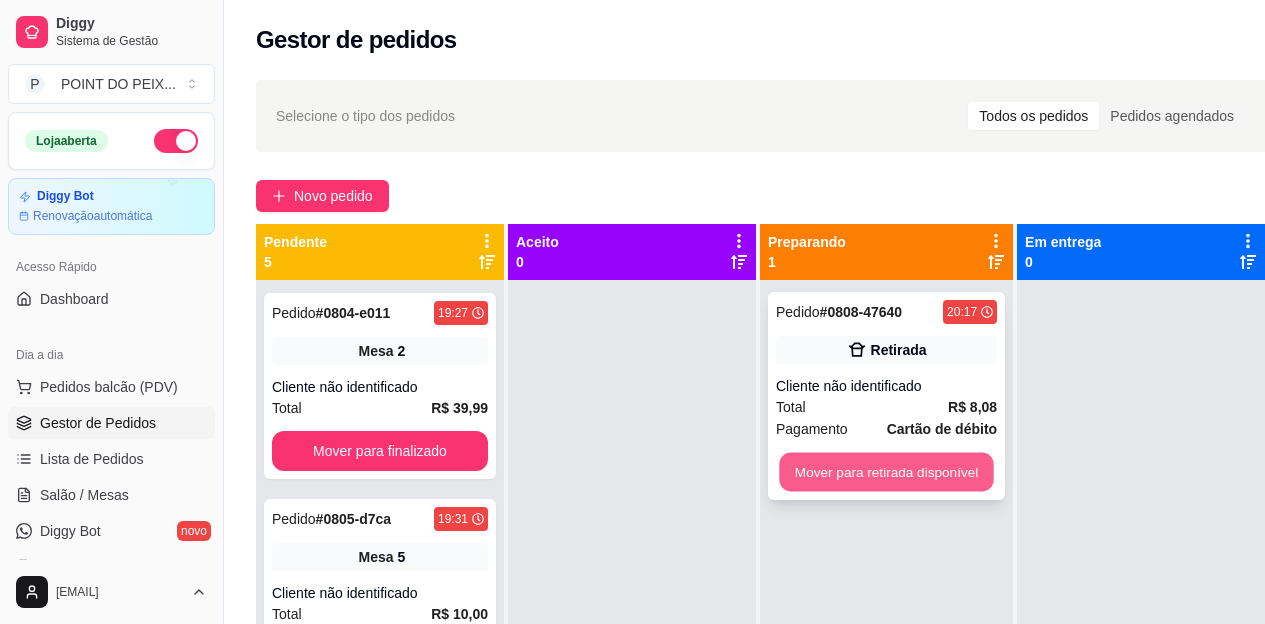 click on "Mover para retirada disponível" at bounding box center [886, 472] 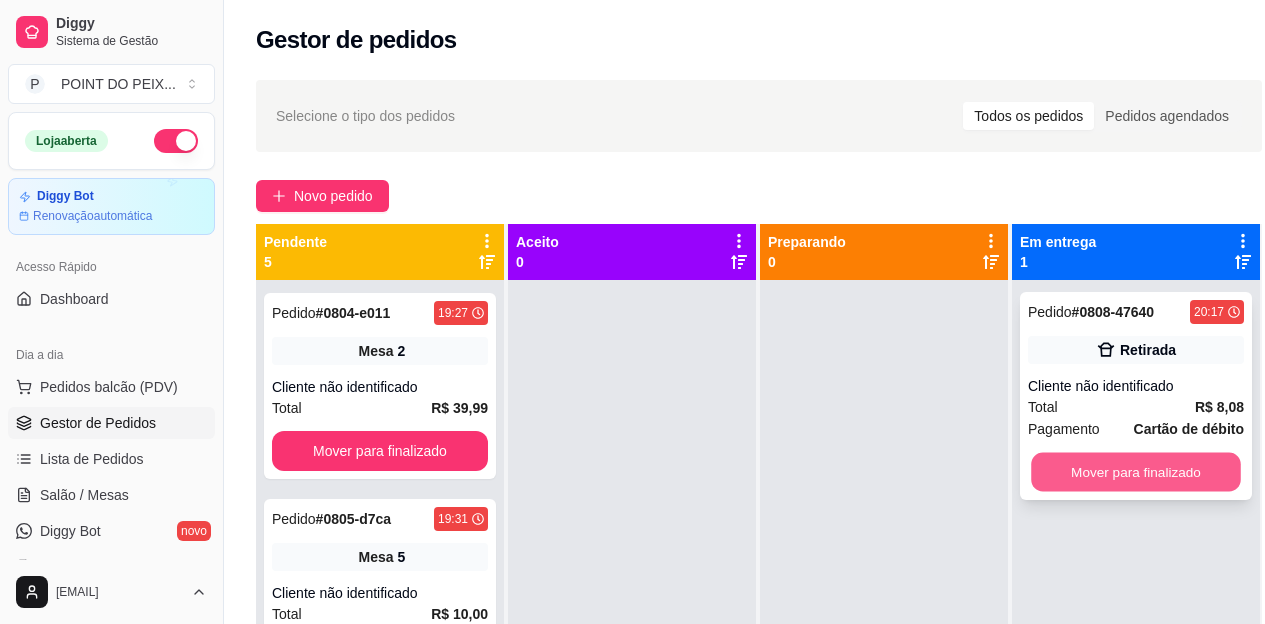 click on "Mover para finalizado" at bounding box center [1136, 472] 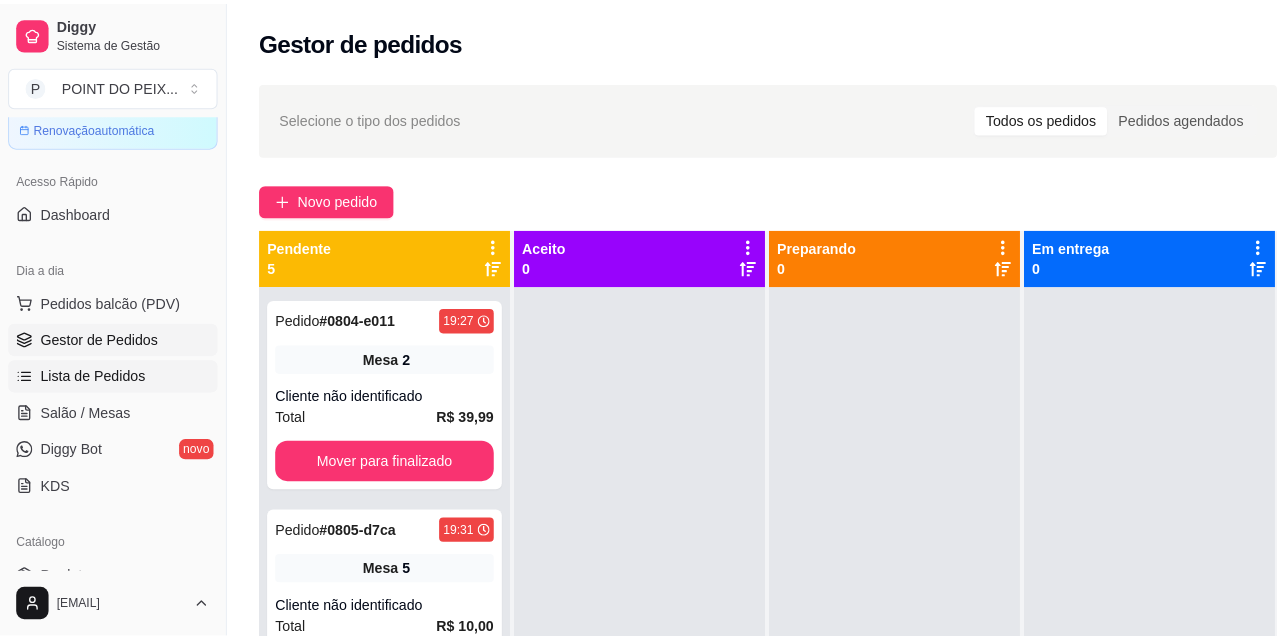 scroll, scrollTop: 100, scrollLeft: 0, axis: vertical 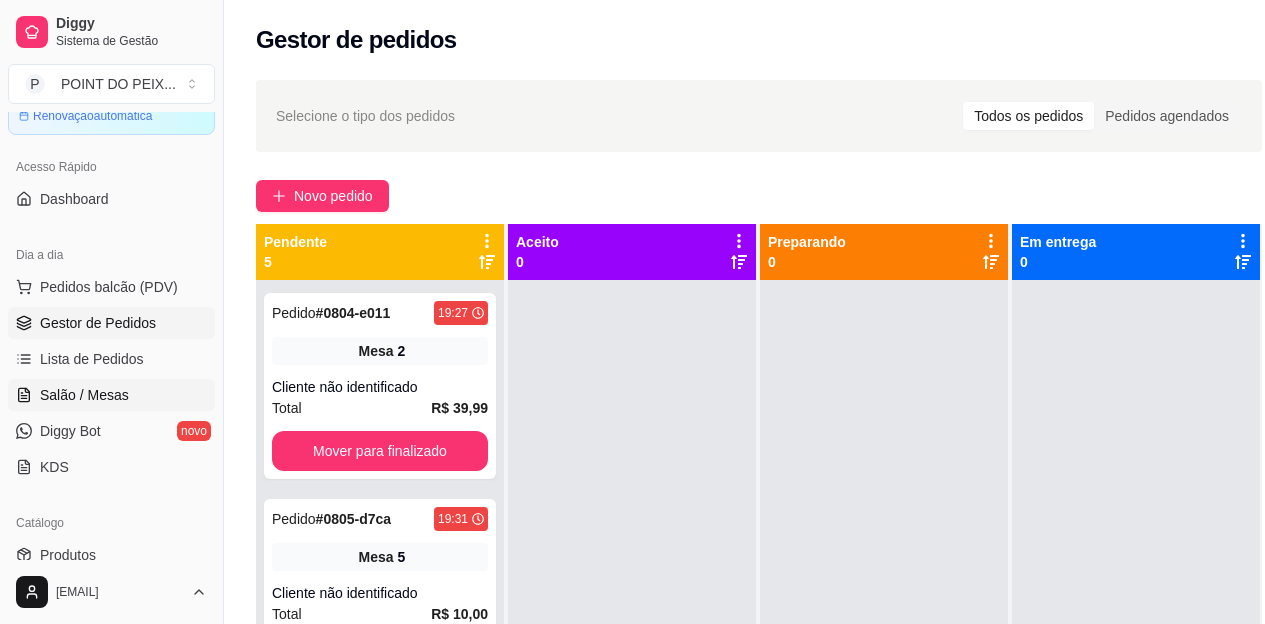 click on "Salão / Mesas" at bounding box center [84, 395] 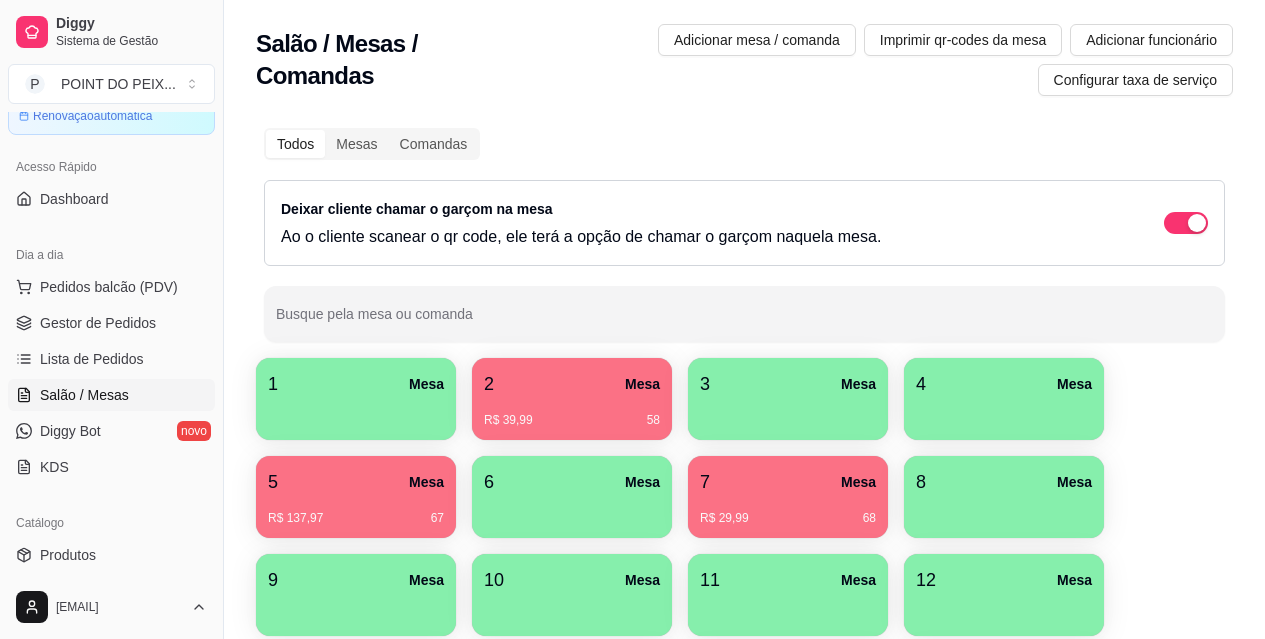 click on "R$ 39,99 58" at bounding box center (572, 413) 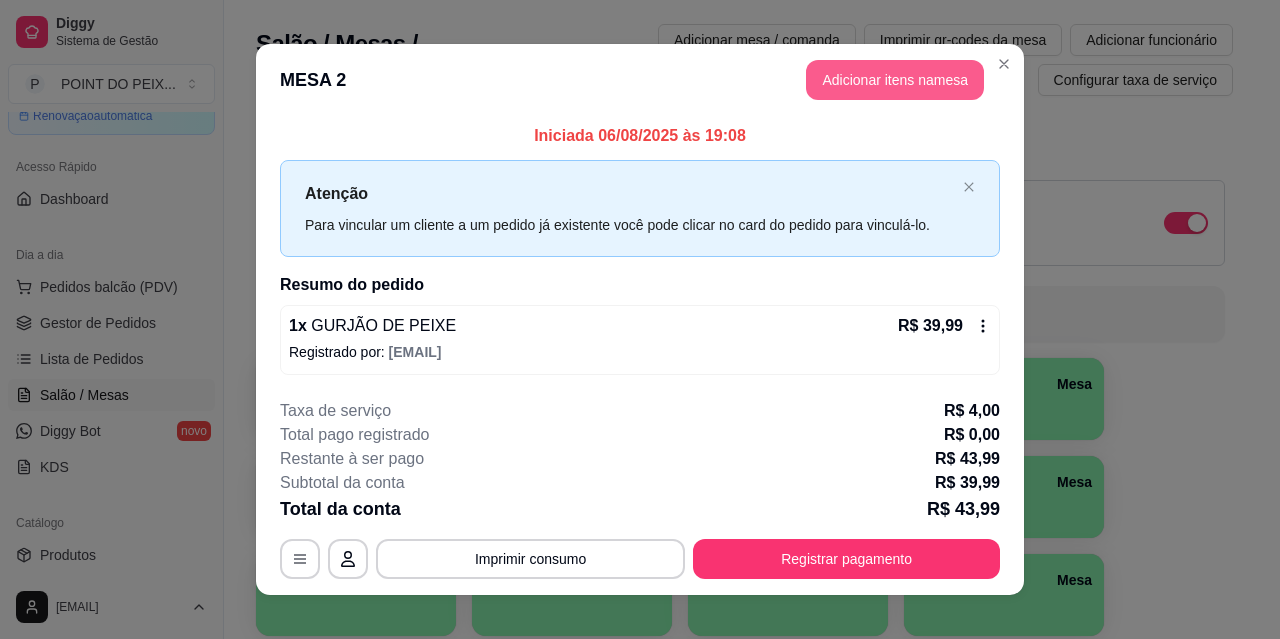 click on "Adicionar itens na  mesa" at bounding box center [895, 80] 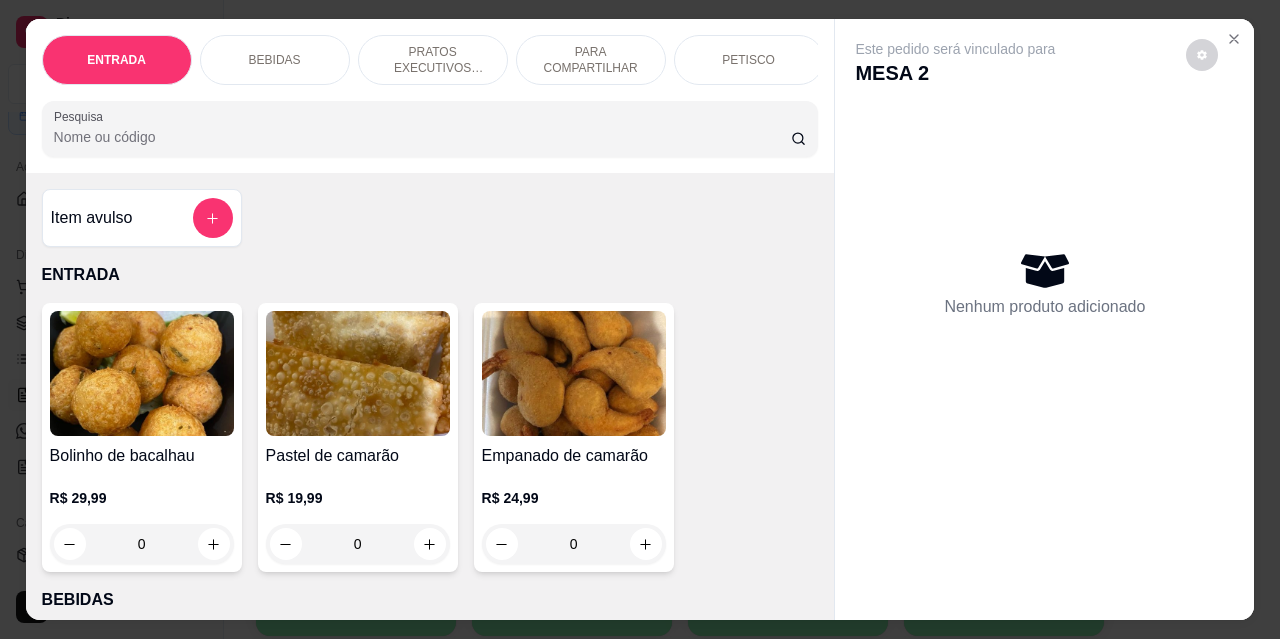 drag, startPoint x: 255, startPoint y: 51, endPoint x: 267, endPoint y: 54, distance: 12.369317 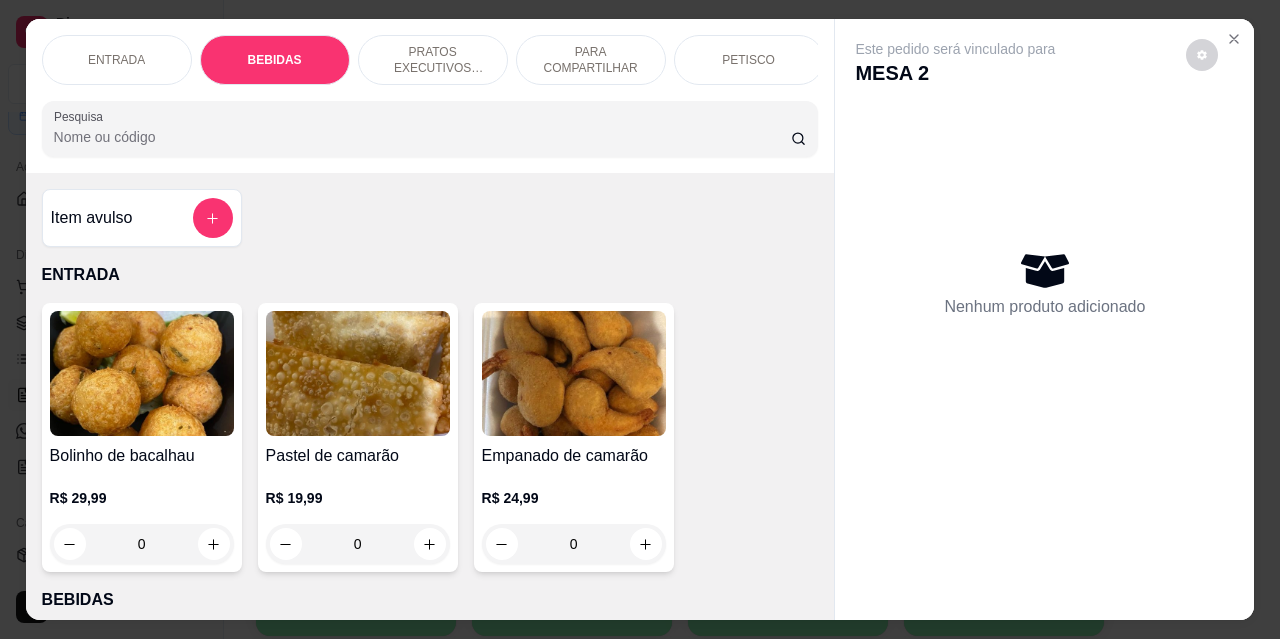 scroll, scrollTop: 415, scrollLeft: 0, axis: vertical 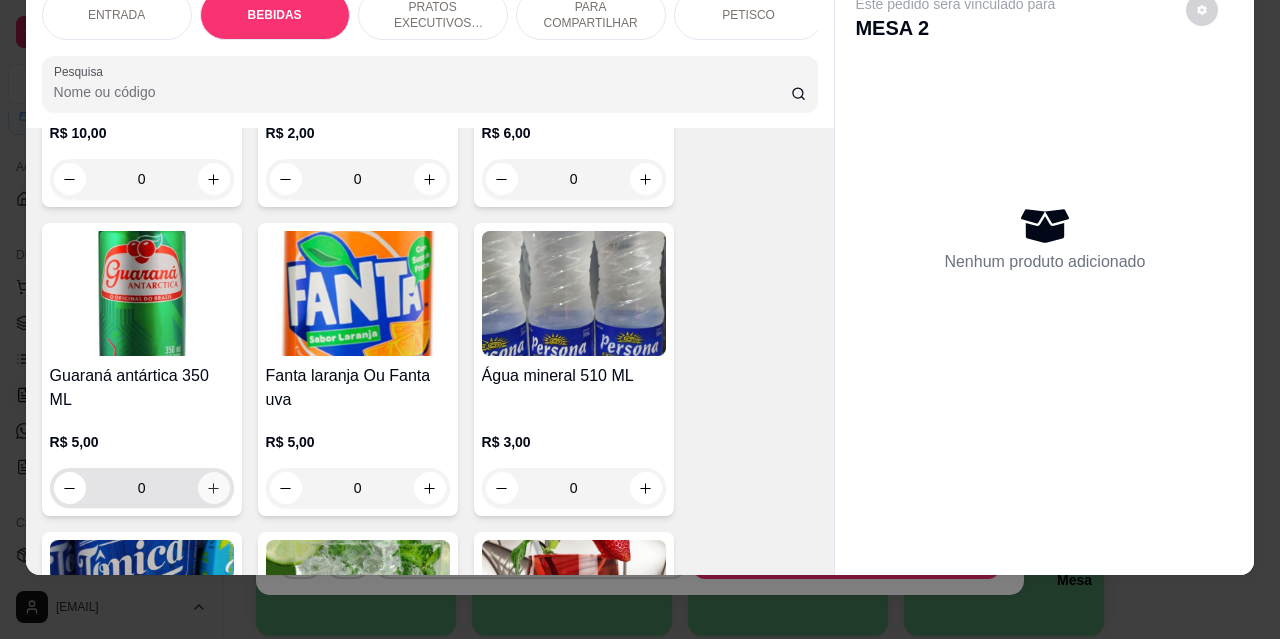 click 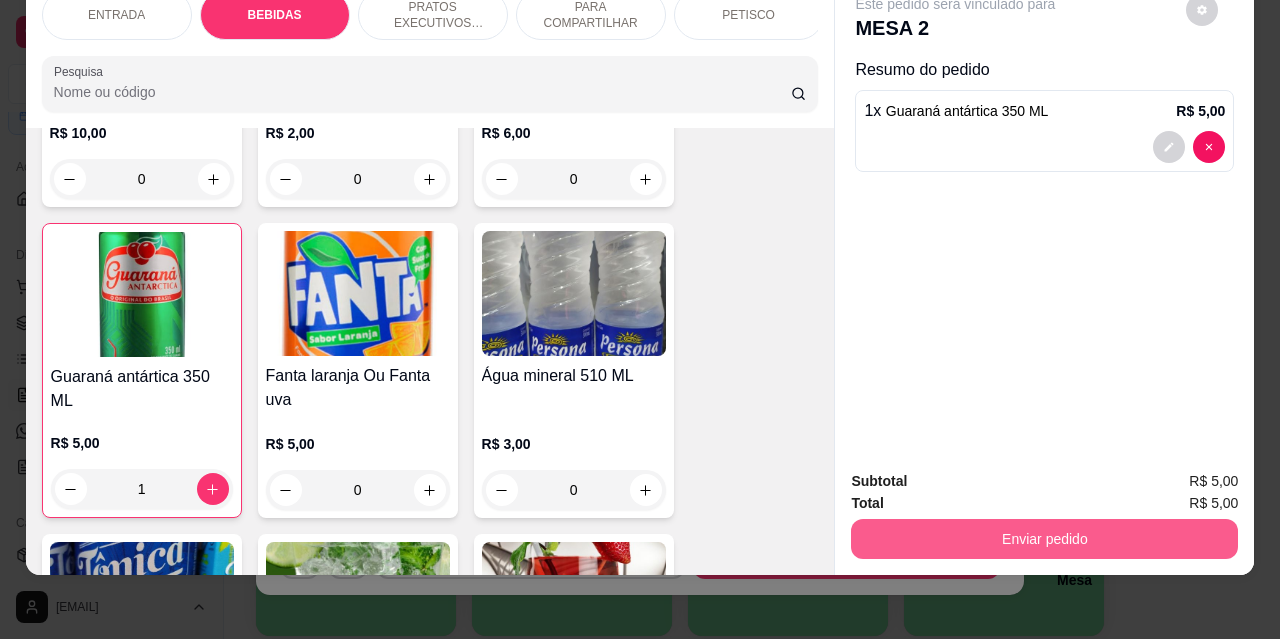 click on "Enviar pedido" at bounding box center [1044, 539] 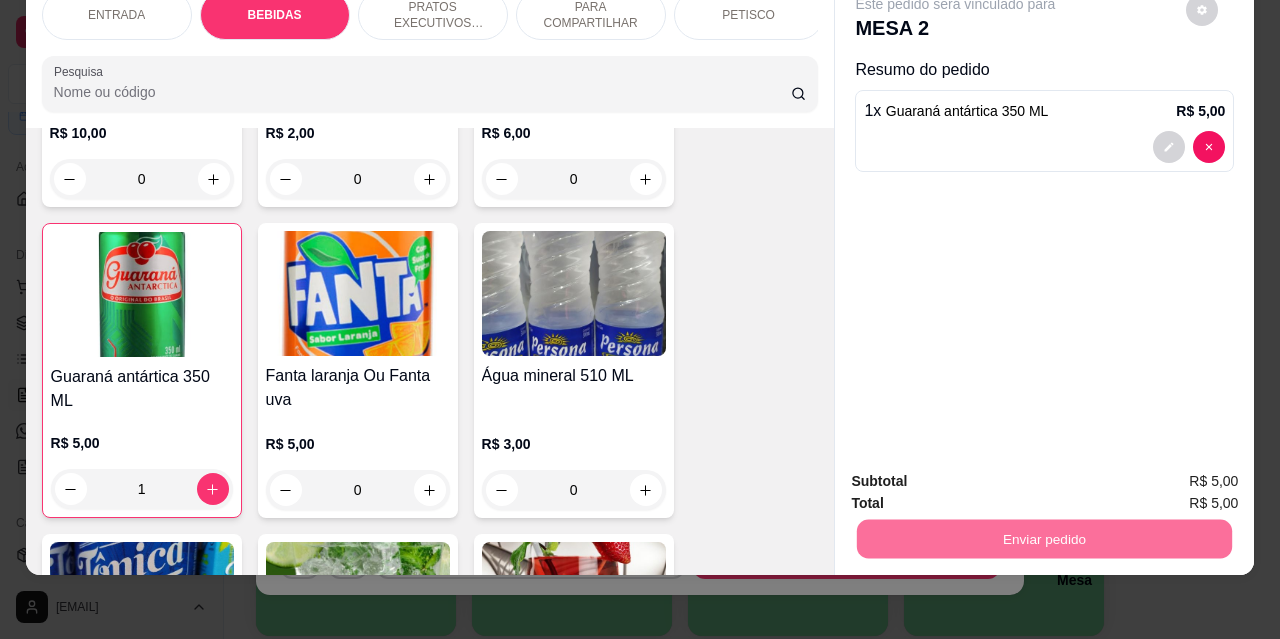 click on "Não registrar e enviar pedido" at bounding box center (979, 474) 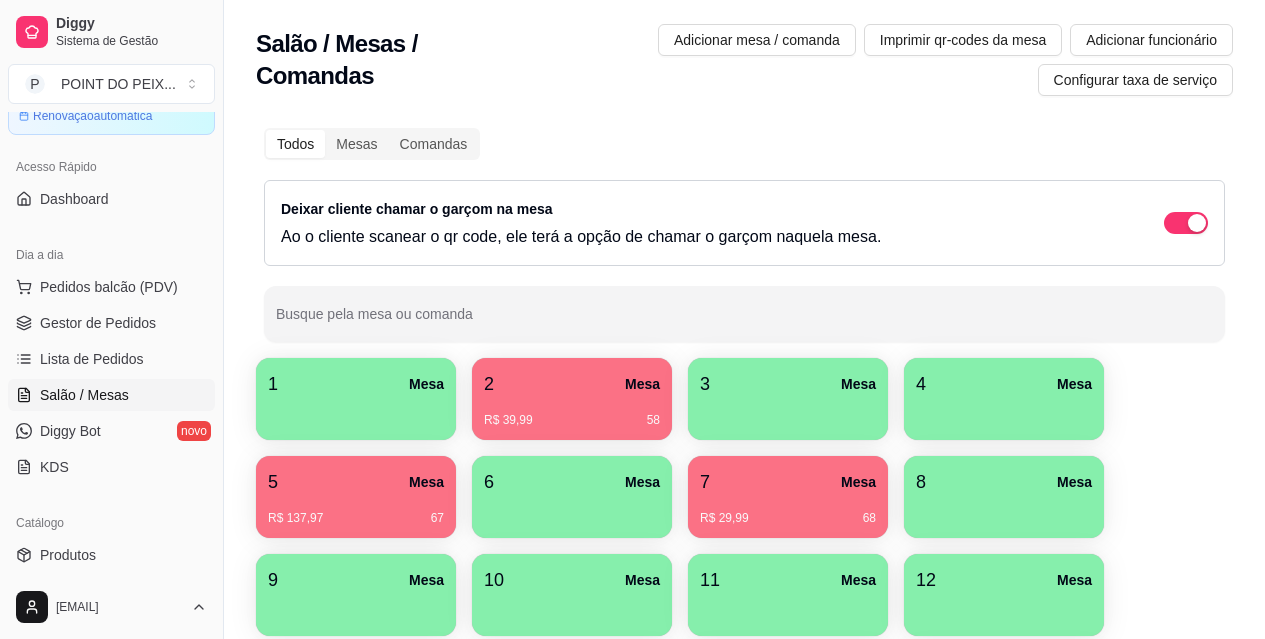click on "R$ 39,99 58" at bounding box center [572, 413] 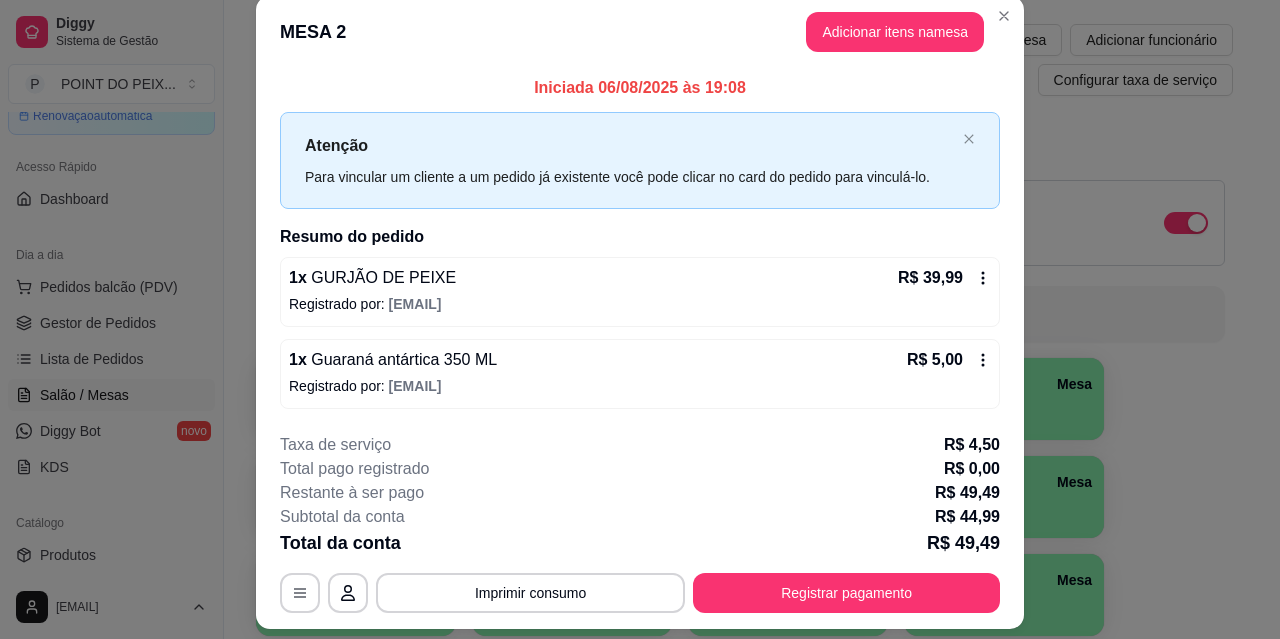 scroll, scrollTop: 0, scrollLeft: 0, axis: both 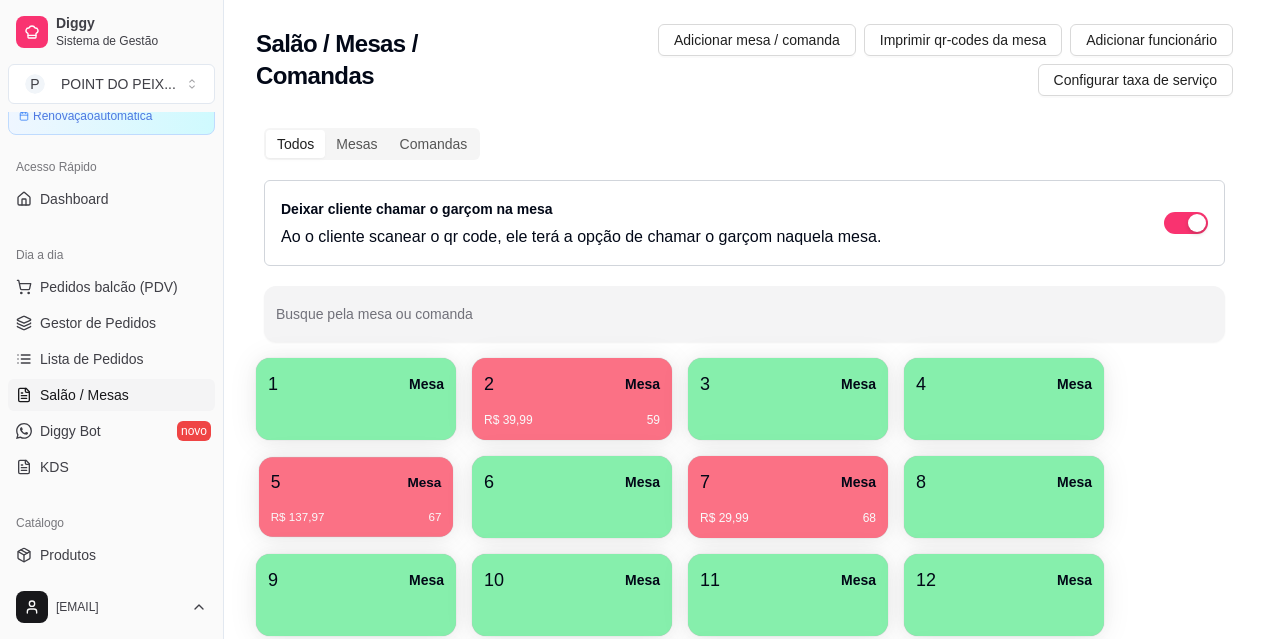 click on "R$ 137,97 67" at bounding box center (356, 510) 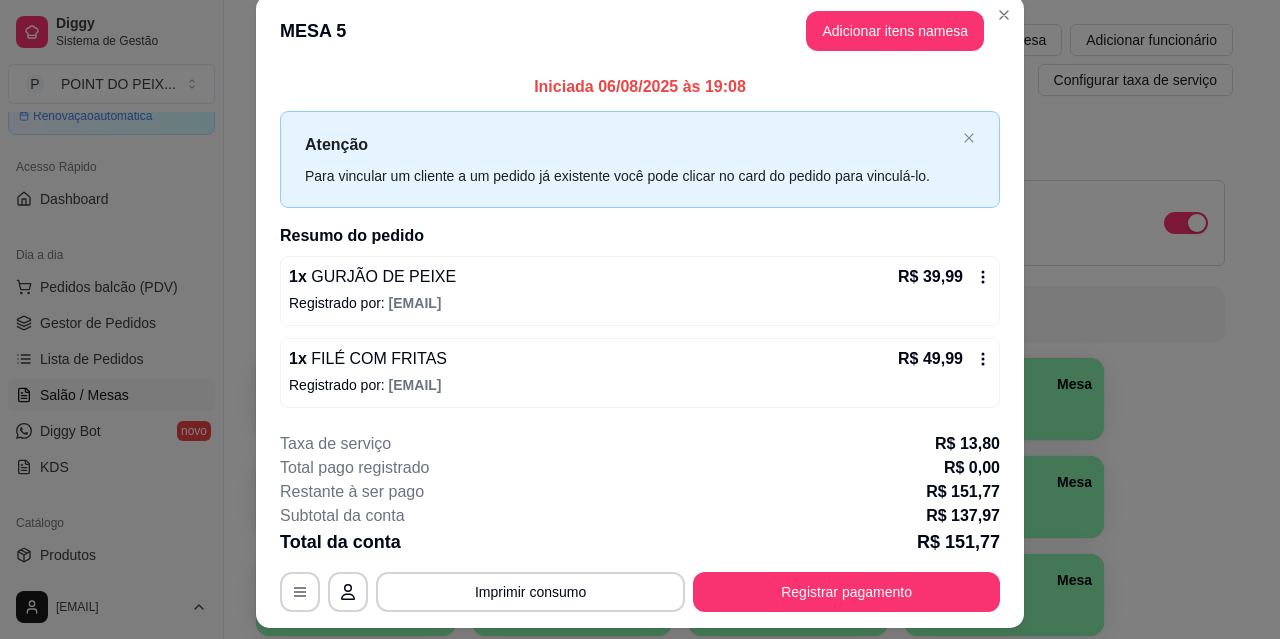 scroll, scrollTop: 0, scrollLeft: 0, axis: both 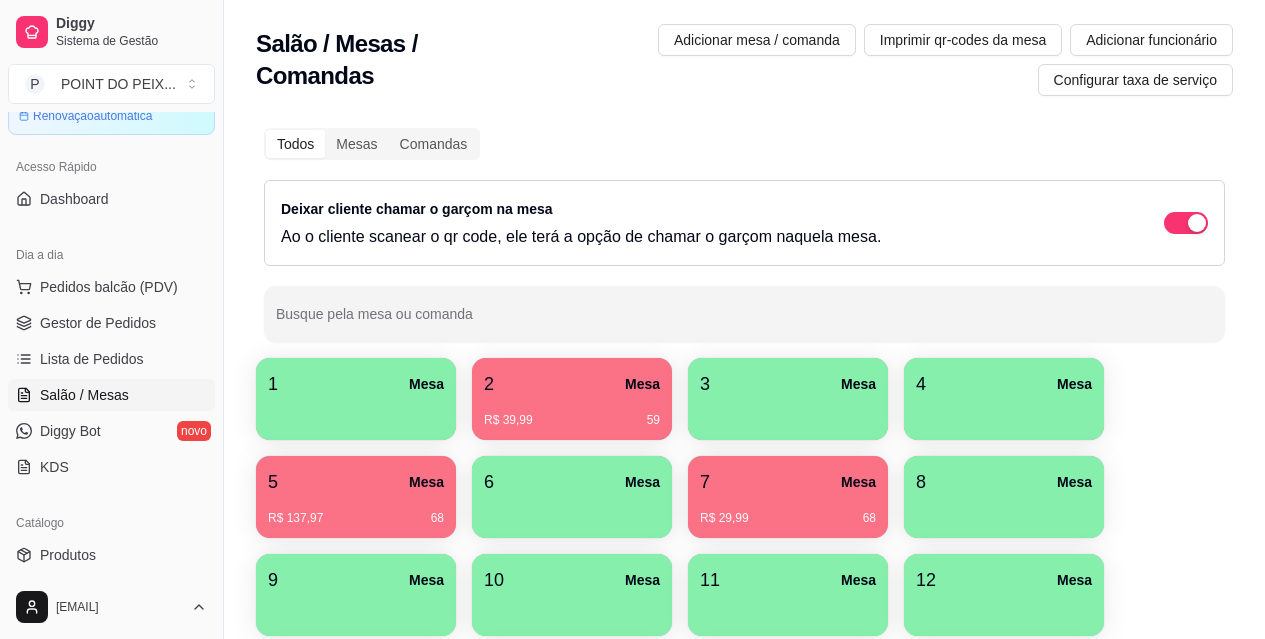 click on "R$ 29,99 68" at bounding box center (788, 511) 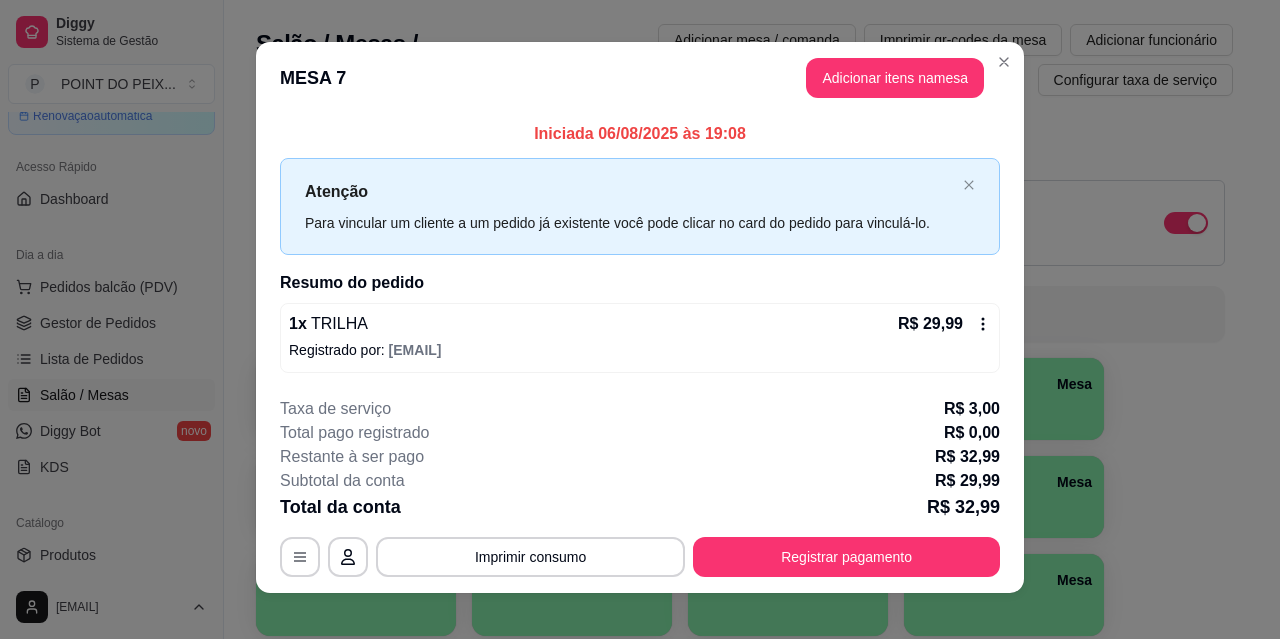 scroll, scrollTop: 0, scrollLeft: 0, axis: both 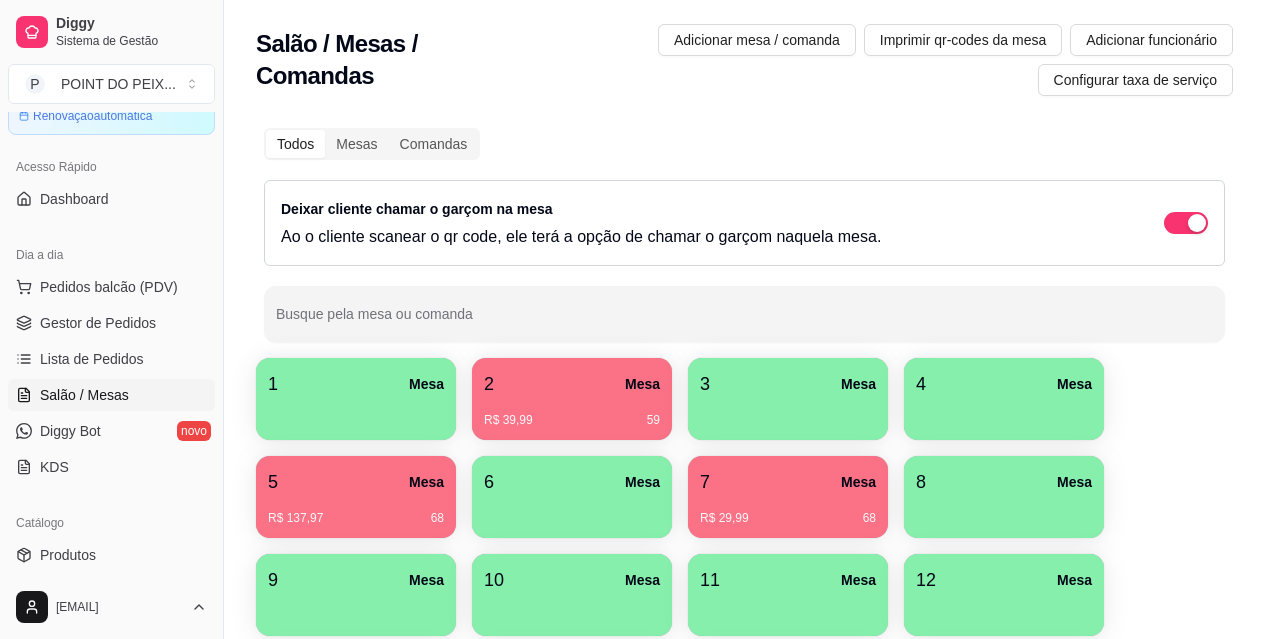 type 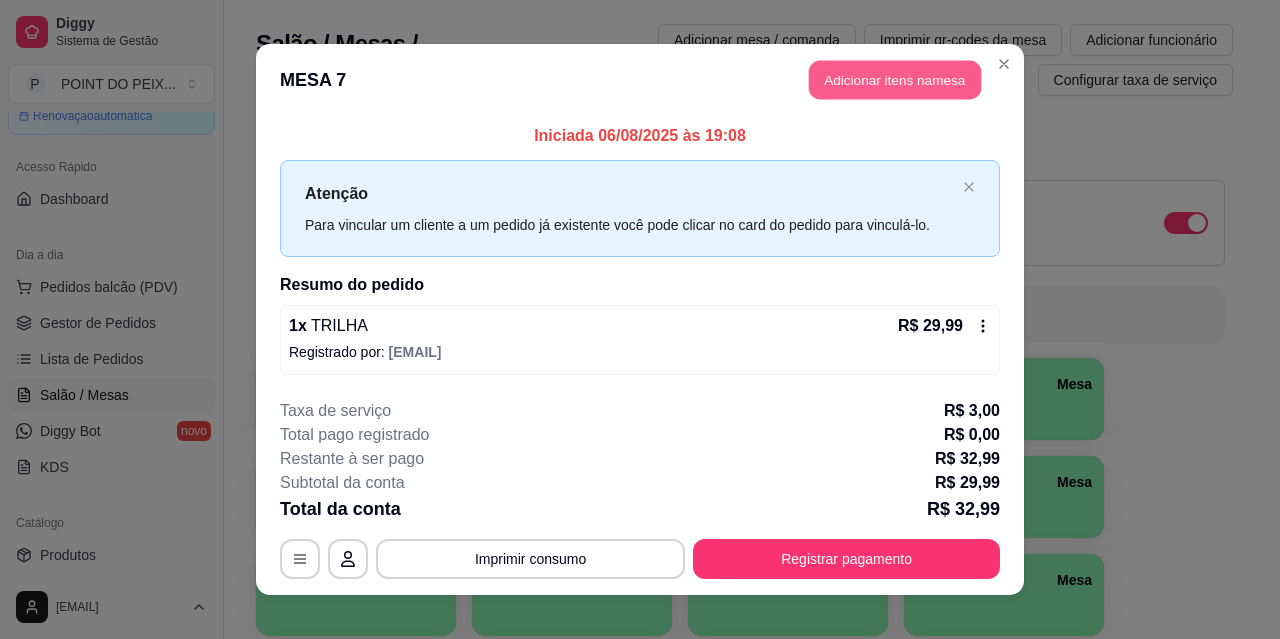 click on "Adicionar itens na  mesa" at bounding box center (895, 80) 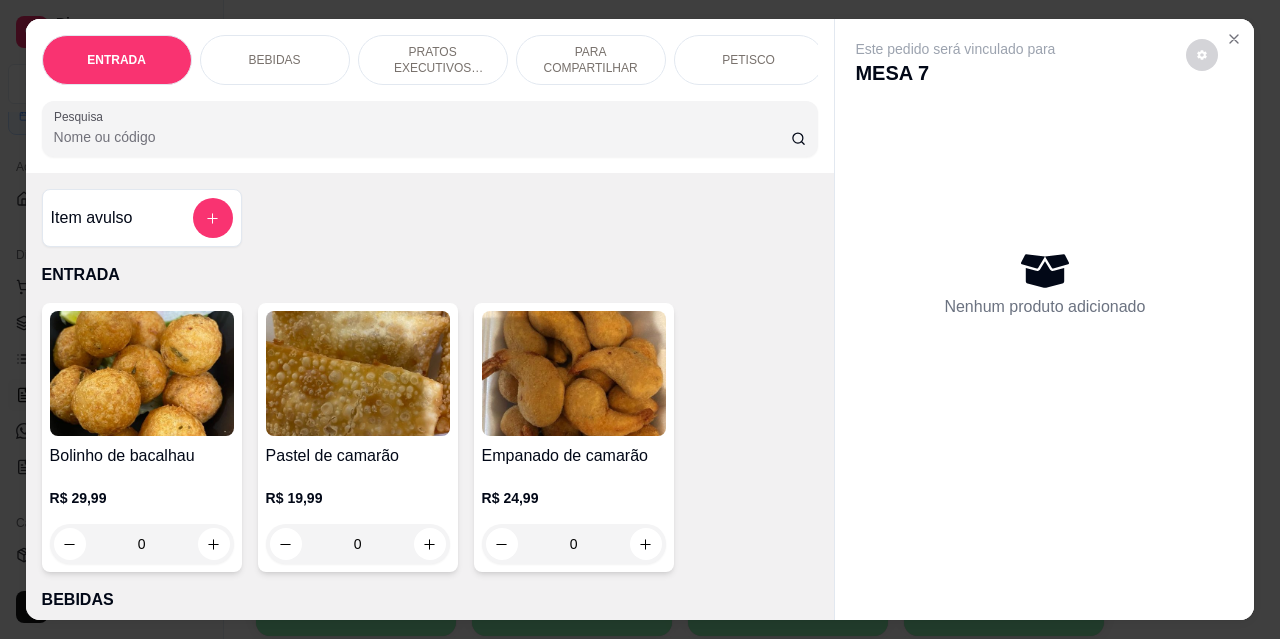 click on "BEBIDAS" at bounding box center (275, 60) 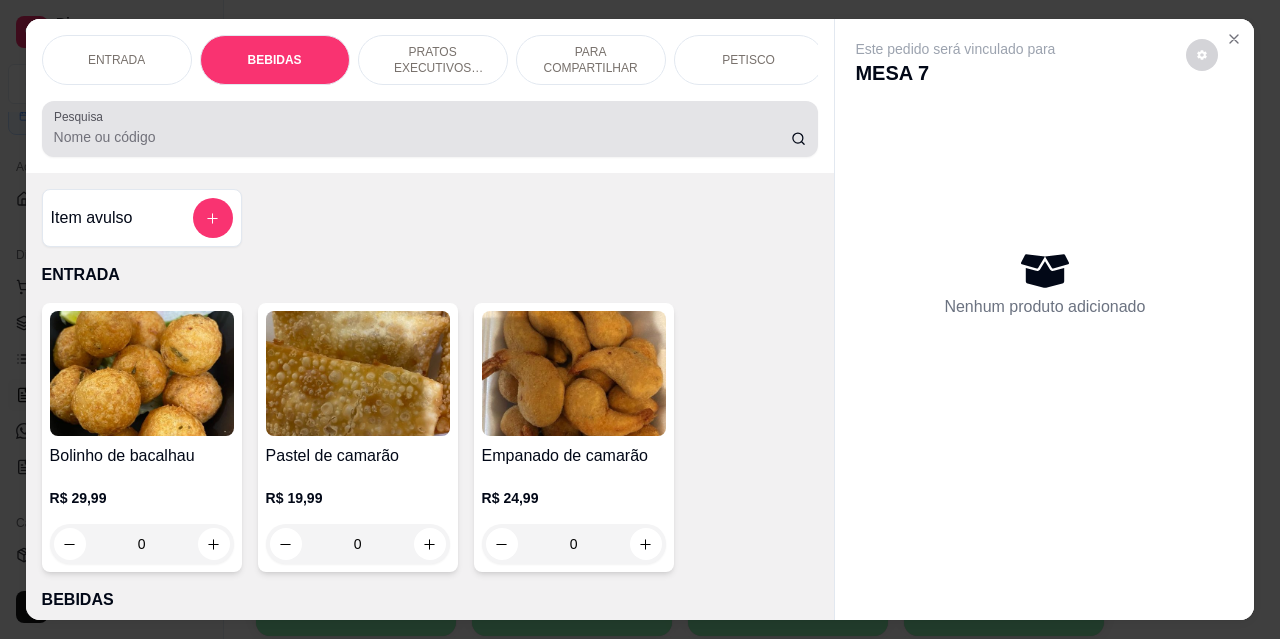 scroll, scrollTop: 415, scrollLeft: 0, axis: vertical 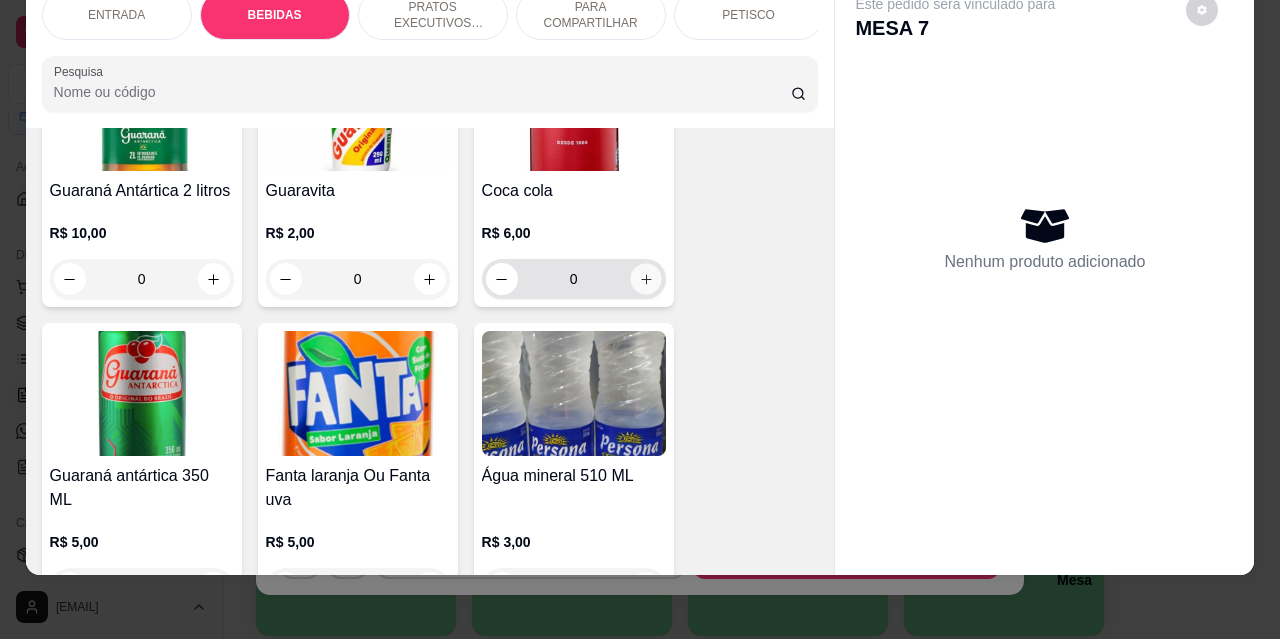 click 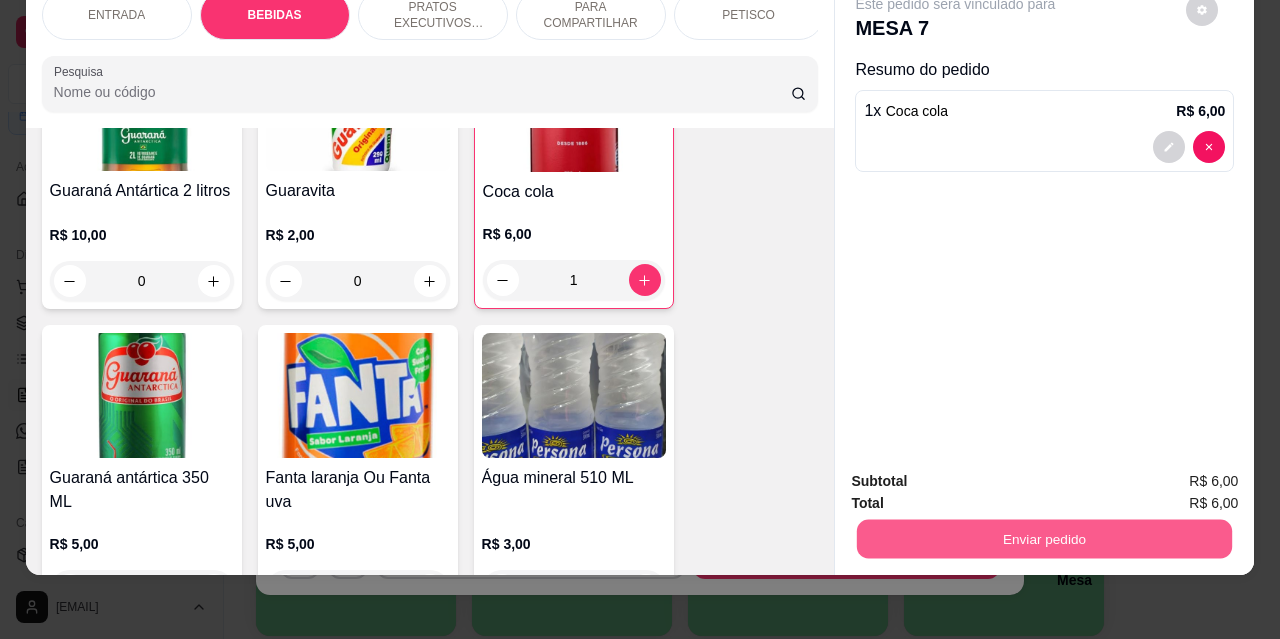 click on "Enviar pedido" at bounding box center [1044, 538] 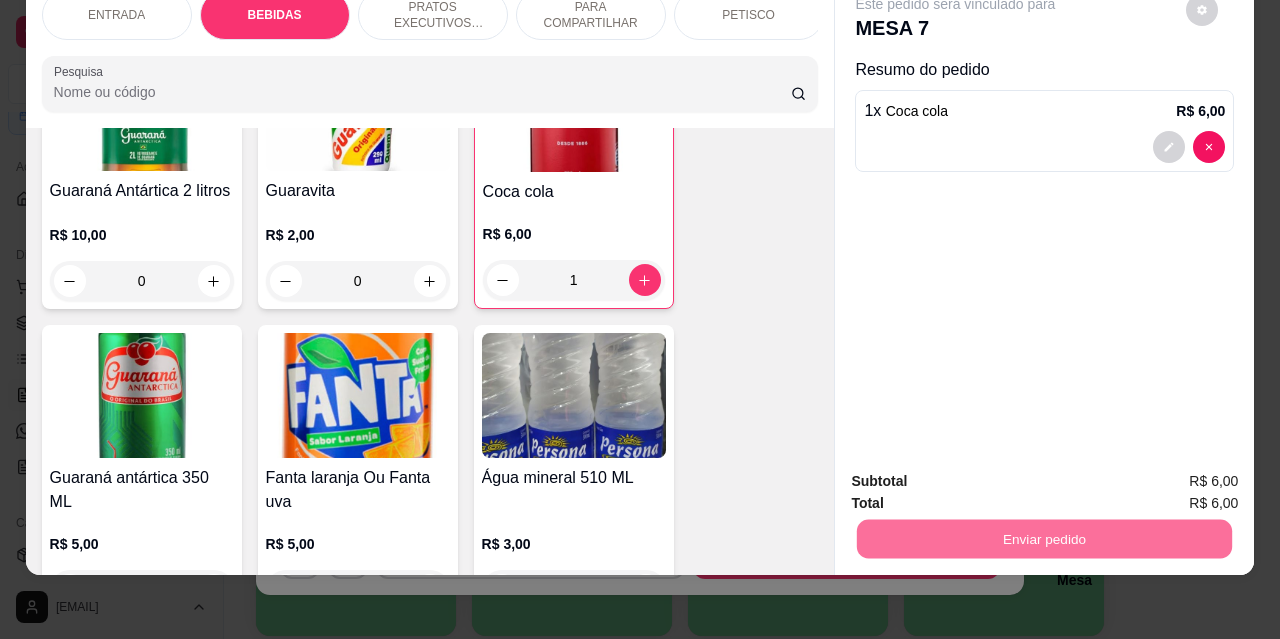 click on "Não registrar e enviar pedido" at bounding box center (979, 475) 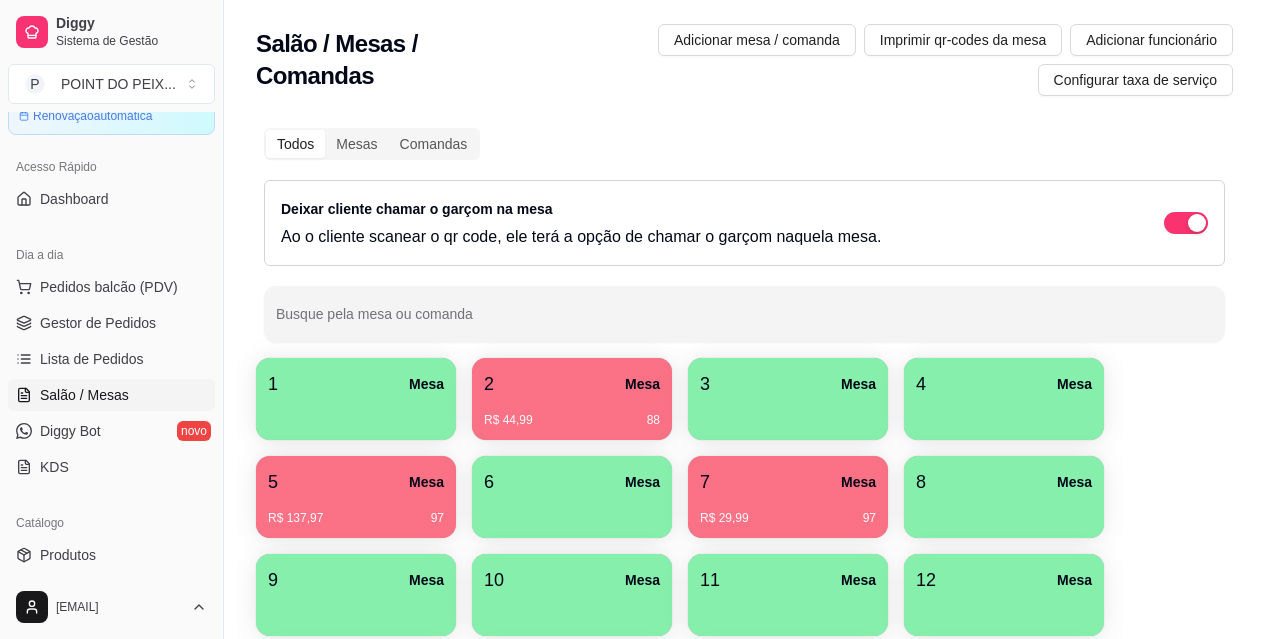 click on "R$ 44,99 88" at bounding box center (572, 413) 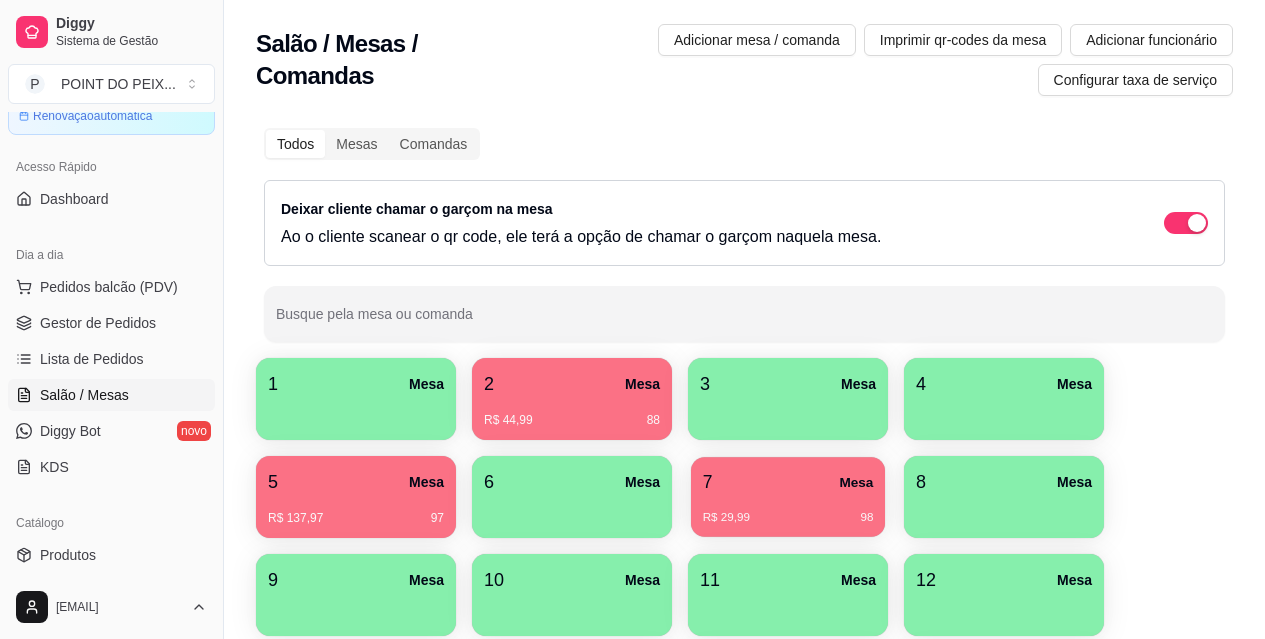 click on "R$ 29,99 98" at bounding box center (788, 518) 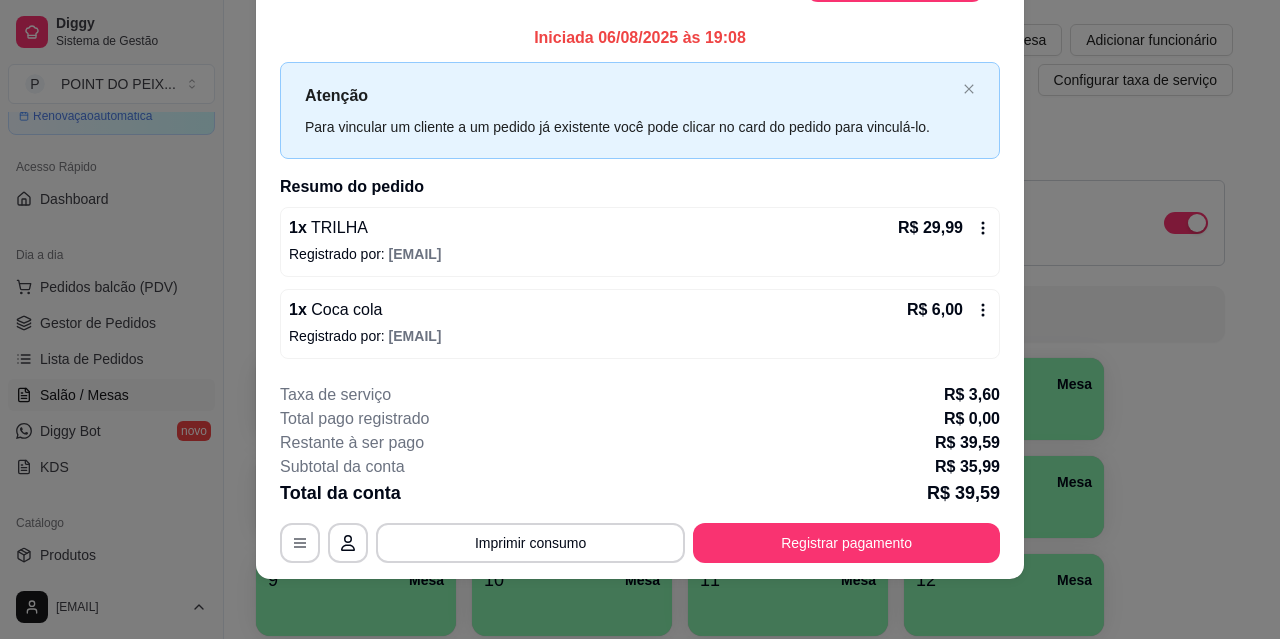 scroll, scrollTop: 61, scrollLeft: 0, axis: vertical 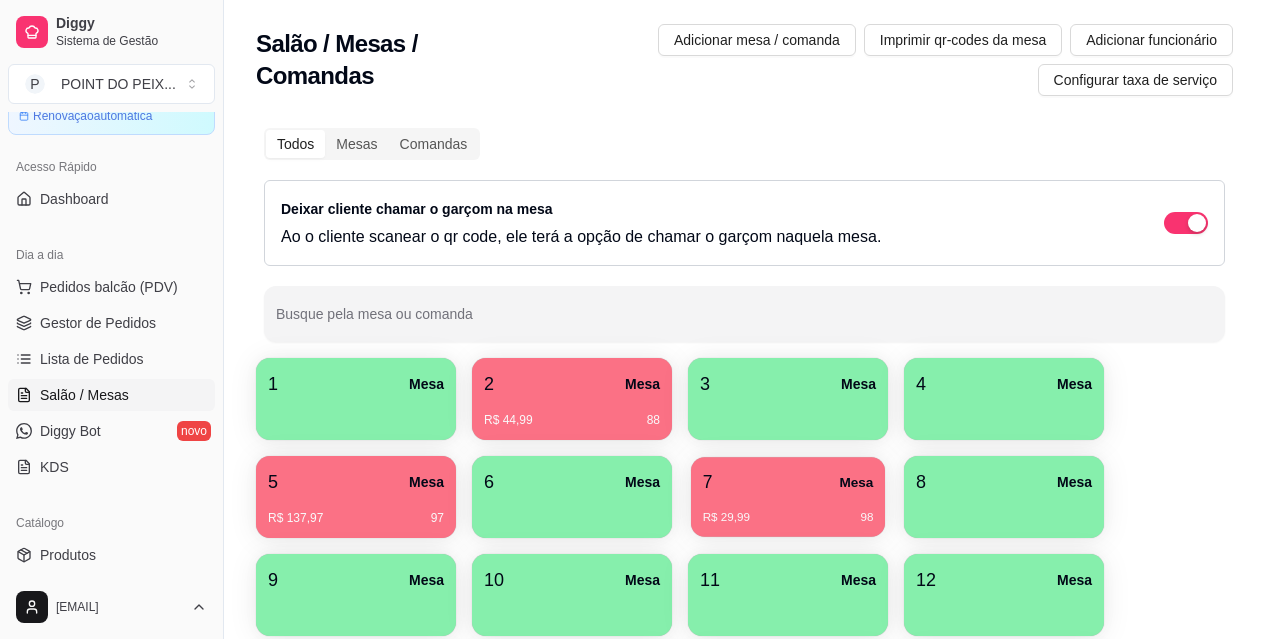 click on "R$ 29,99 98" at bounding box center [788, 510] 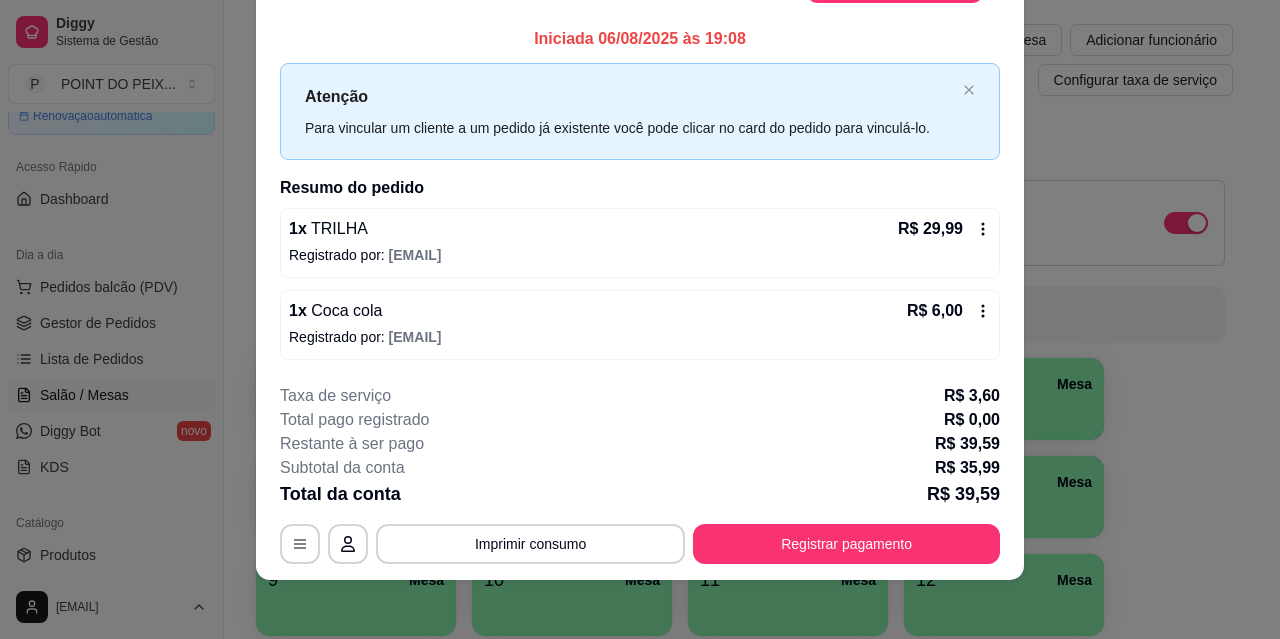 scroll, scrollTop: 61, scrollLeft: 0, axis: vertical 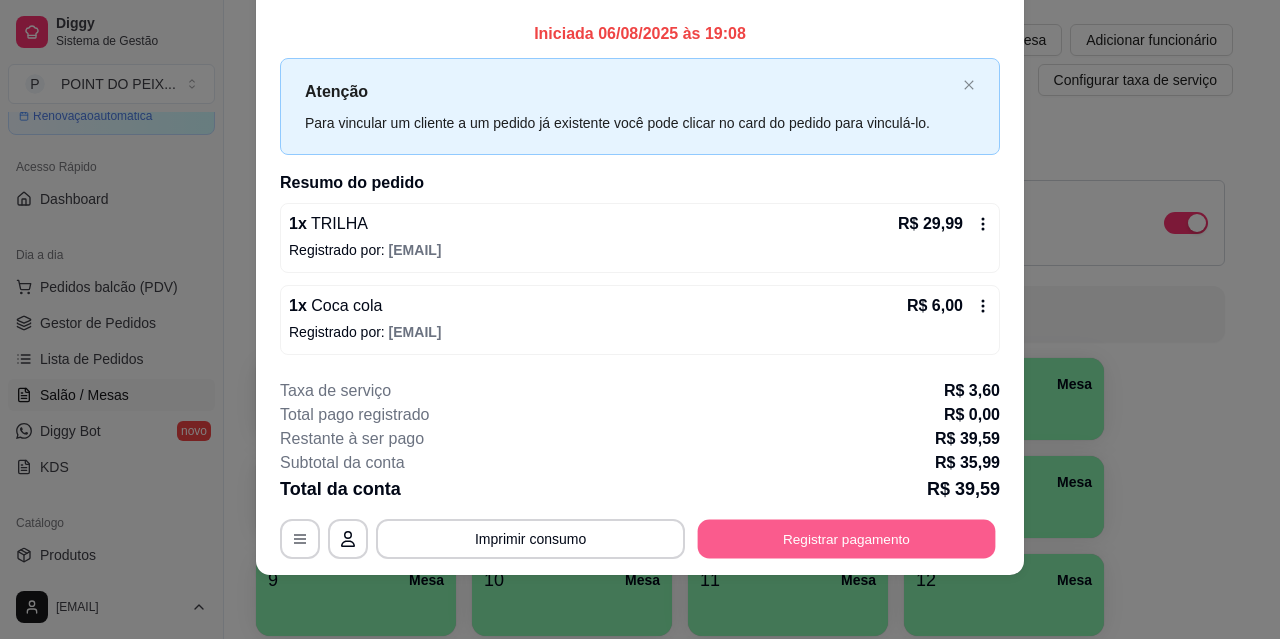 click on "Registrar pagamento" at bounding box center (847, 538) 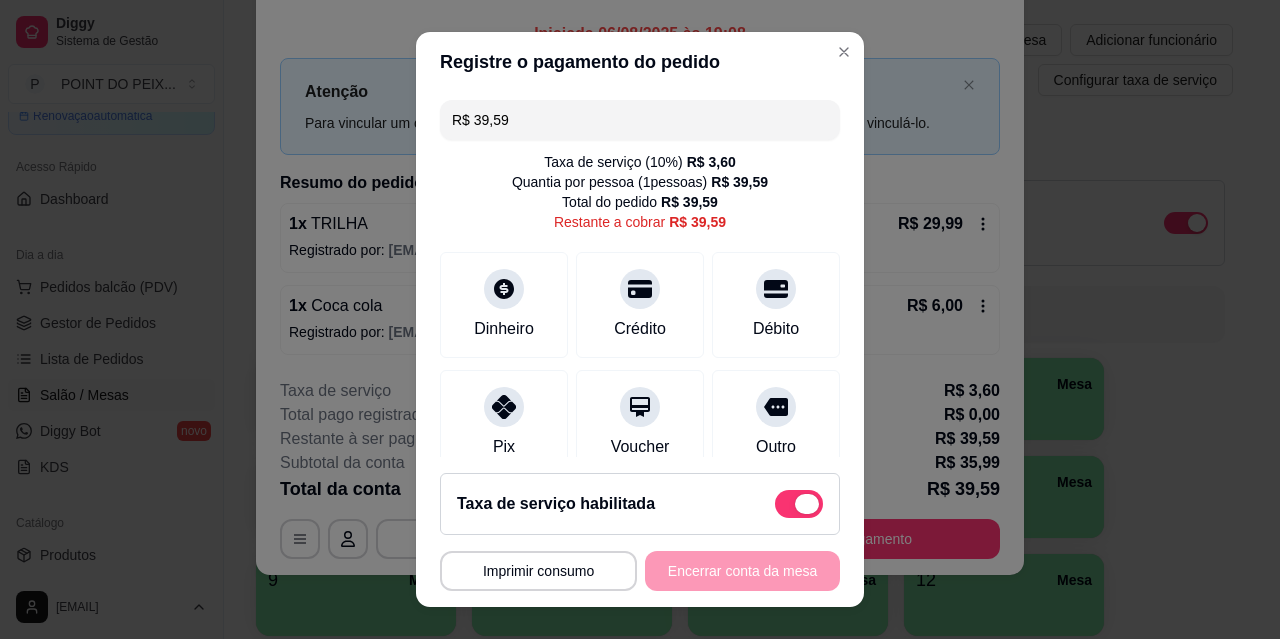 click at bounding box center (799, 504) 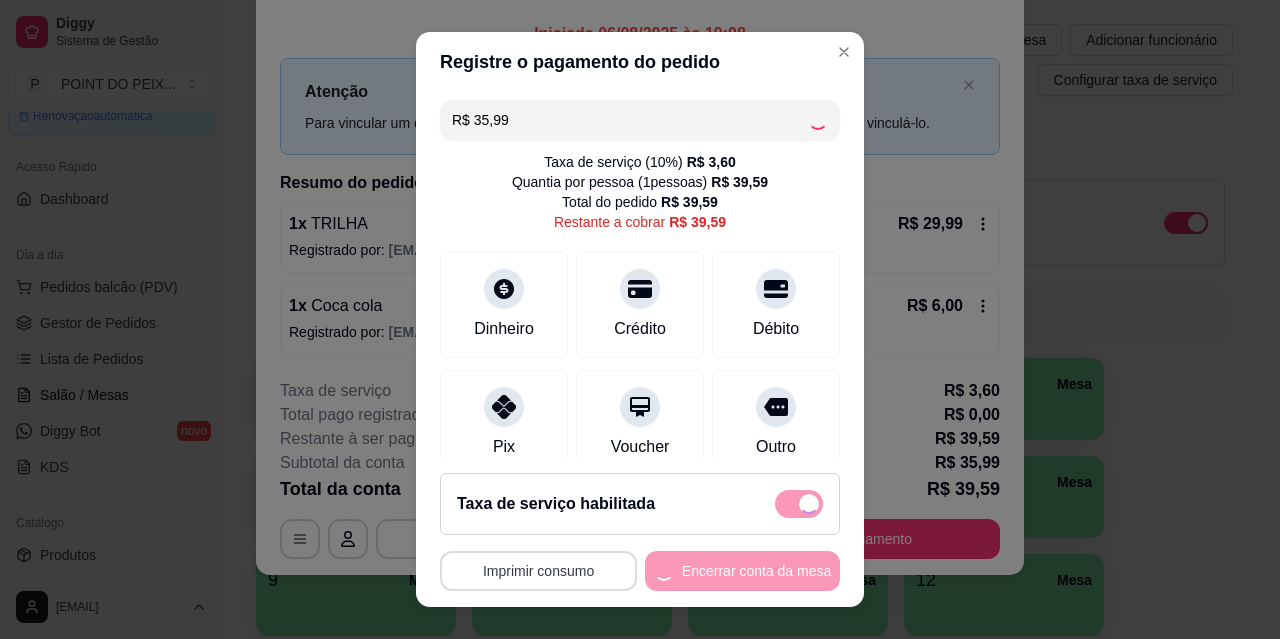 click on "Imprimir consumo" at bounding box center [538, 571] 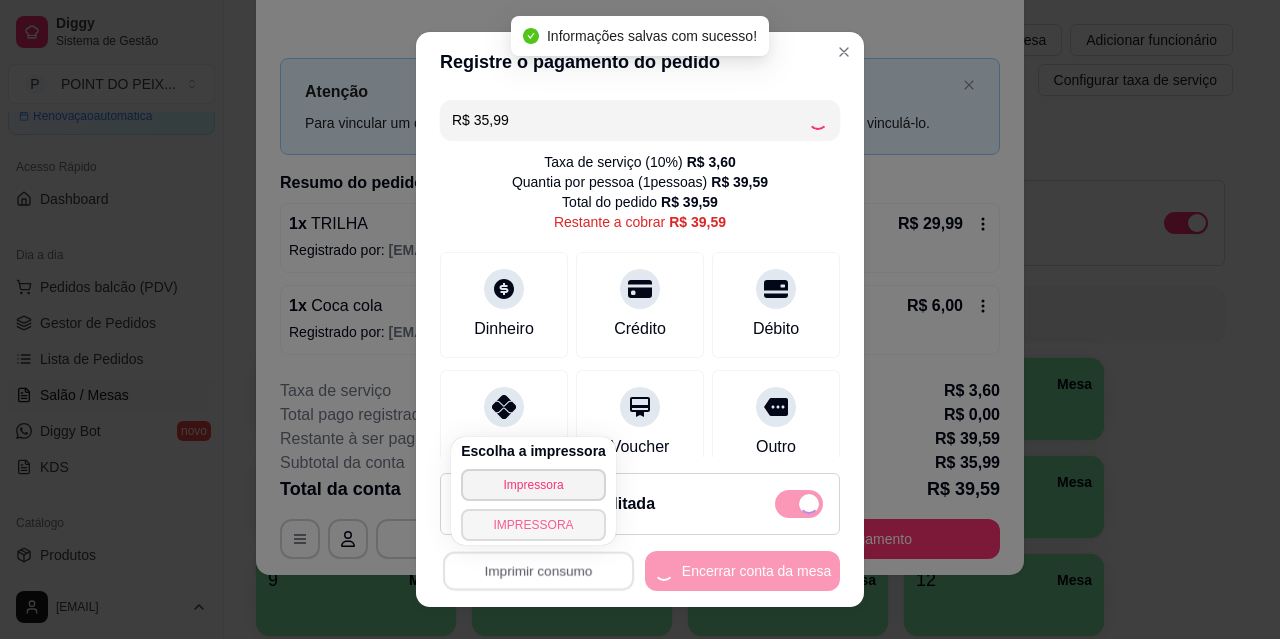 checkbox on "false" 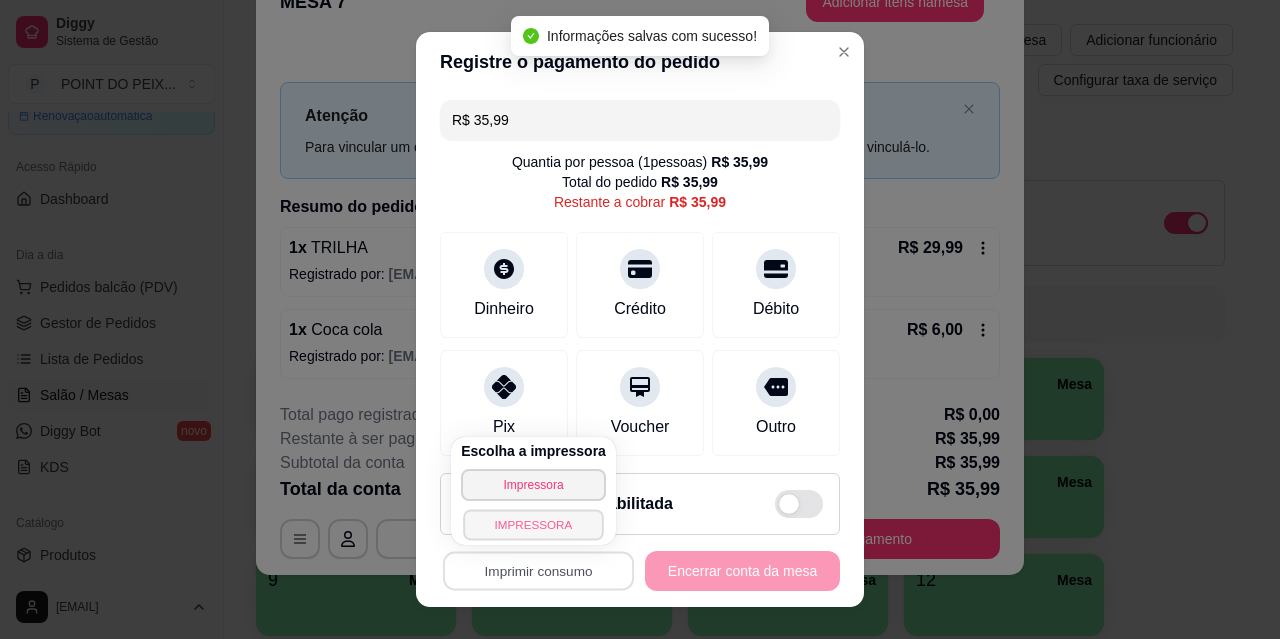 scroll, scrollTop: 49, scrollLeft: 0, axis: vertical 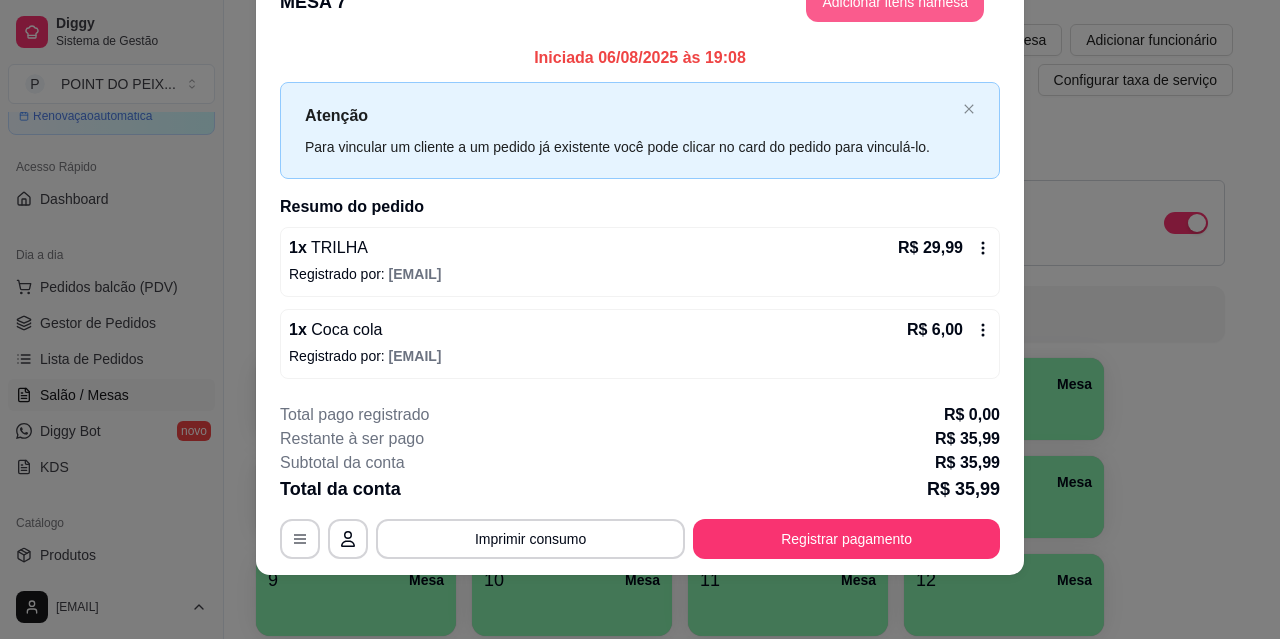 click on "Adicionar itens na  mesa" at bounding box center [895, 2] 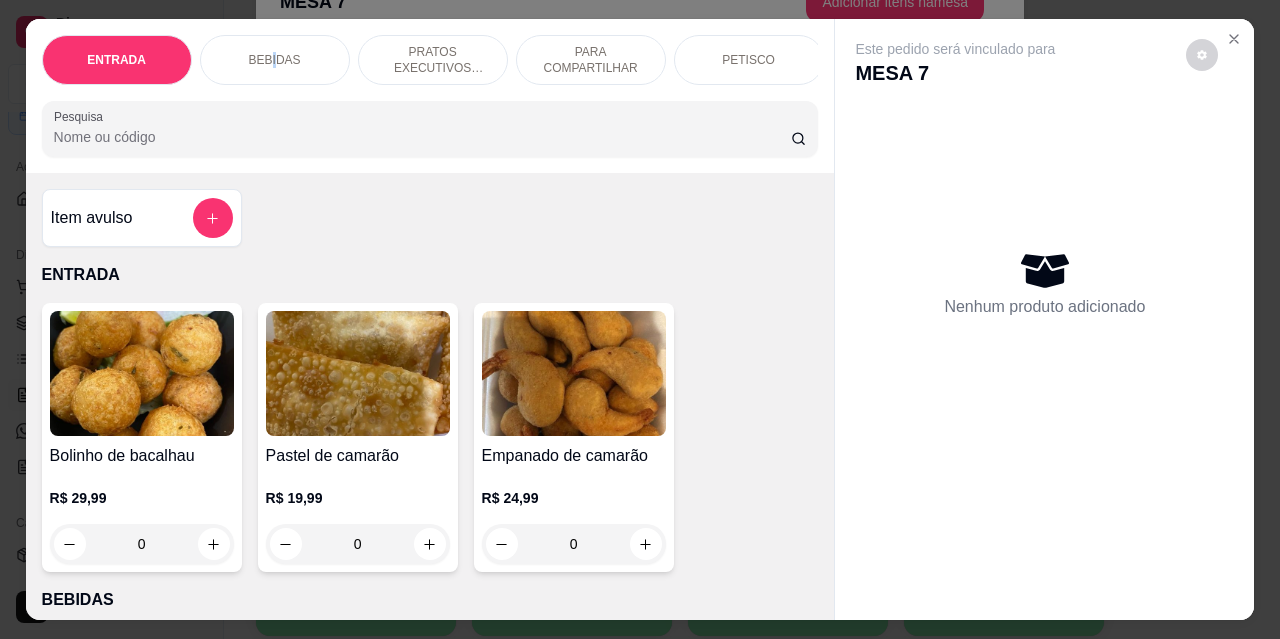 click on "BEBIDAS" at bounding box center (275, 60) 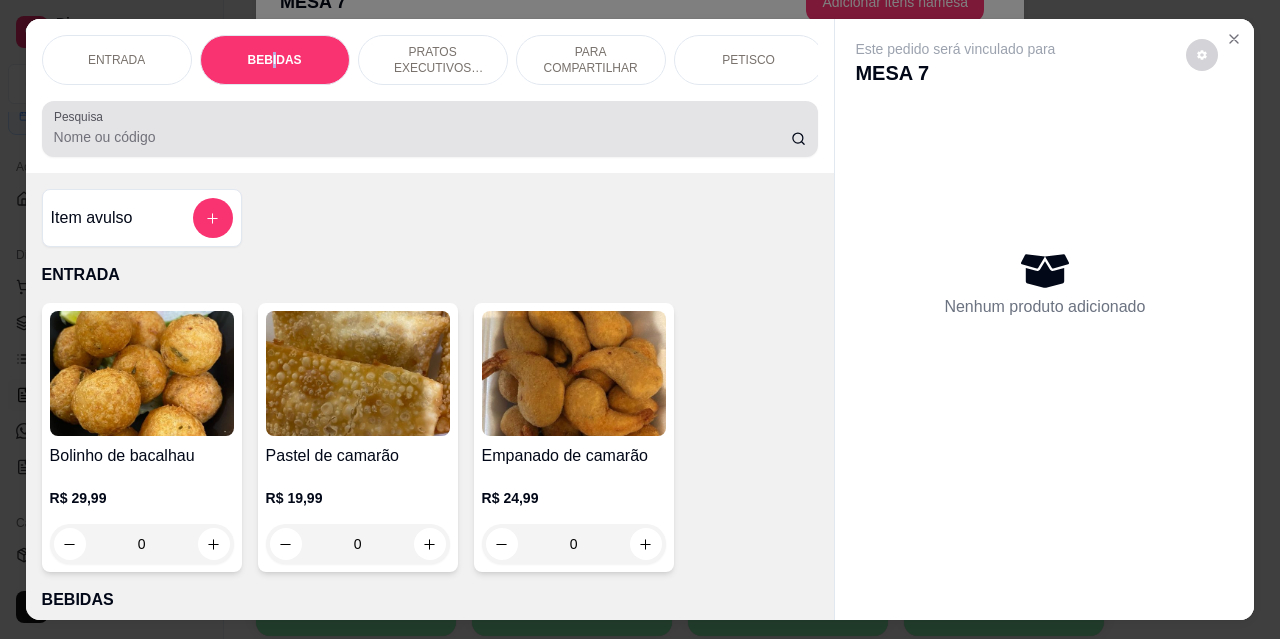 scroll, scrollTop: 415, scrollLeft: 0, axis: vertical 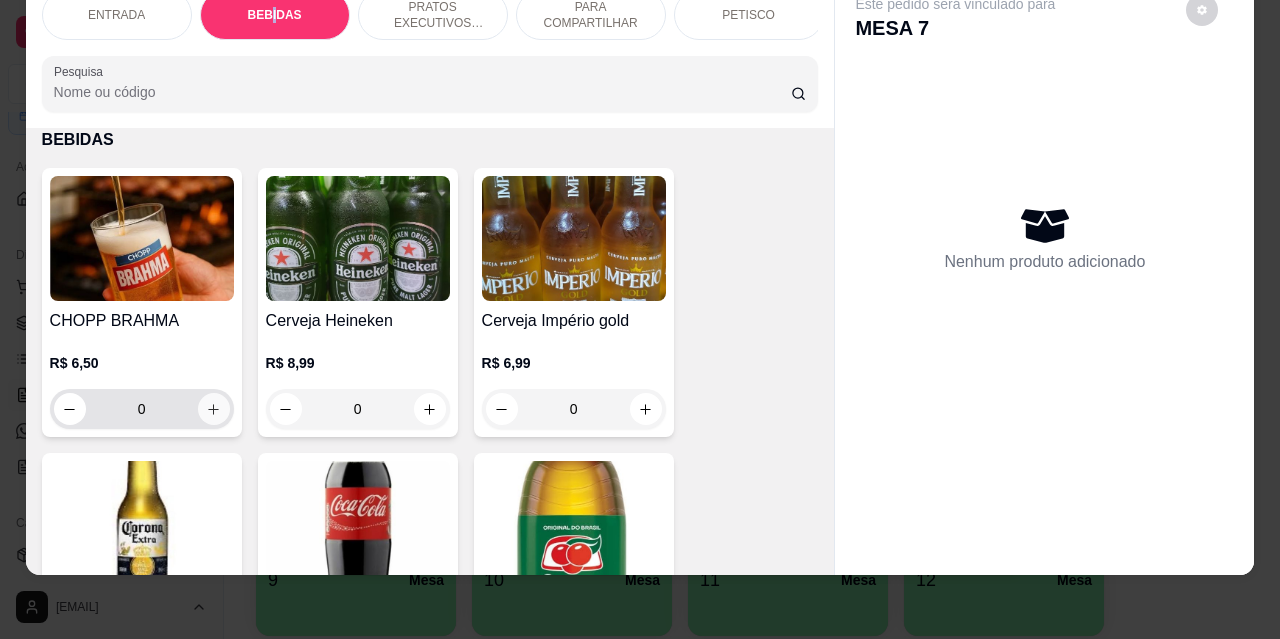 click at bounding box center (214, 409) 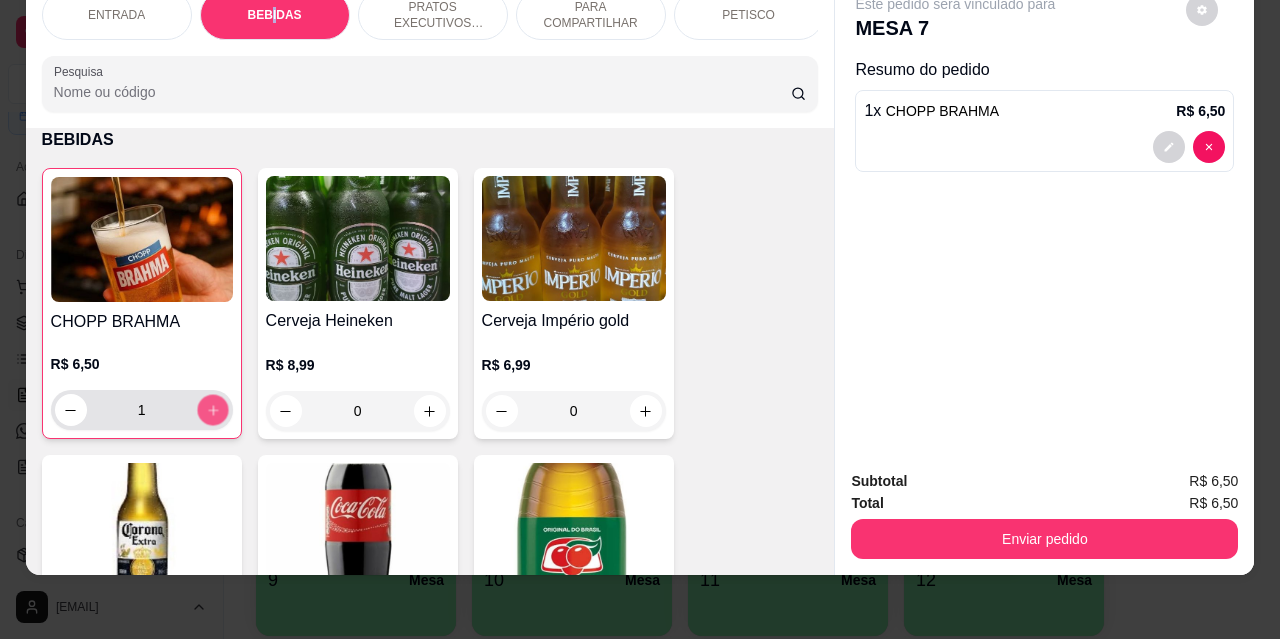 click 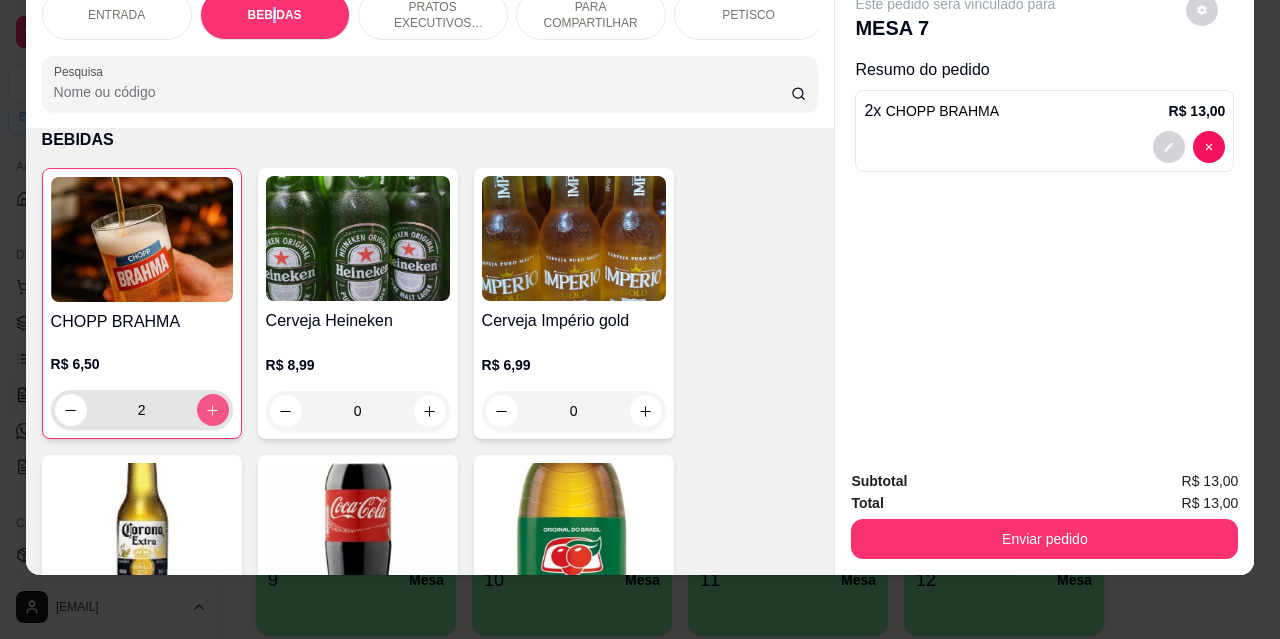 click 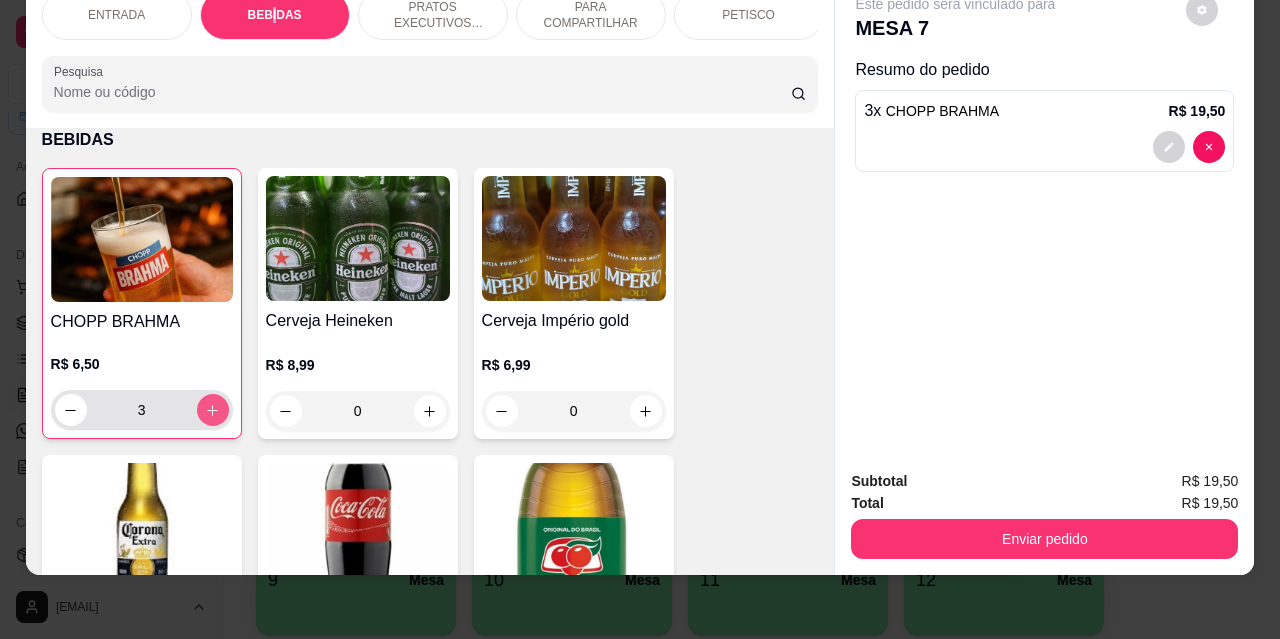 click 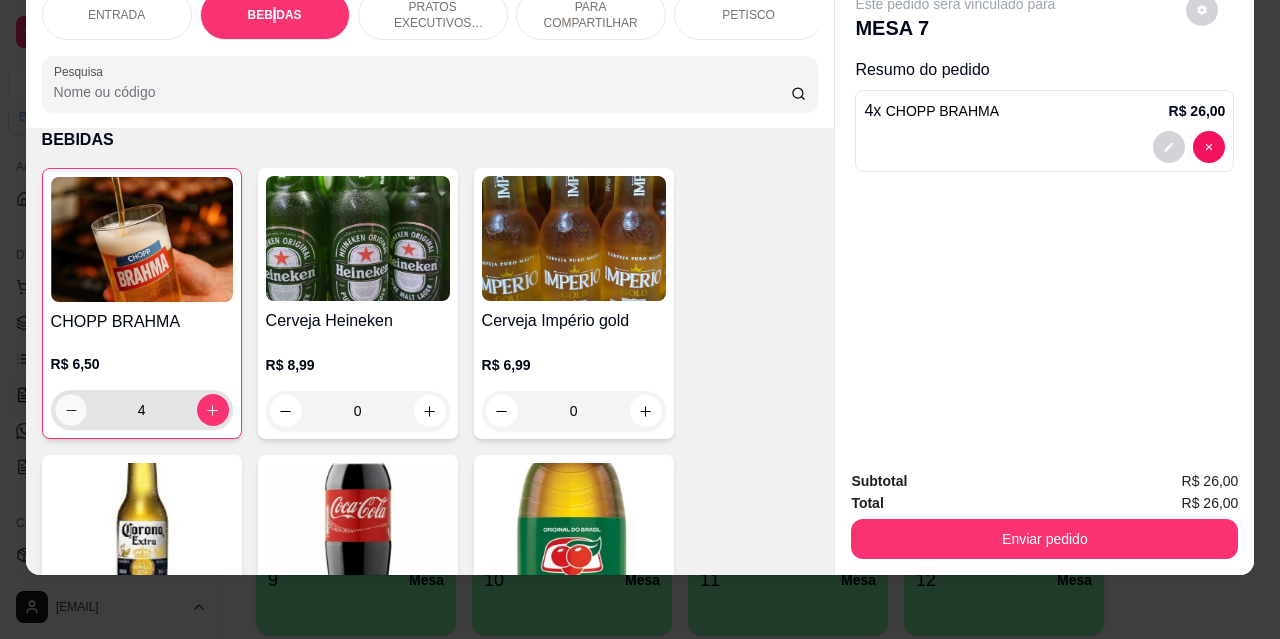 click 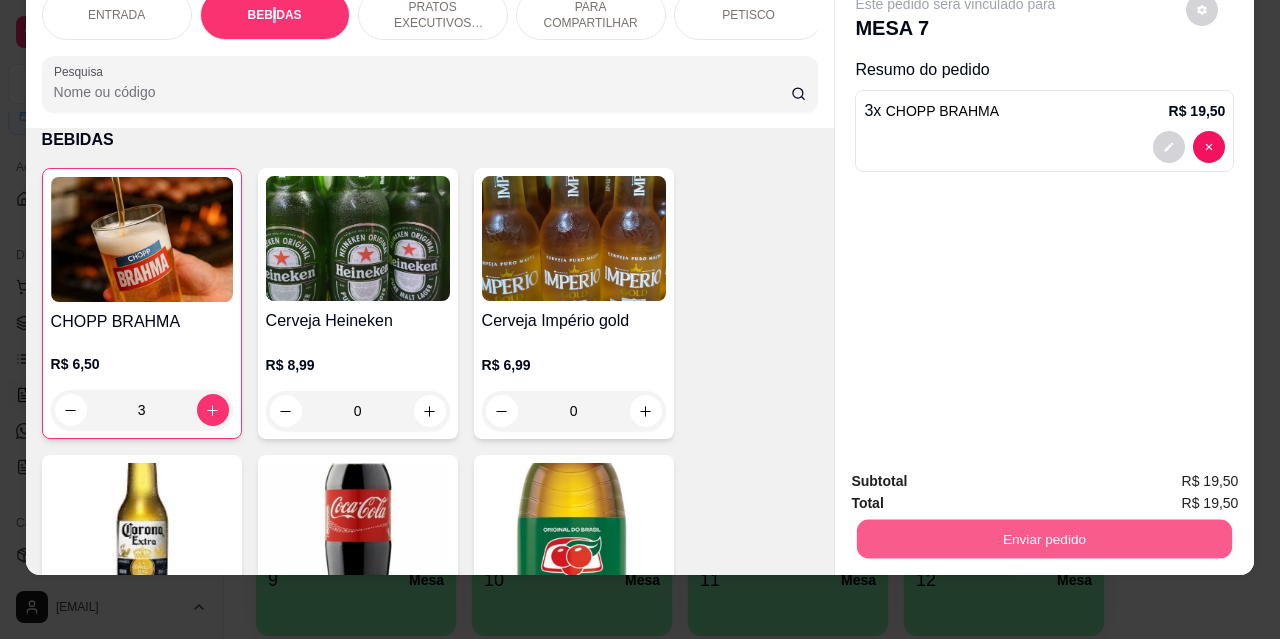 click on "Enviar pedido" at bounding box center (1044, 538) 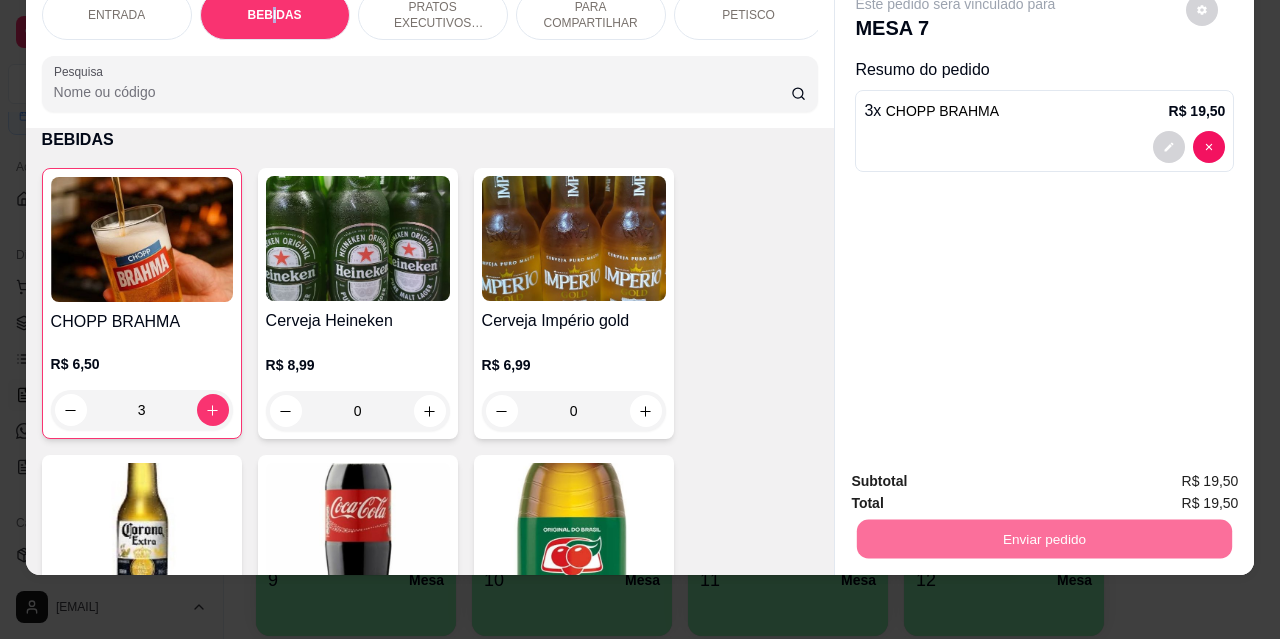 click on "Não registrar e enviar pedido" at bounding box center [979, 475] 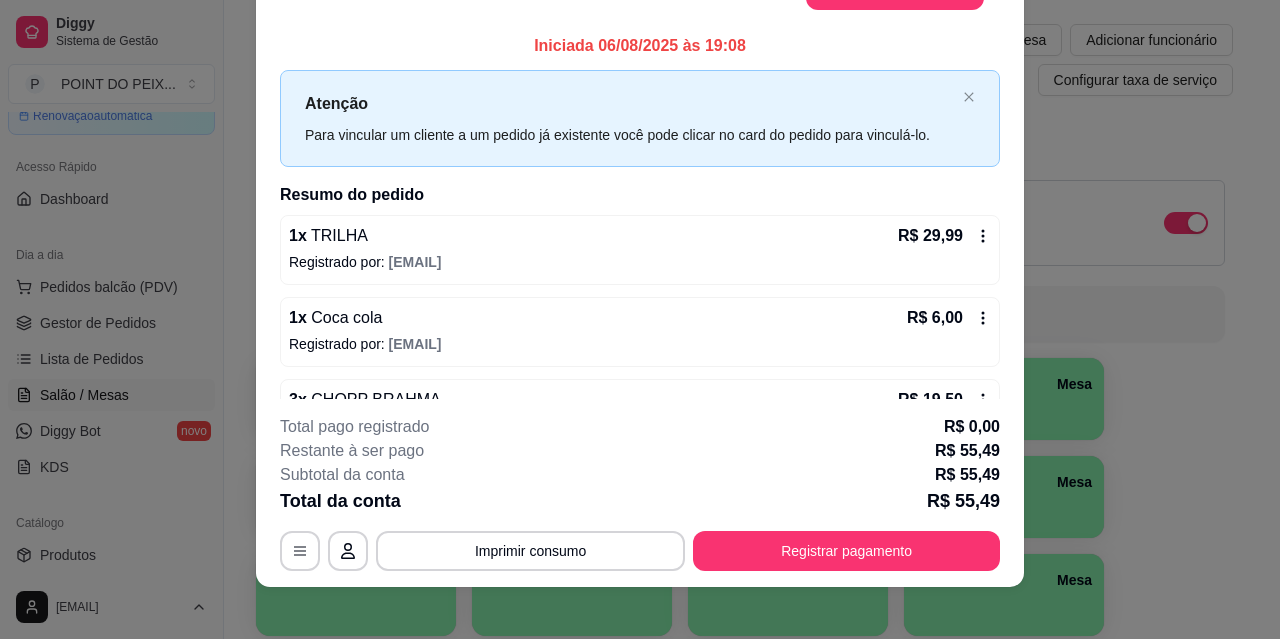 scroll, scrollTop: 37, scrollLeft: 0, axis: vertical 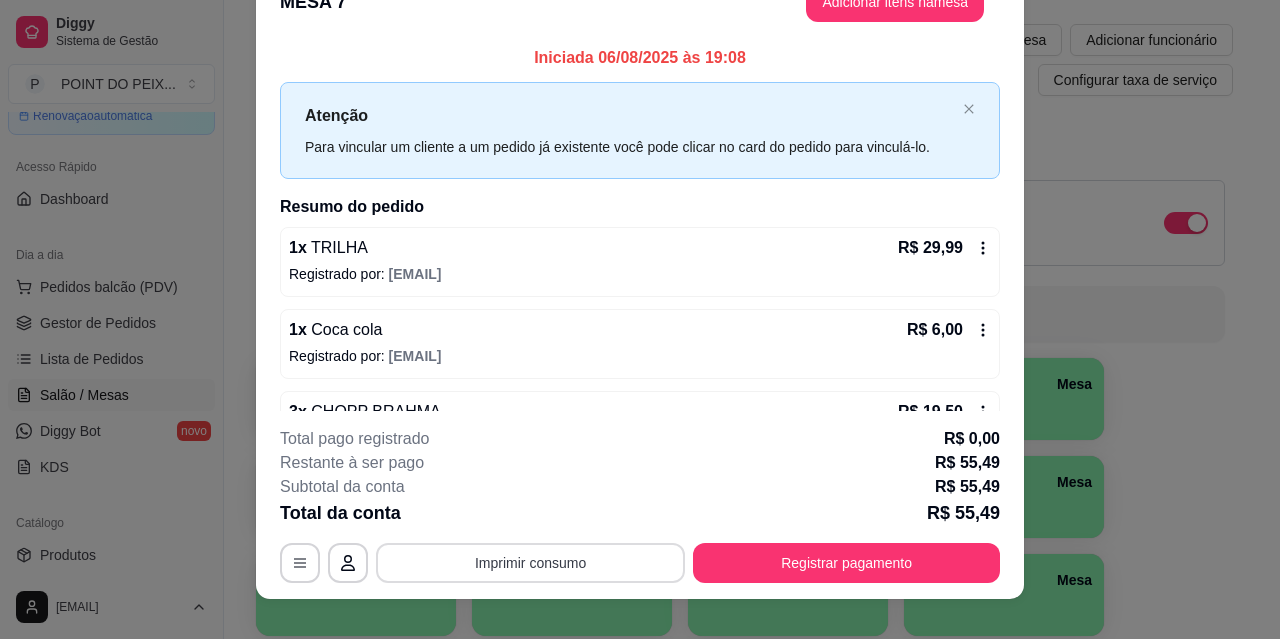 click on "Imprimir consumo" at bounding box center (530, 563) 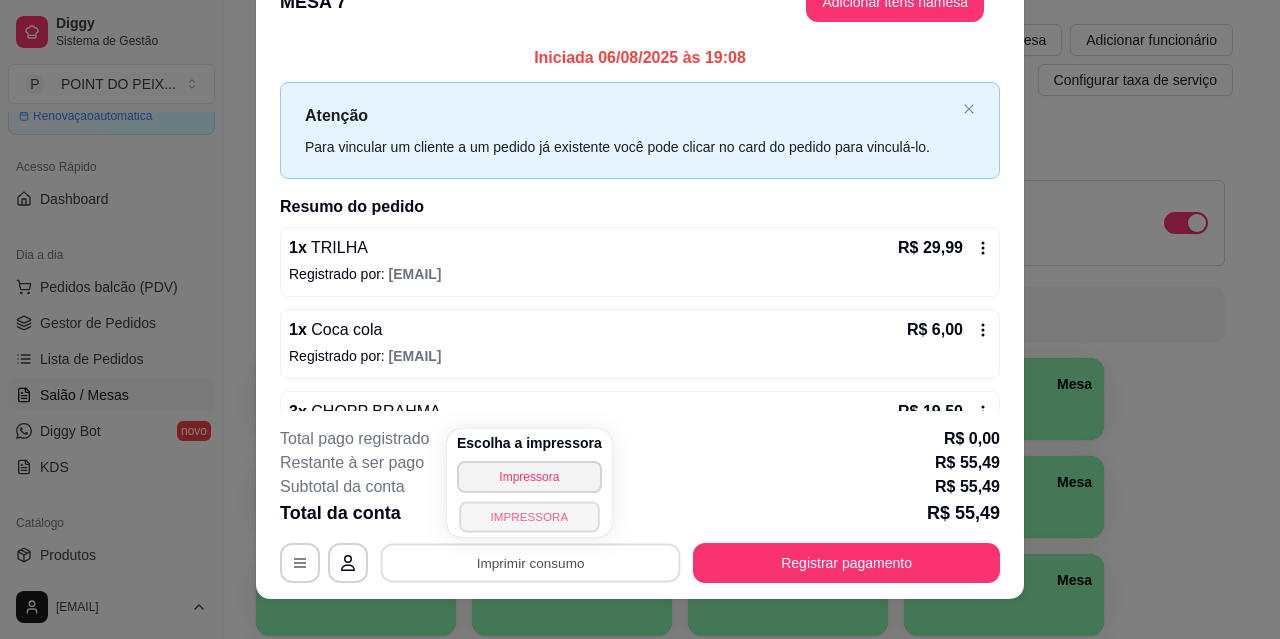 click on "IMPRESSORA" at bounding box center (529, 516) 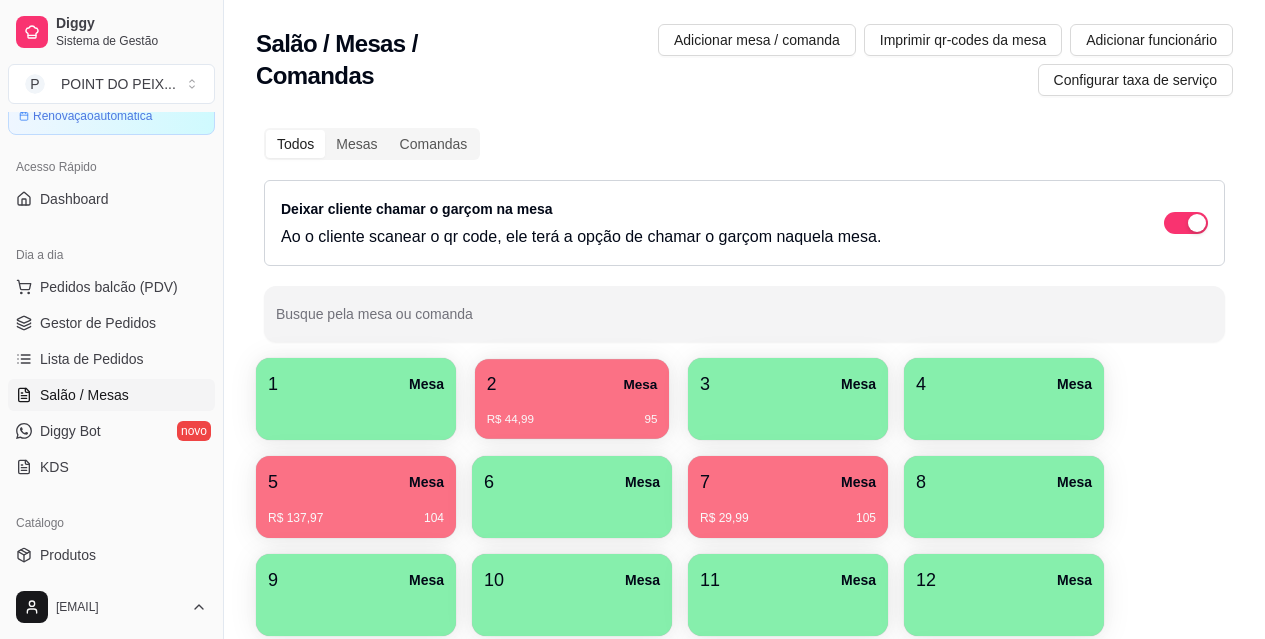 click on "2 Mesa" at bounding box center [572, 384] 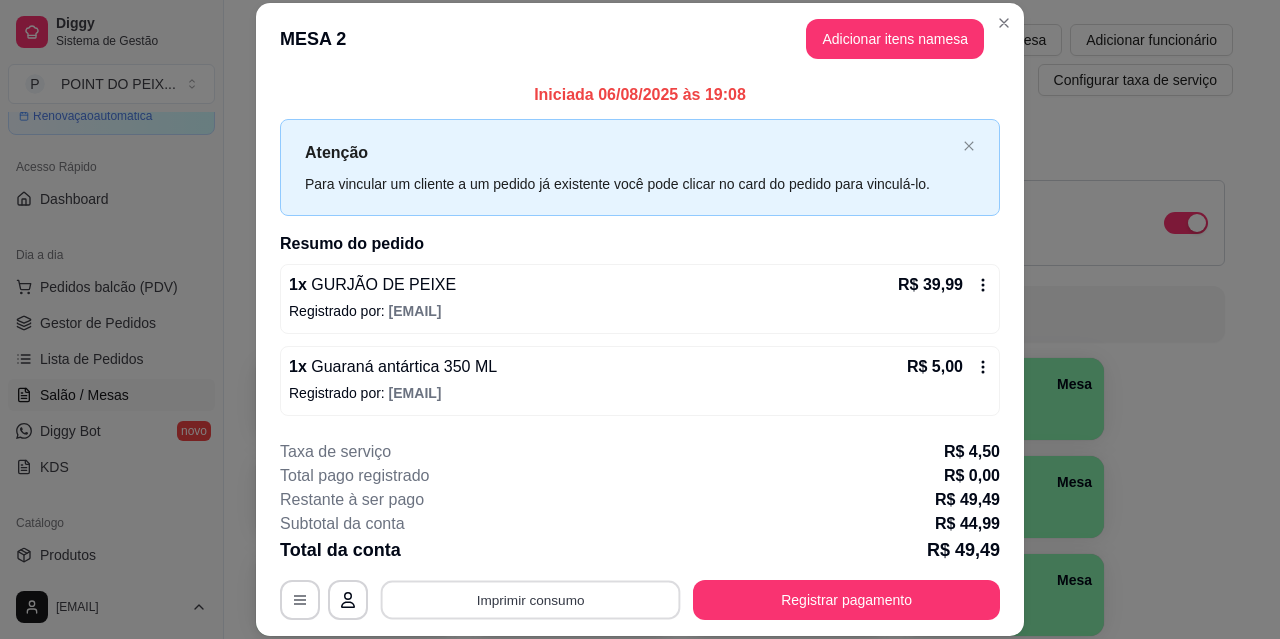click on "Imprimir consumo" at bounding box center (531, 599) 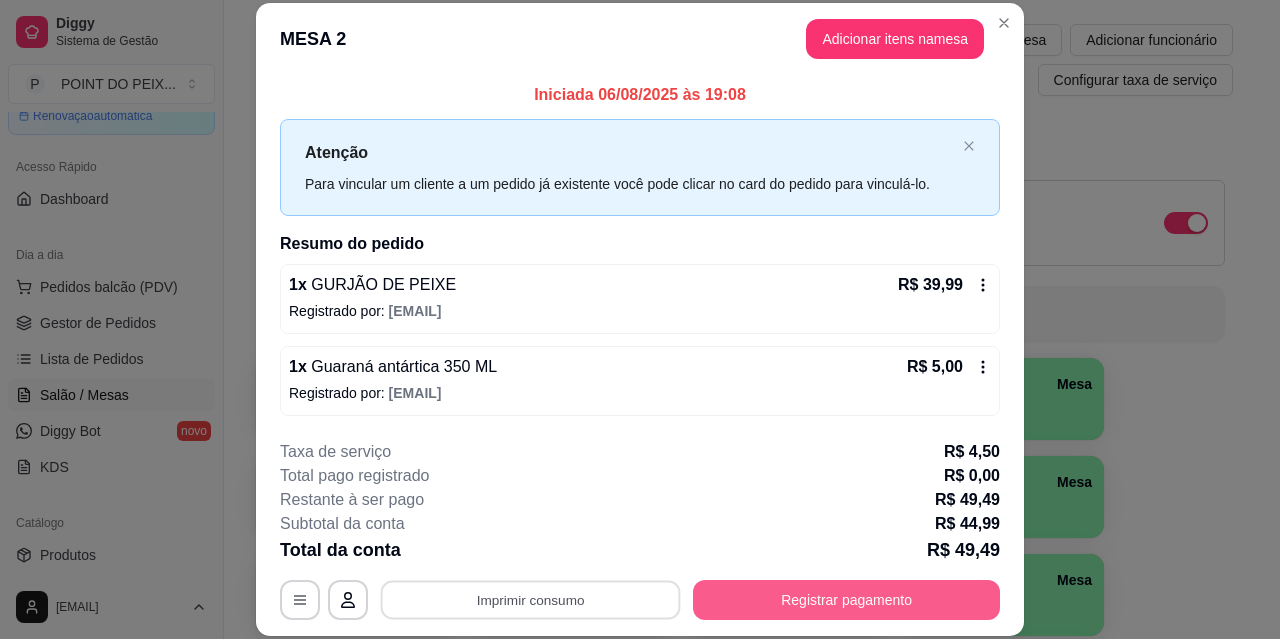 click on "Registrar pagamento" at bounding box center (846, 600) 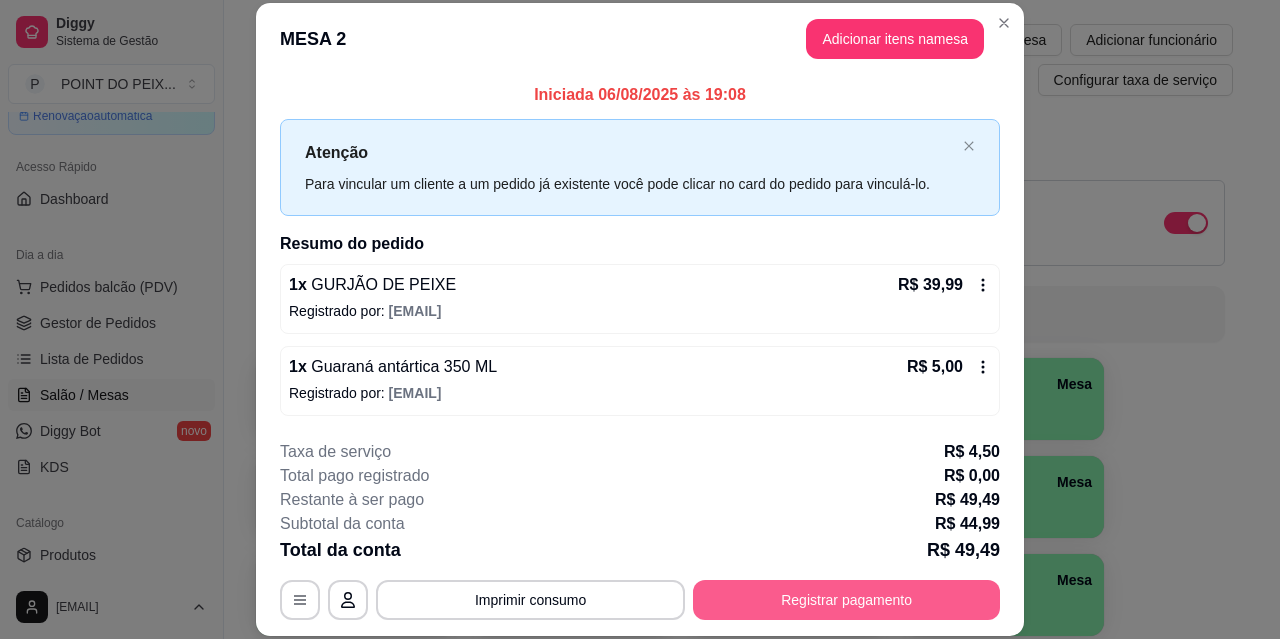 click on "Registrar pagamento" at bounding box center (846, 600) 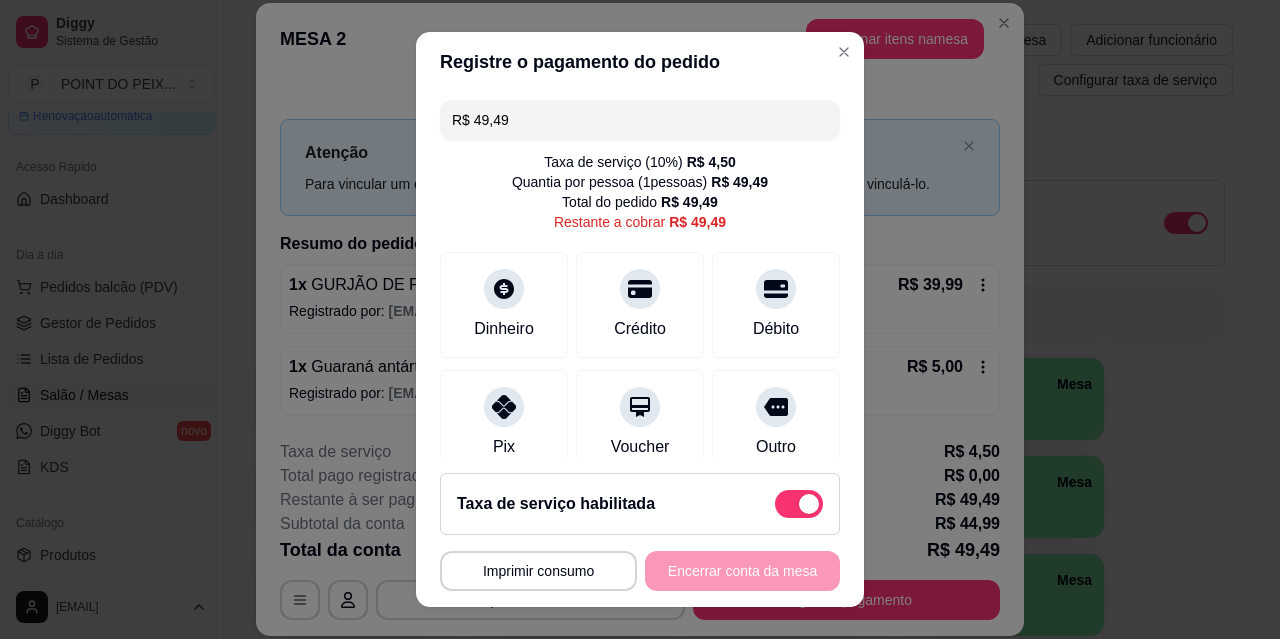 click at bounding box center (799, 504) 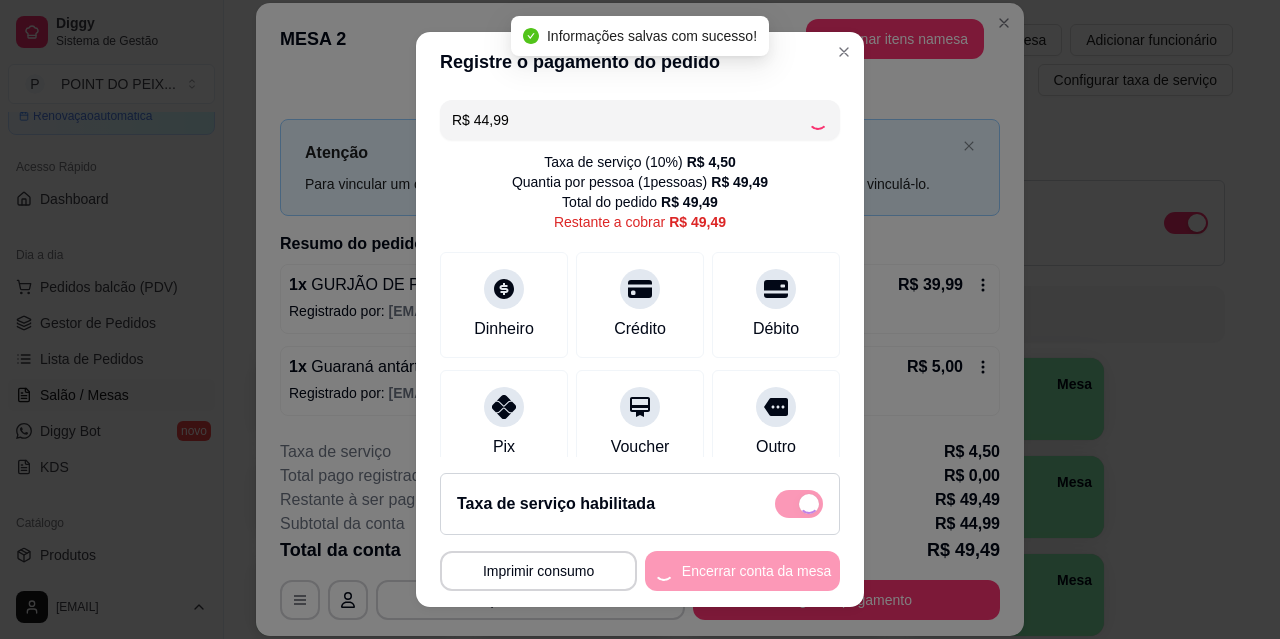 checkbox on "false" 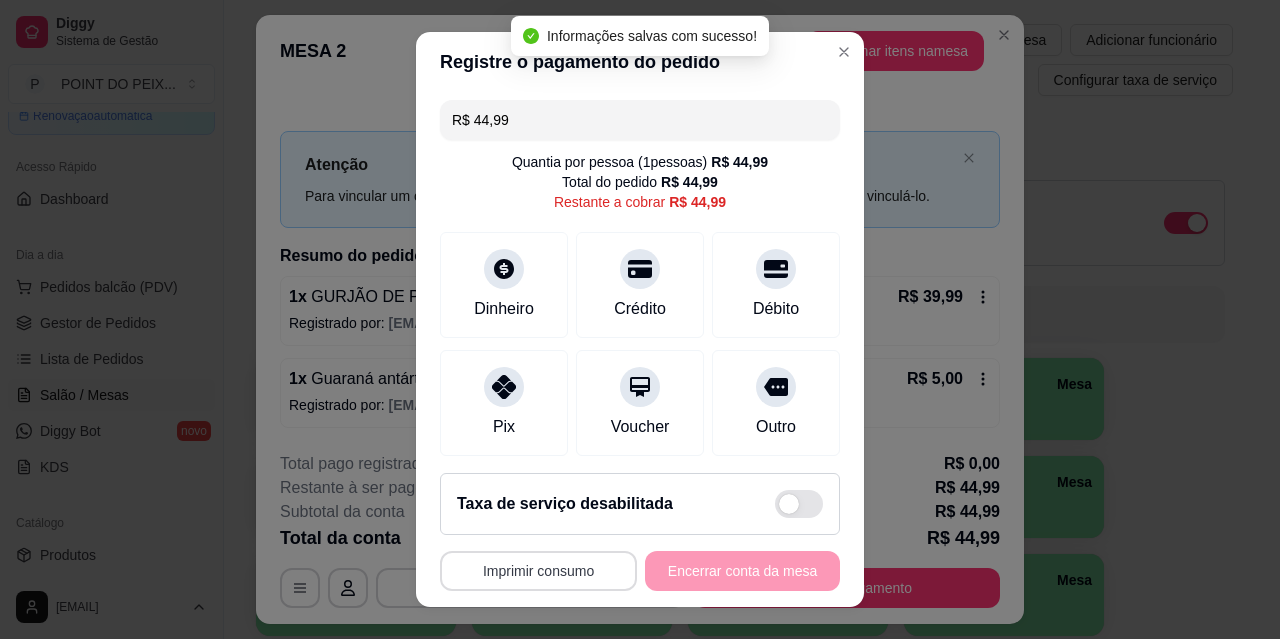 click on "Imprimir consumo" at bounding box center [538, 571] 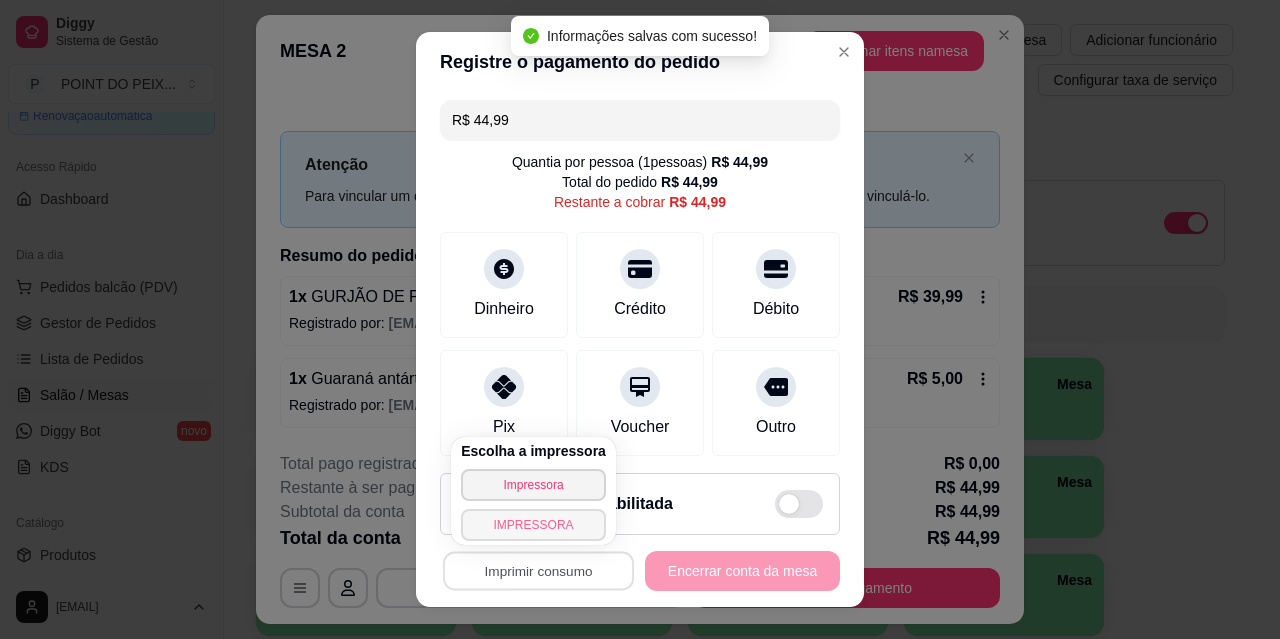 click on "IMPRESSORA" at bounding box center [533, 525] 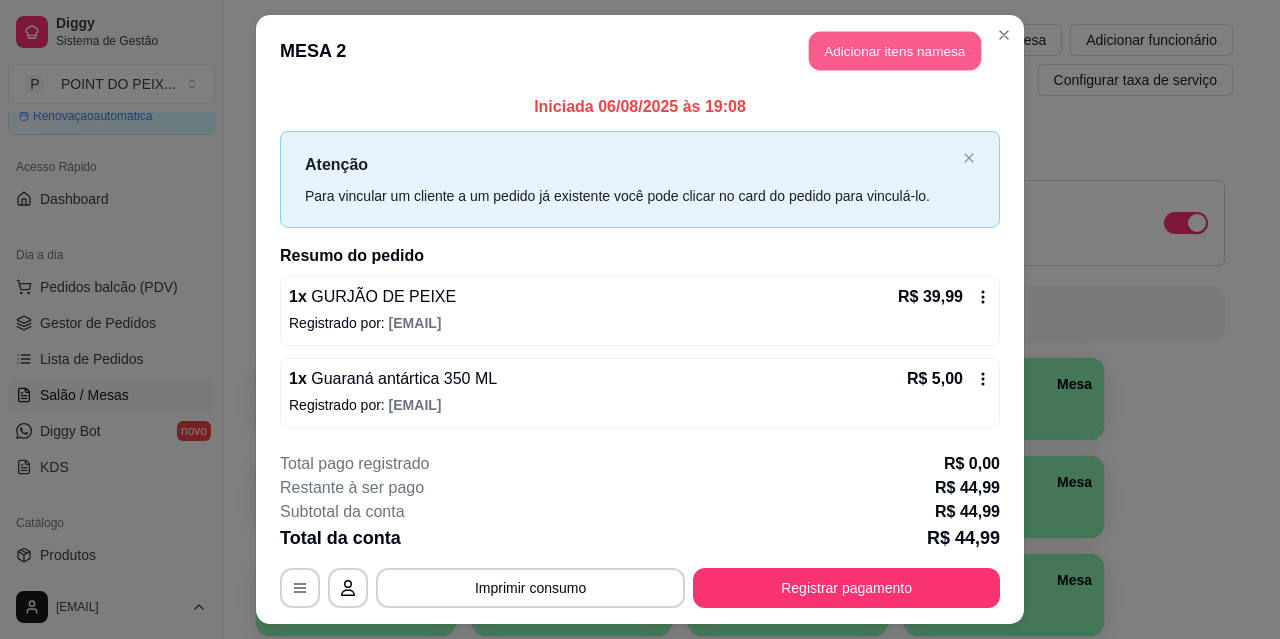 click on "Adicionar itens na  mesa" at bounding box center (895, 51) 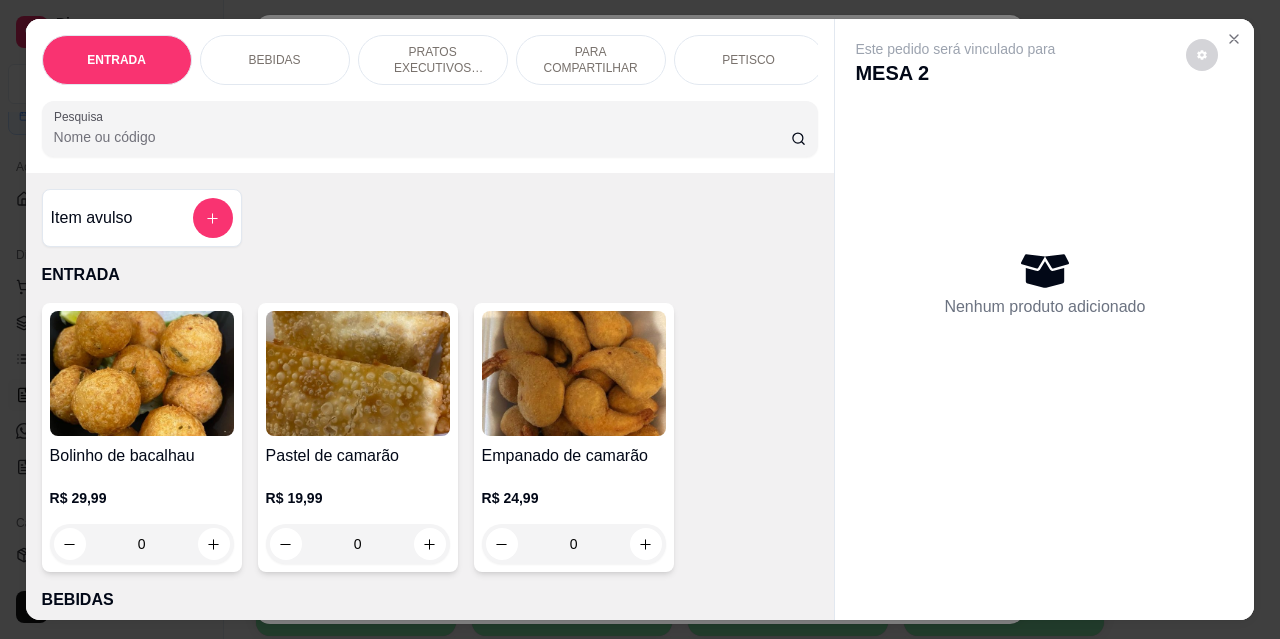 click on "BEBIDAS" at bounding box center (275, 60) 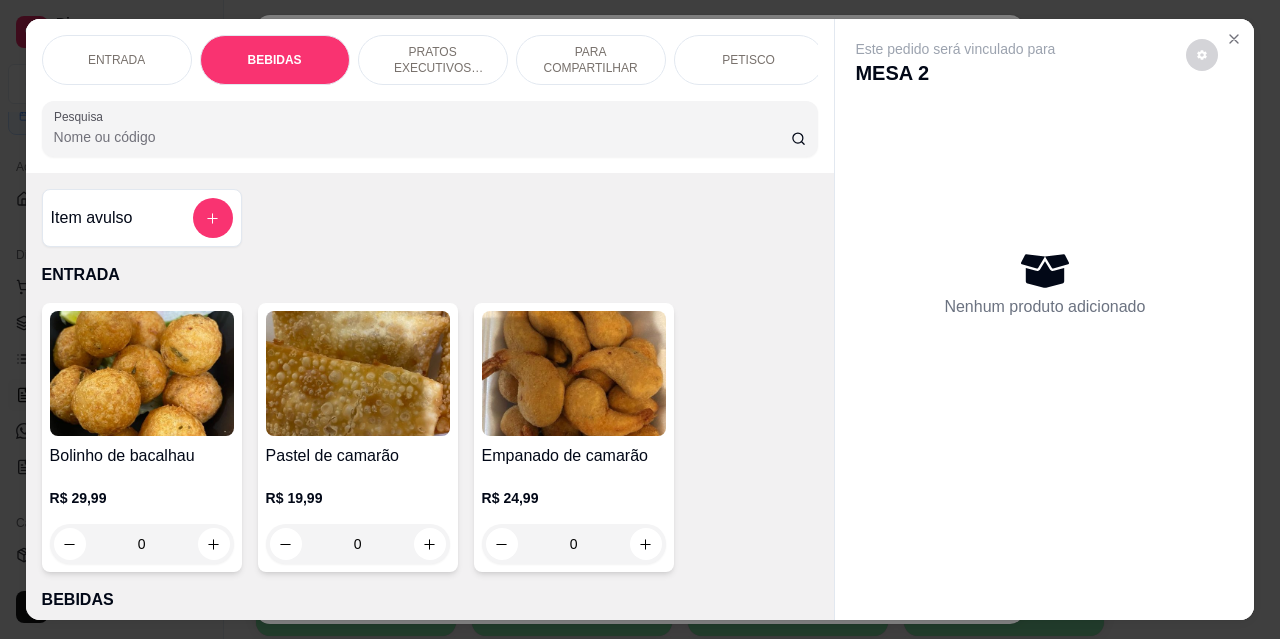 scroll, scrollTop: 415, scrollLeft: 0, axis: vertical 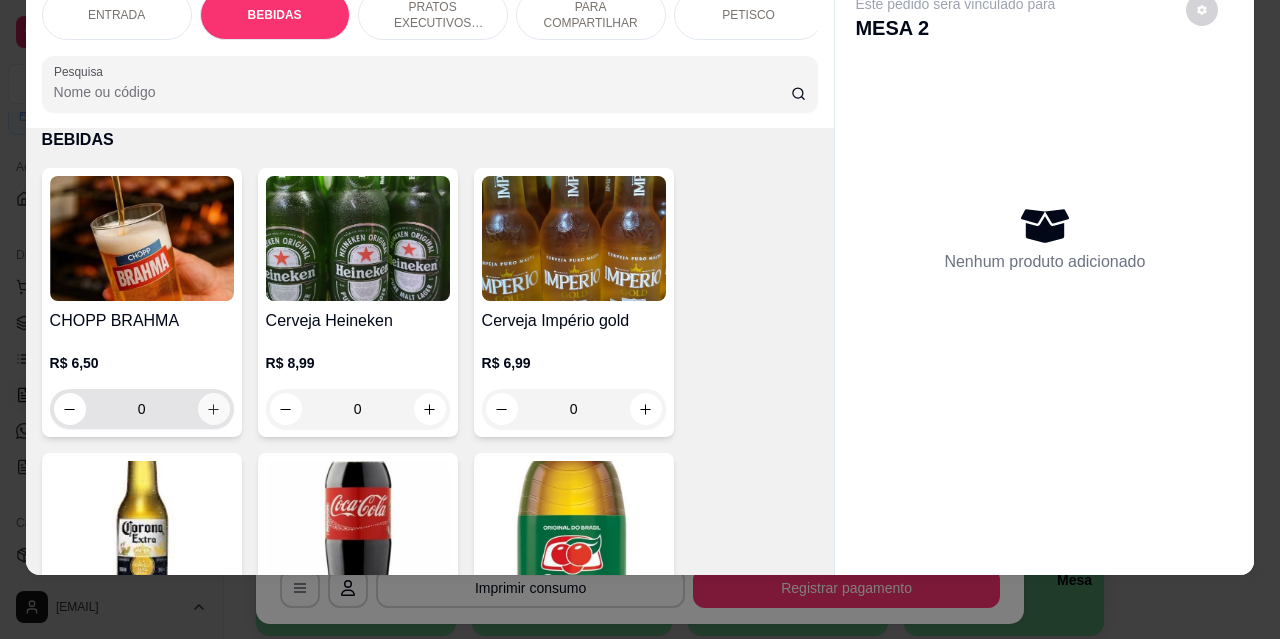 click 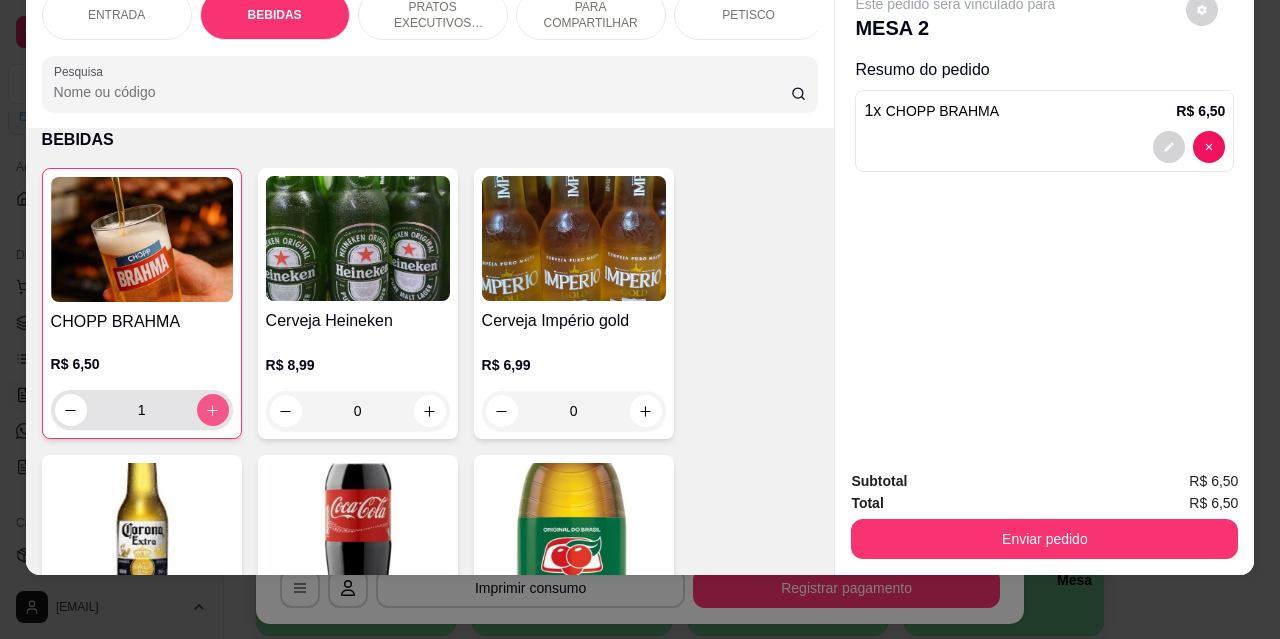 click 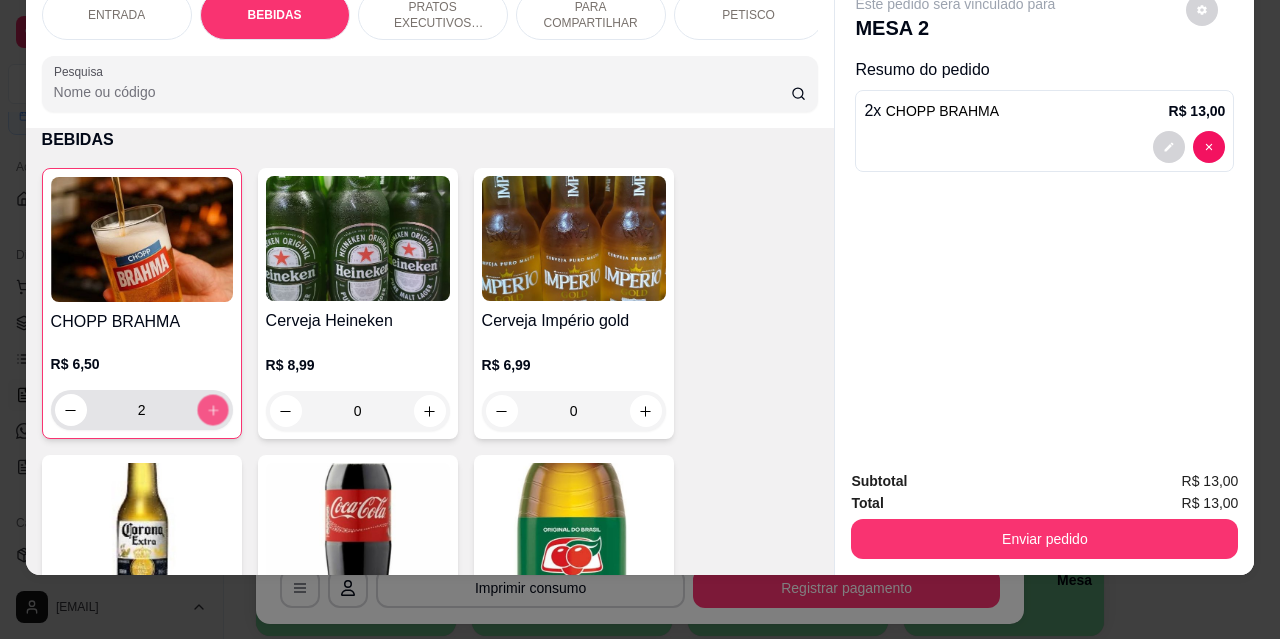 click 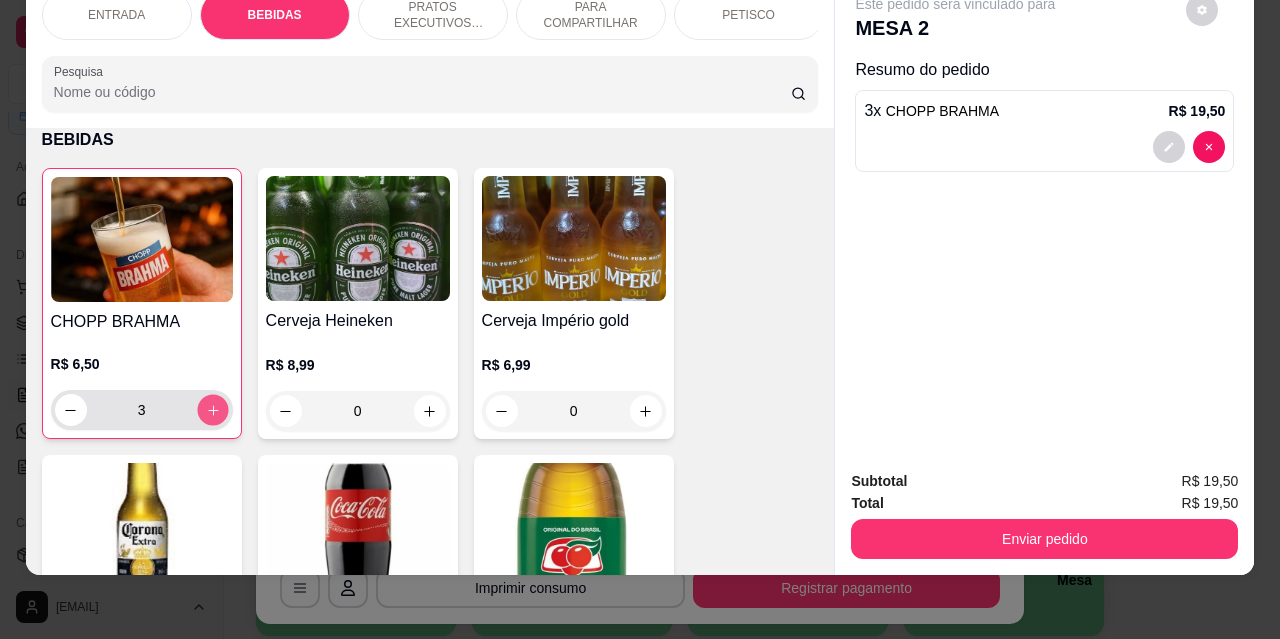 click 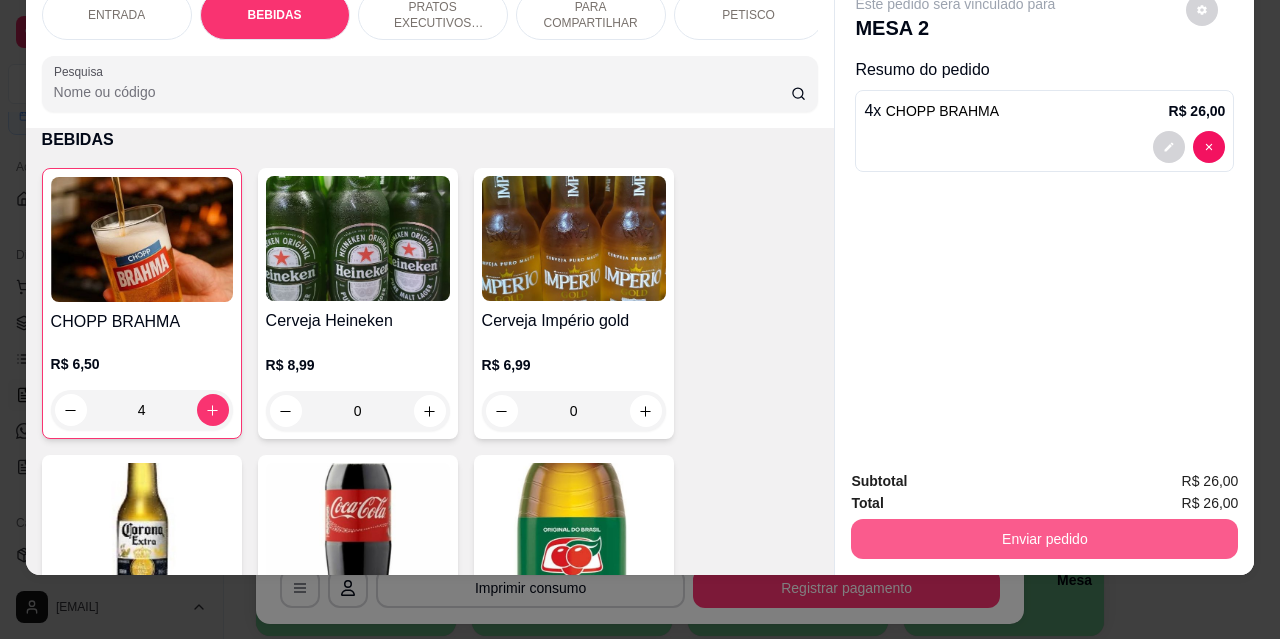 click on "Enviar pedido" at bounding box center [1044, 539] 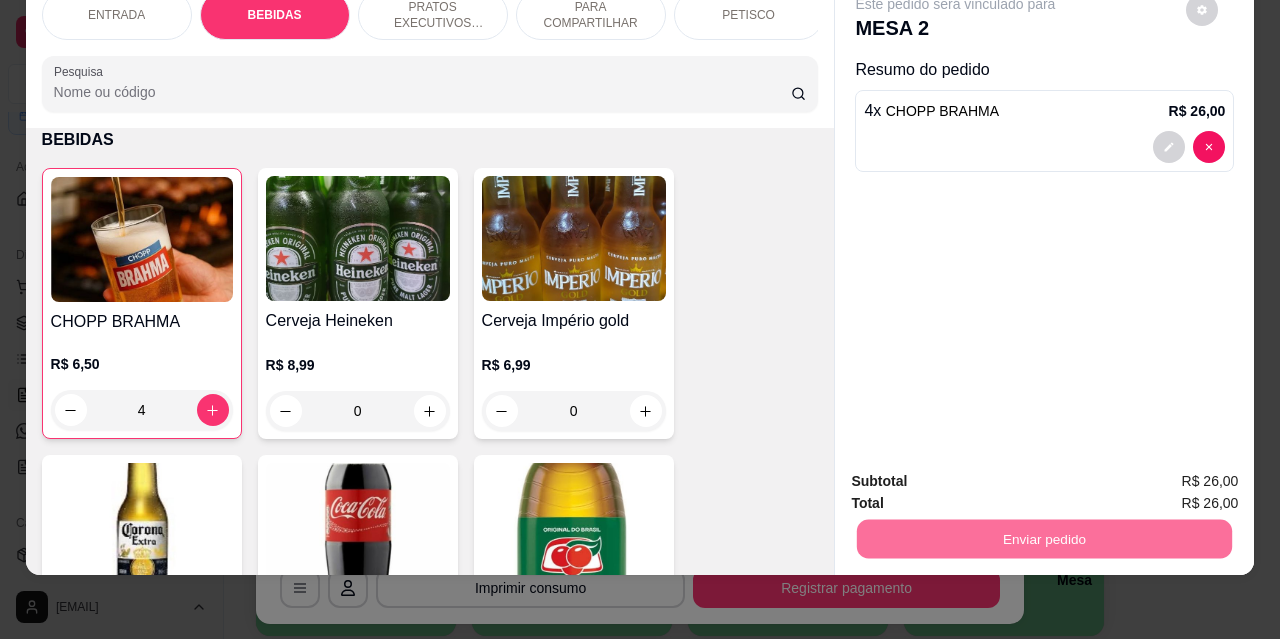 click on "Não registrar e enviar pedido" at bounding box center (979, 474) 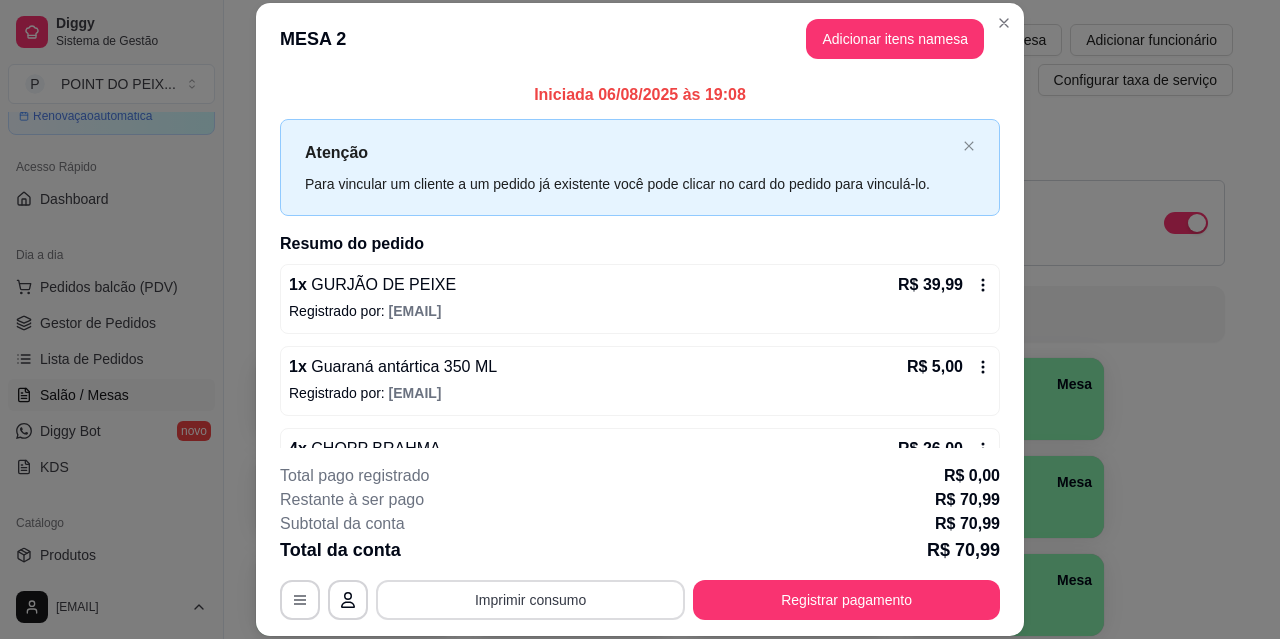 click on "Imprimir consumo" at bounding box center [530, 600] 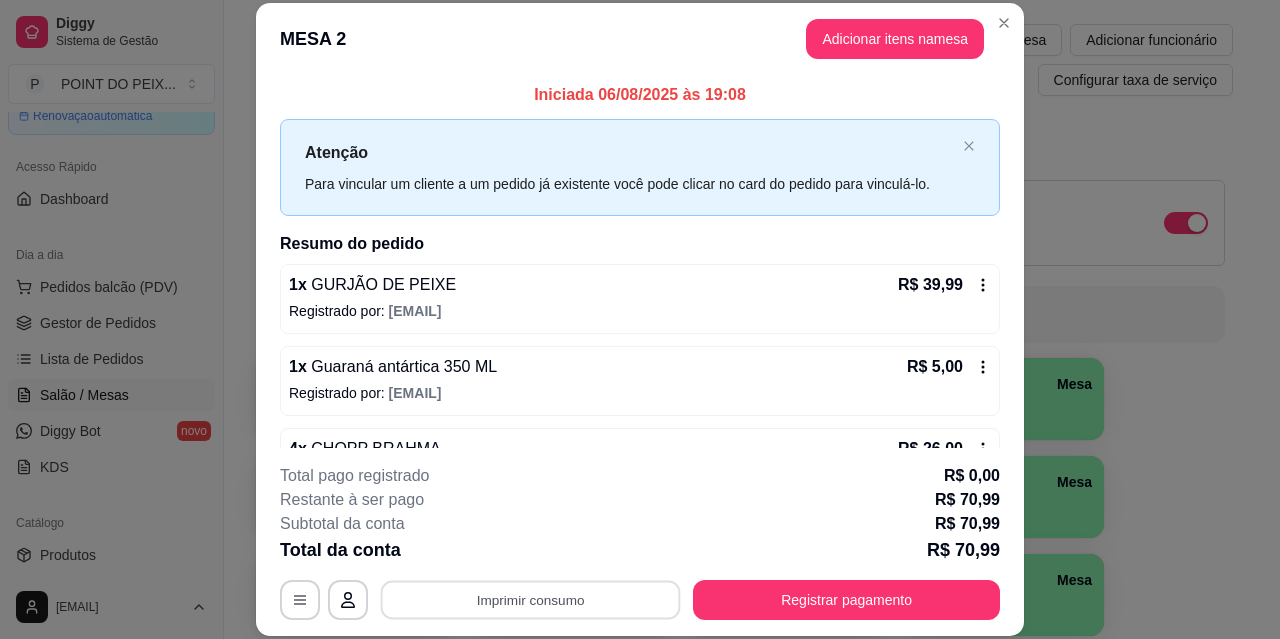 click on "Restante à ser pago R$ 70,99" at bounding box center (640, 500) 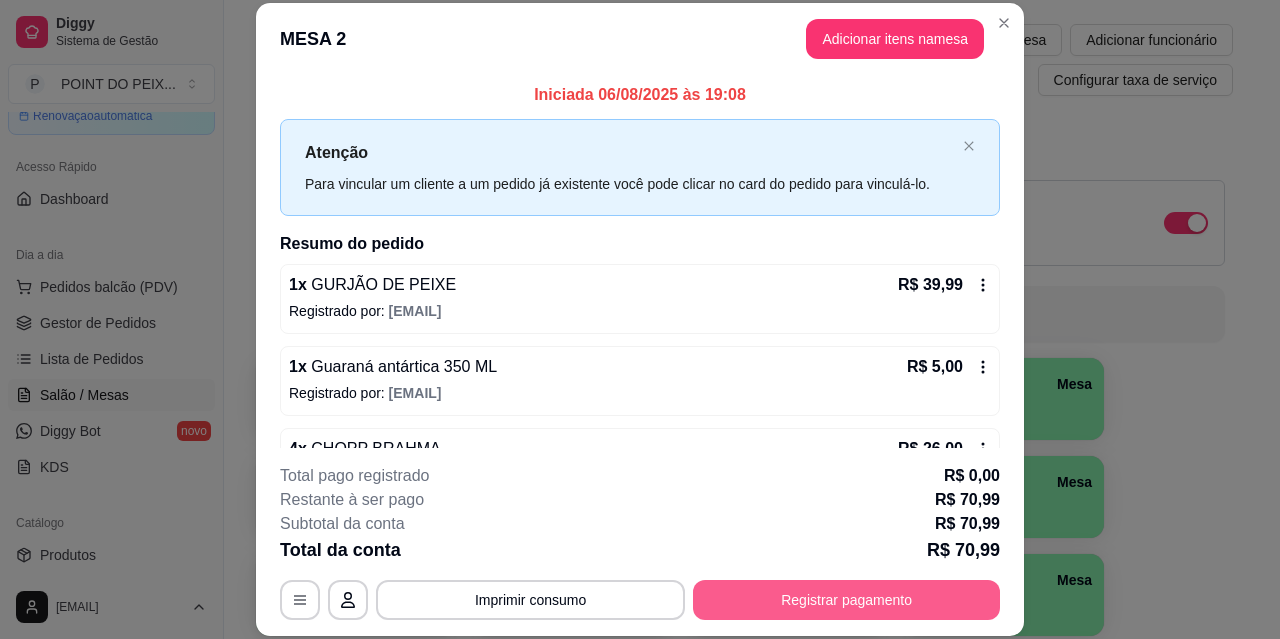 click on "Registrar pagamento" at bounding box center (846, 600) 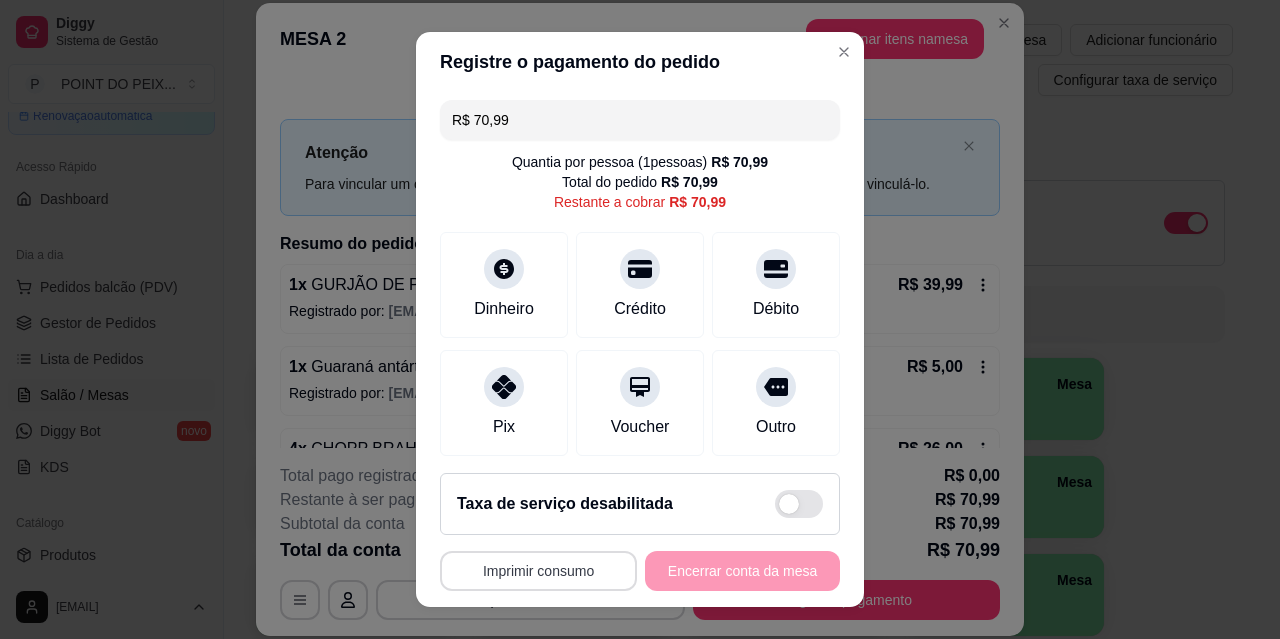 click on "Imprimir consumo" at bounding box center (538, 571) 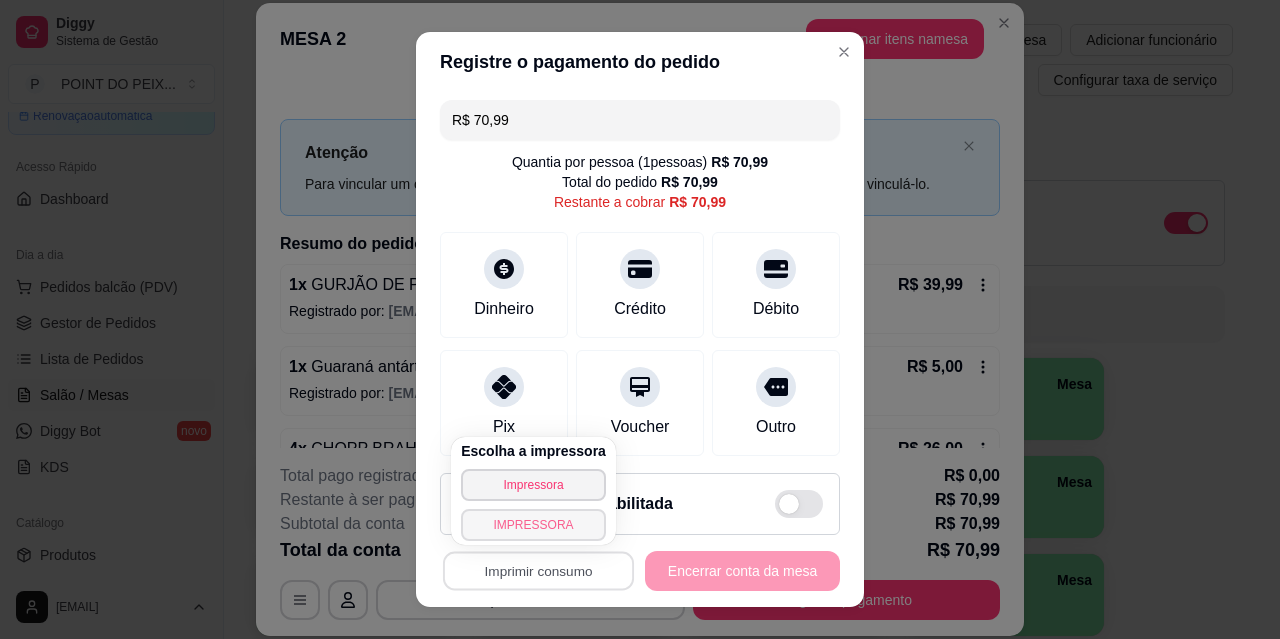 click on "IMPRESSORA" at bounding box center (533, 525) 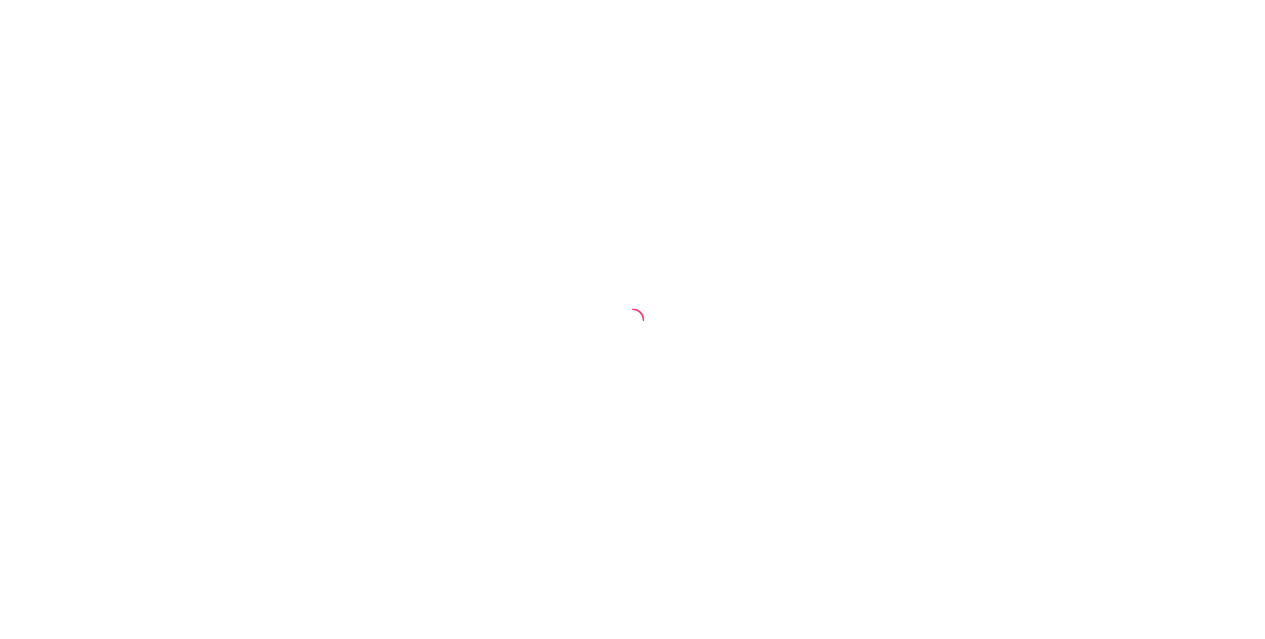 scroll, scrollTop: 0, scrollLeft: 0, axis: both 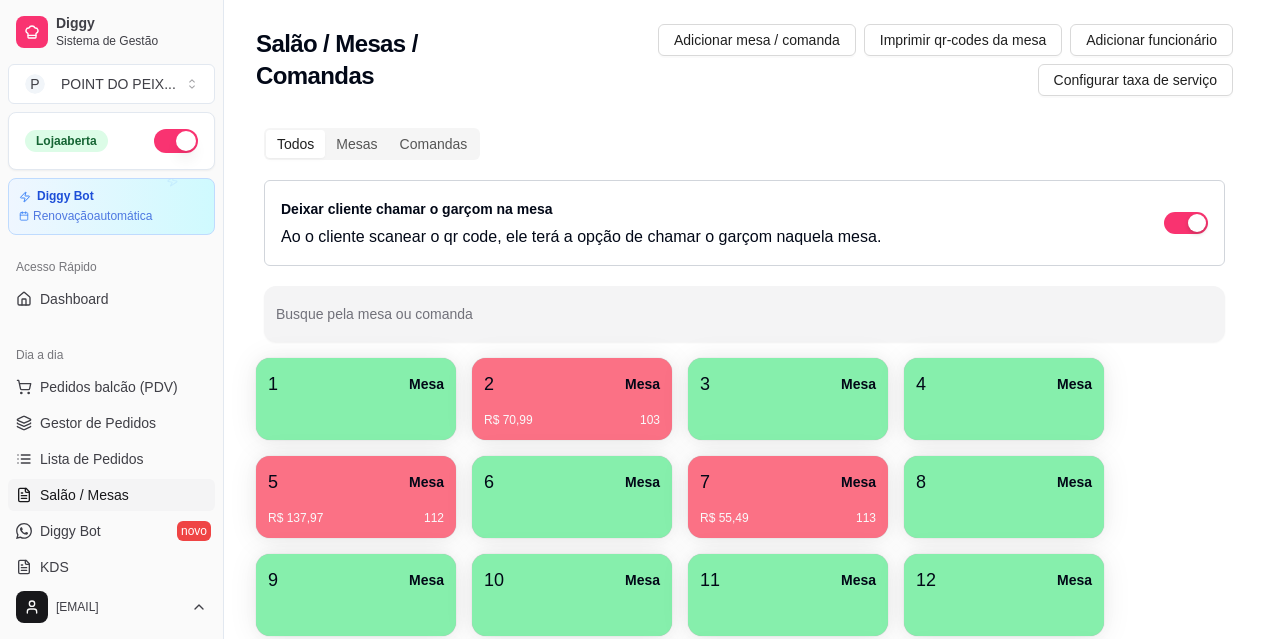 click on "R$ 55,49 113" at bounding box center [788, 518] 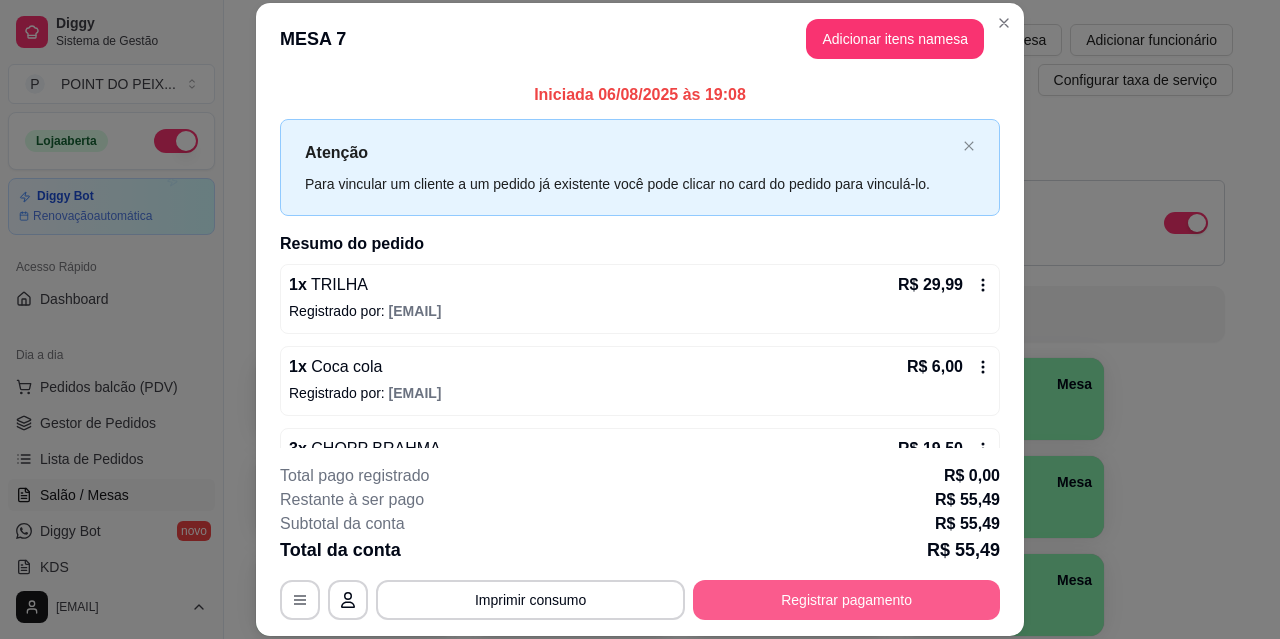 click on "Registrar pagamento" at bounding box center (846, 600) 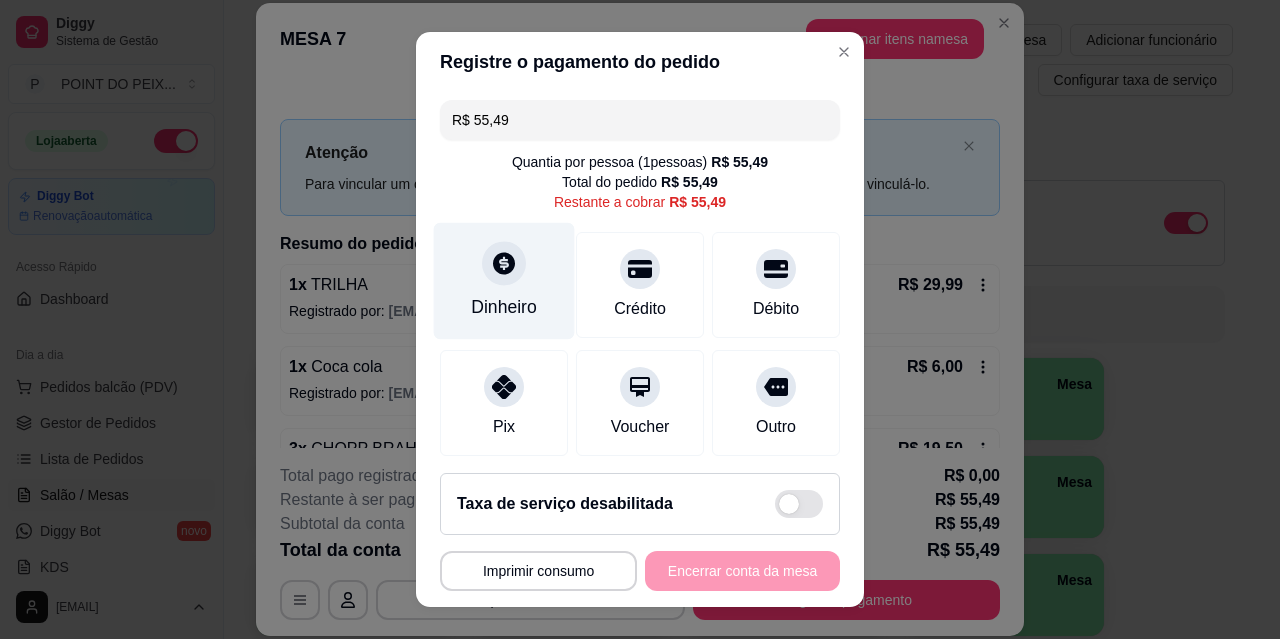click 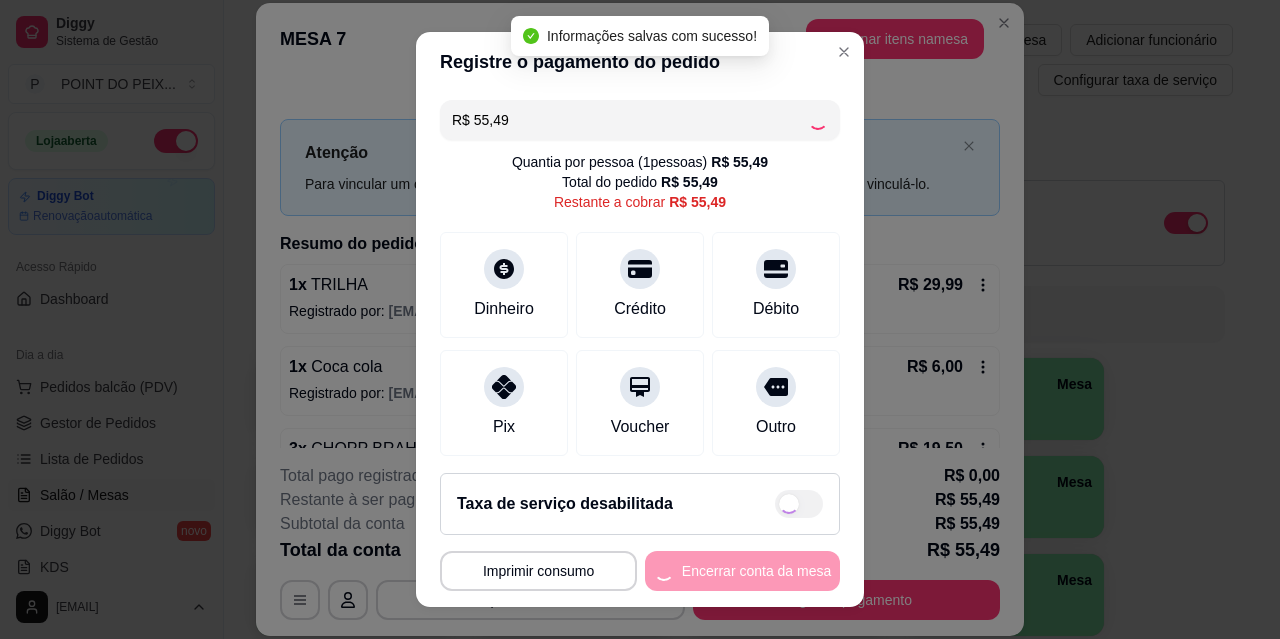 type on "R$ 0,00" 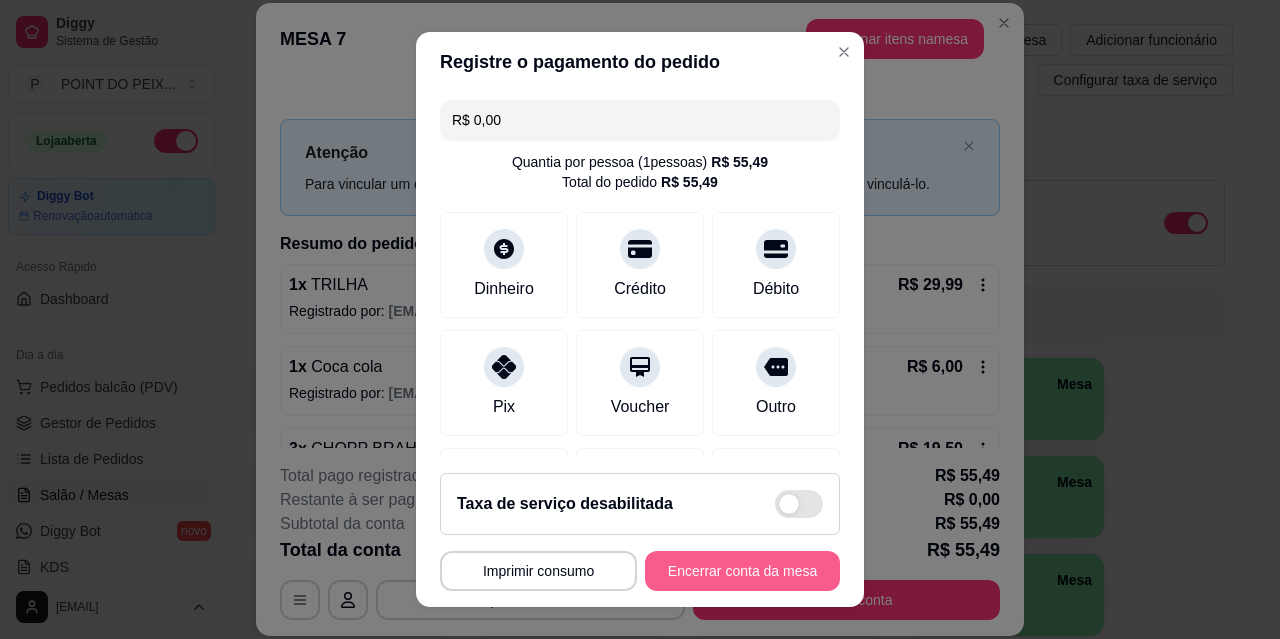click on "Encerrar conta da mesa" at bounding box center (742, 571) 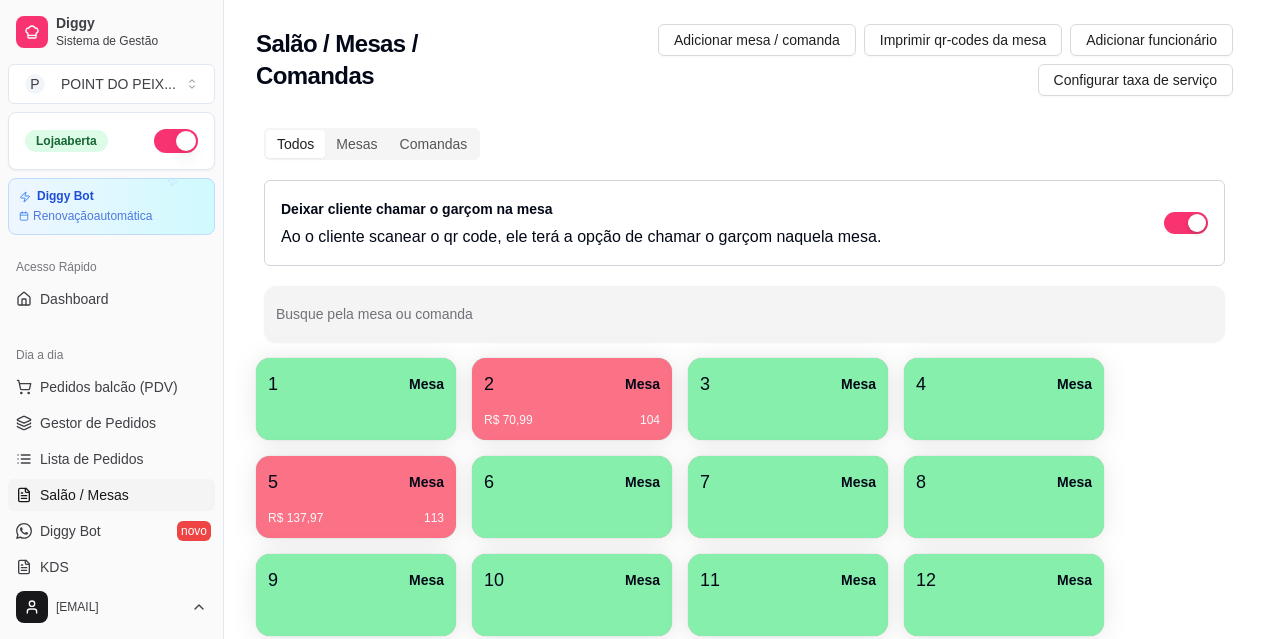 click on "R$ 70,99 104" at bounding box center (572, 413) 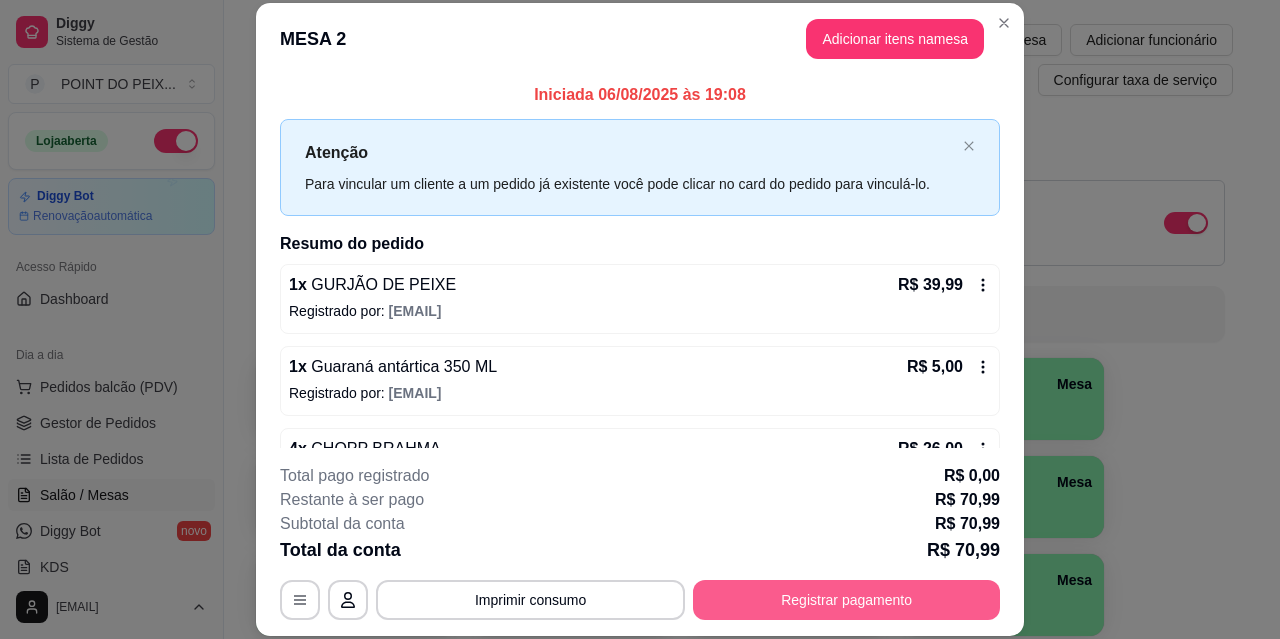click on "Registrar pagamento" at bounding box center (846, 600) 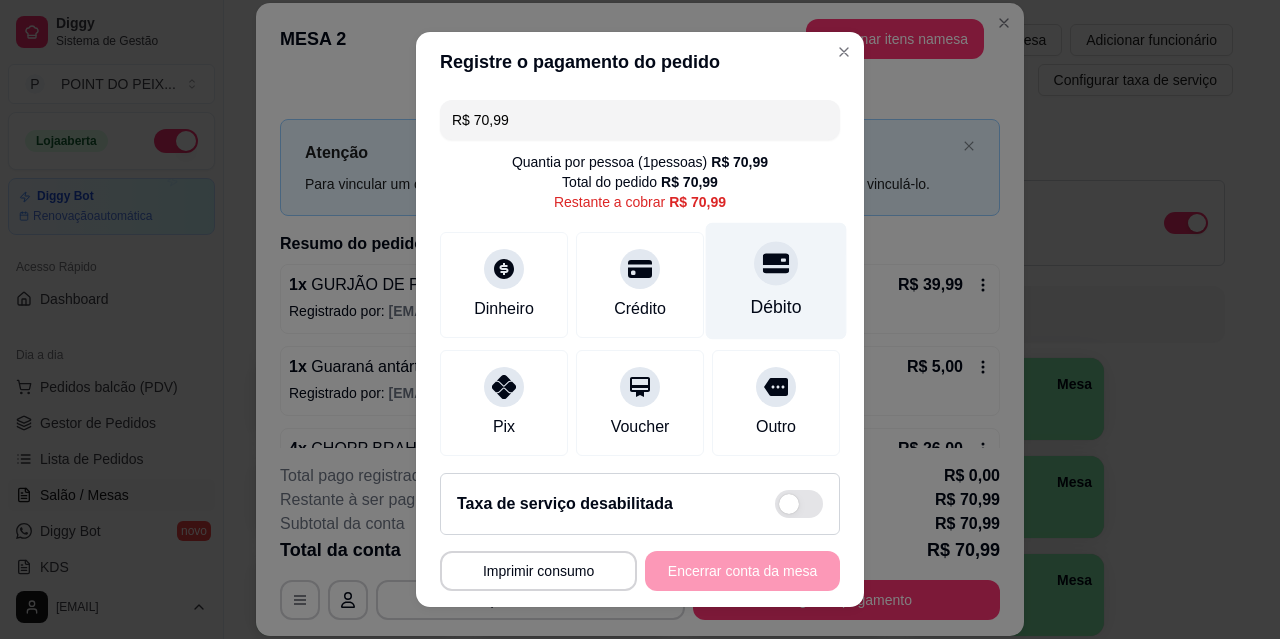 click at bounding box center [776, 263] 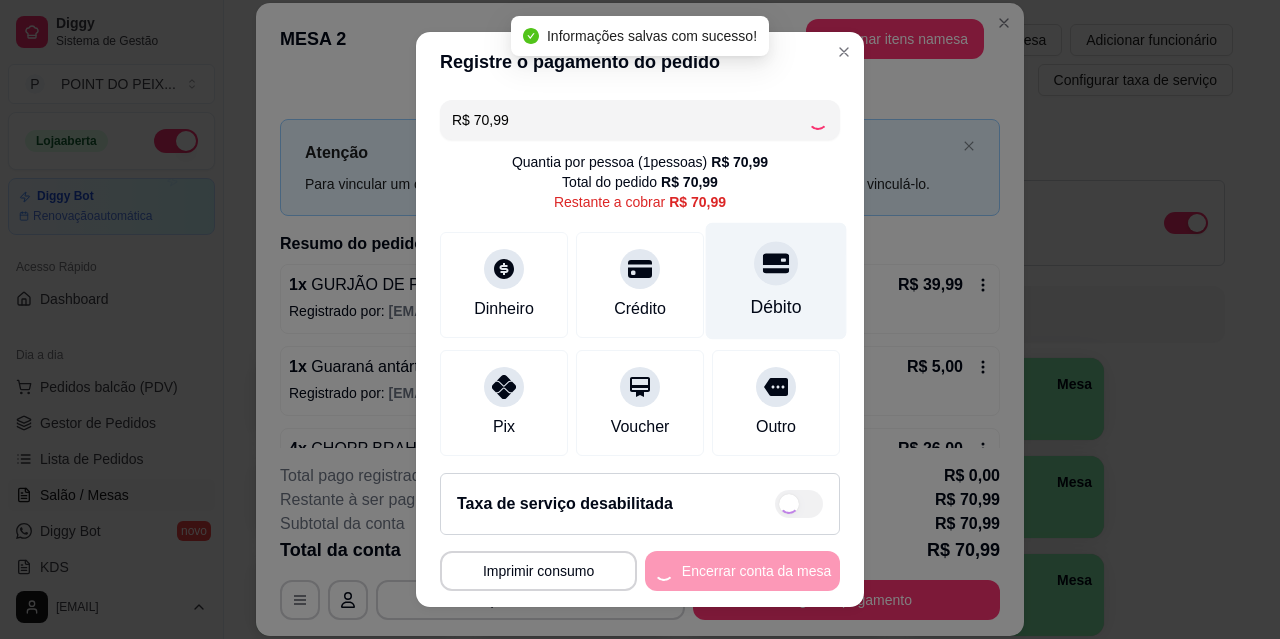 type on "R$ 0,00" 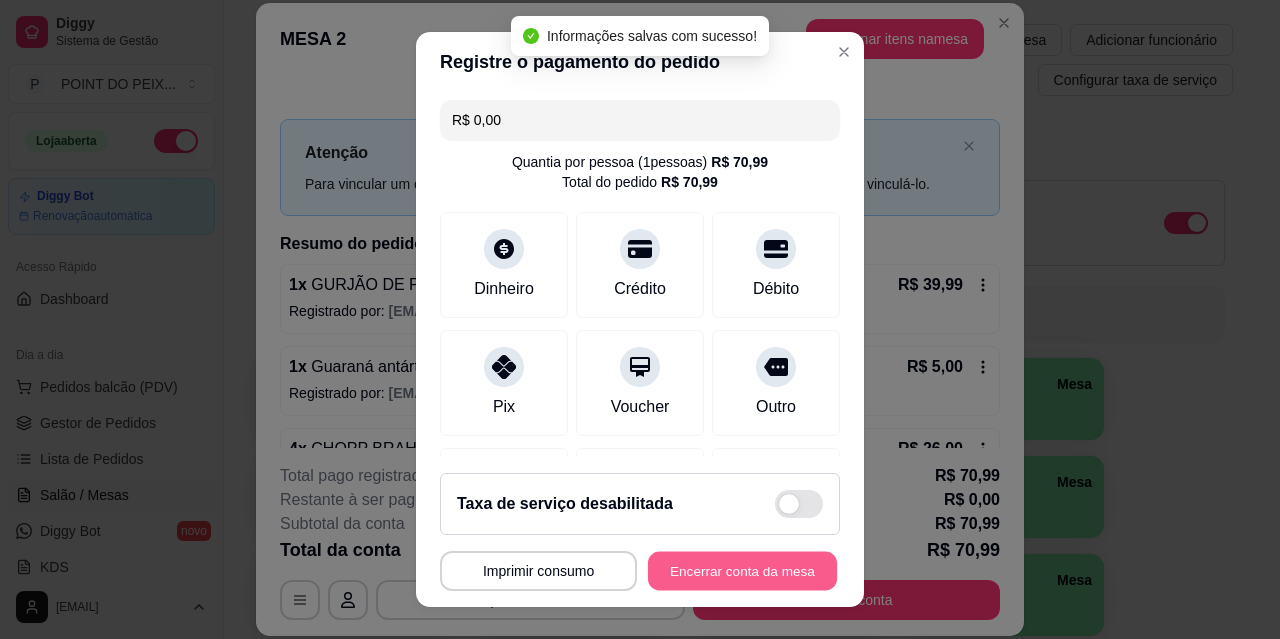 click on "Encerrar conta da mesa" at bounding box center [742, 571] 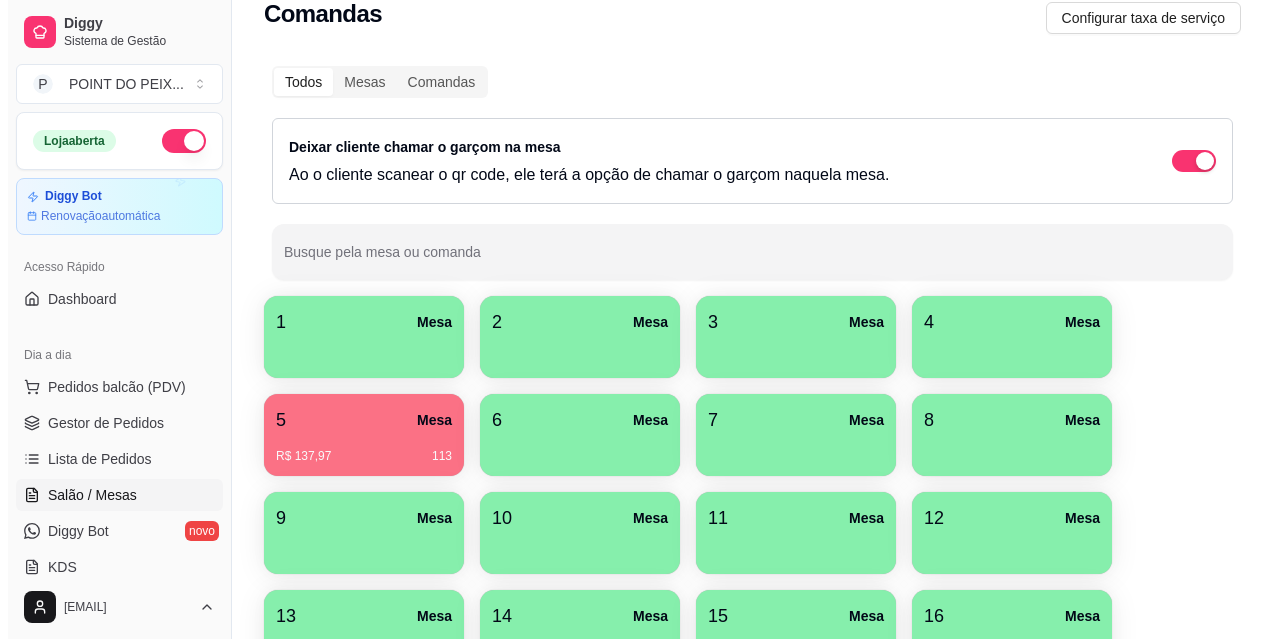 scroll, scrollTop: 0, scrollLeft: 0, axis: both 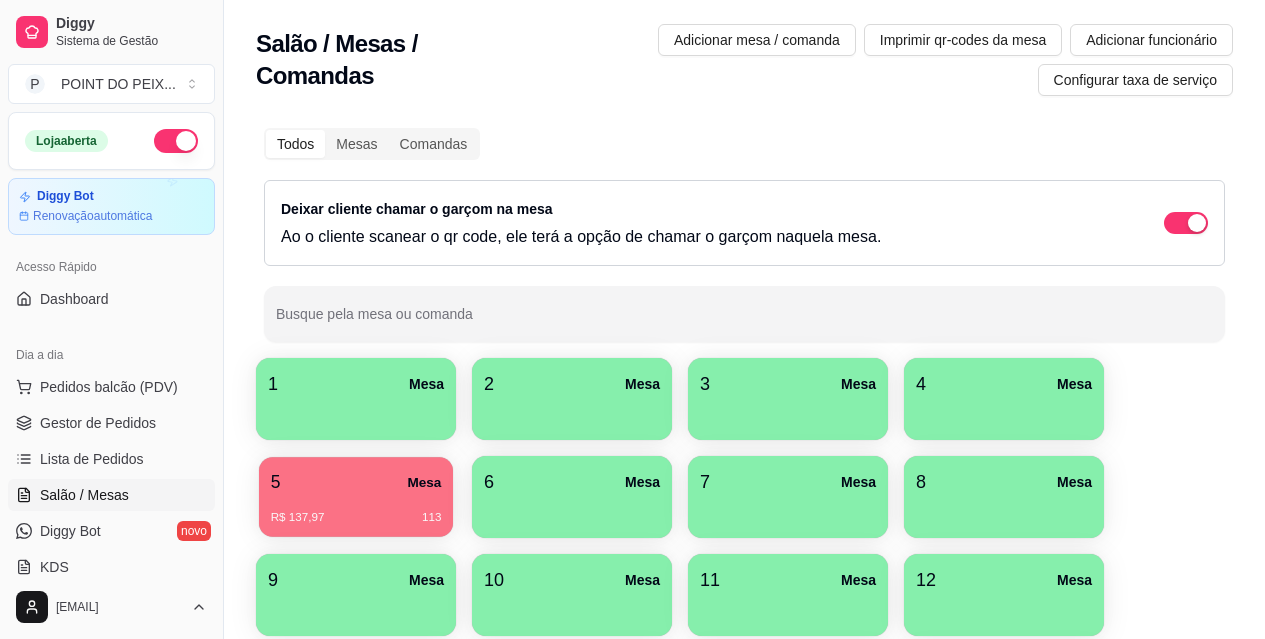 click on "R$ 137,97 113" at bounding box center (356, 510) 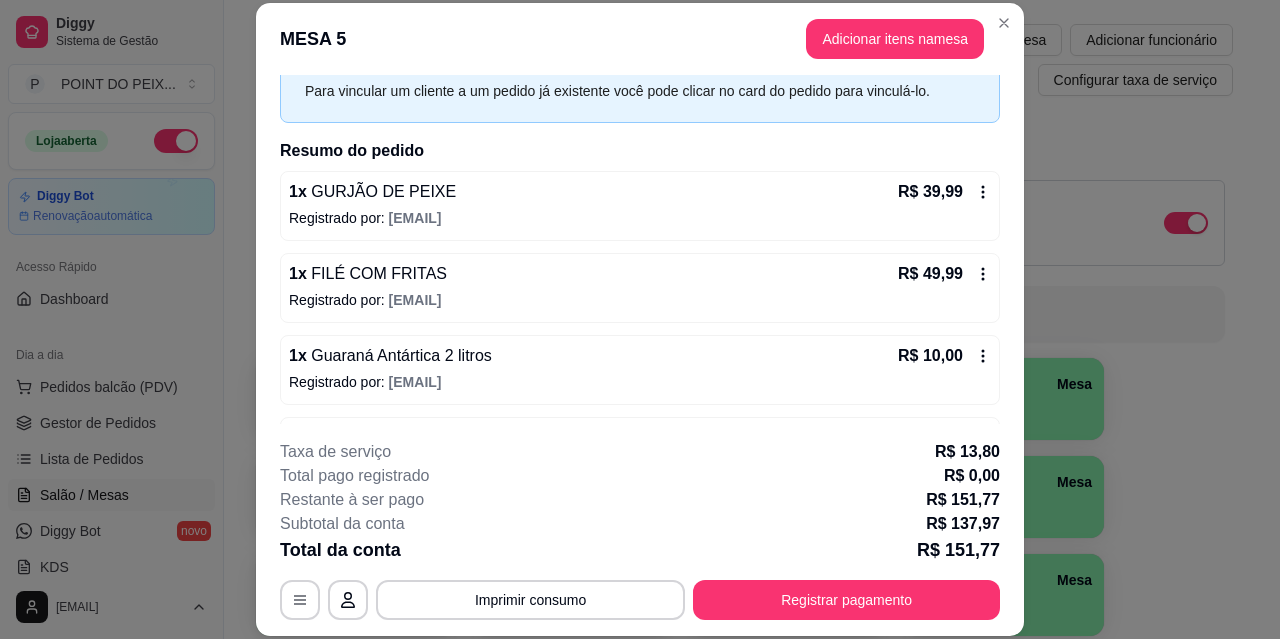 scroll, scrollTop: 164, scrollLeft: 0, axis: vertical 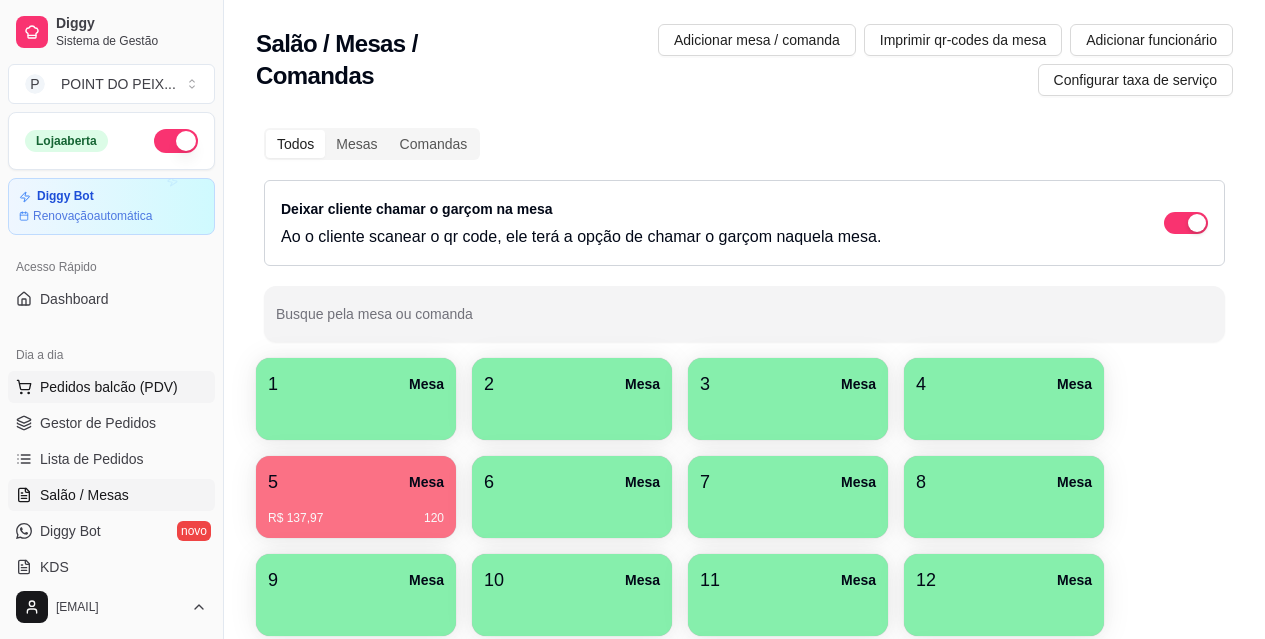 click on "Pedidos balcão (PDV)" at bounding box center (109, 387) 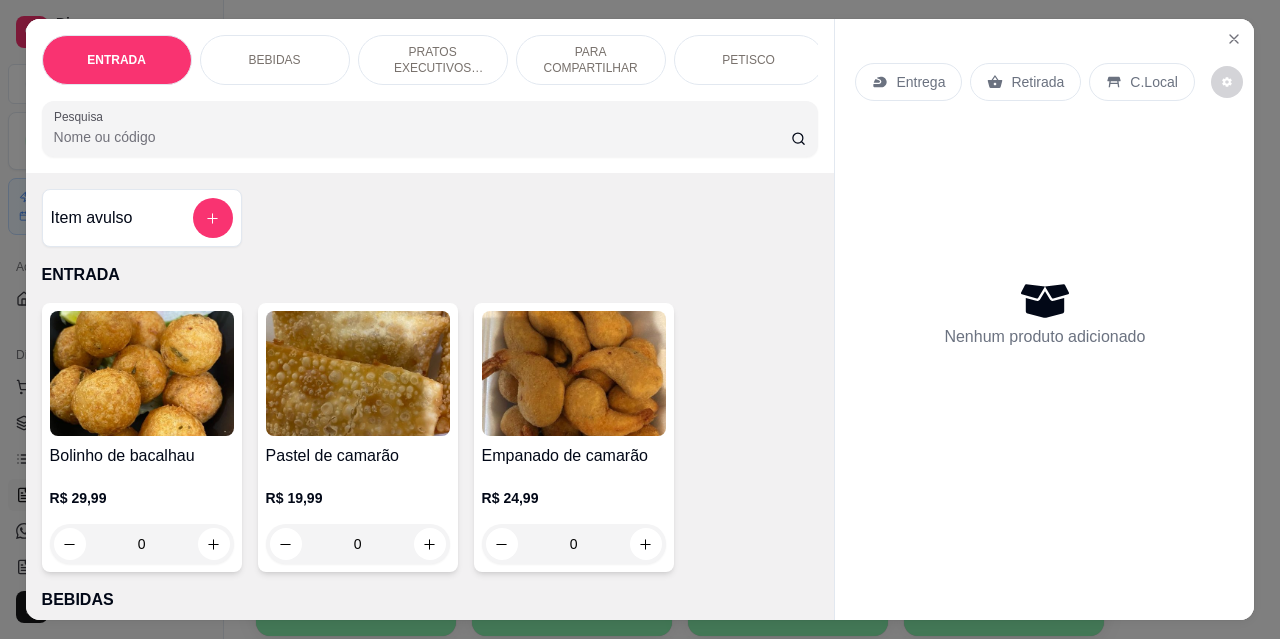 click on "Retirada" at bounding box center (1037, 82) 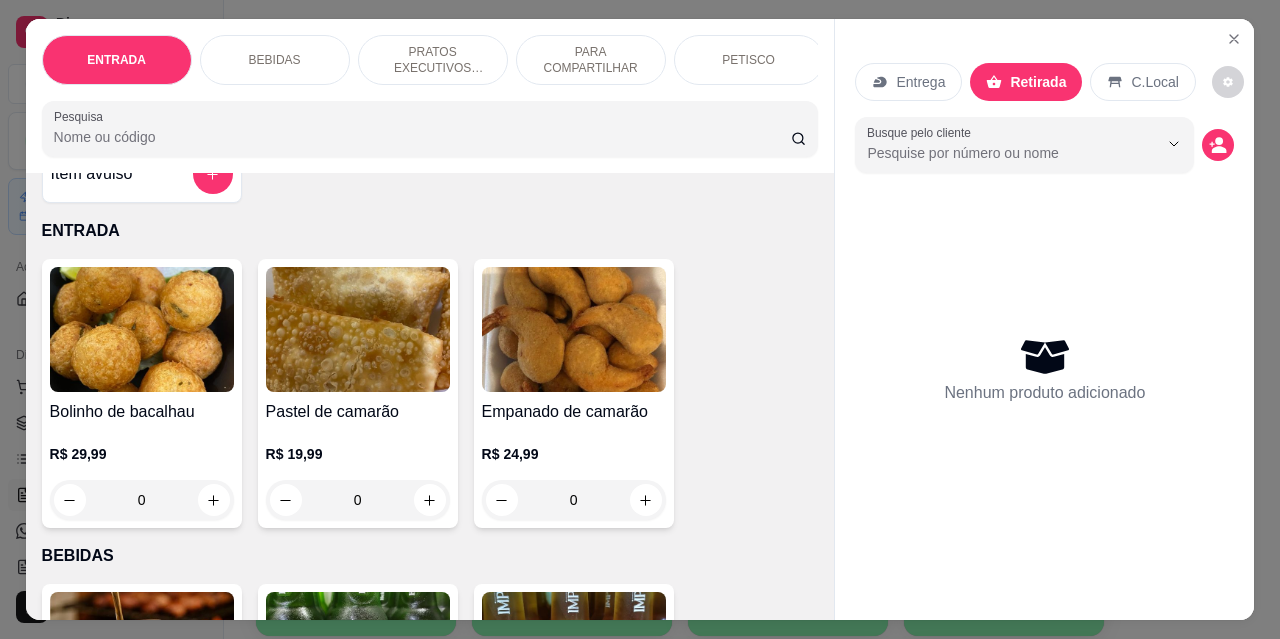 scroll, scrollTop: 0, scrollLeft: 0, axis: both 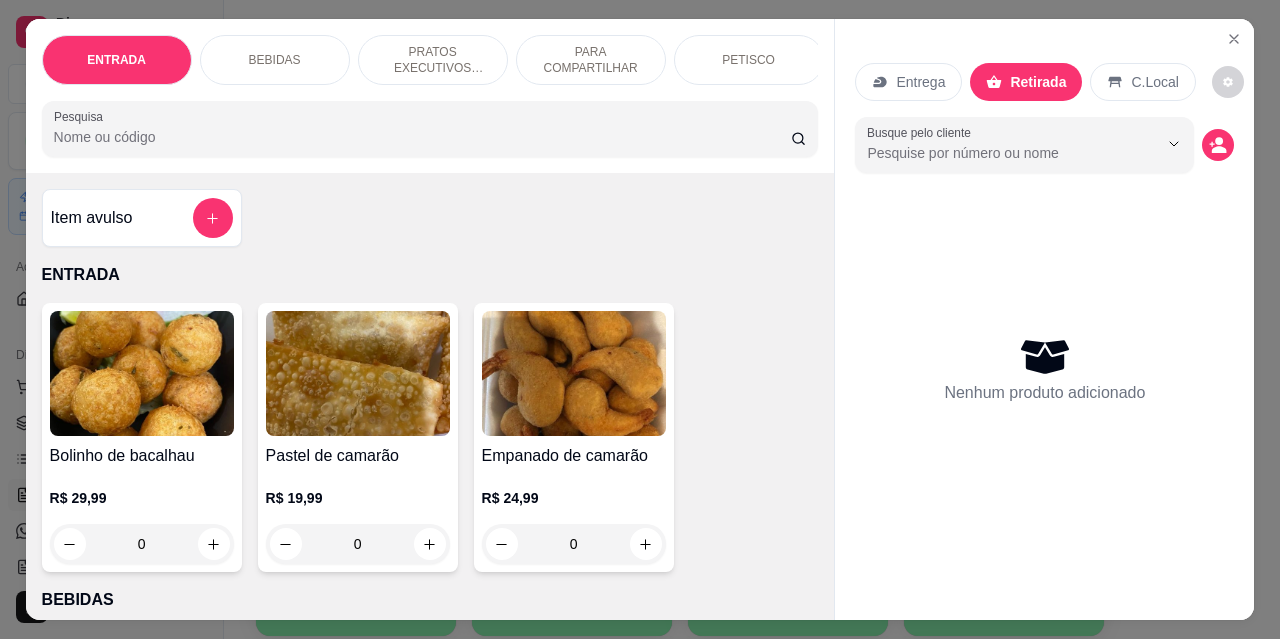 click on "PETISCO" at bounding box center (748, 60) 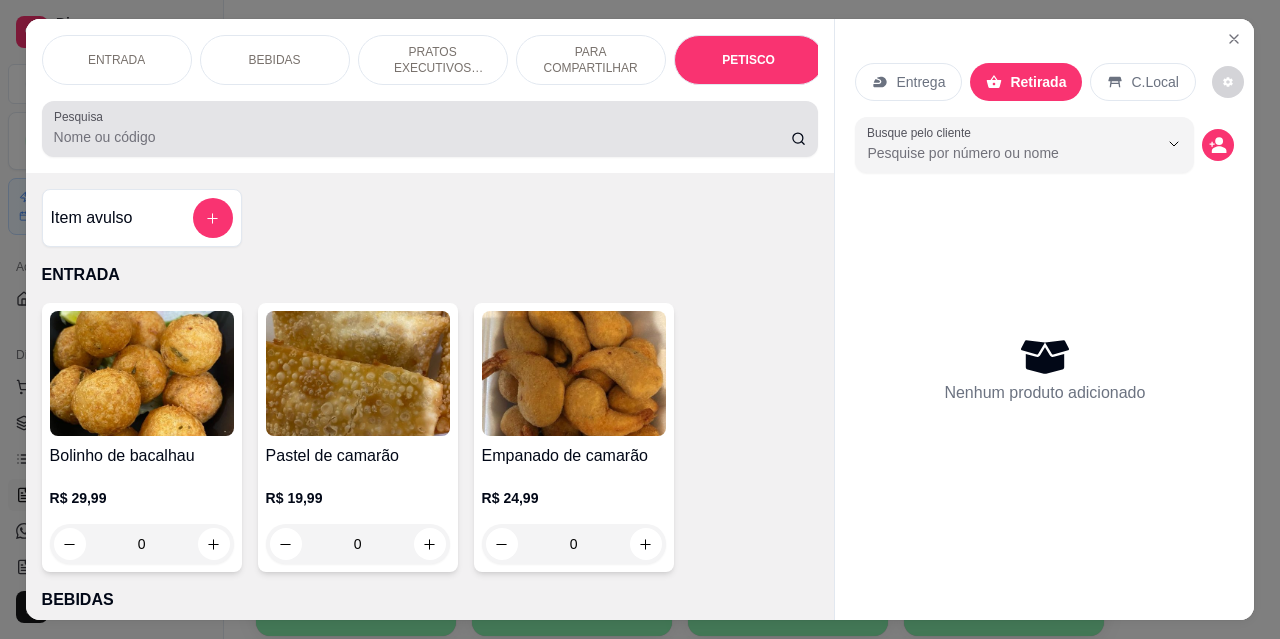 scroll, scrollTop: 4432, scrollLeft: 0, axis: vertical 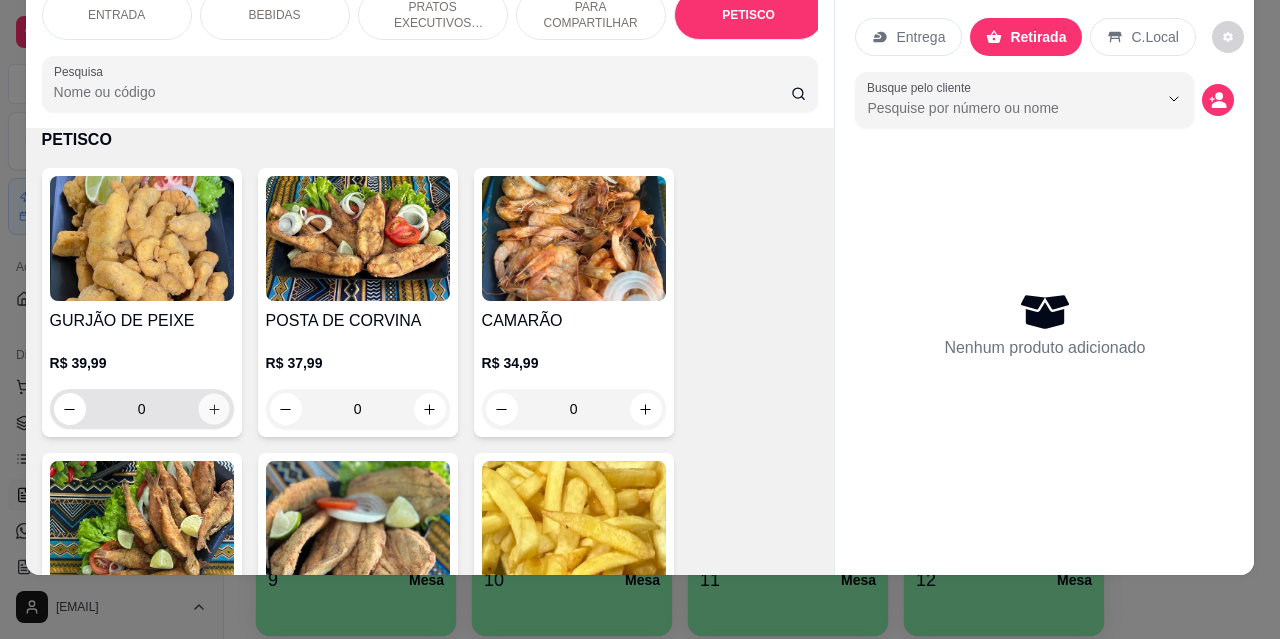 click at bounding box center (213, 409) 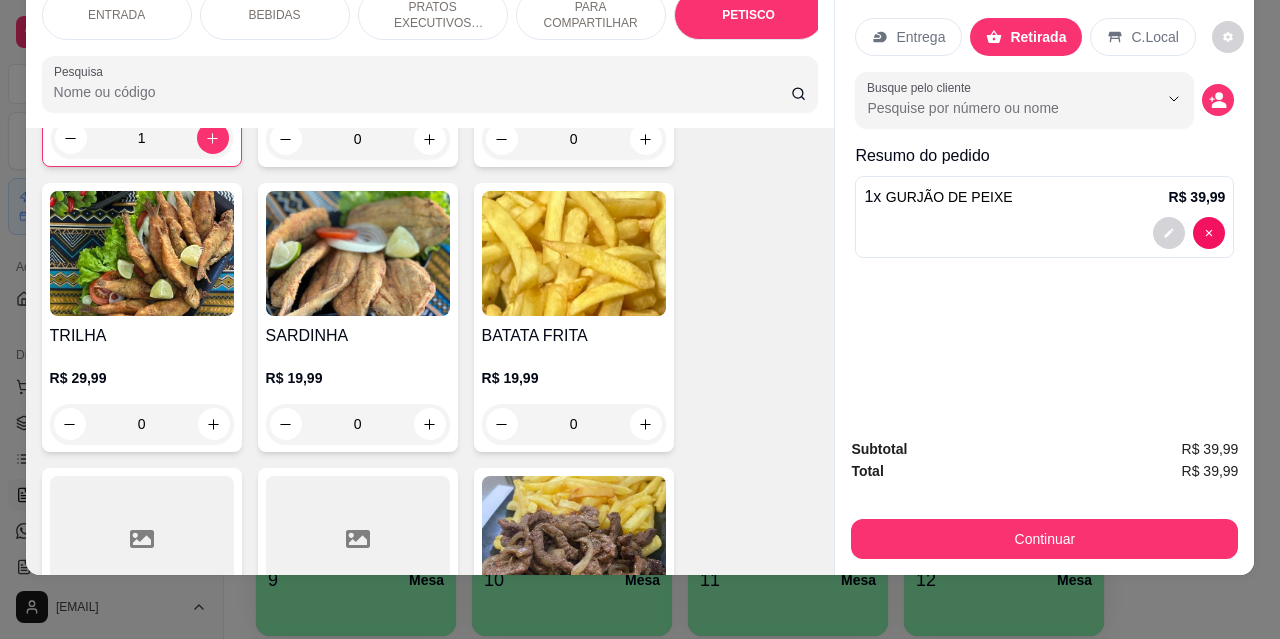 scroll, scrollTop: 4732, scrollLeft: 0, axis: vertical 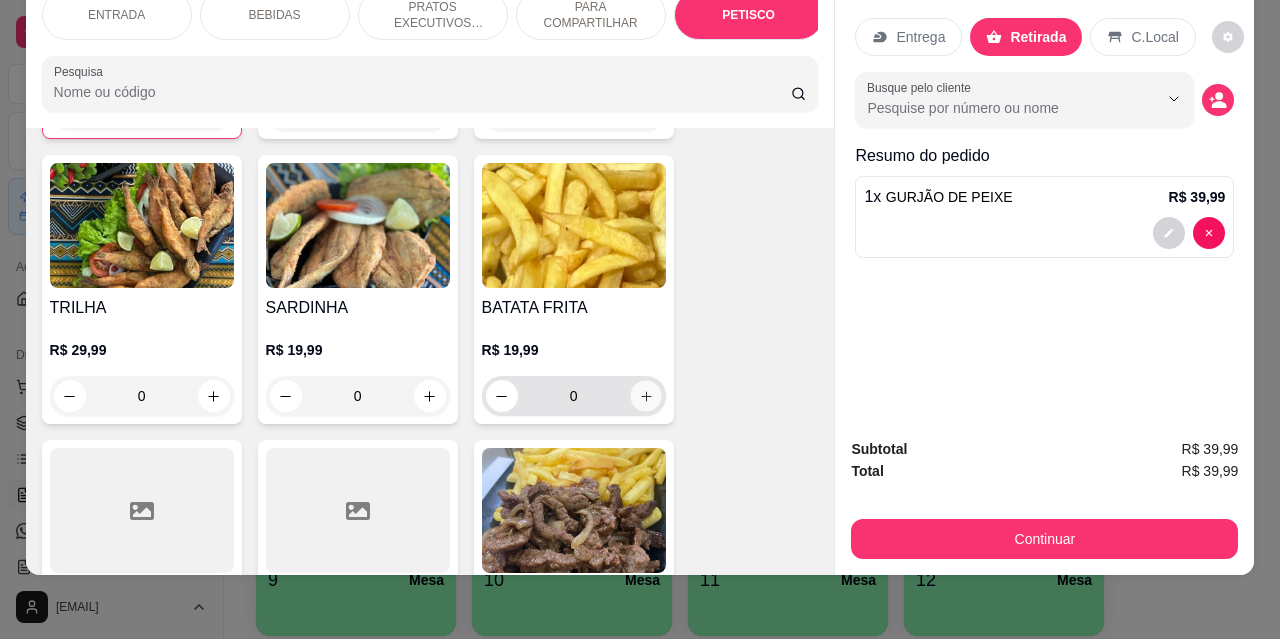 click 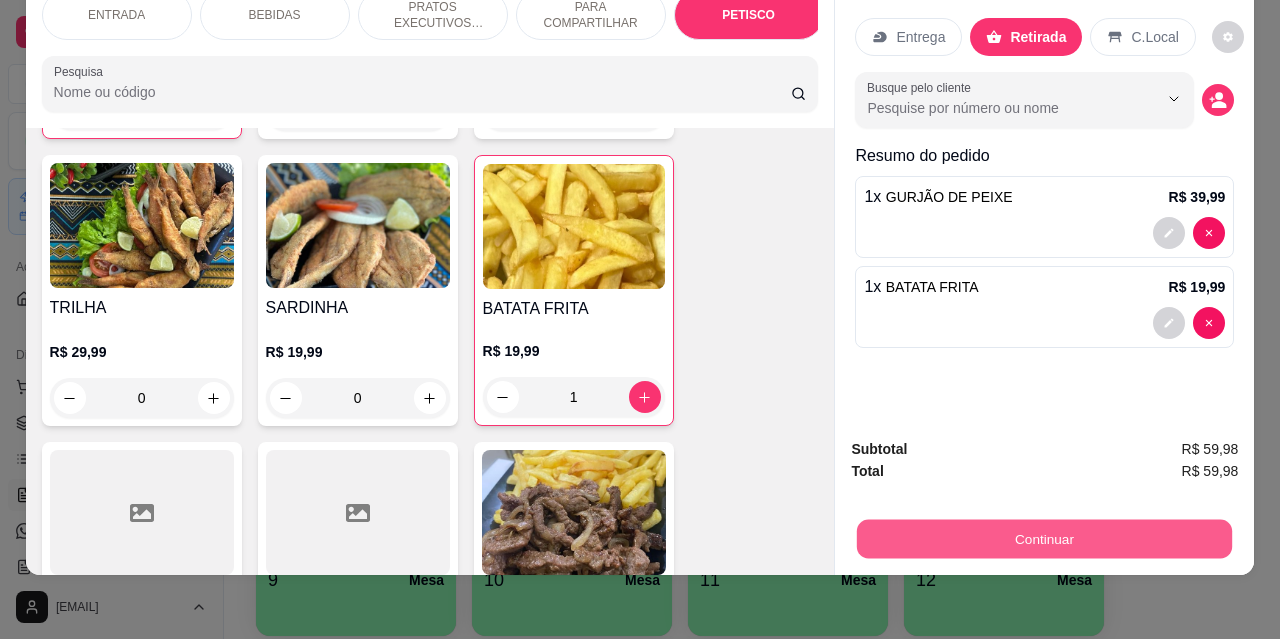 click on "Continuar" at bounding box center (1044, 538) 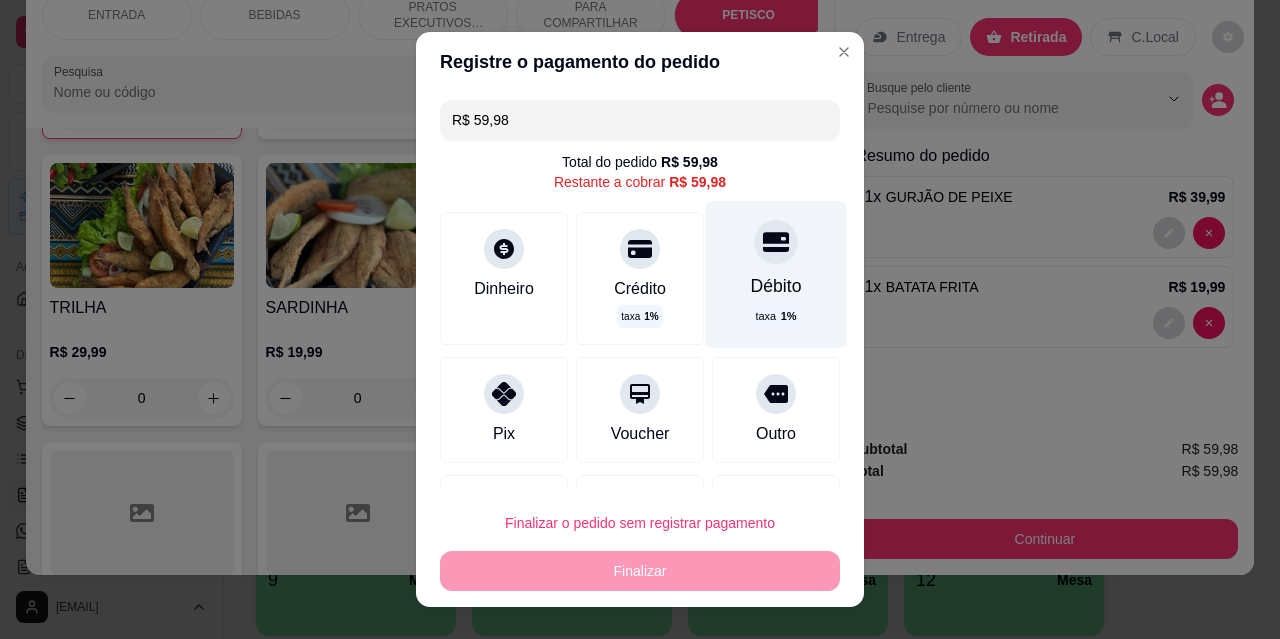 click 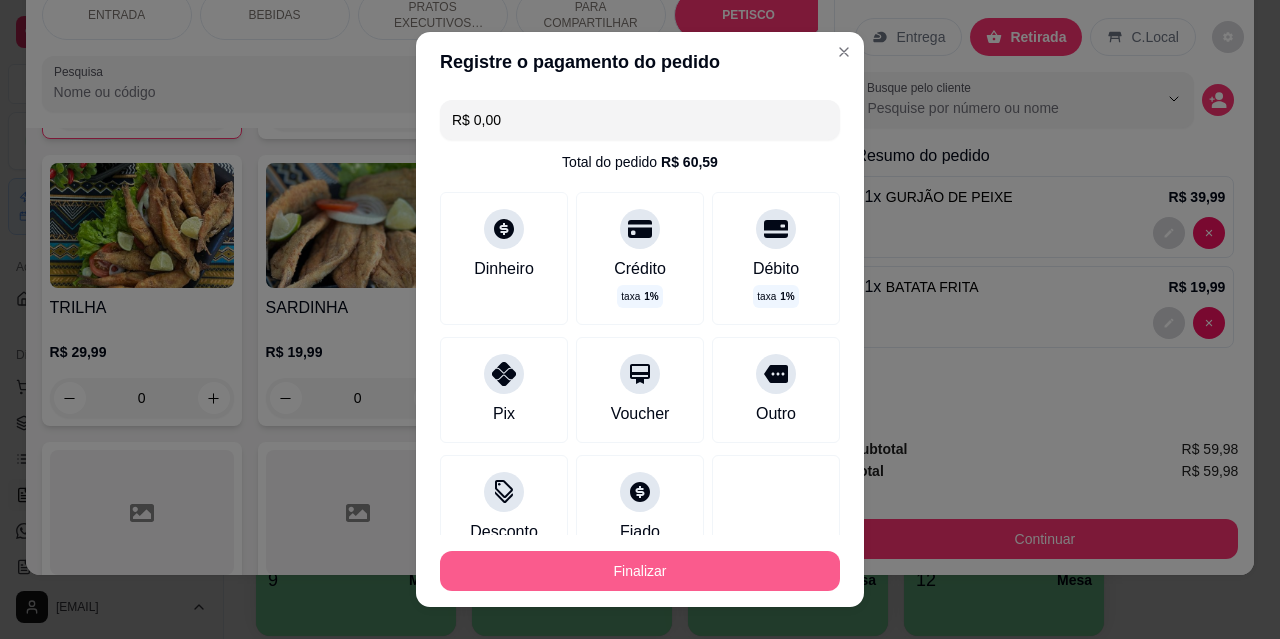 click on "Finalizar" at bounding box center (640, 571) 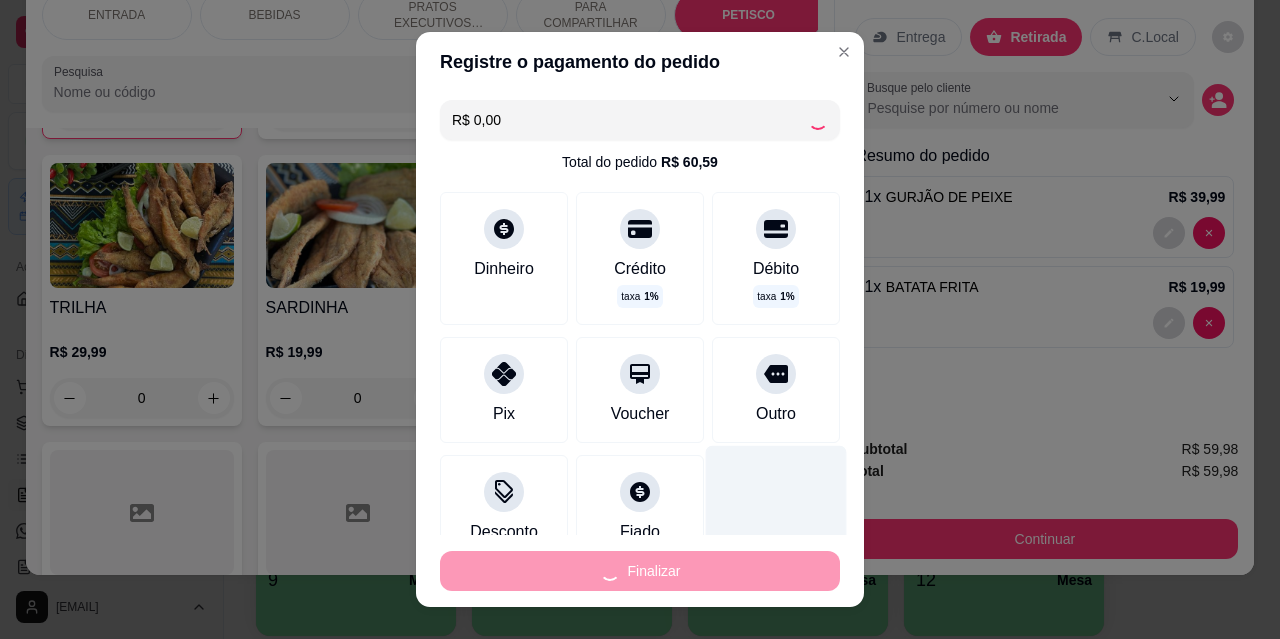 type on "0" 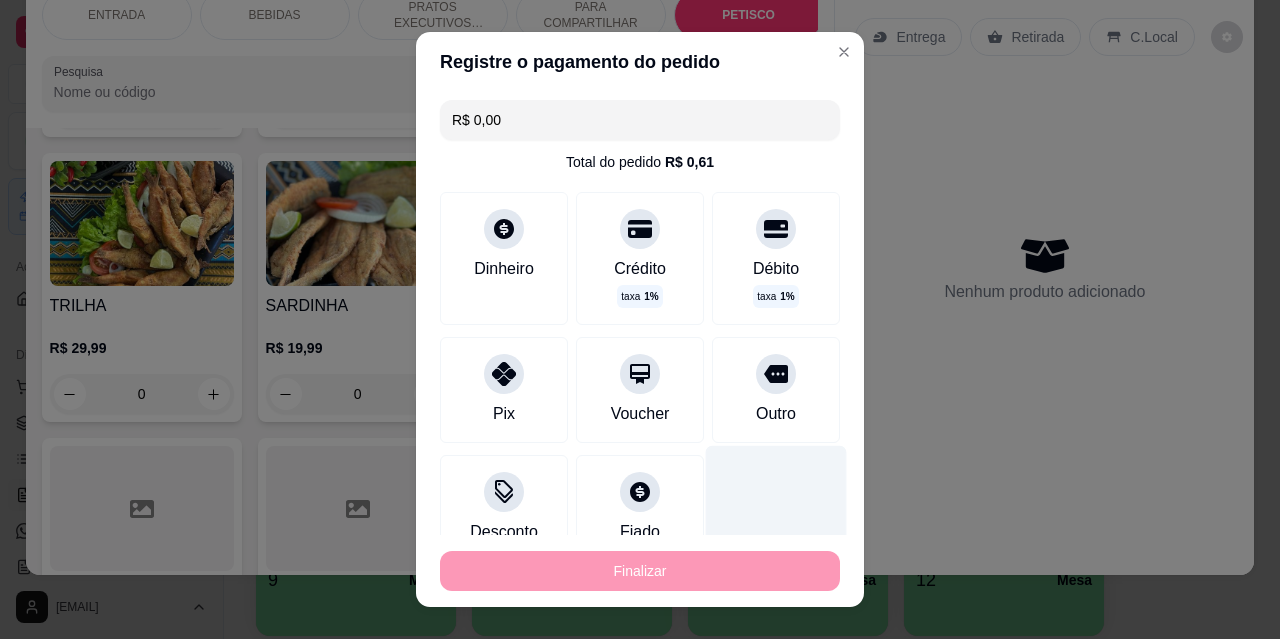 type on "-R$ 59,98" 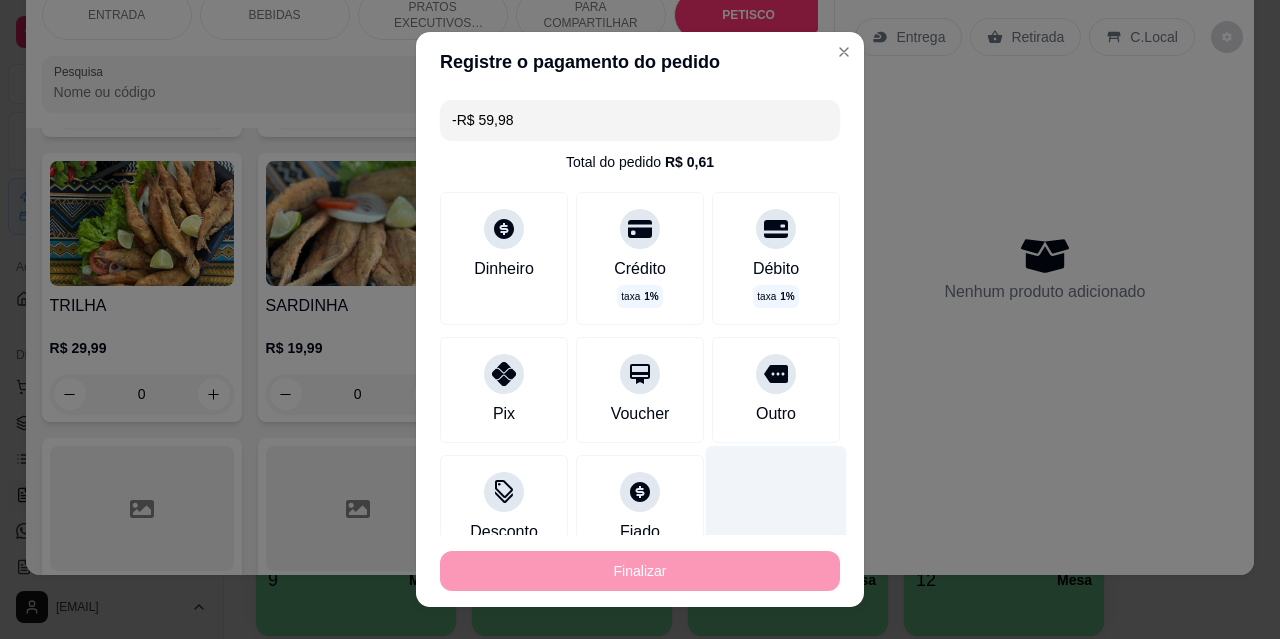 scroll, scrollTop: 4731, scrollLeft: 0, axis: vertical 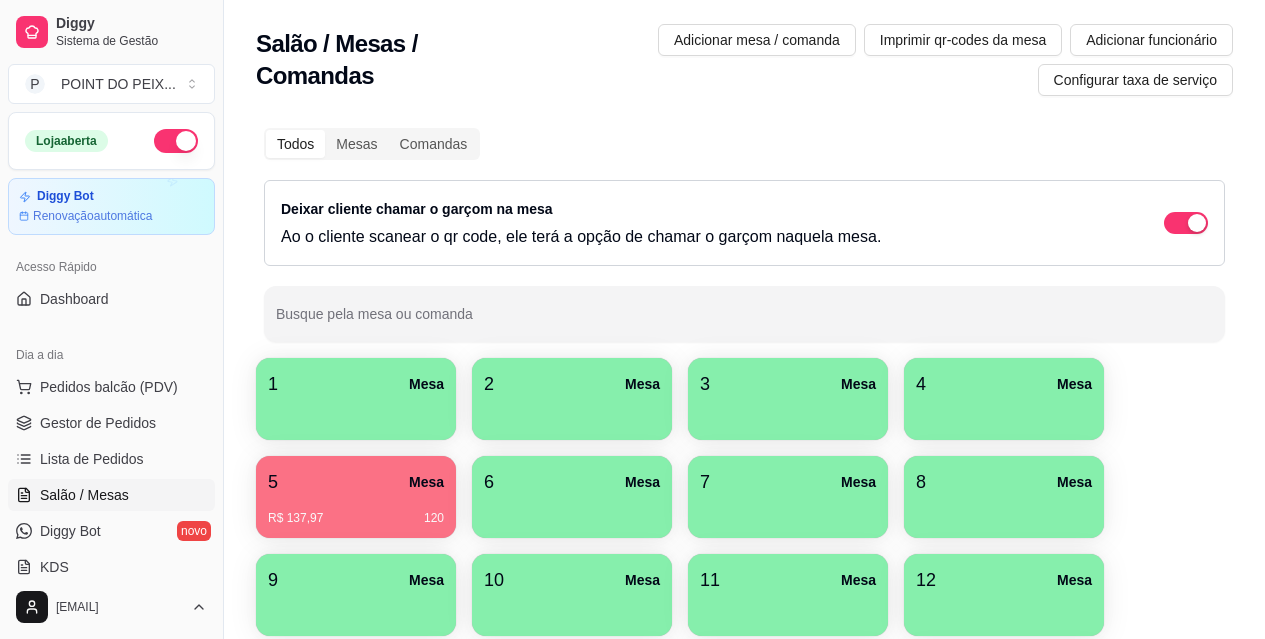 click at bounding box center (356, 413) 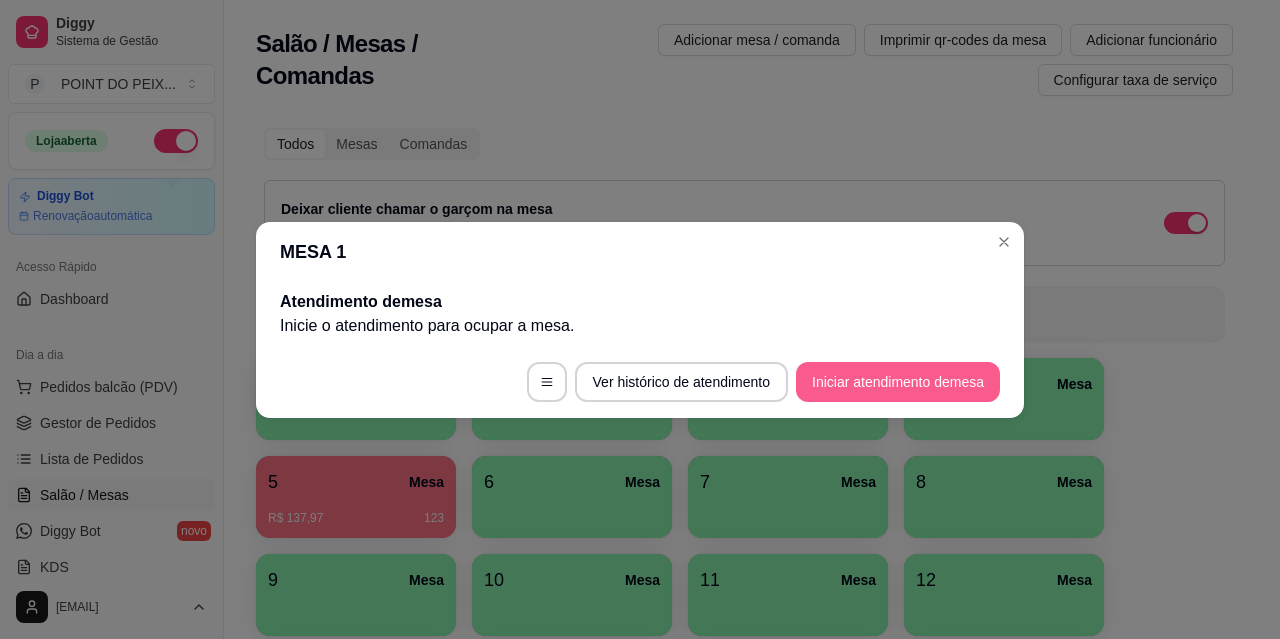 click on "Iniciar atendimento de  mesa" at bounding box center [898, 382] 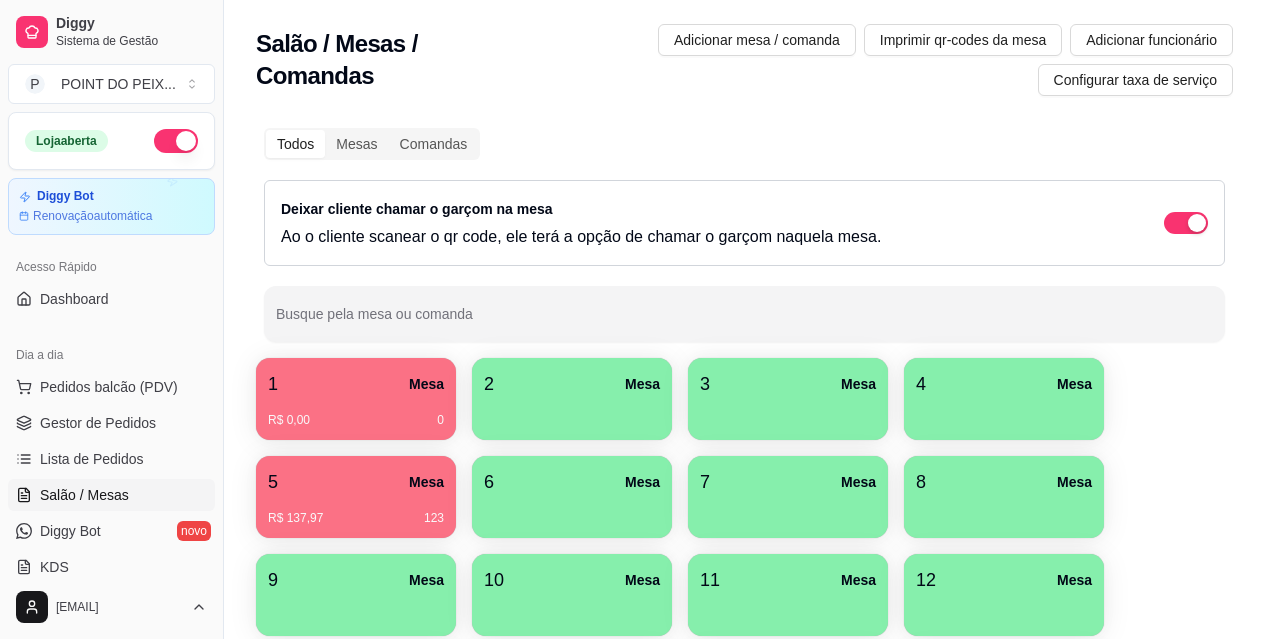 click on "1 Mesa" at bounding box center [356, 384] 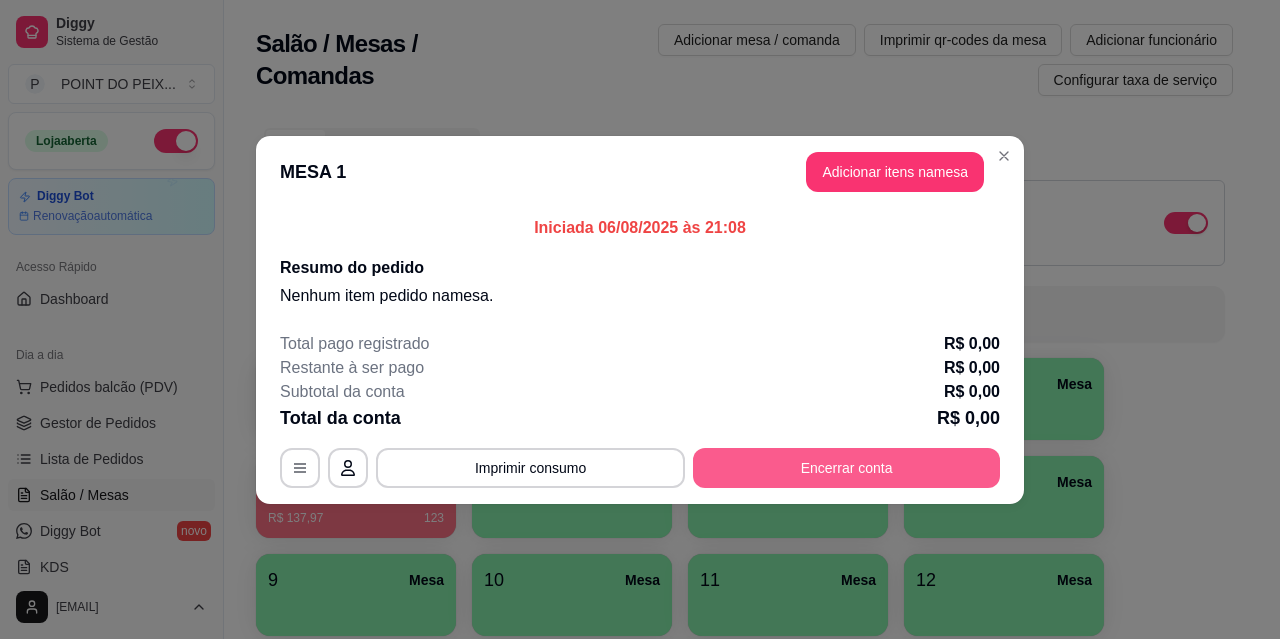 click on "Encerrar conta" at bounding box center (846, 468) 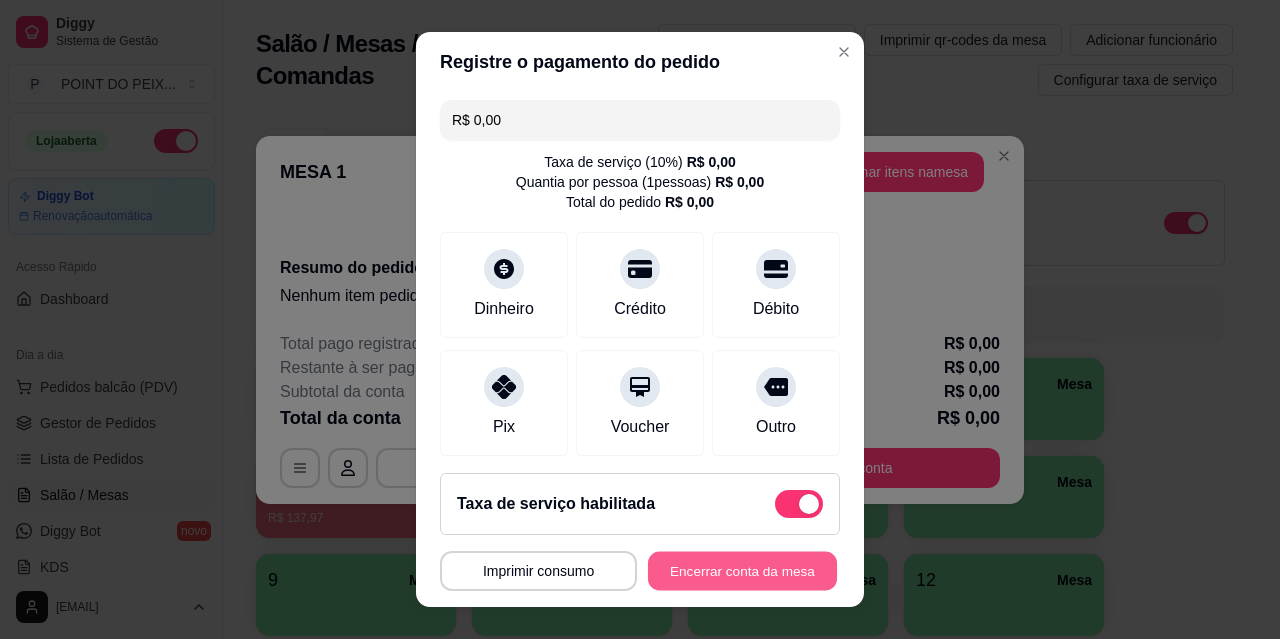 click on "Encerrar conta da mesa" at bounding box center [742, 571] 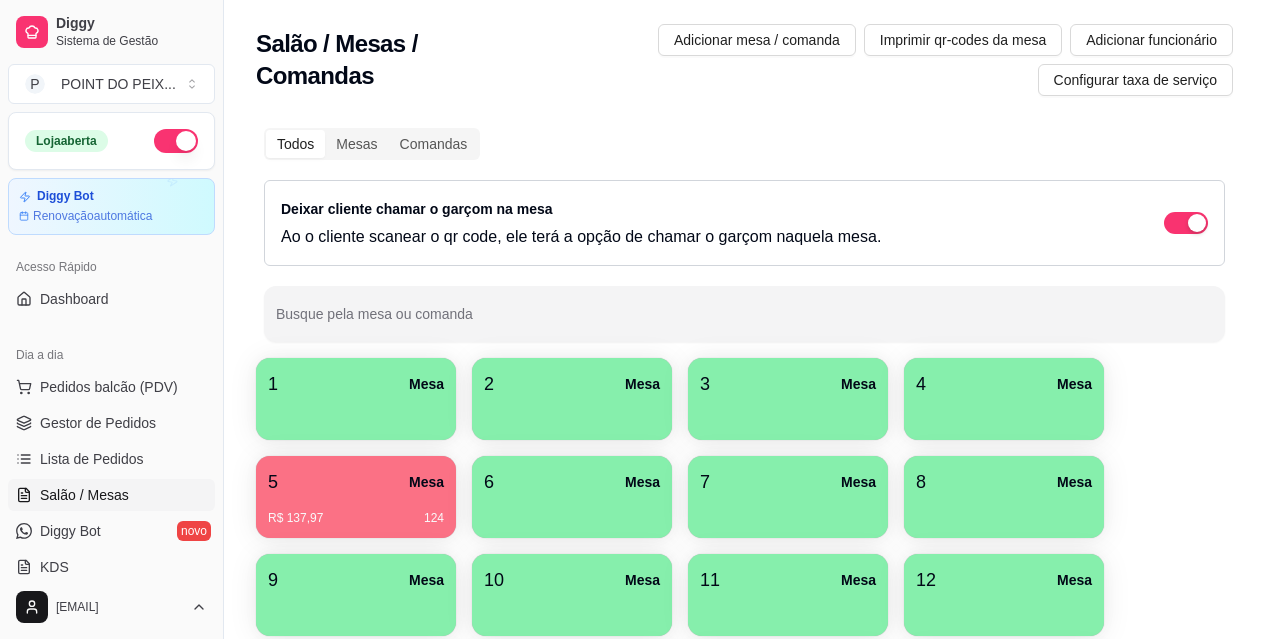 click on "R$ 137,97 124" at bounding box center [356, 511] 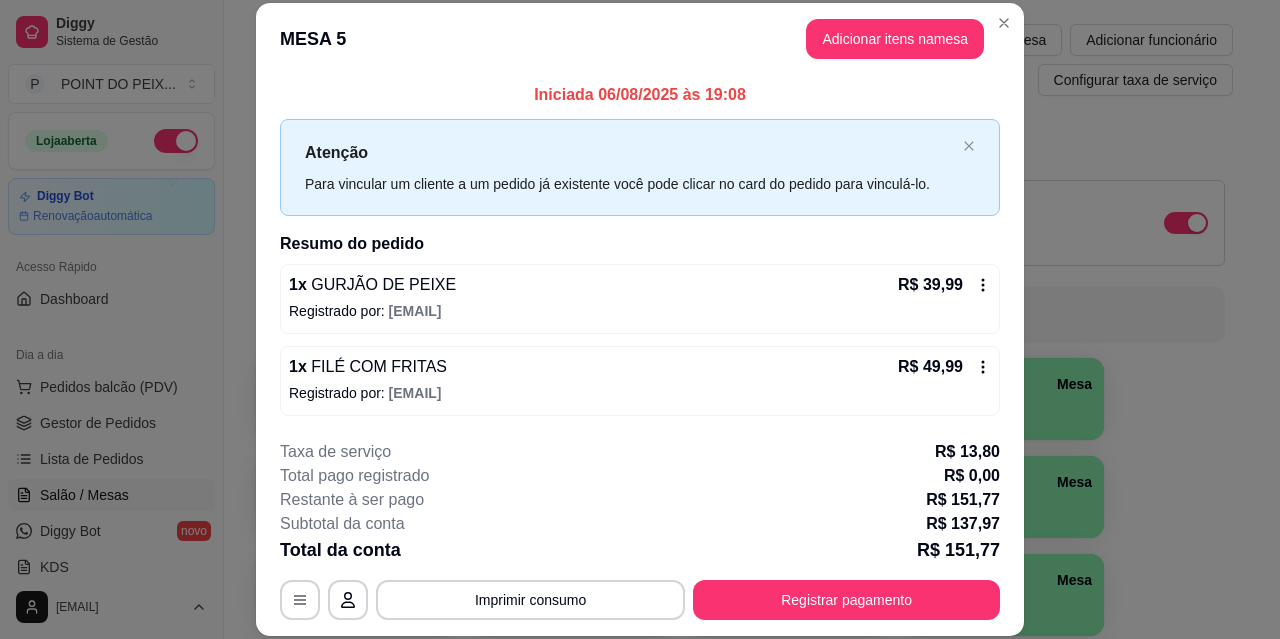 scroll, scrollTop: 61, scrollLeft: 0, axis: vertical 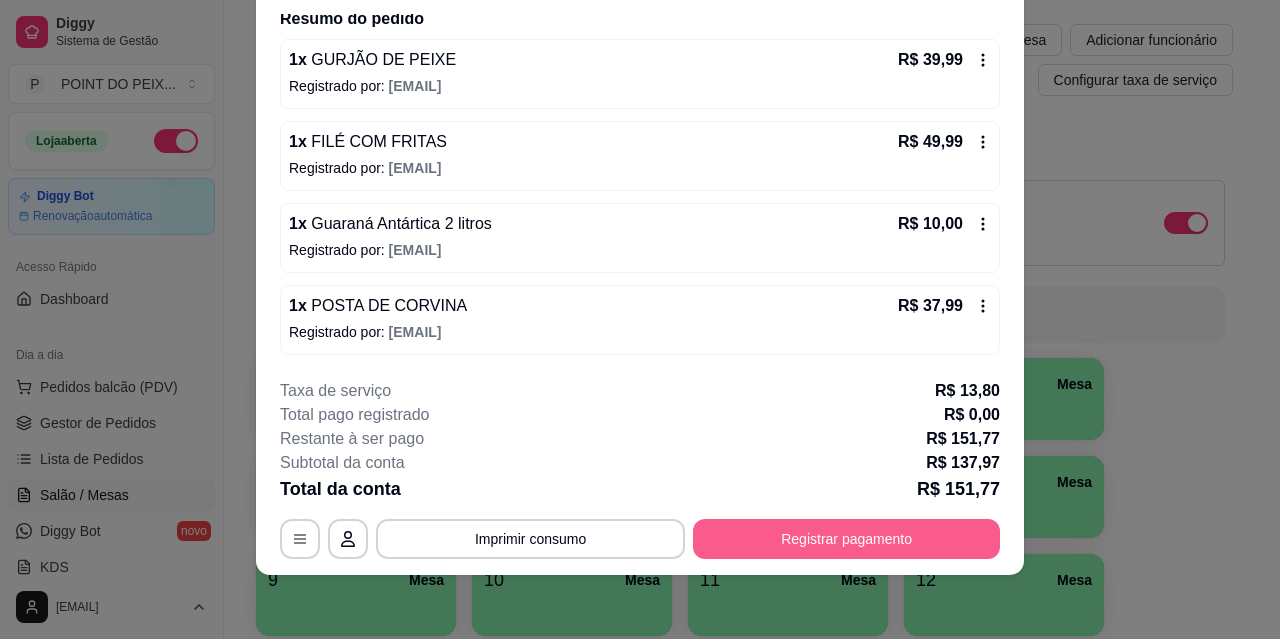click on "Registrar pagamento" at bounding box center (846, 539) 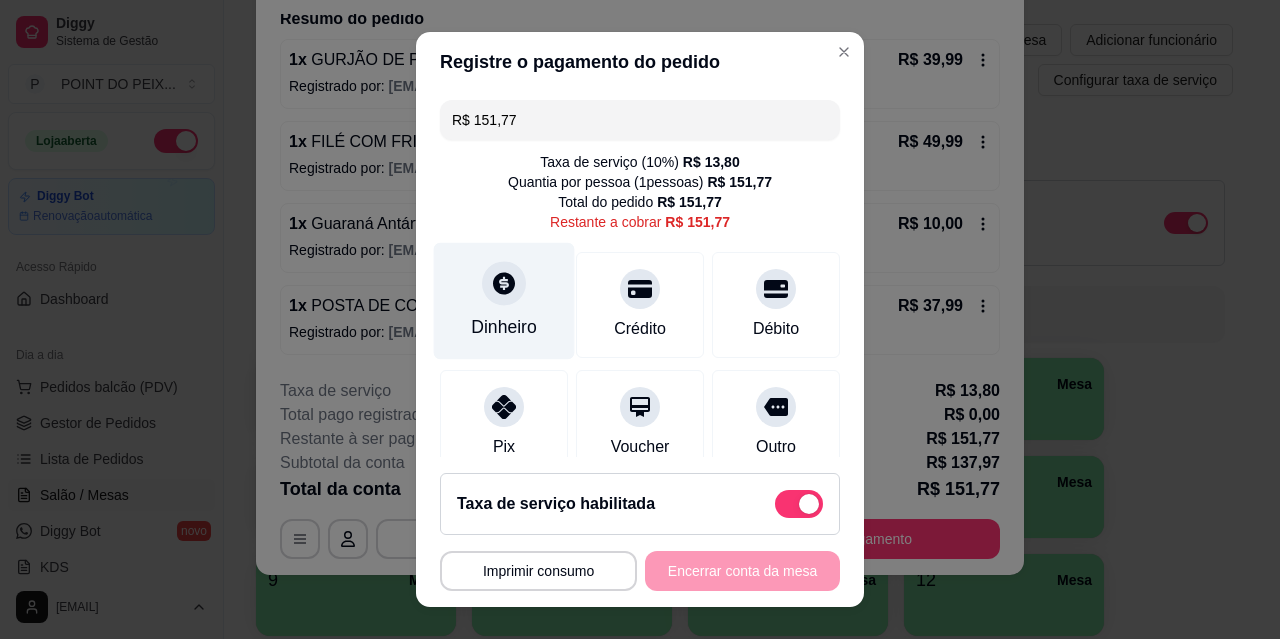 click on "Dinheiro" at bounding box center [504, 327] 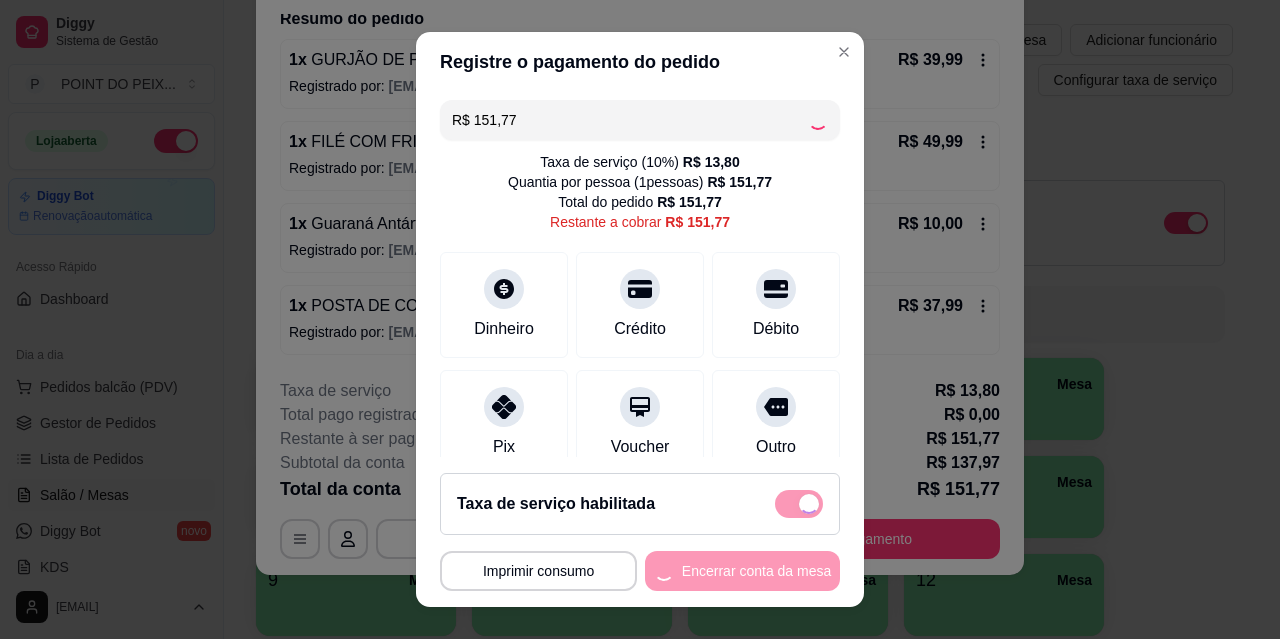 type on "R$ 0,00" 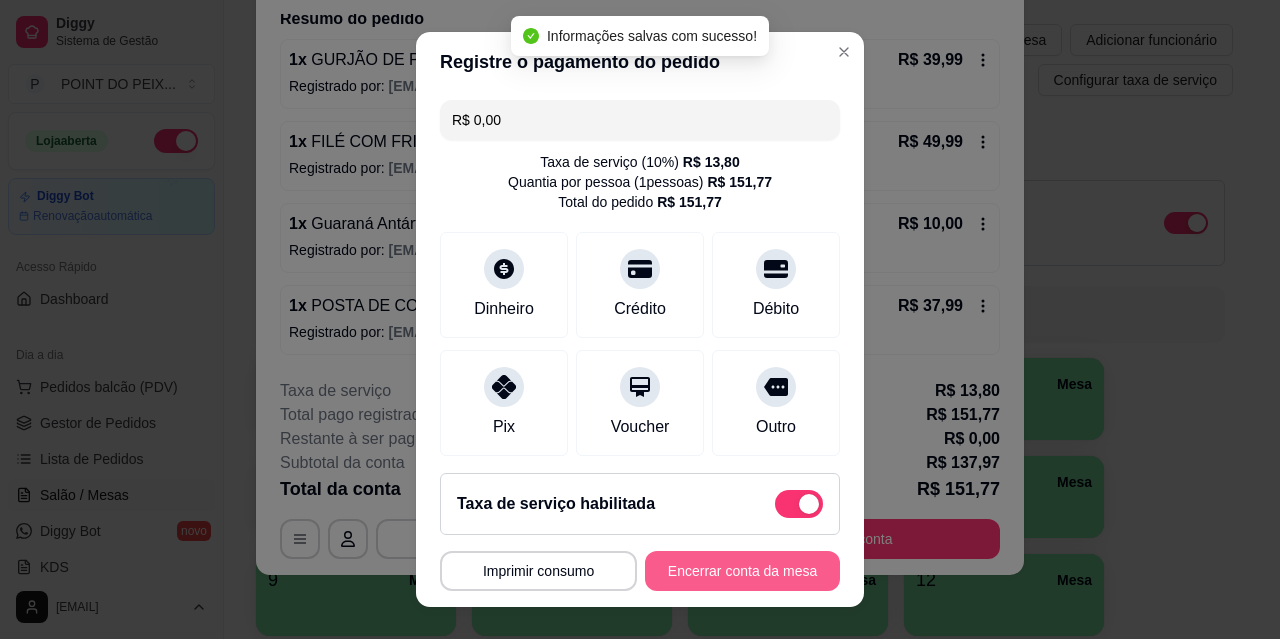click on "Encerrar conta da mesa" at bounding box center [742, 571] 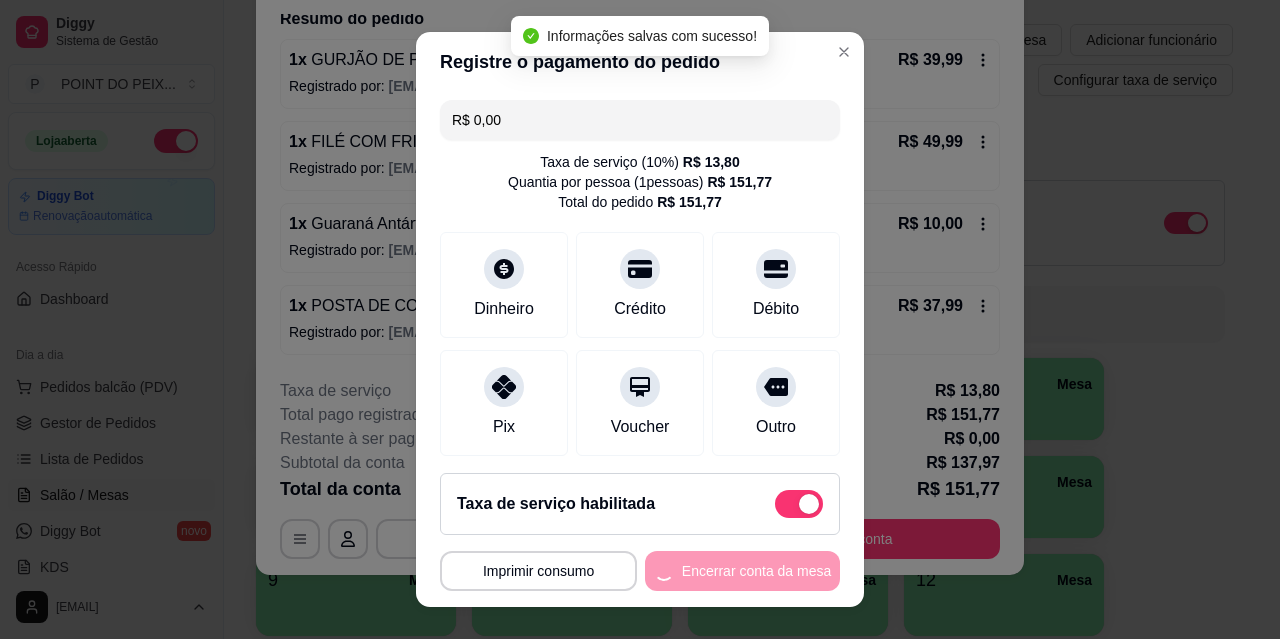 scroll, scrollTop: 0, scrollLeft: 0, axis: both 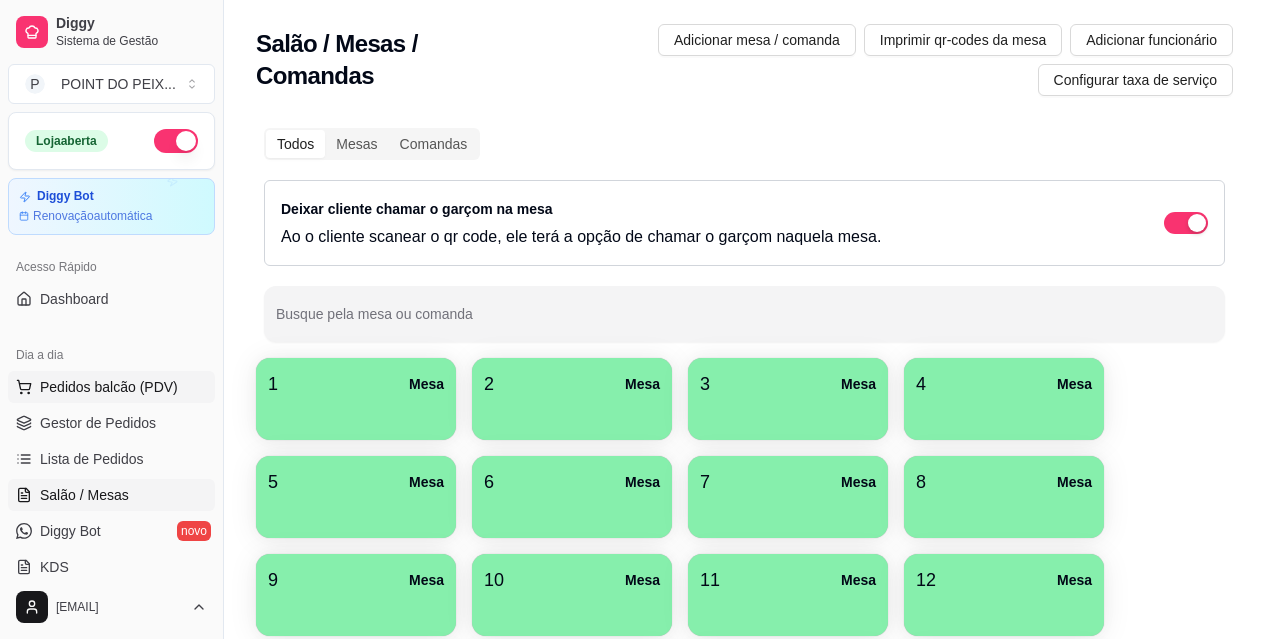 click on "Pedidos balcão (PDV)" at bounding box center (109, 387) 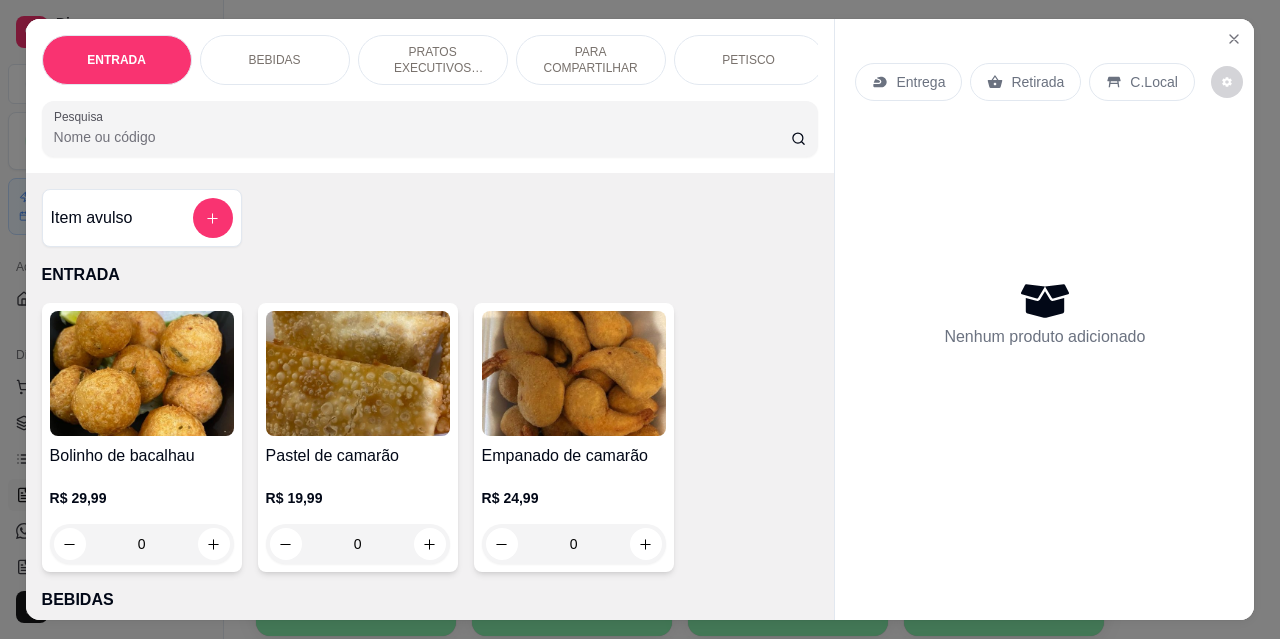 click on "Retirada" at bounding box center (1025, 82) 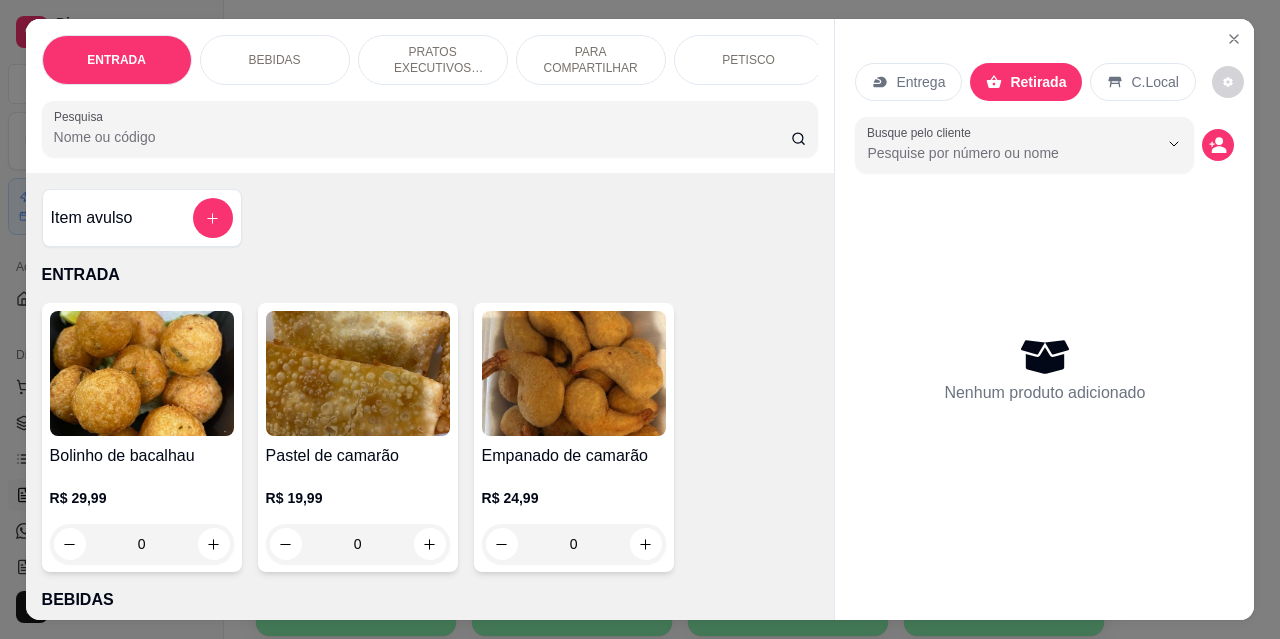 click on "PETISCO" at bounding box center (749, 60) 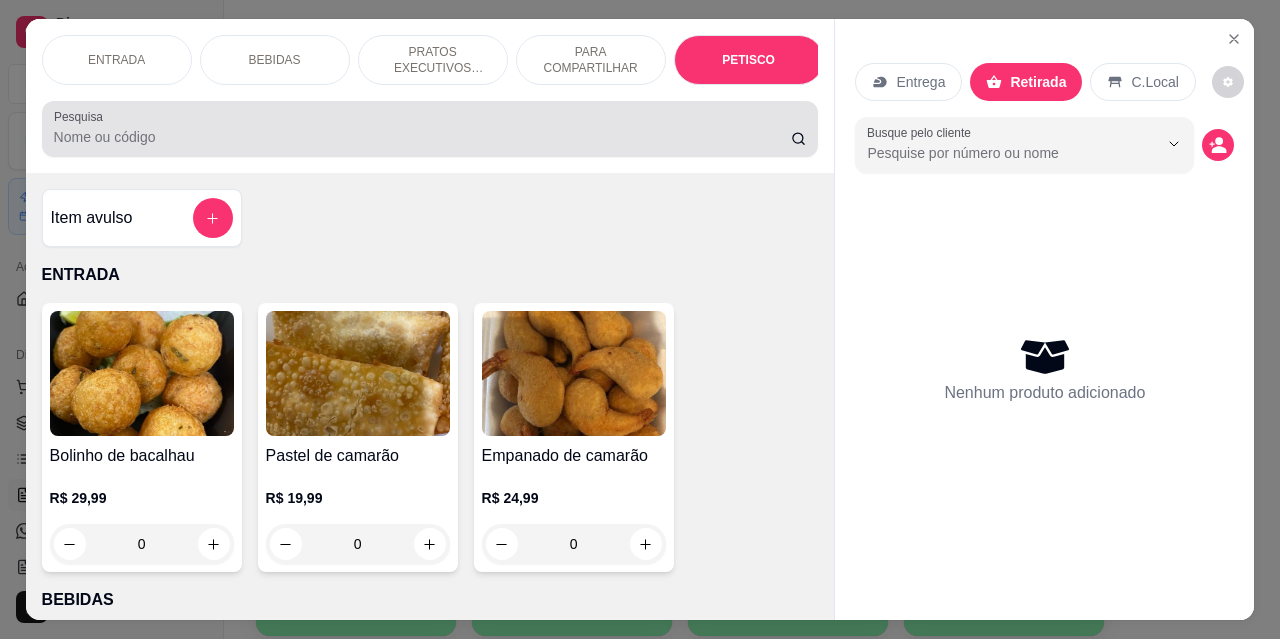 scroll, scrollTop: 4432, scrollLeft: 0, axis: vertical 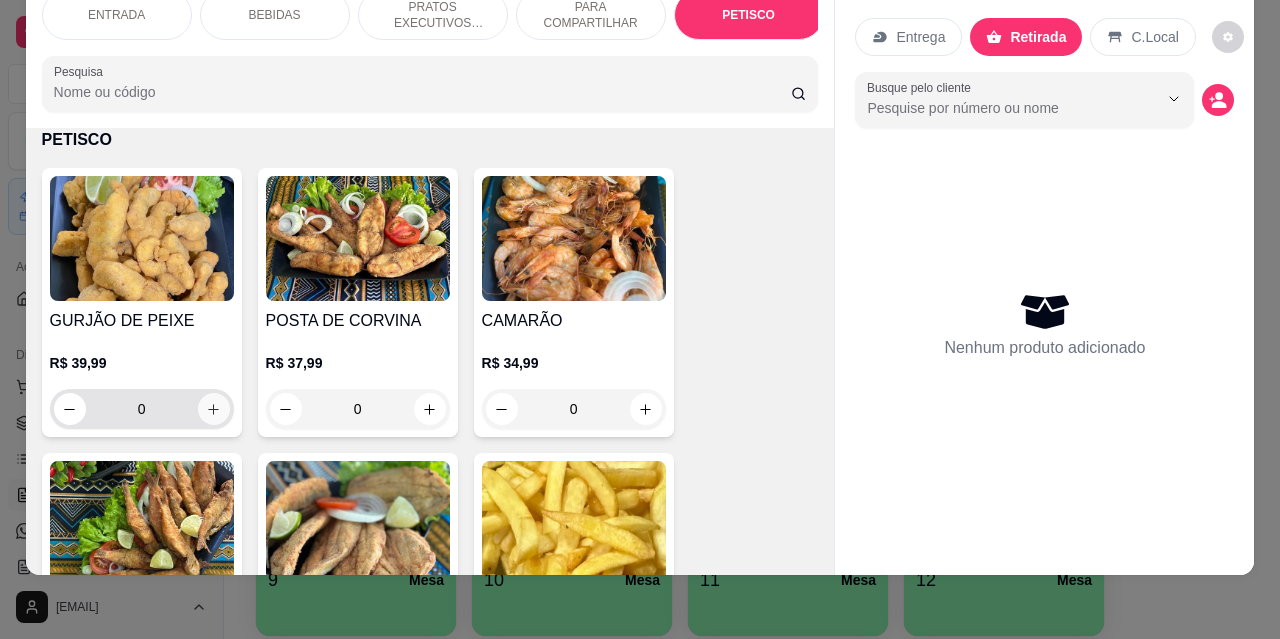 click 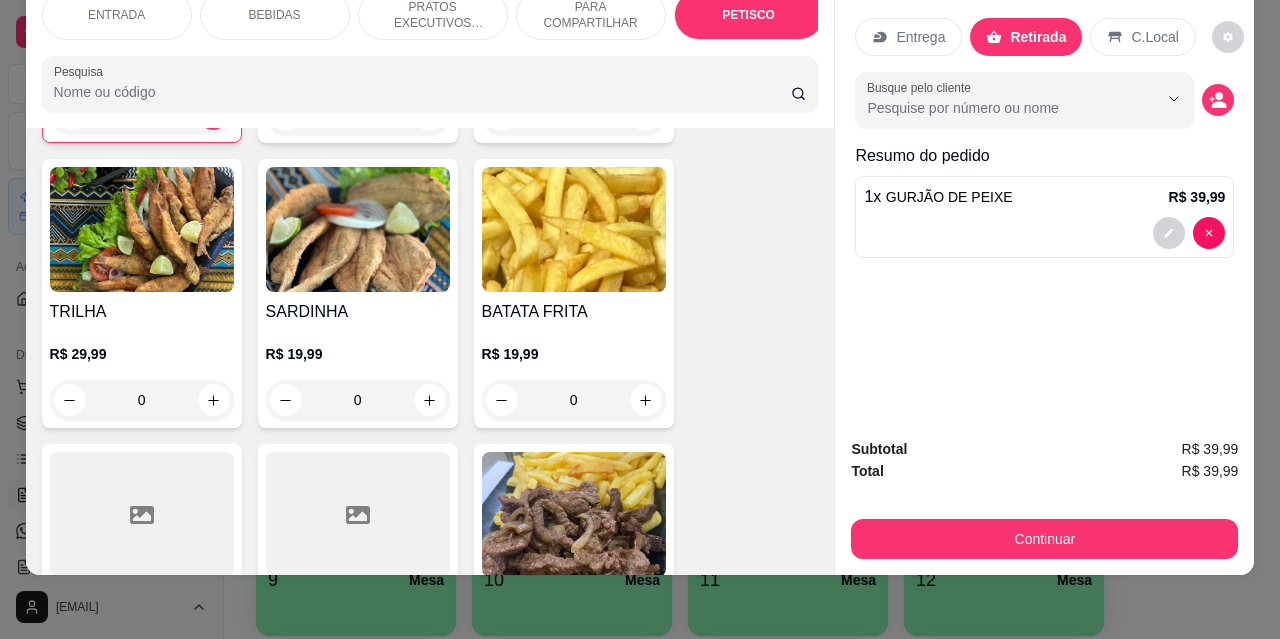 scroll, scrollTop: 4732, scrollLeft: 0, axis: vertical 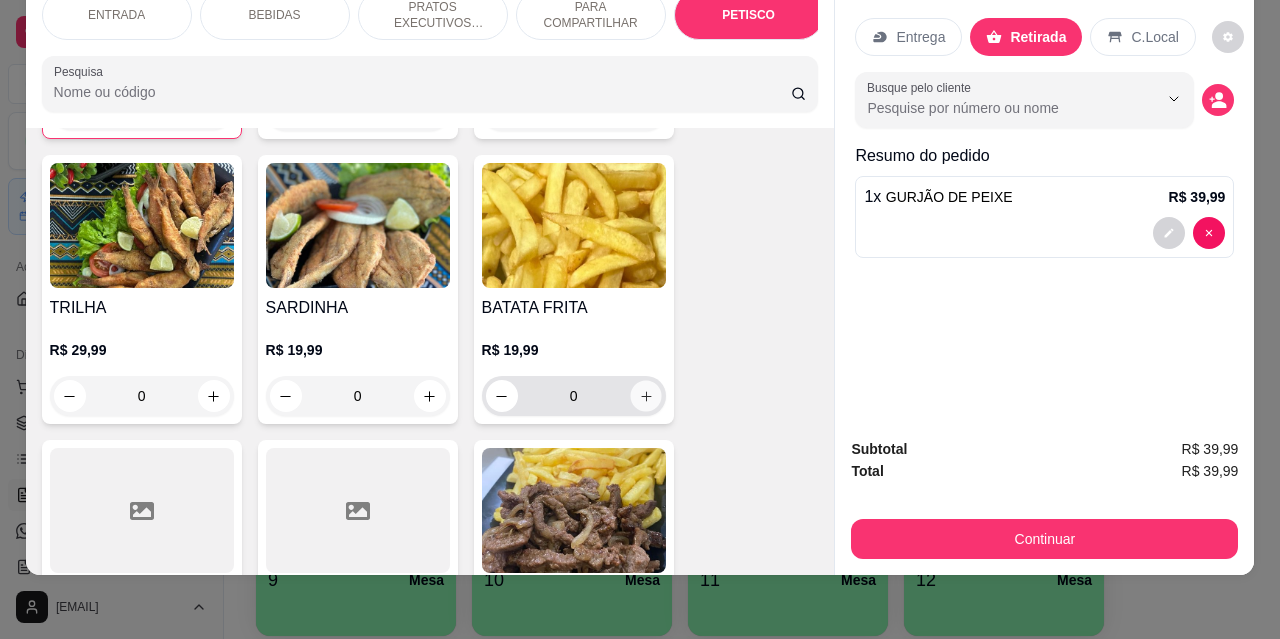 click 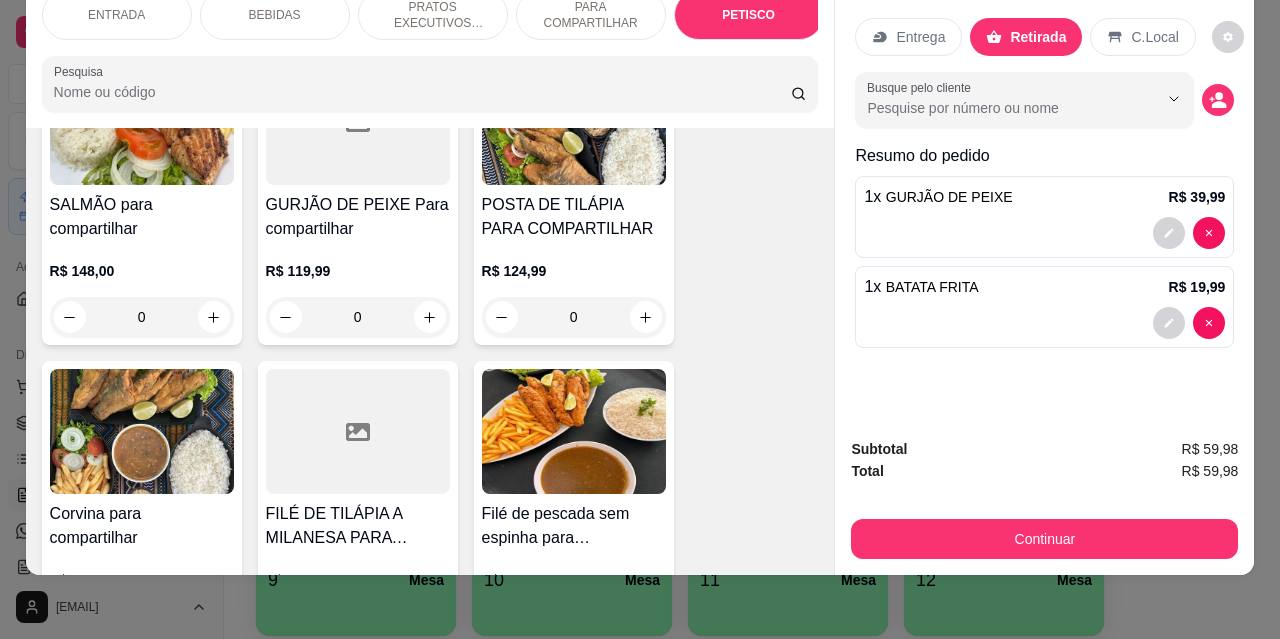 scroll, scrollTop: 3532, scrollLeft: 0, axis: vertical 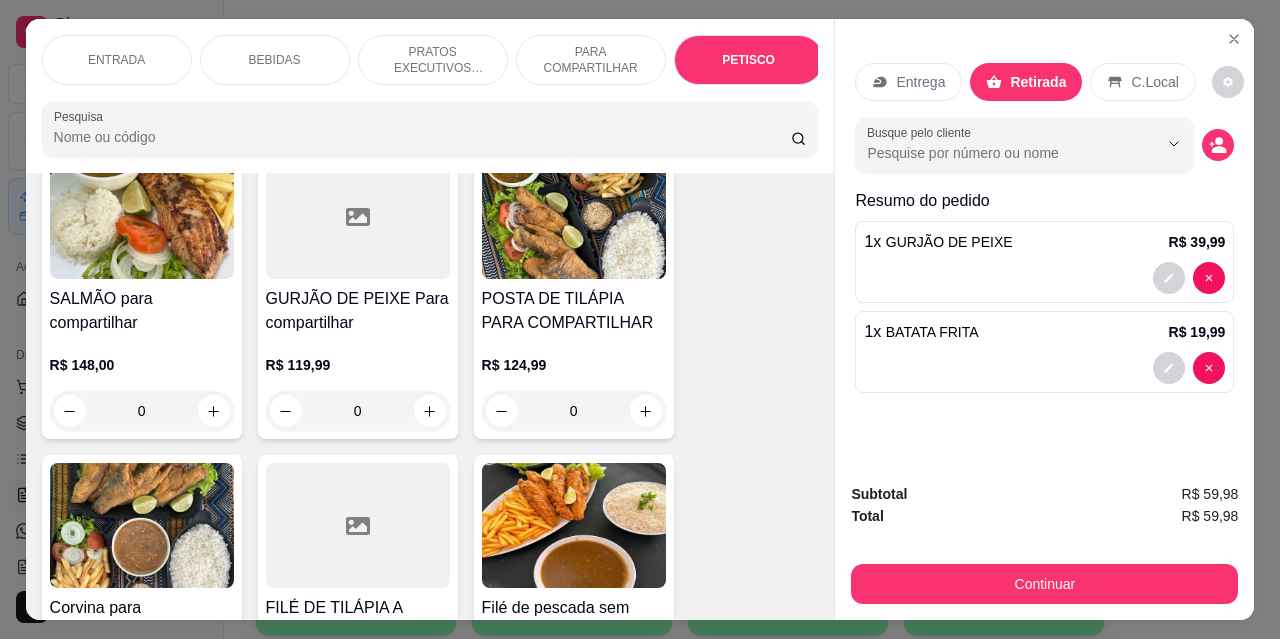 click on "BEBIDAS" at bounding box center [275, 60] 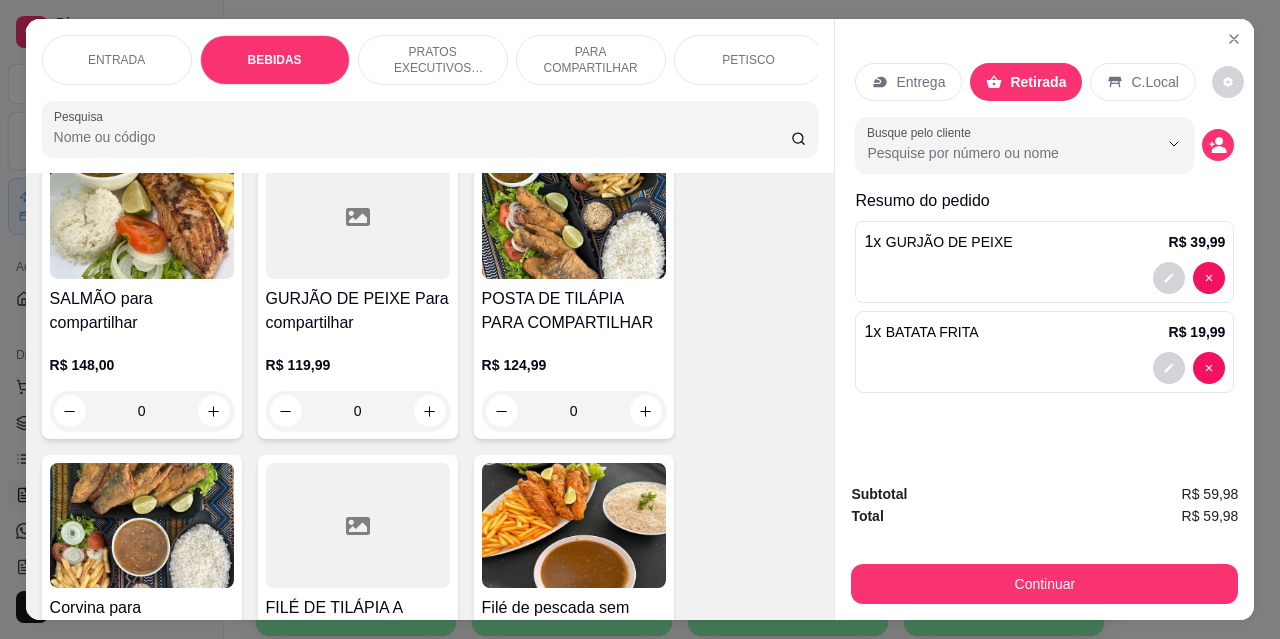 scroll, scrollTop: 415, scrollLeft: 0, axis: vertical 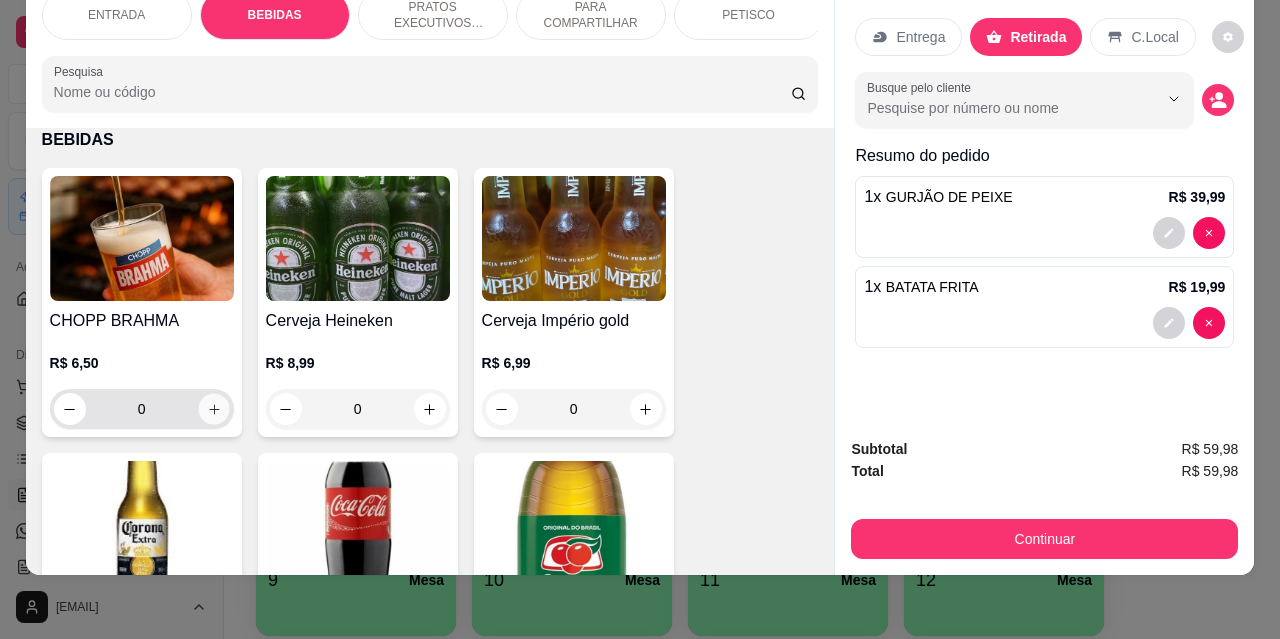 click 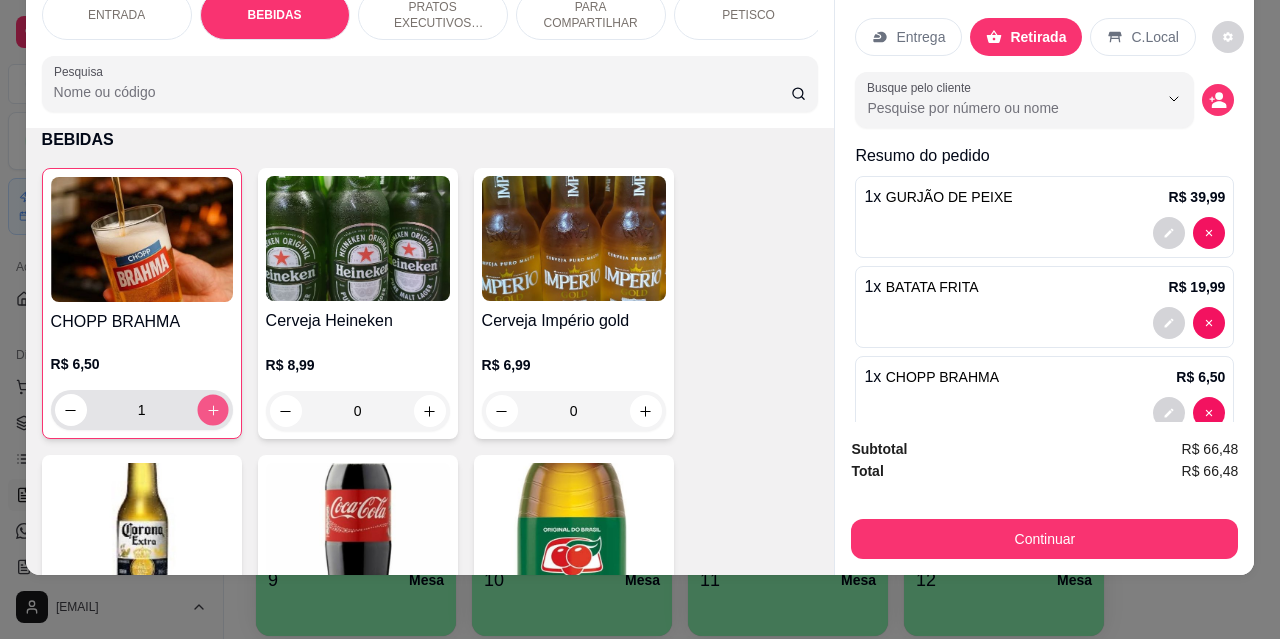 click 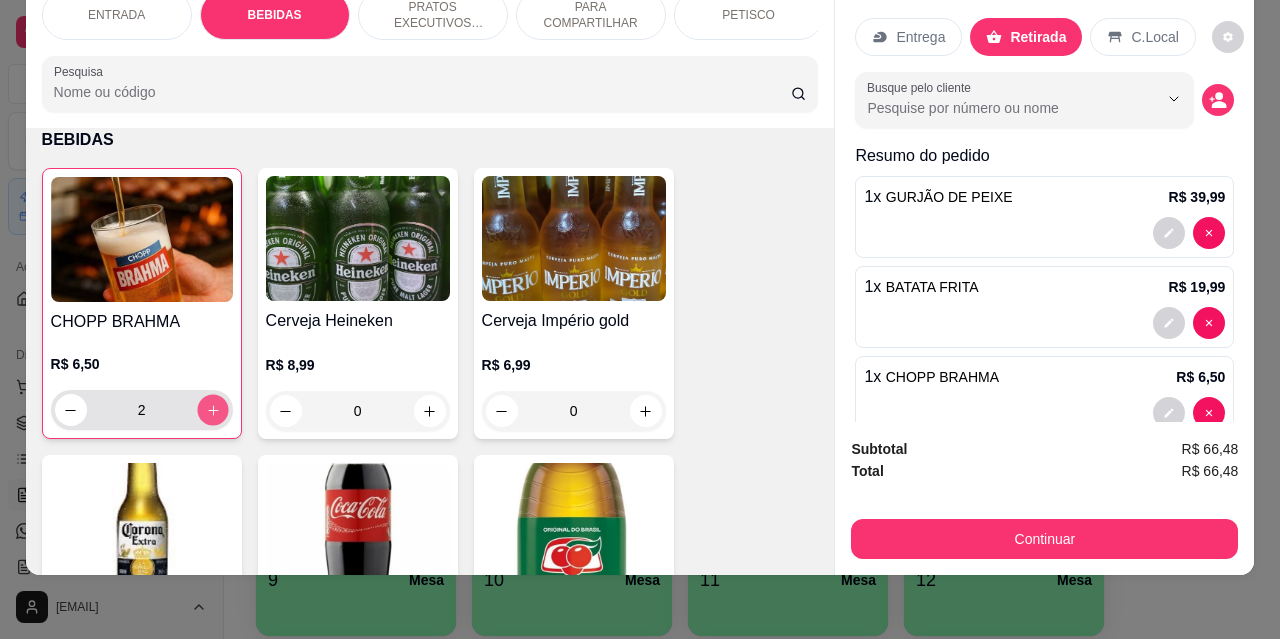 click 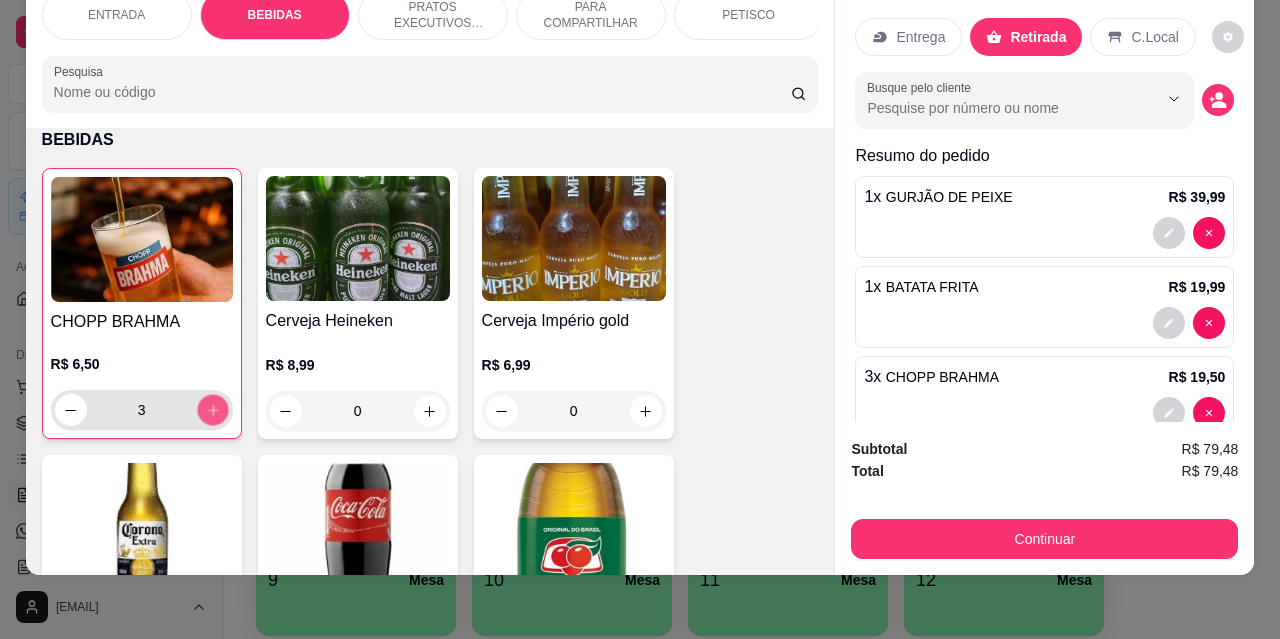 click 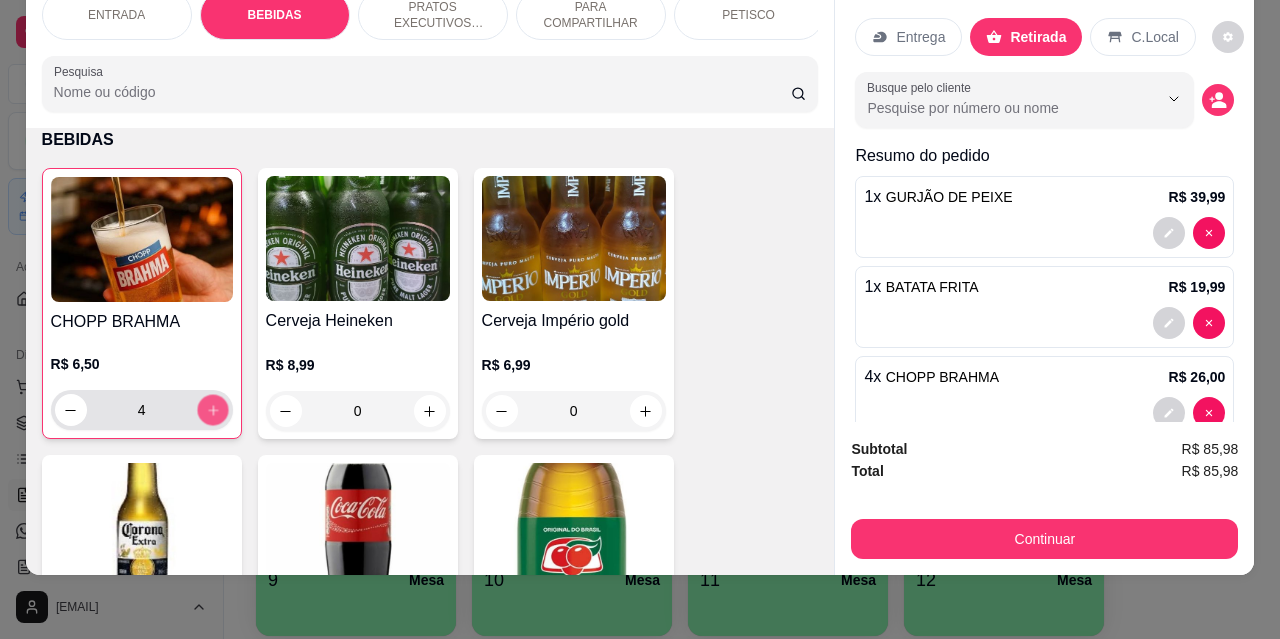 click 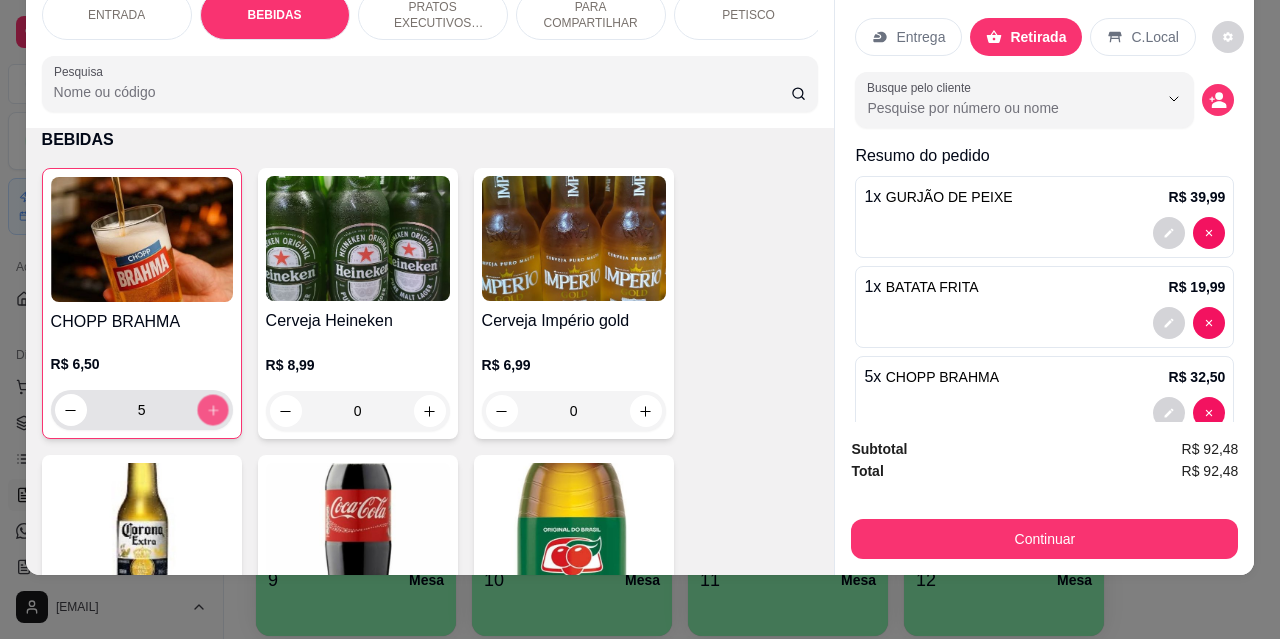click 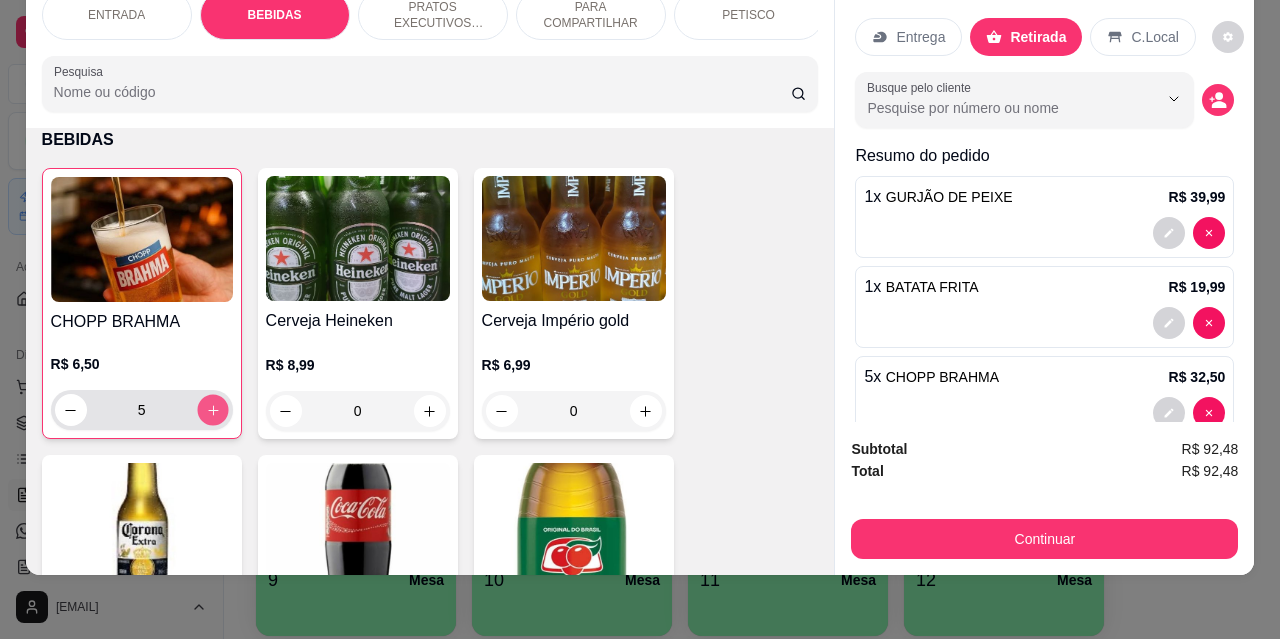 type on "6" 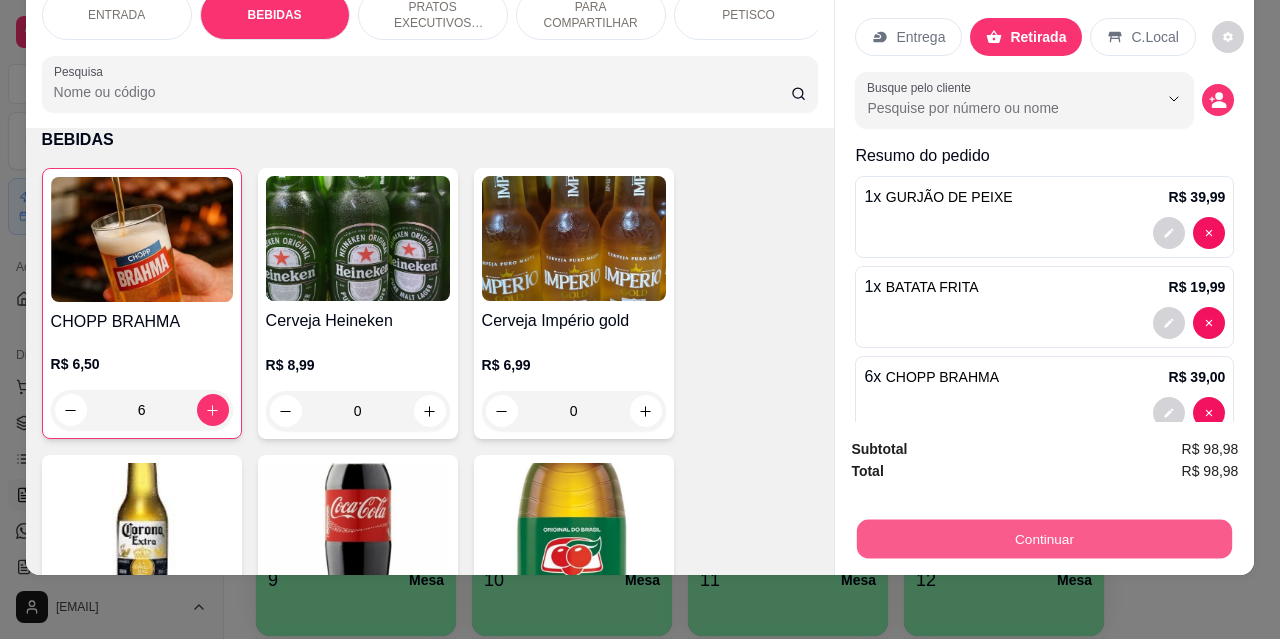 click on "Continuar" at bounding box center [1044, 538] 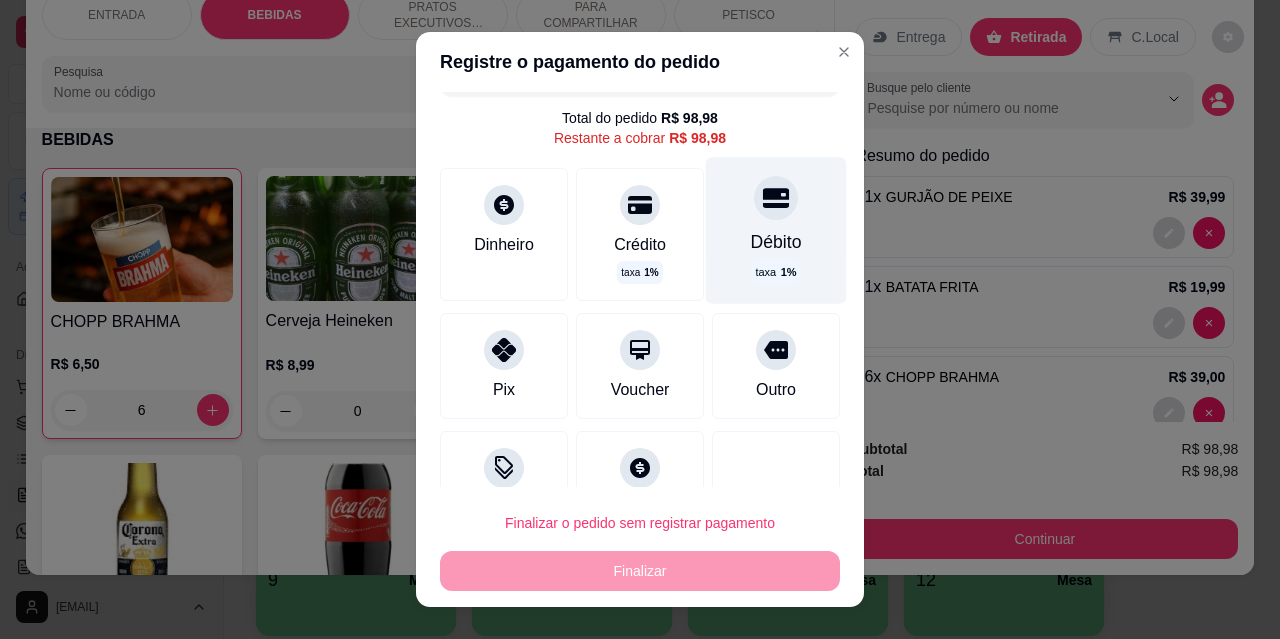 scroll, scrollTop: 102, scrollLeft: 0, axis: vertical 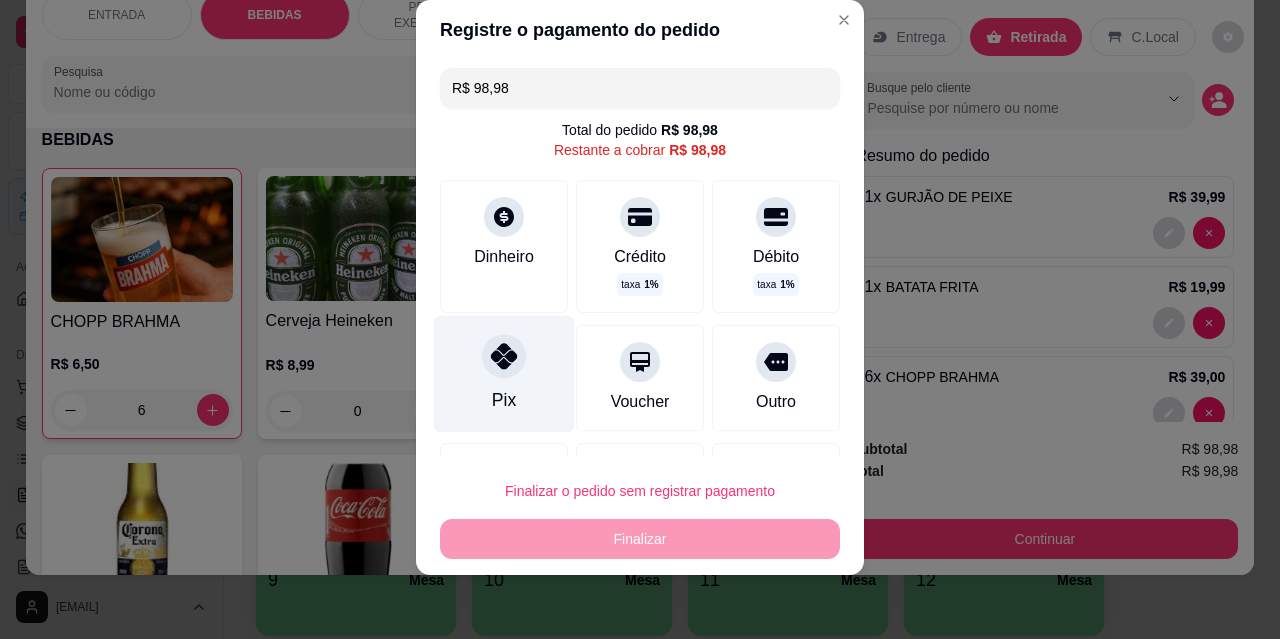 click on "Pix" at bounding box center (504, 374) 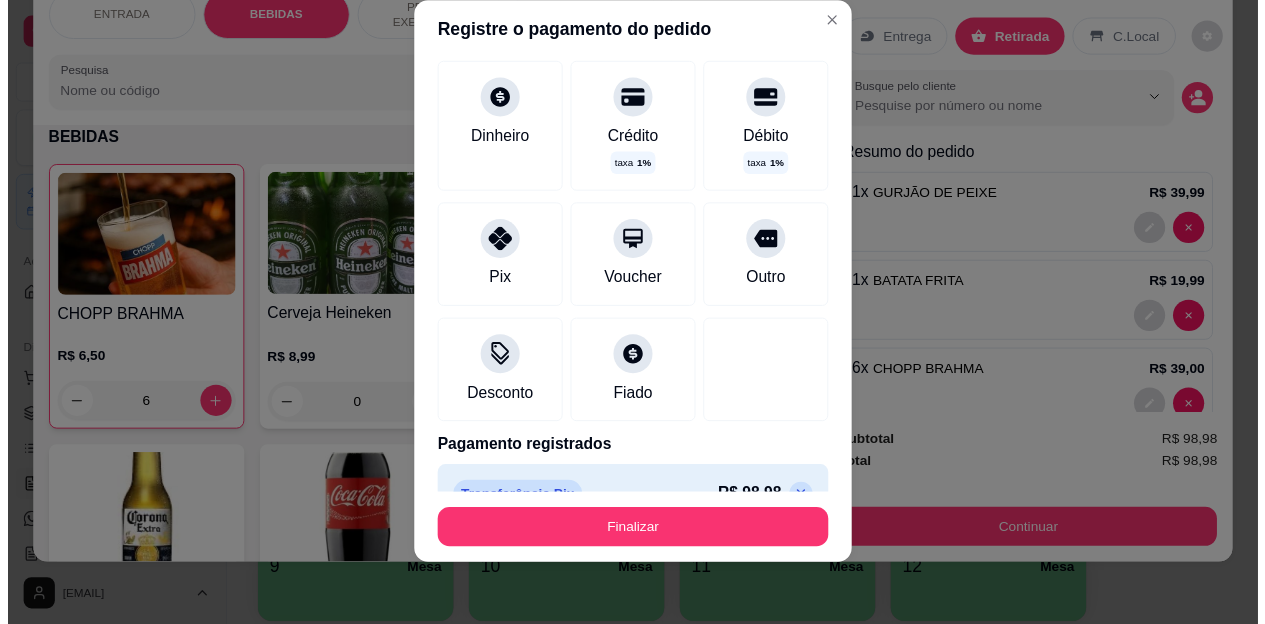 scroll, scrollTop: 138, scrollLeft: 0, axis: vertical 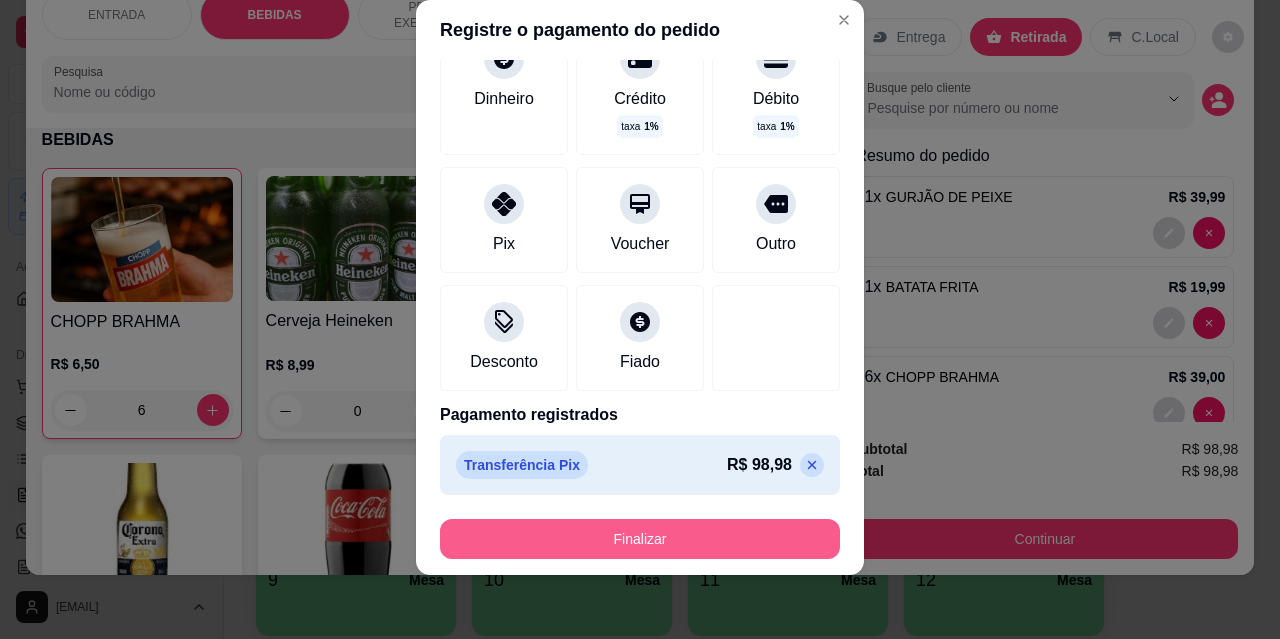 click on "Finalizar" at bounding box center (640, 539) 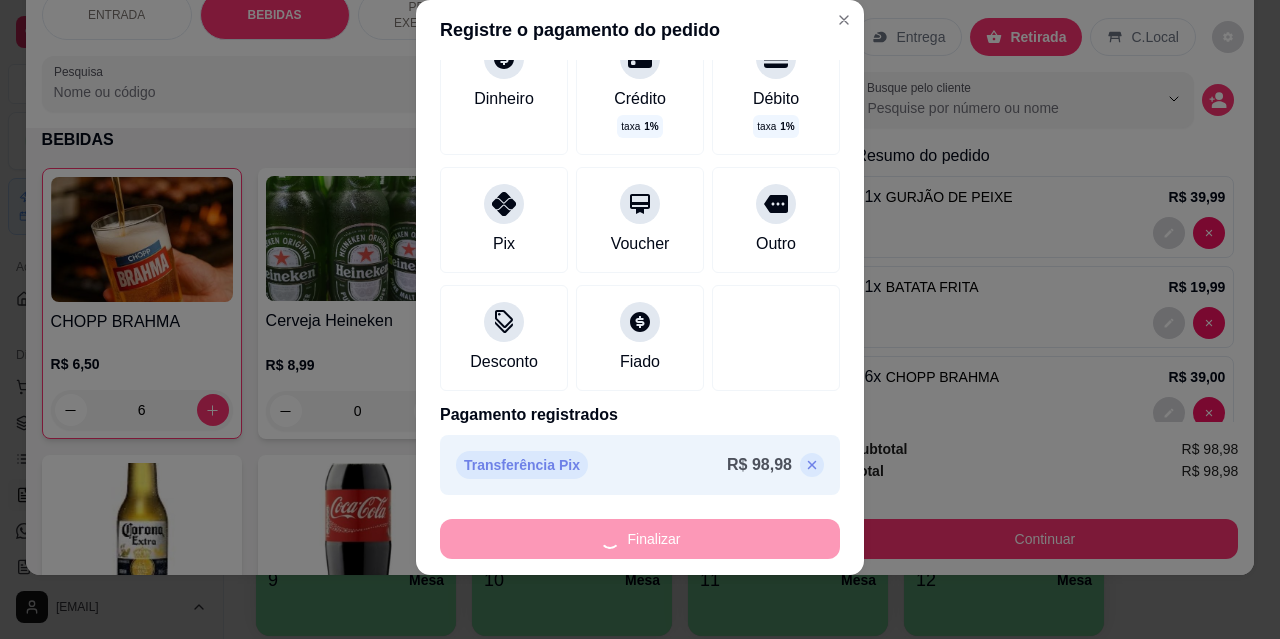 type on "0" 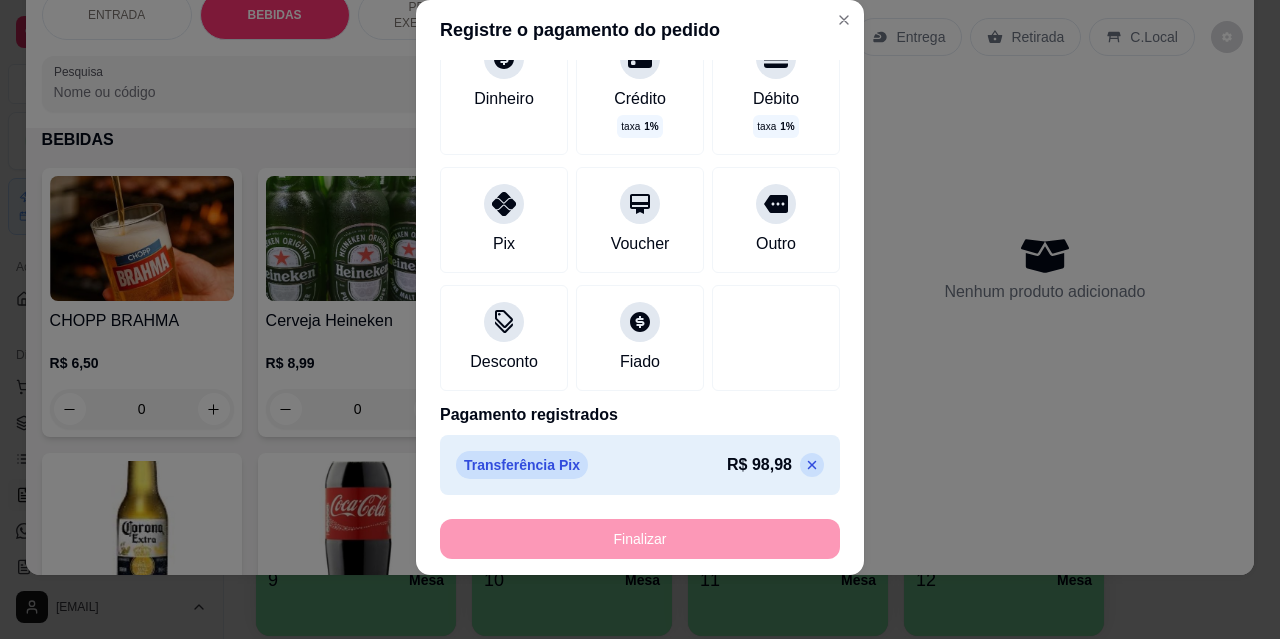 type on "-R$ 98,98" 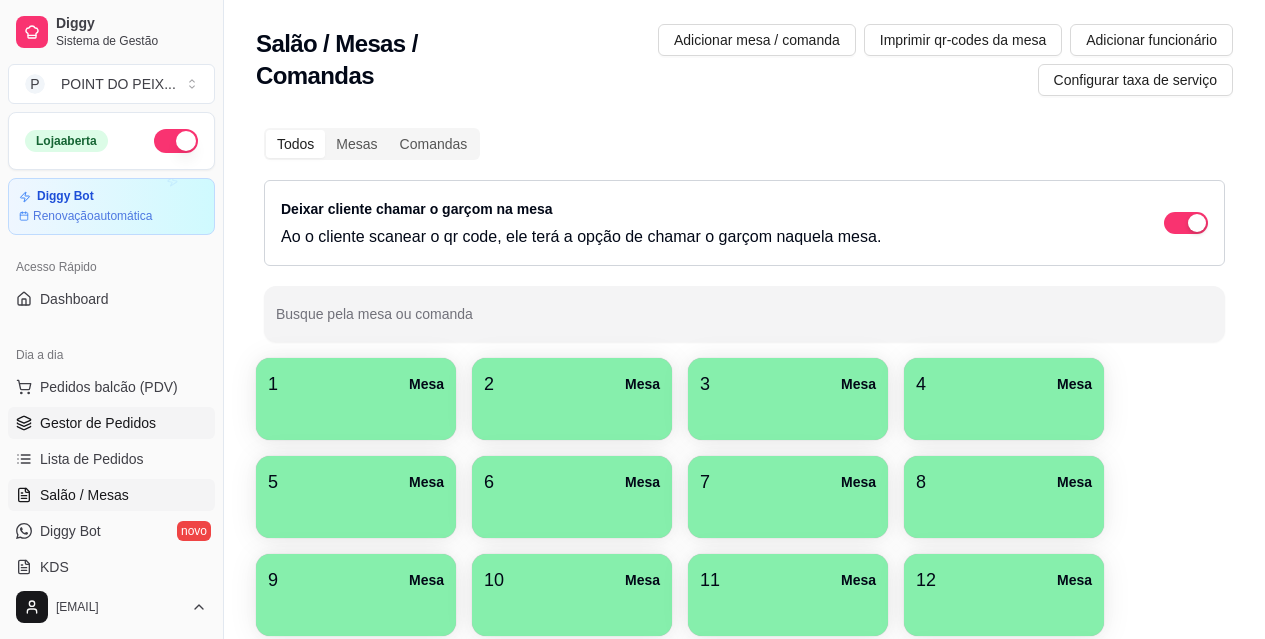 click on "Gestor de Pedidos" at bounding box center [98, 423] 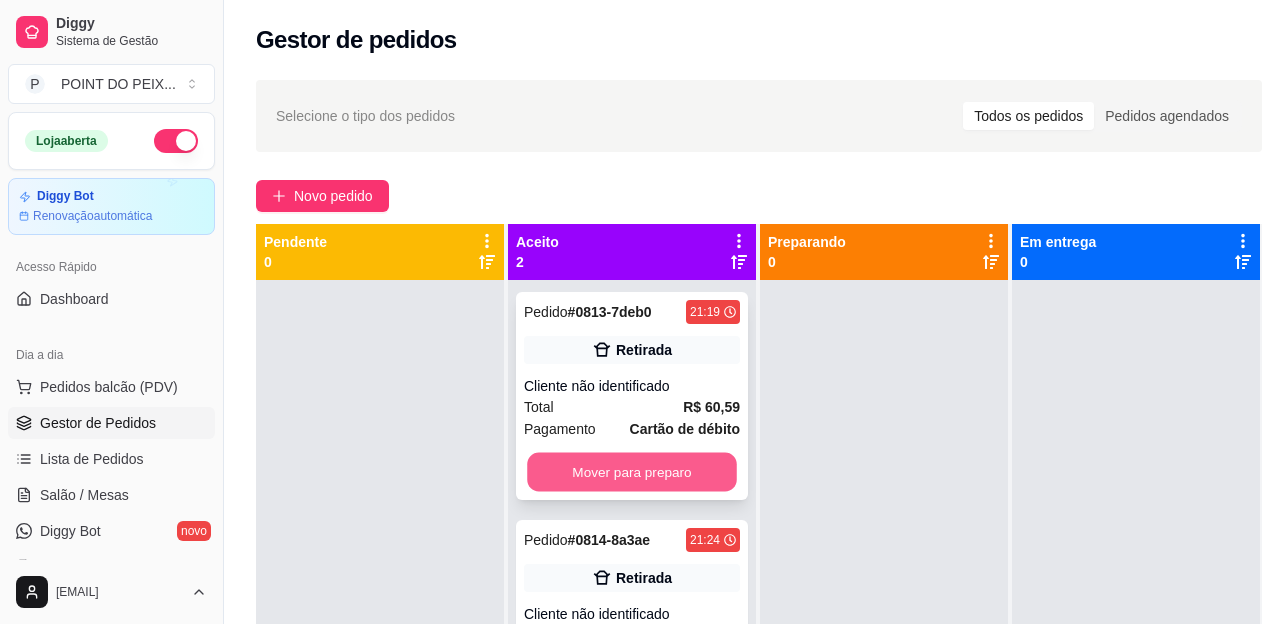 click on "Mover para preparo" at bounding box center [632, 472] 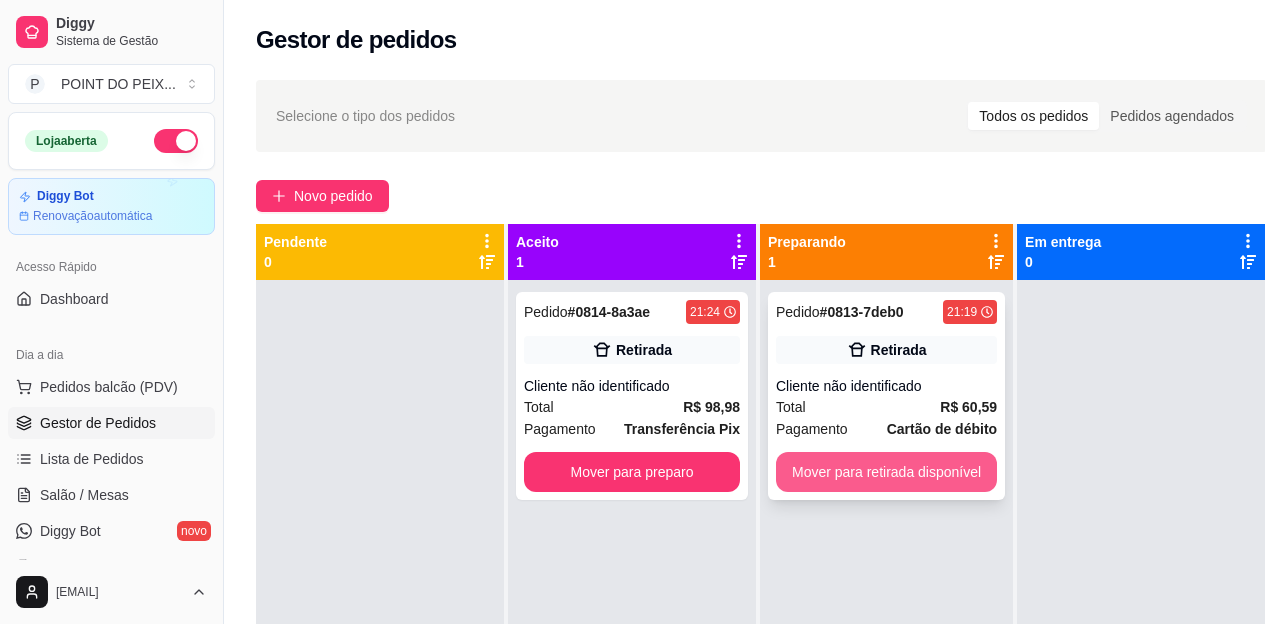 click on "Mover para retirada disponível" at bounding box center (886, 472) 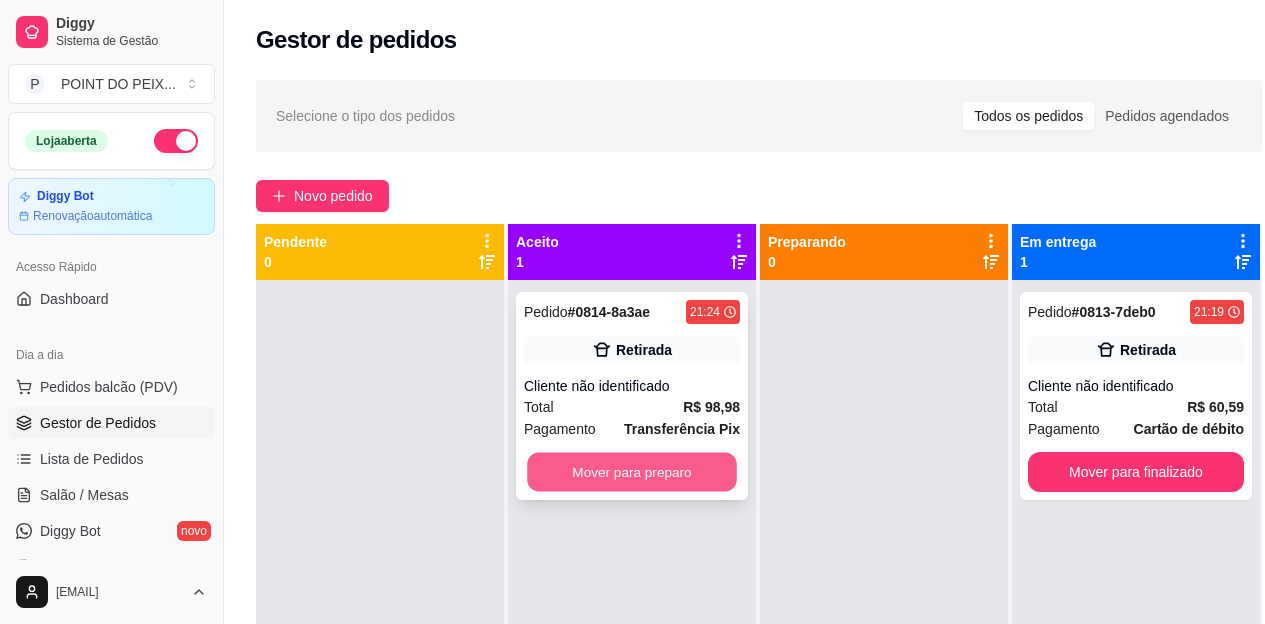 click on "Mover para preparo" at bounding box center (632, 472) 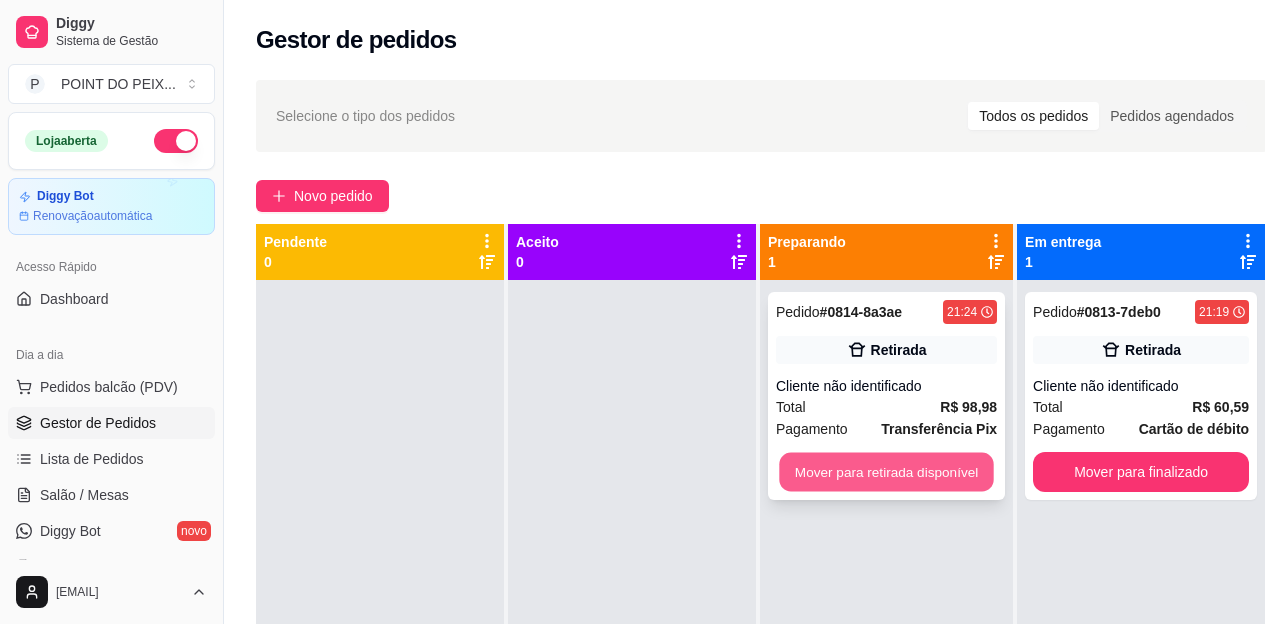 click on "Mover para retirada disponível" at bounding box center [886, 472] 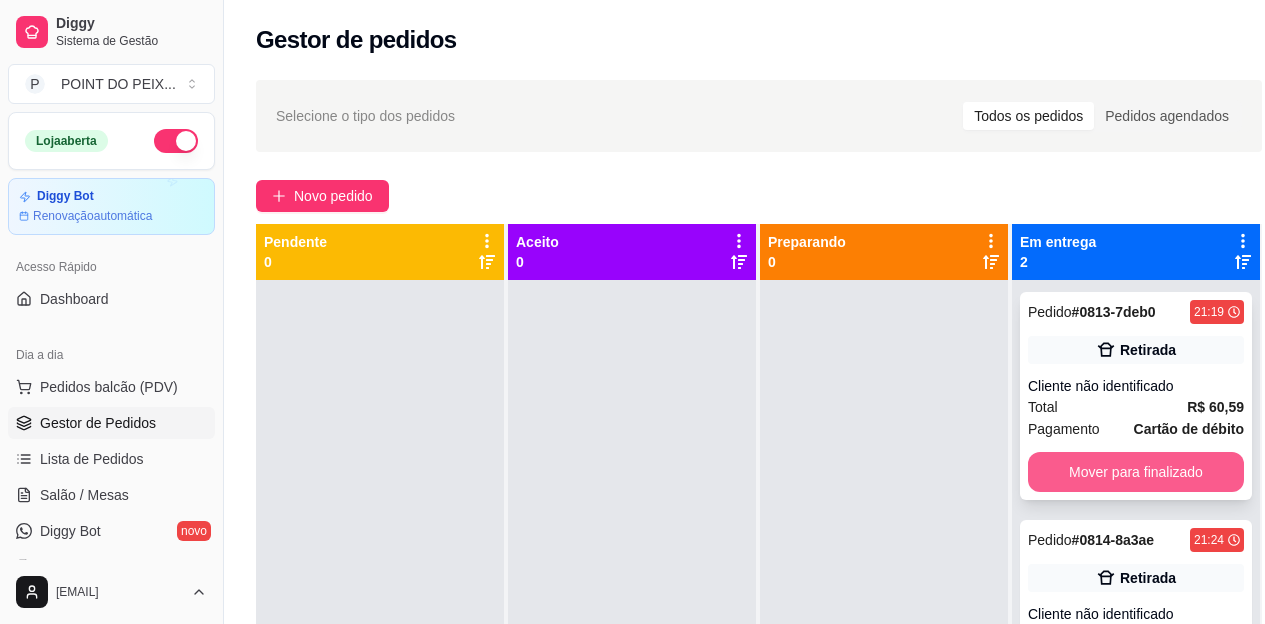 click on "Mover para finalizado" at bounding box center [1136, 472] 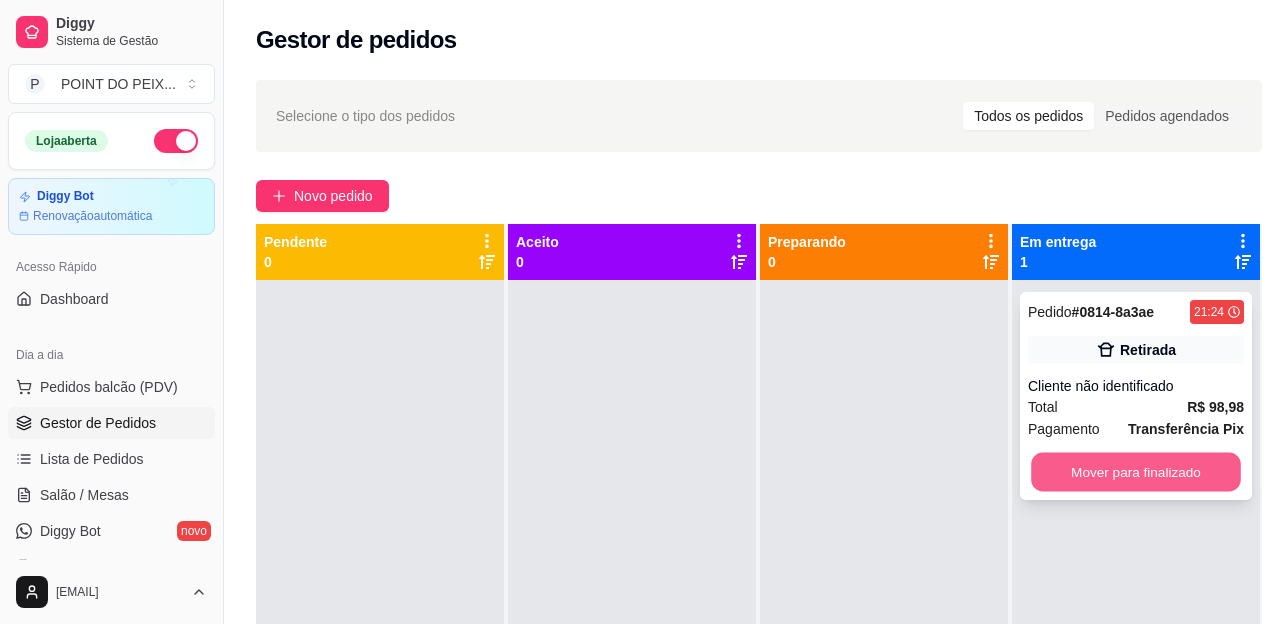 click on "Mover para finalizado" at bounding box center [1136, 472] 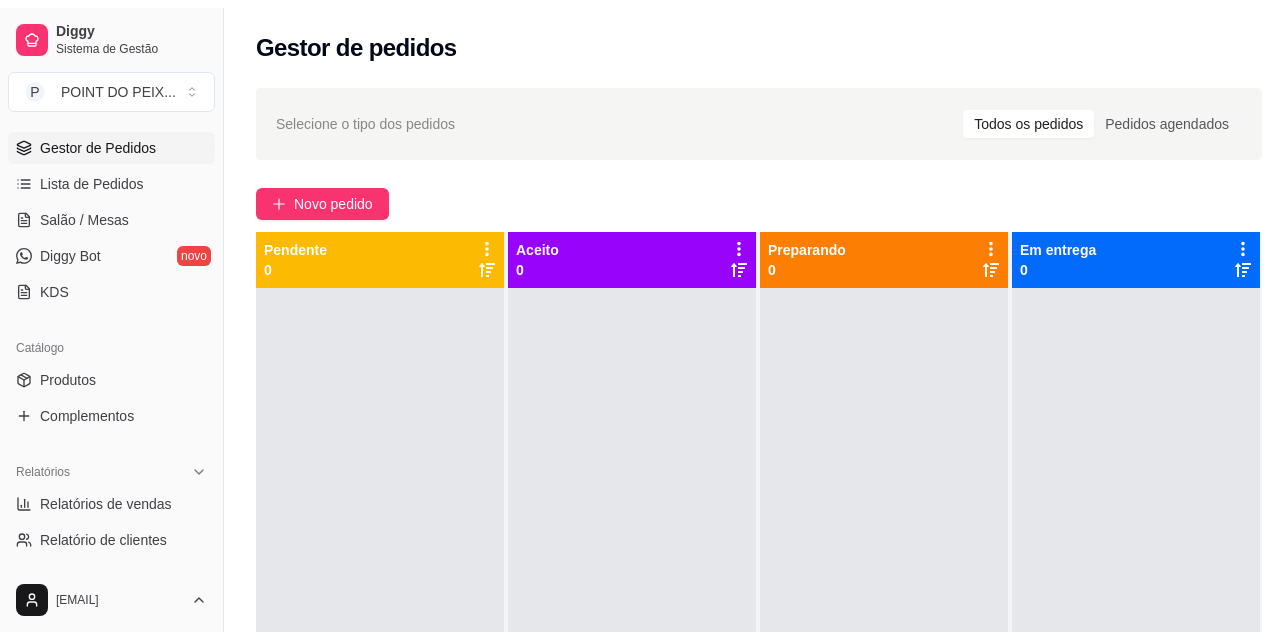 scroll, scrollTop: 300, scrollLeft: 0, axis: vertical 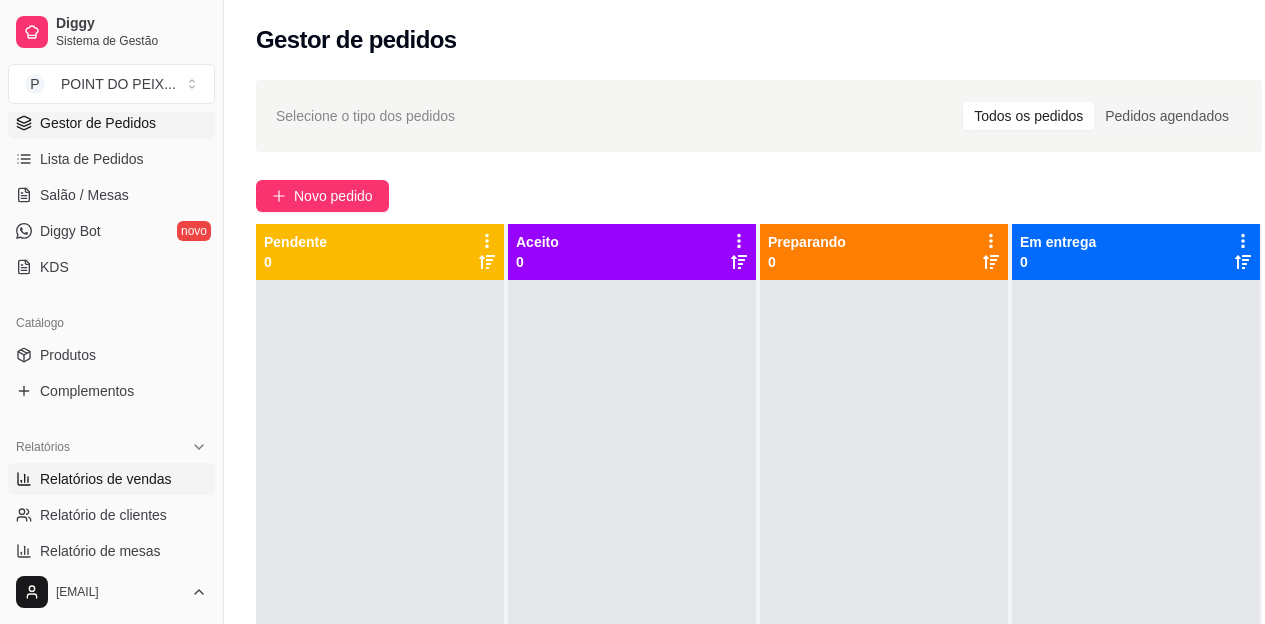 click on "Relatórios de vendas" at bounding box center (106, 479) 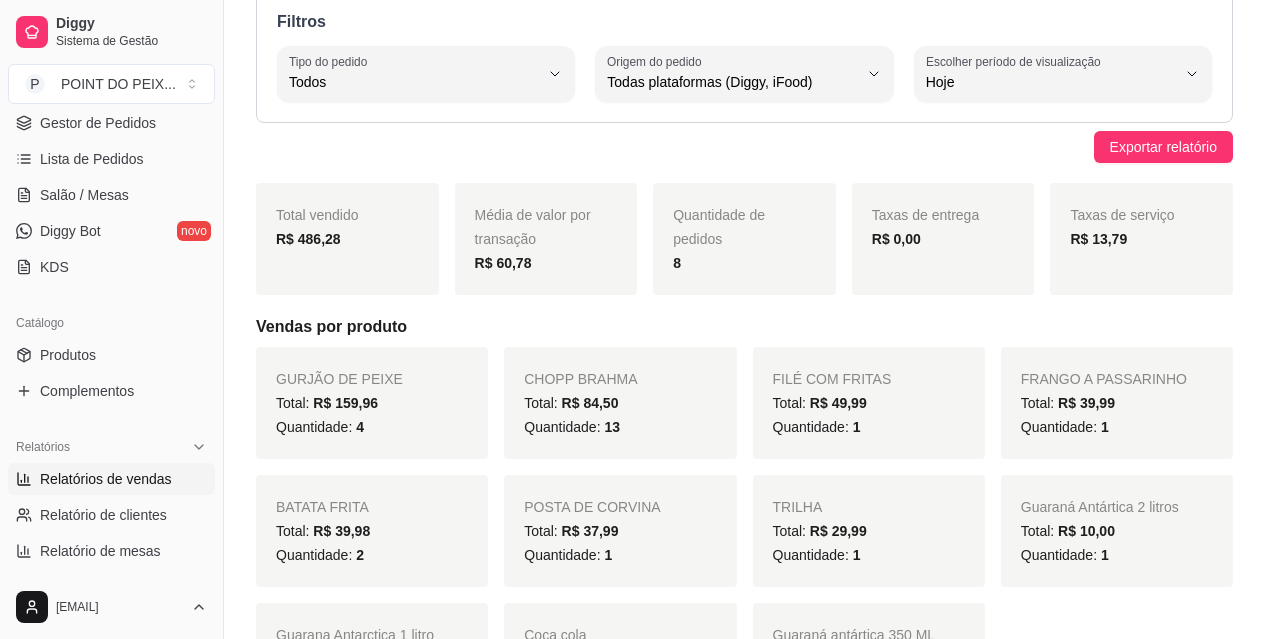 scroll, scrollTop: 0, scrollLeft: 0, axis: both 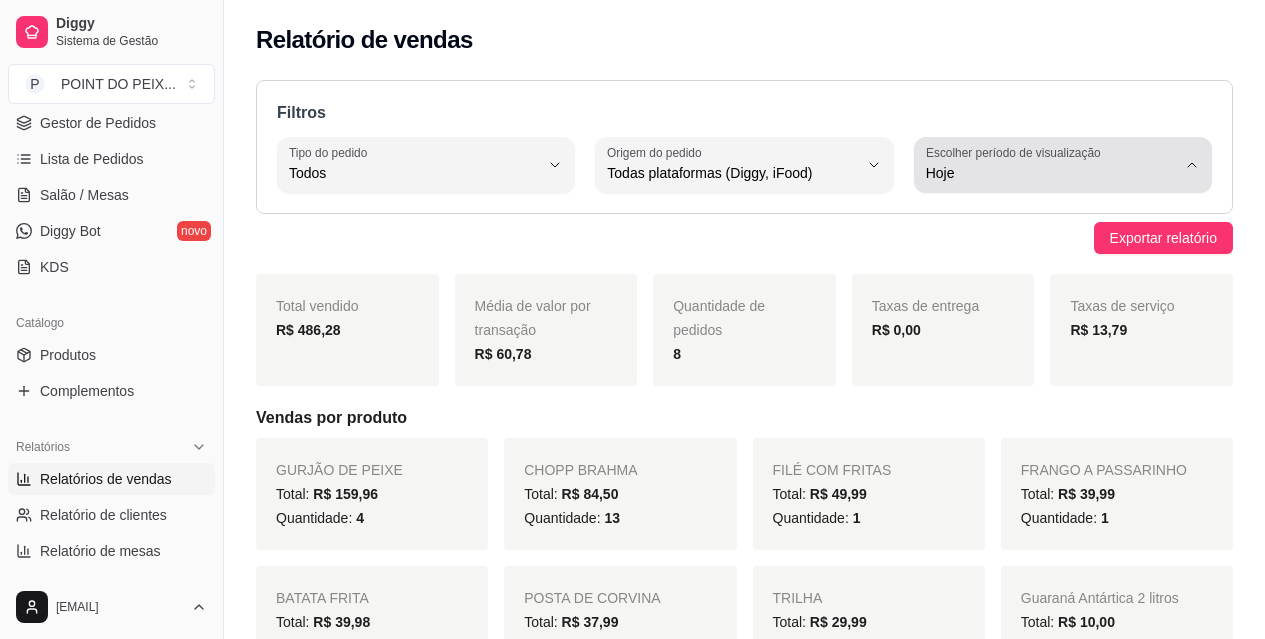 click 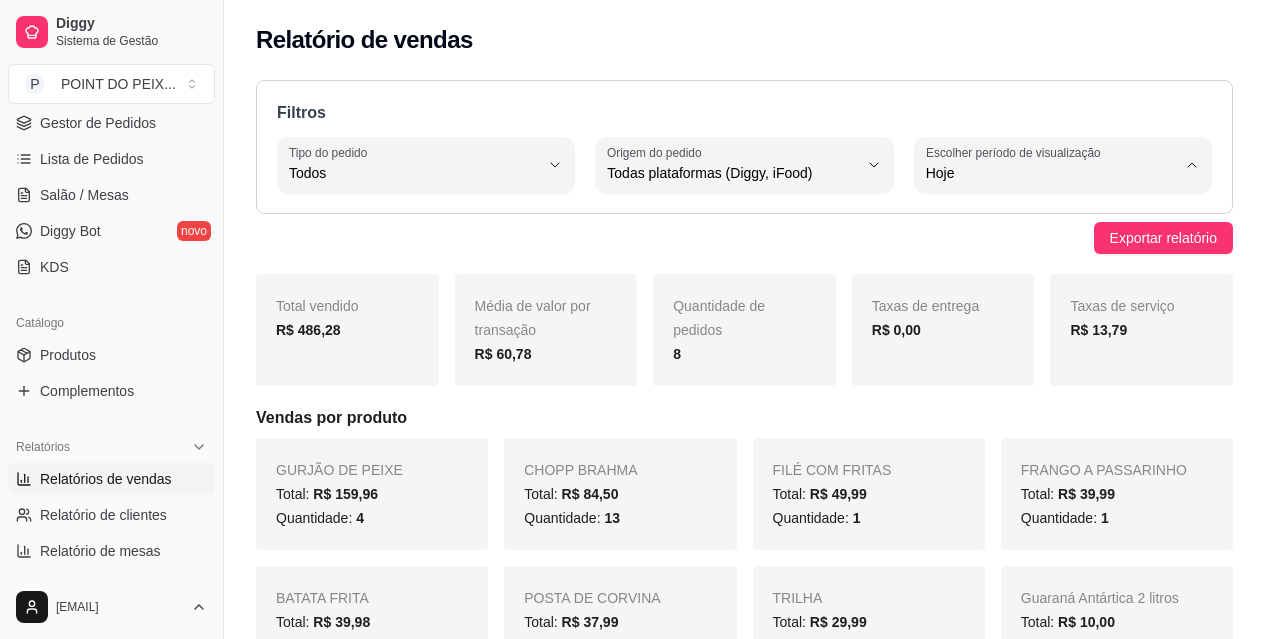 click on "Ontem" at bounding box center (1062, 253) 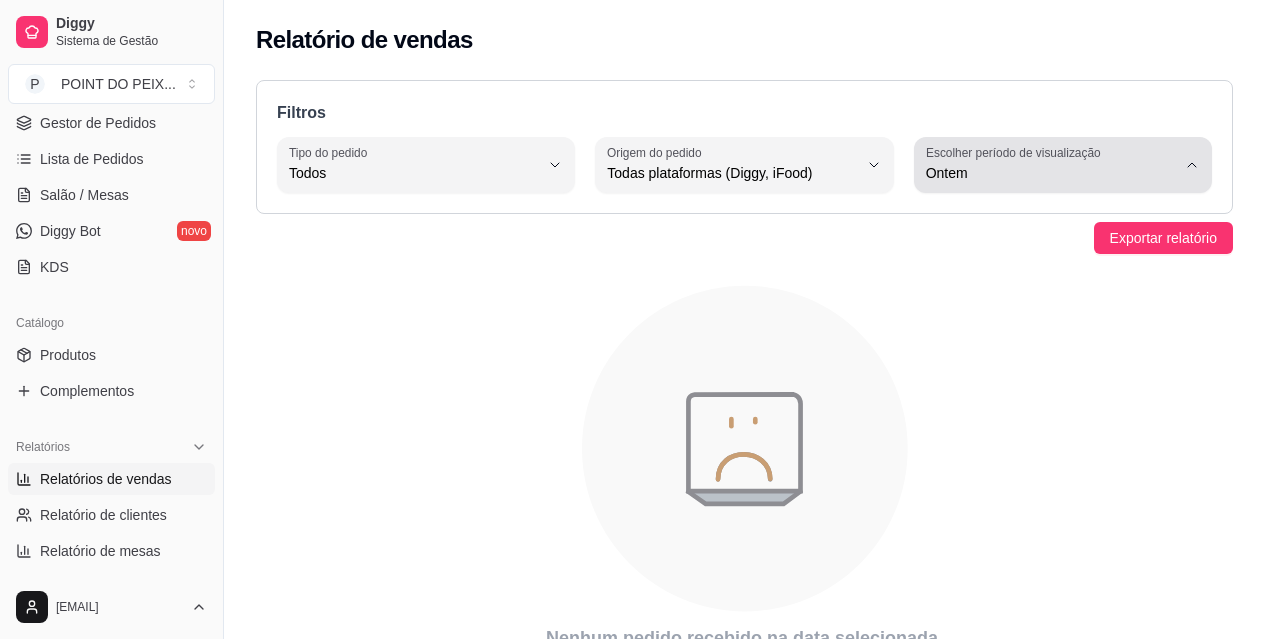 click 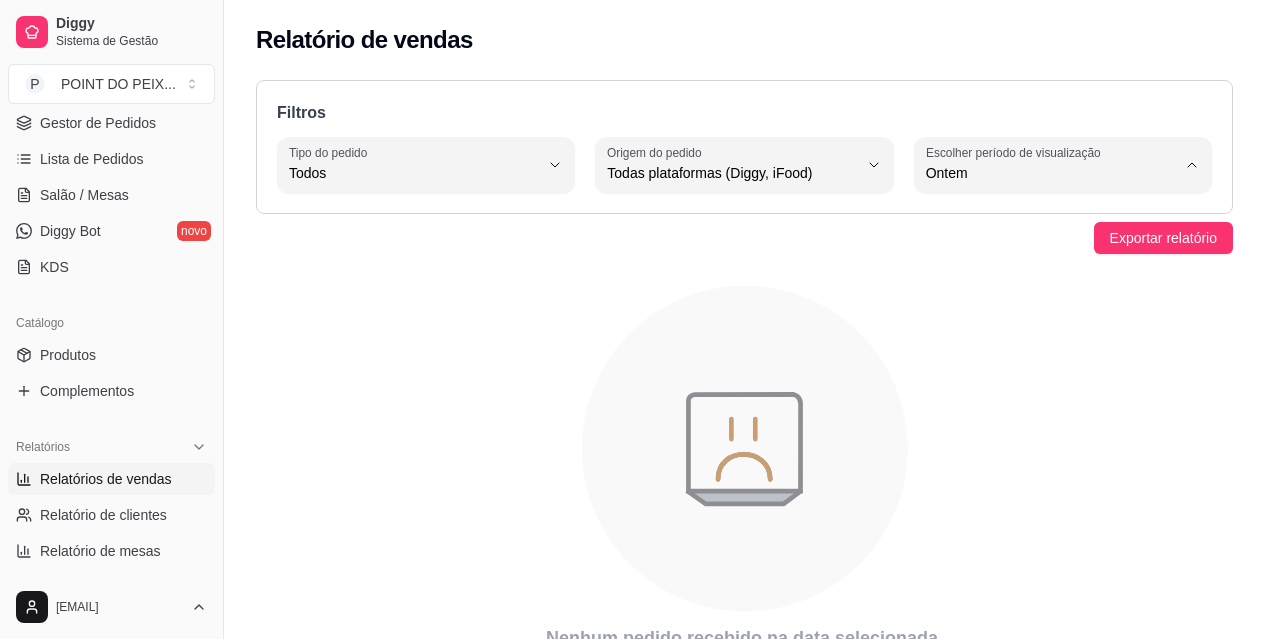 click on "Hoje" at bounding box center [1053, 220] 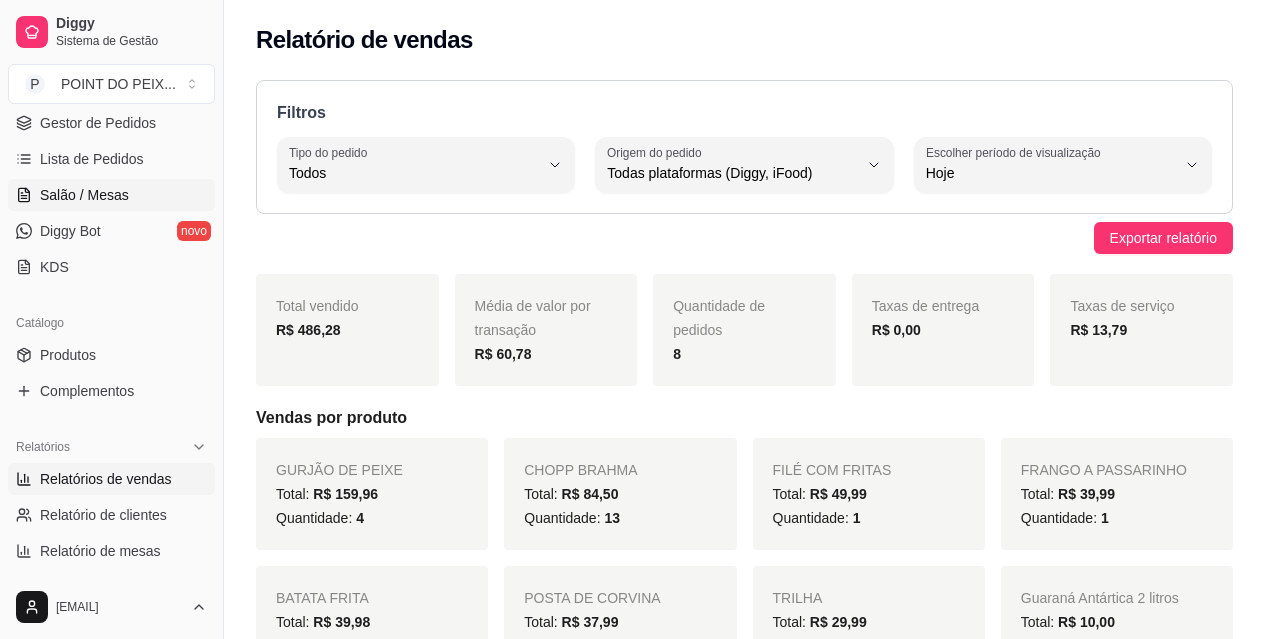 click on "Salão / Mesas" at bounding box center (111, 195) 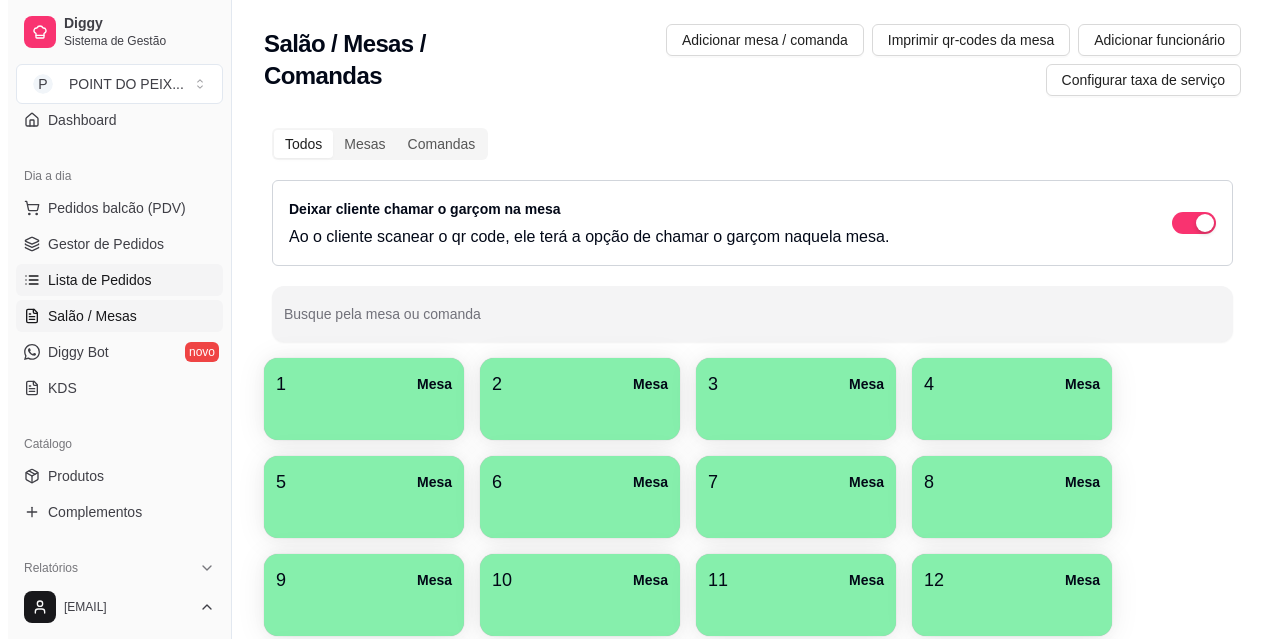 scroll, scrollTop: 0, scrollLeft: 0, axis: both 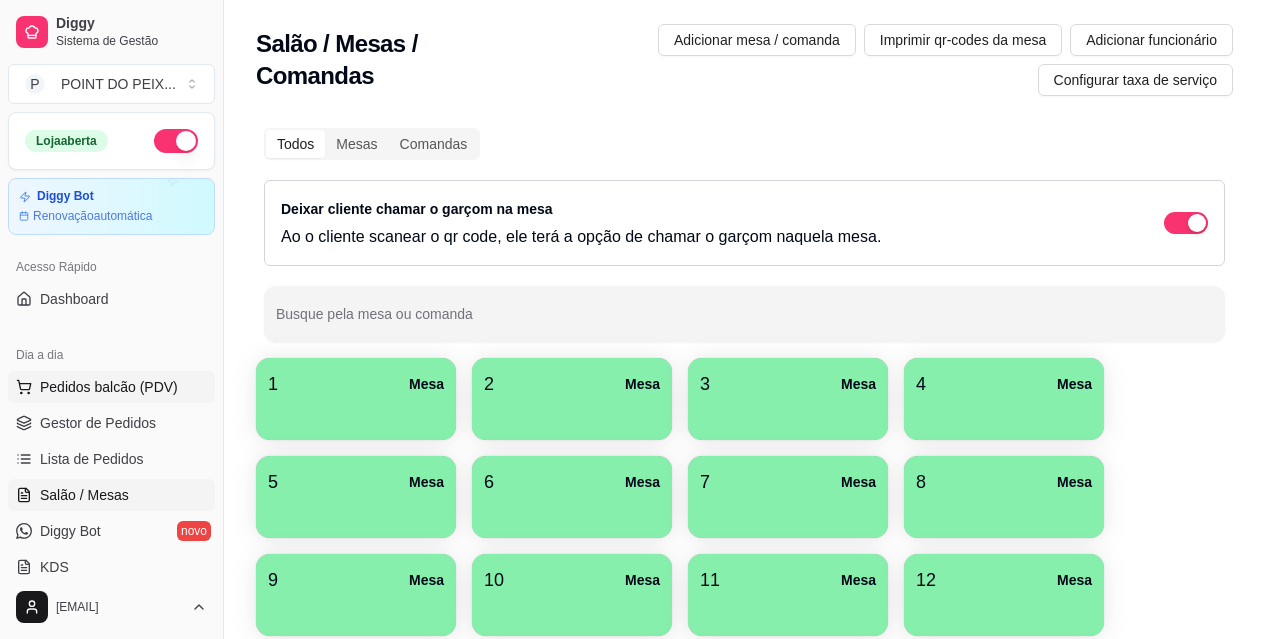 click on "Pedidos balcão (PDV)" at bounding box center [109, 387] 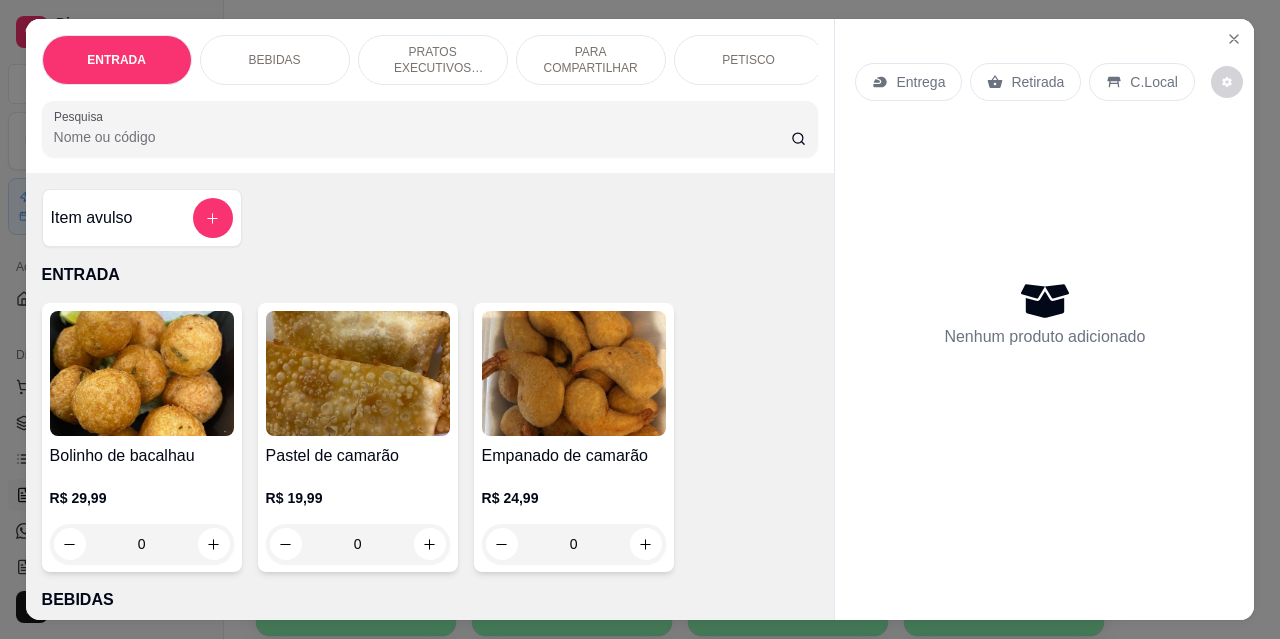 click on "BEBIDAS" at bounding box center (275, 60) 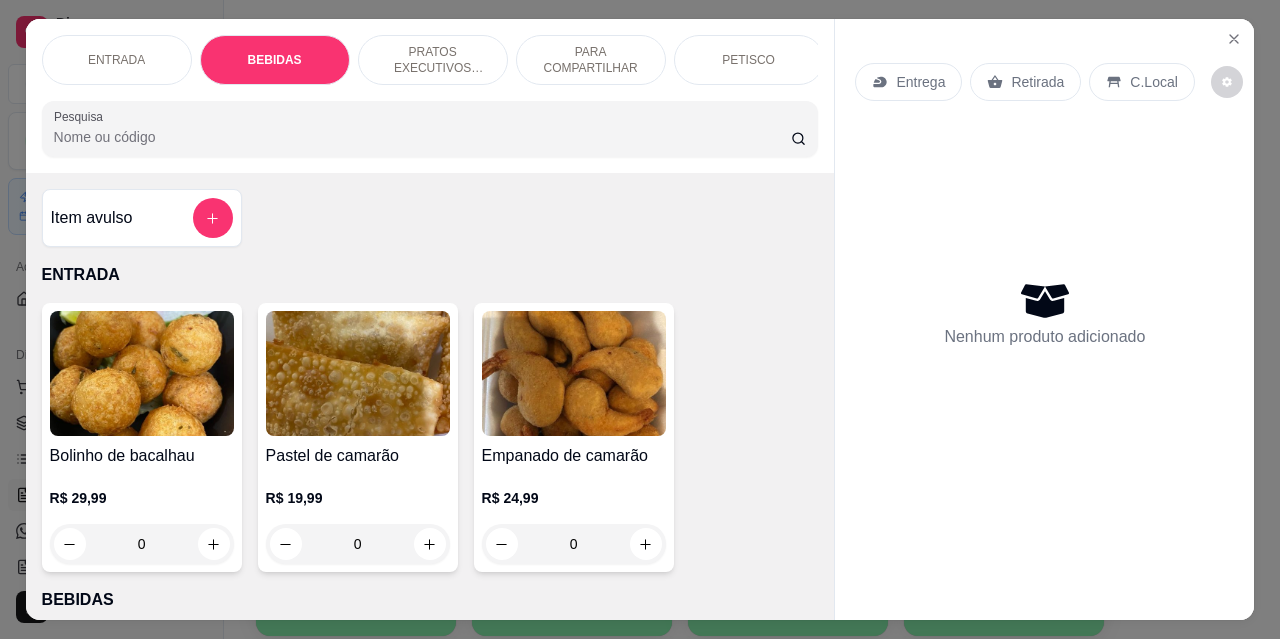scroll, scrollTop: 415, scrollLeft: 0, axis: vertical 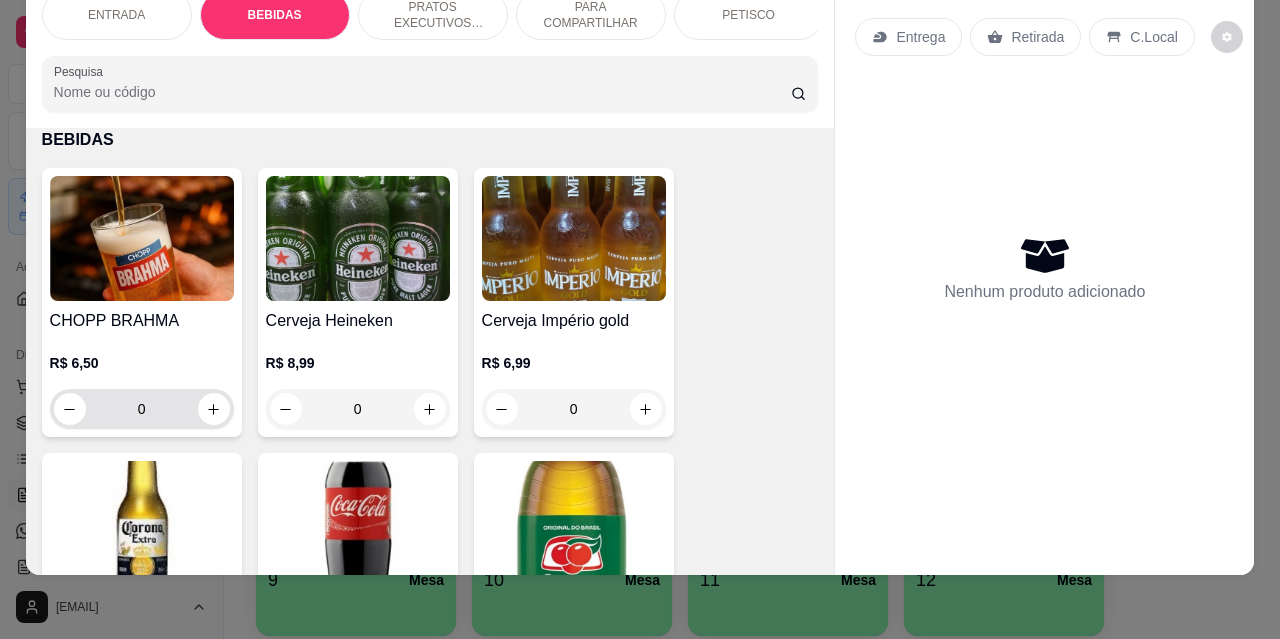 click at bounding box center (214, 409) 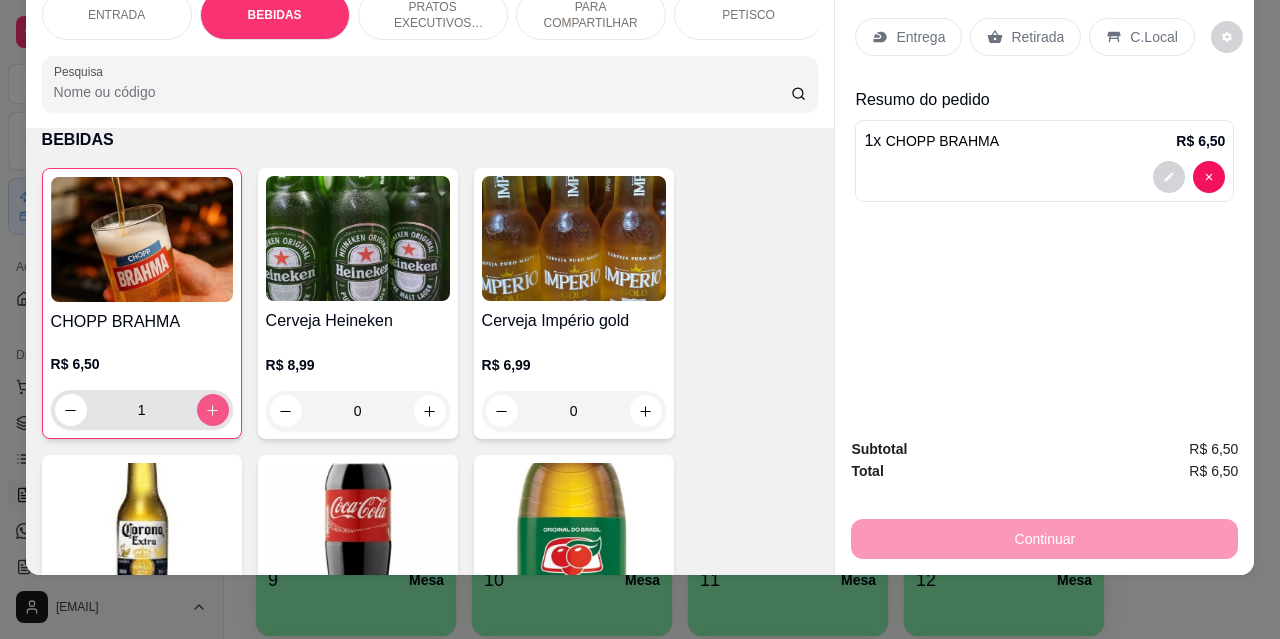 click on "1" at bounding box center (142, 410) 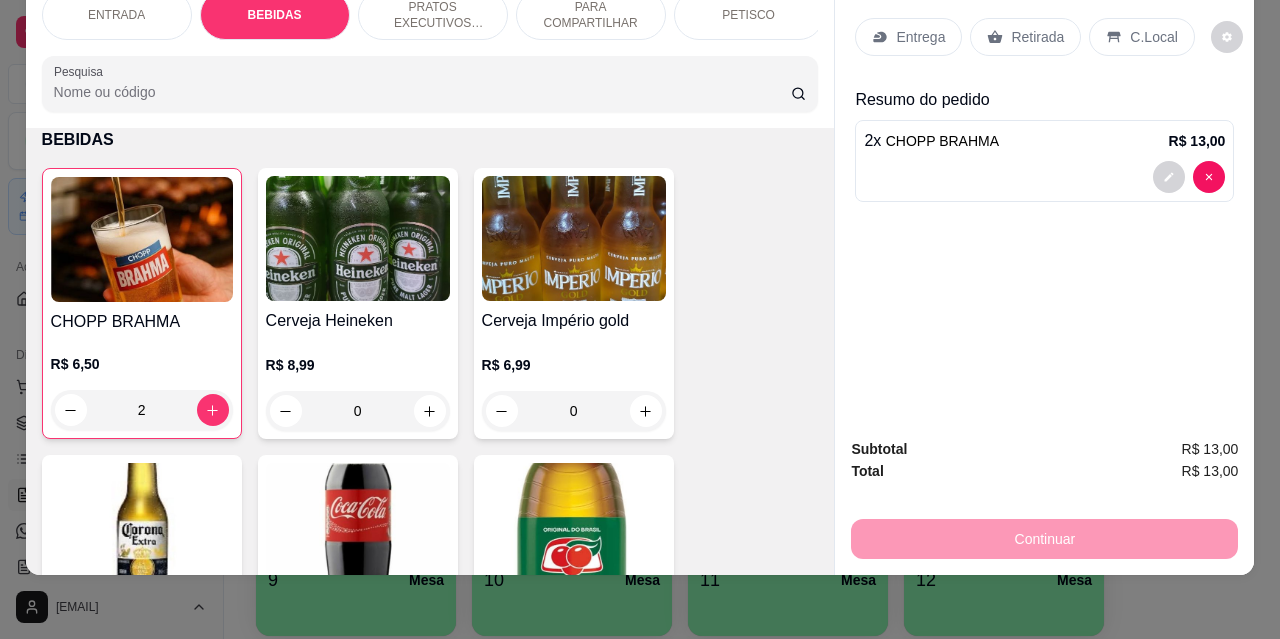 click on "2" at bounding box center [142, 410] 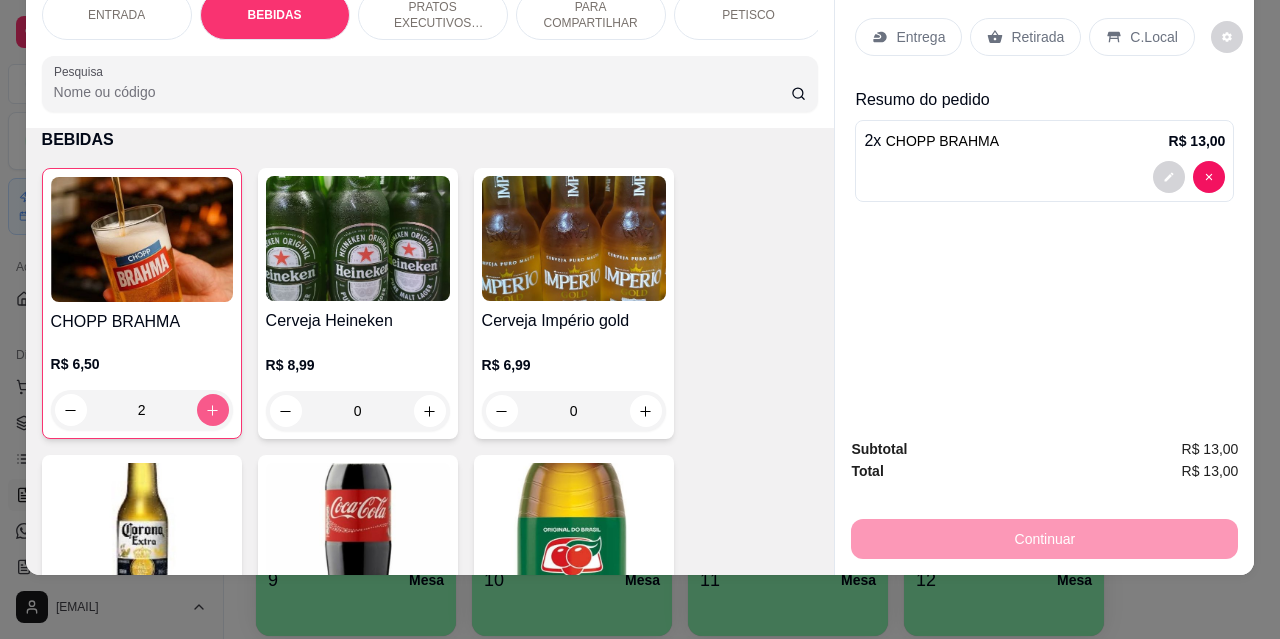 click at bounding box center (213, 410) 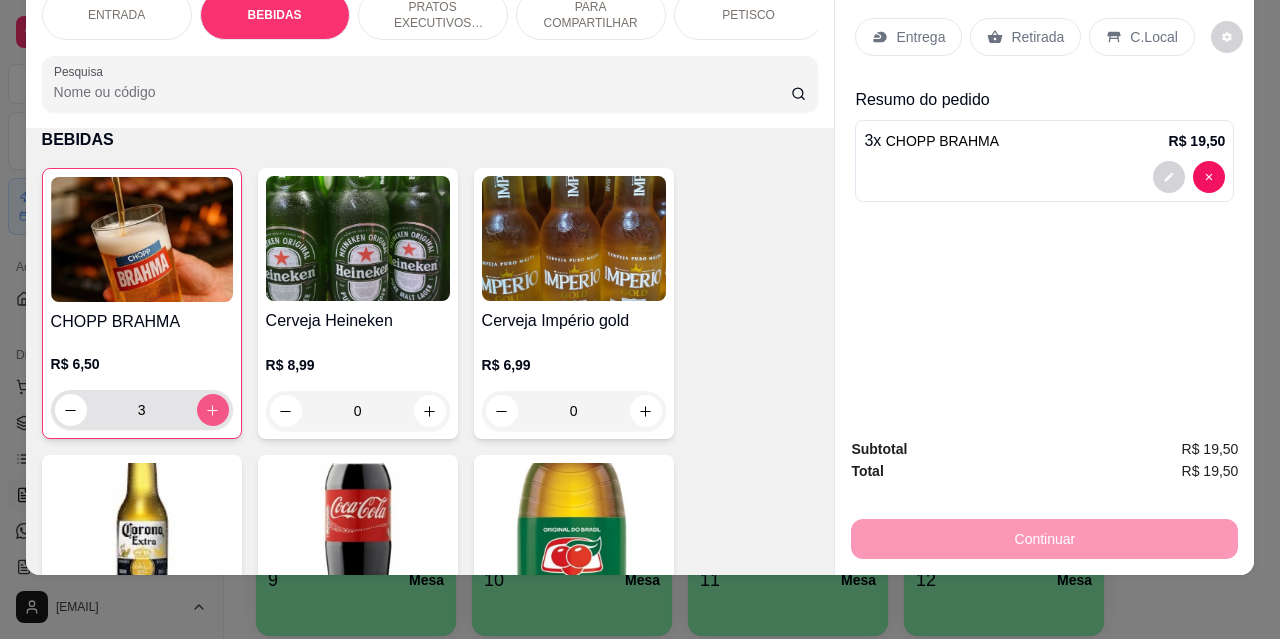 click at bounding box center [213, 410] 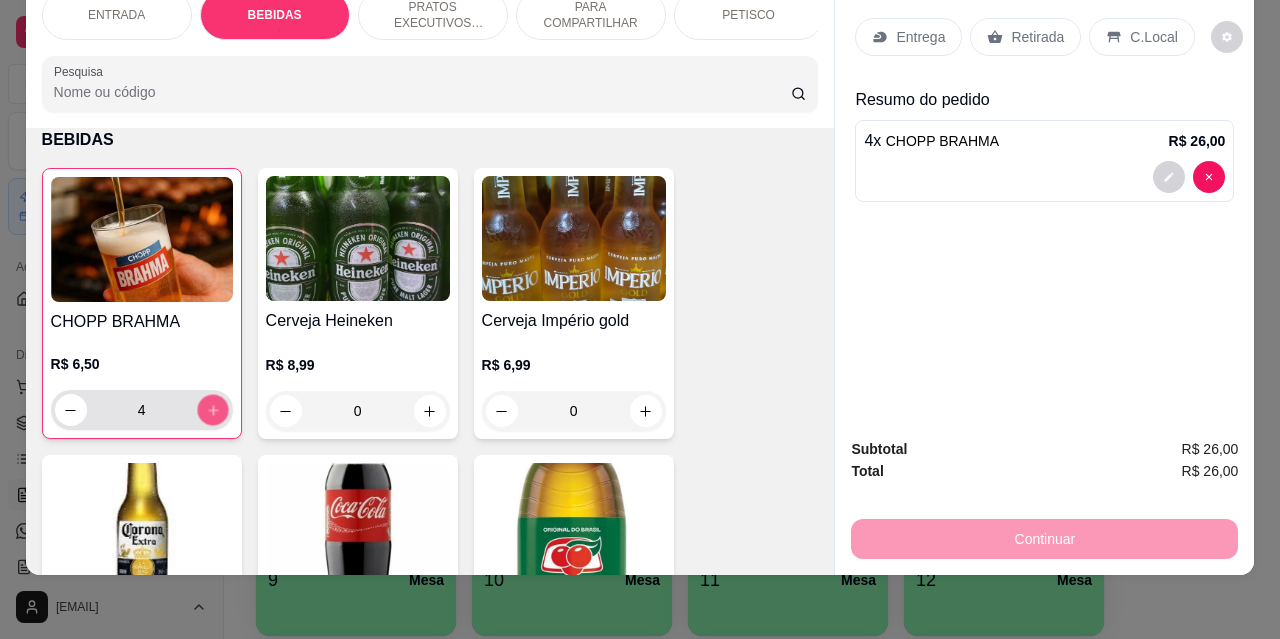 click at bounding box center [212, 410] 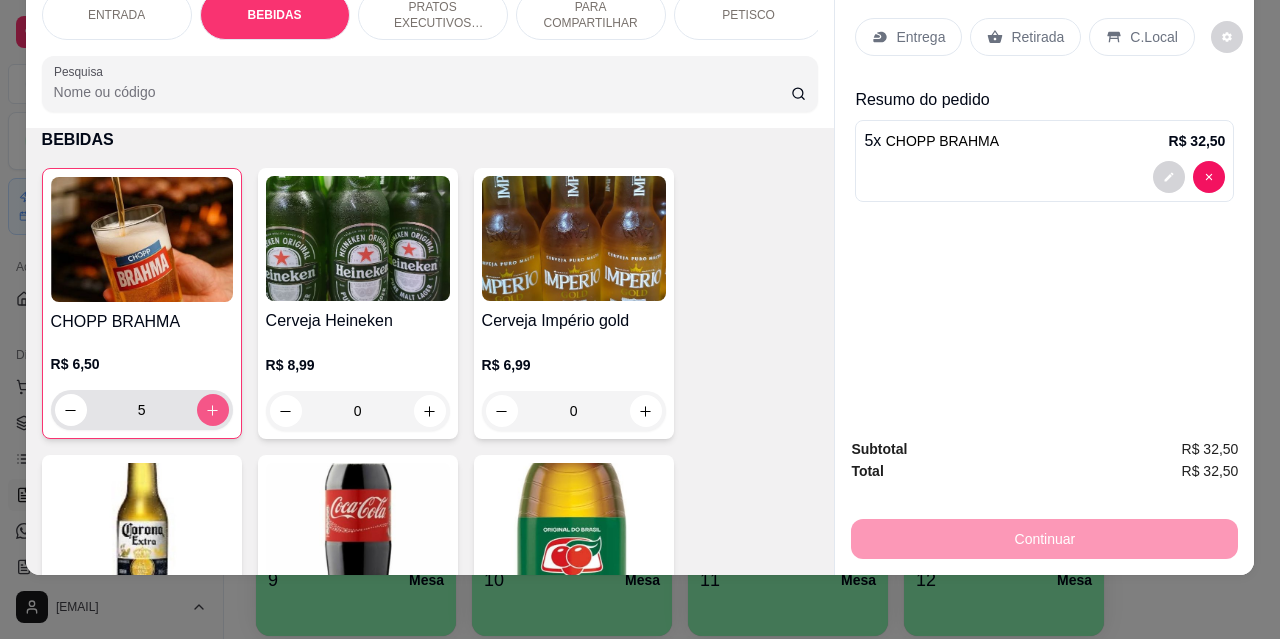 click at bounding box center (213, 410) 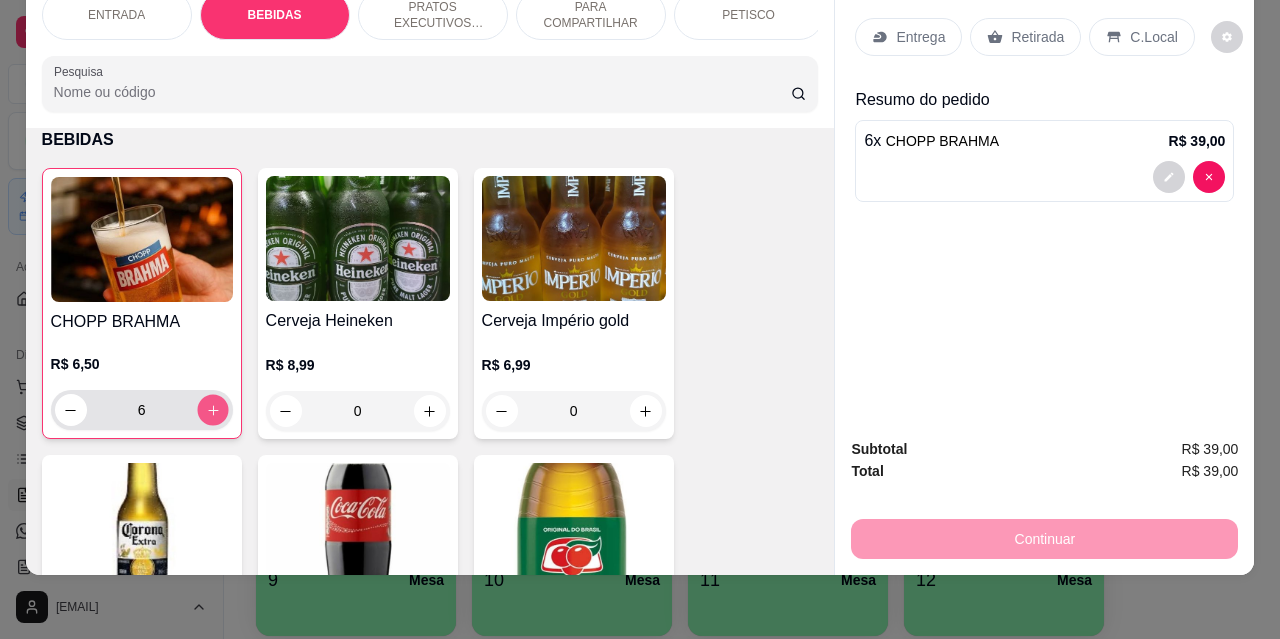 click at bounding box center (212, 410) 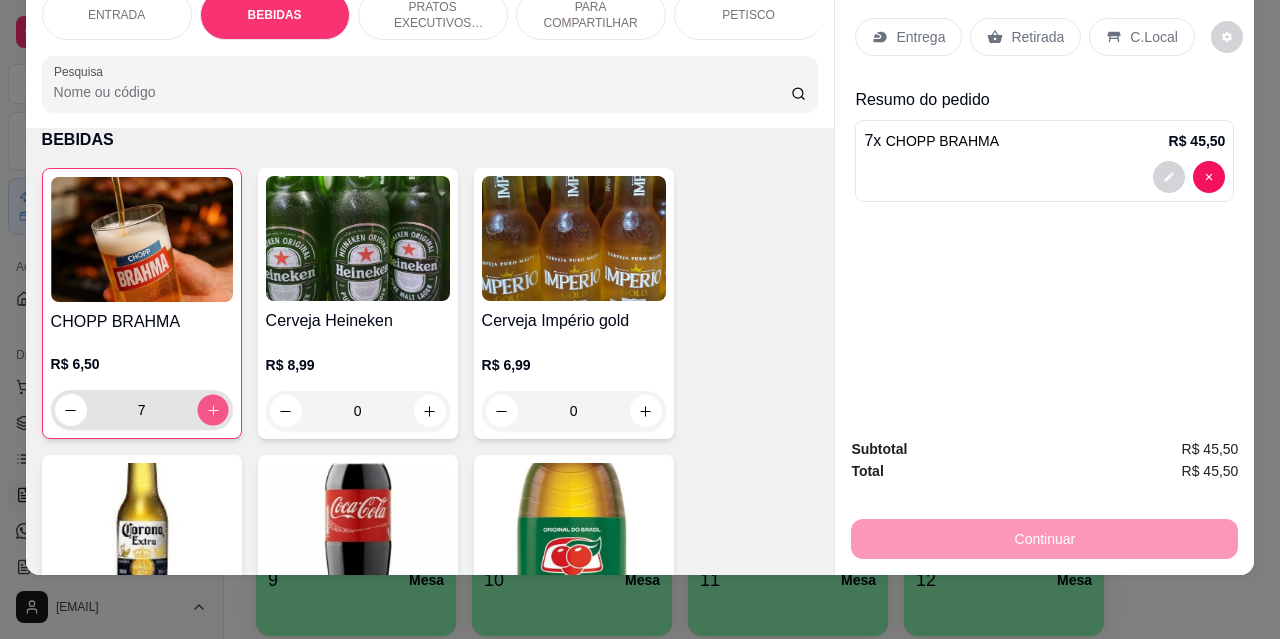 click at bounding box center (212, 410) 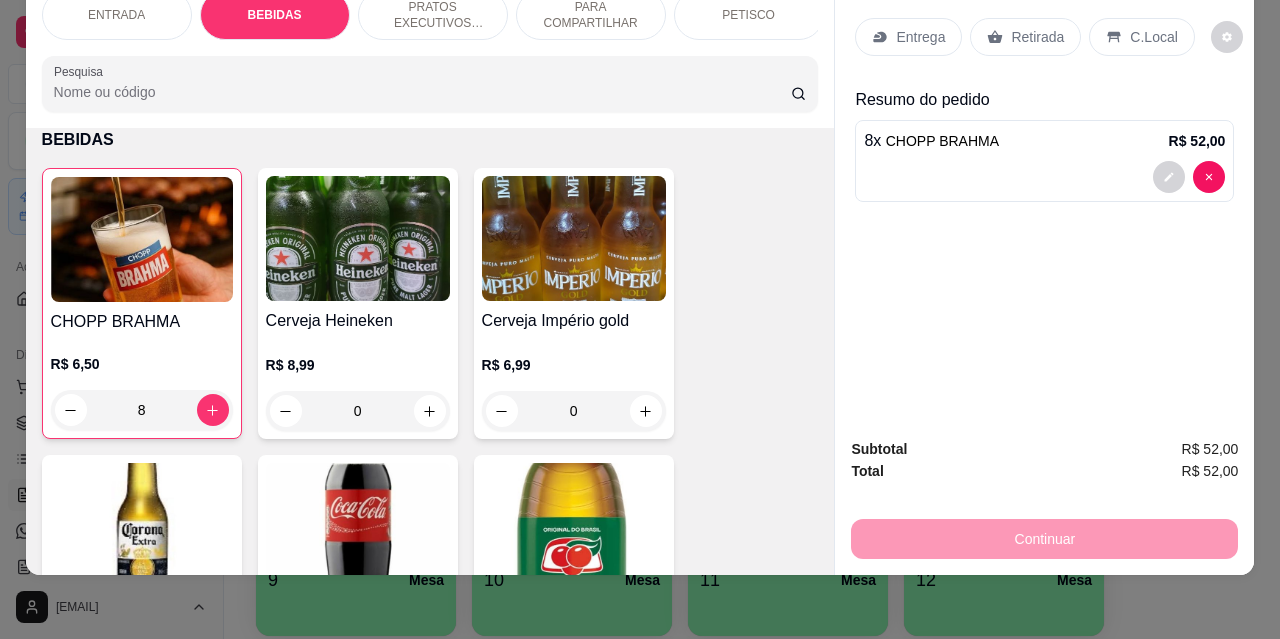 click on "Retirada" at bounding box center [1037, 37] 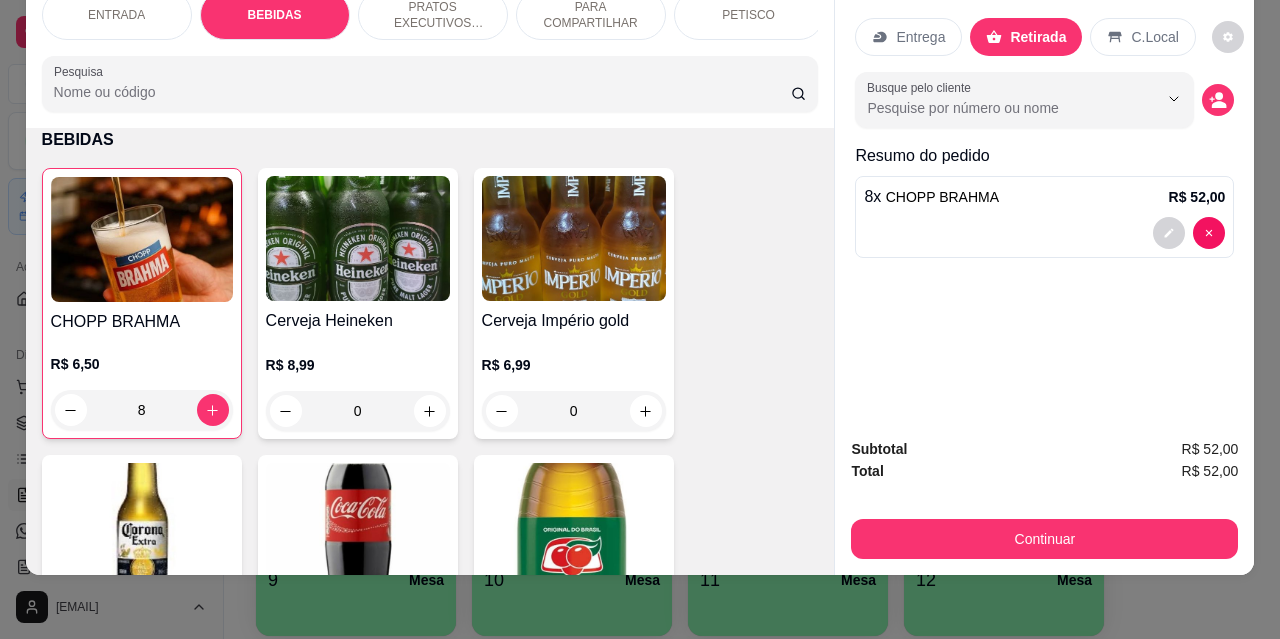 click on "Retirada" at bounding box center [1038, 37] 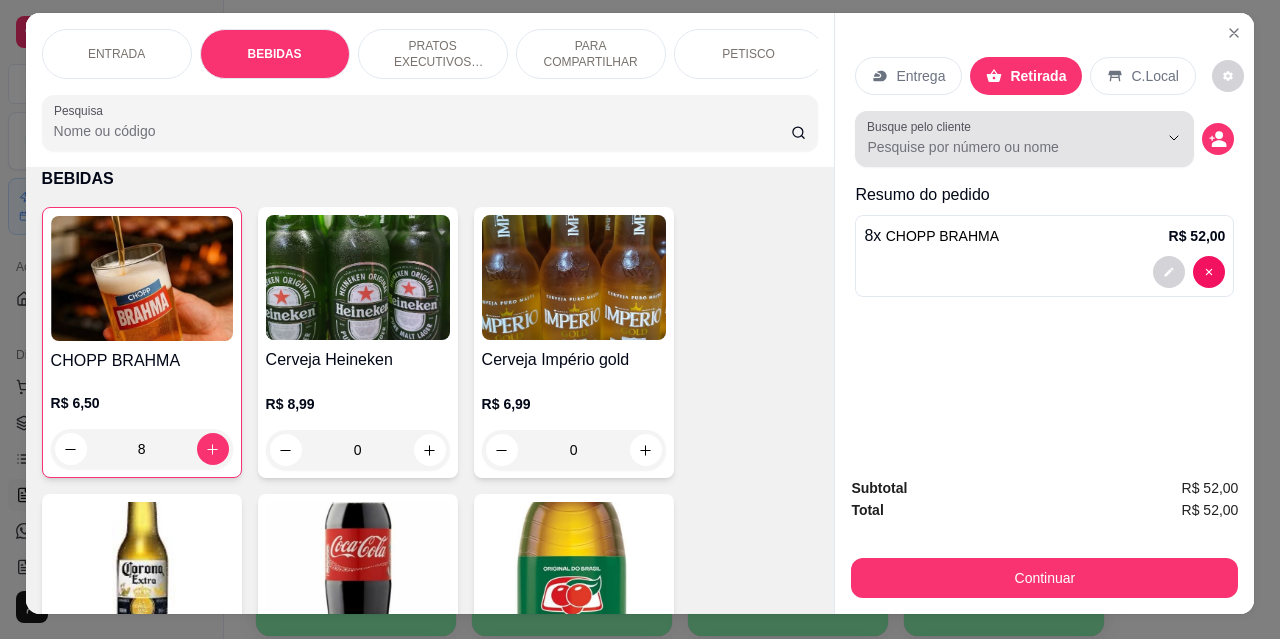 scroll, scrollTop: 0, scrollLeft: 0, axis: both 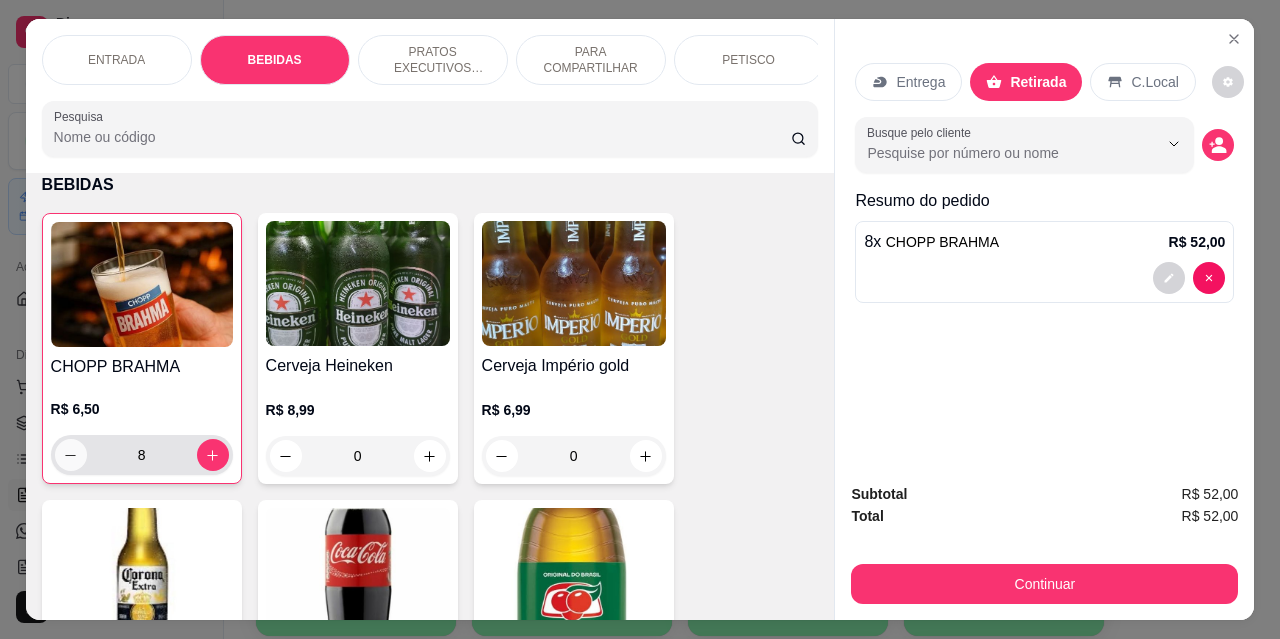 click at bounding box center [71, 455] 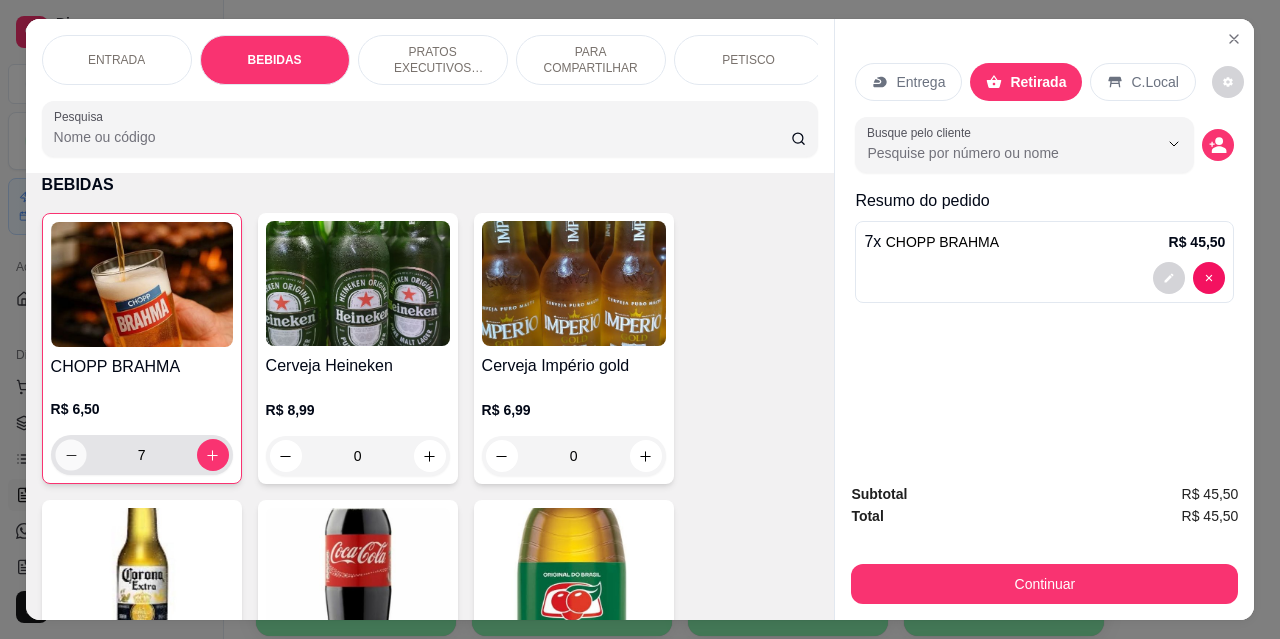 click at bounding box center (70, 455) 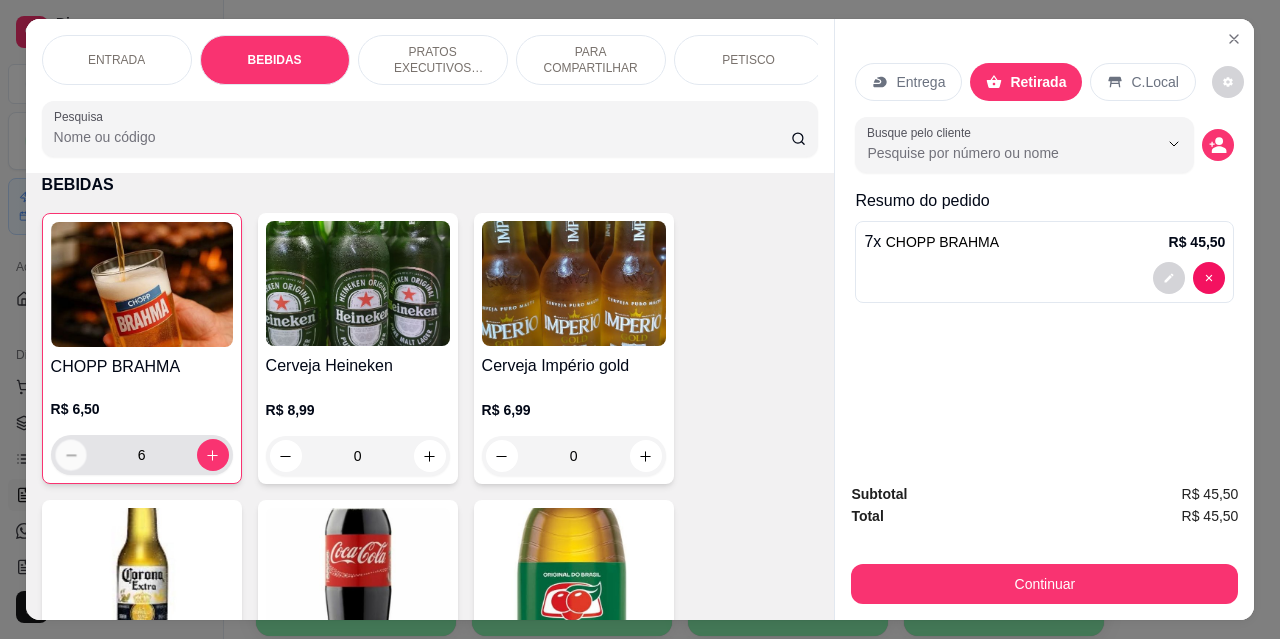 click at bounding box center (70, 455) 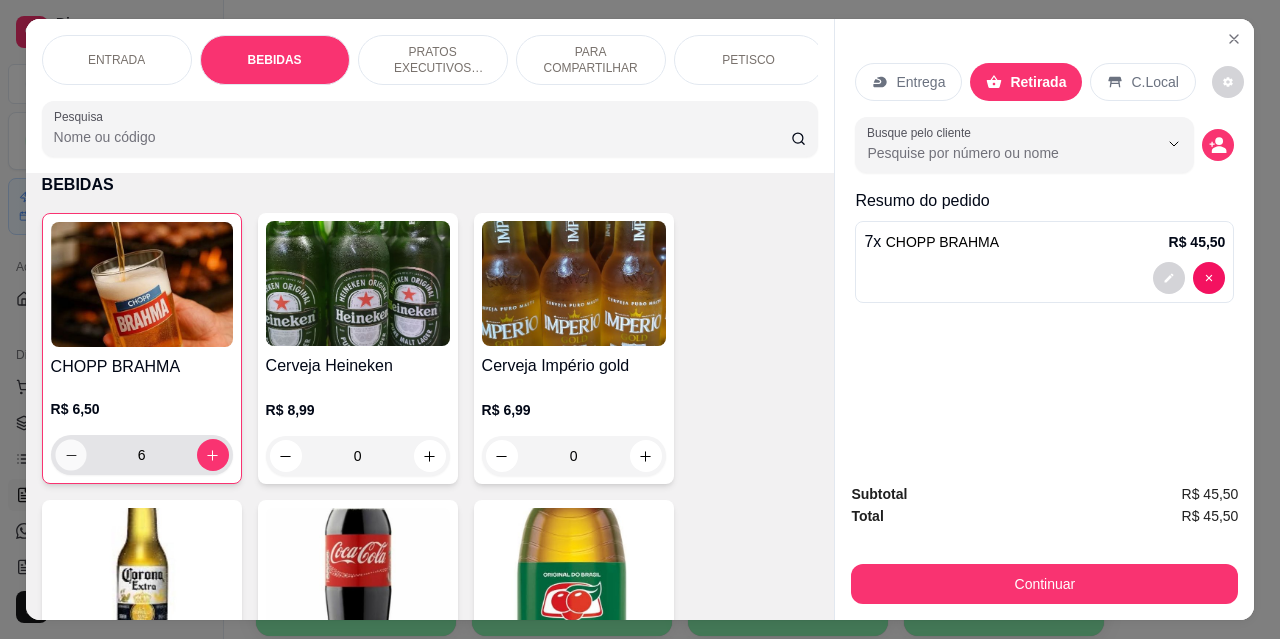 click at bounding box center (70, 455) 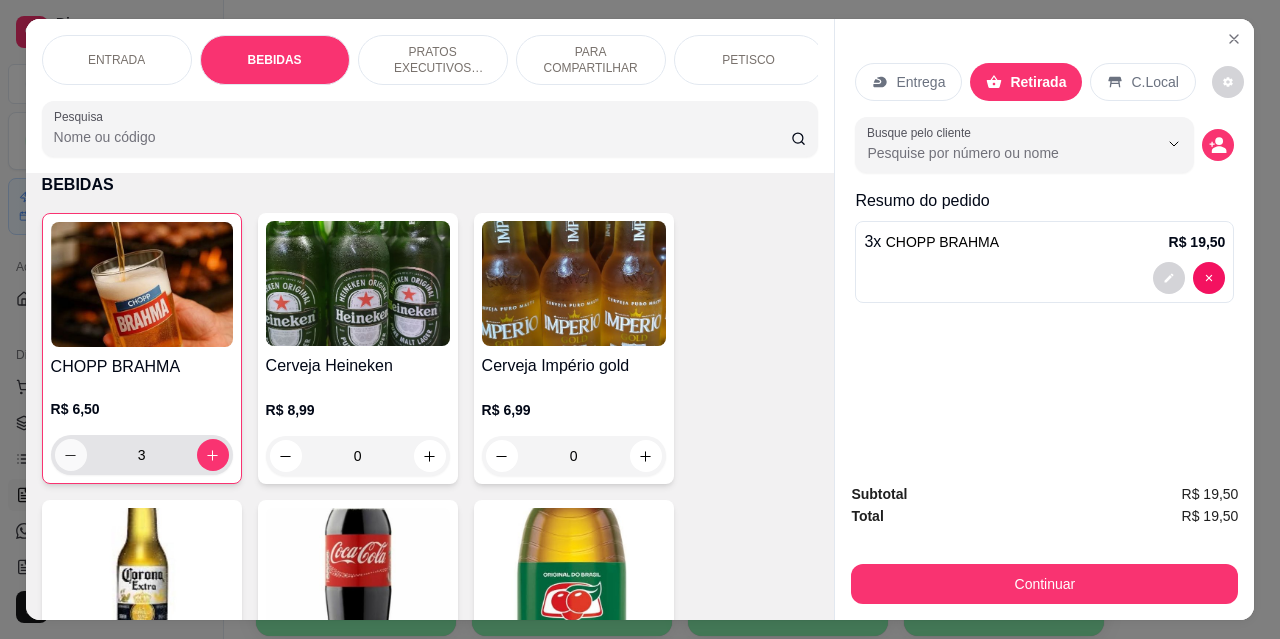 click at bounding box center (71, 455) 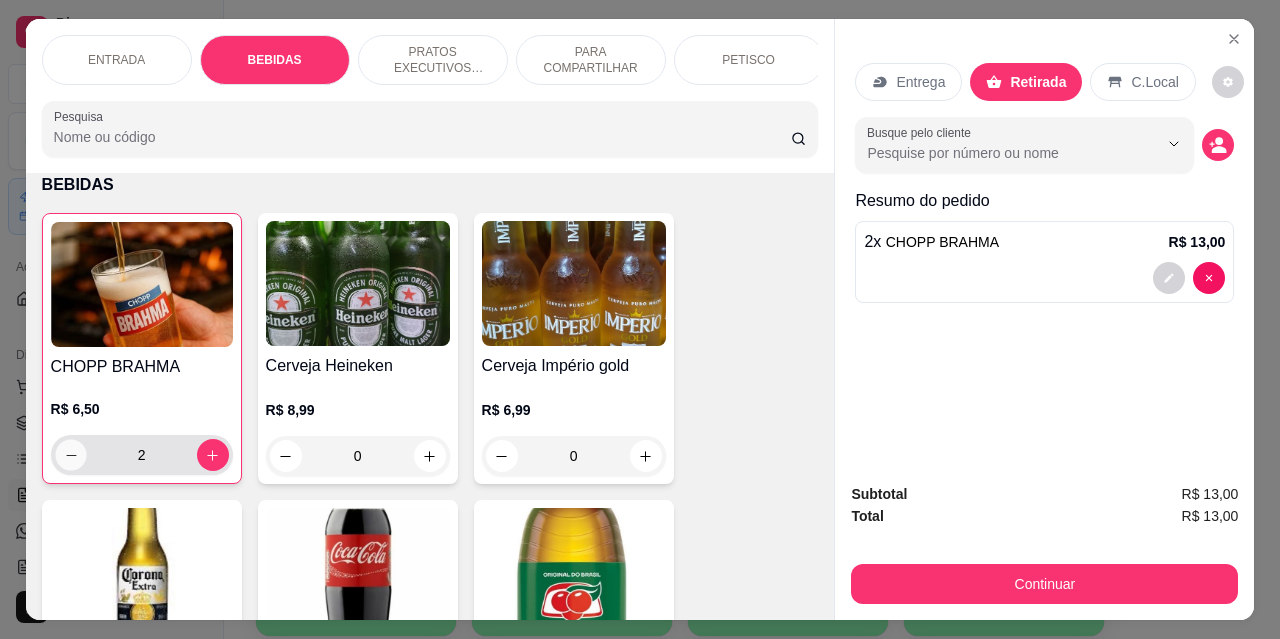 click at bounding box center (70, 455) 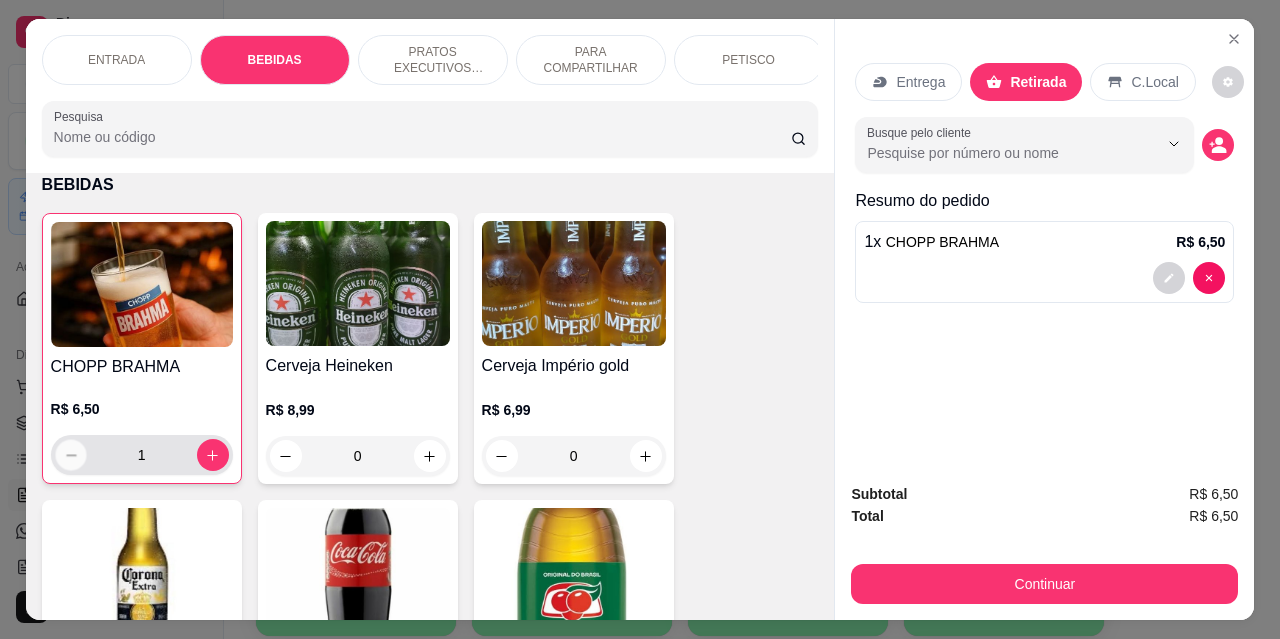 click at bounding box center (70, 455) 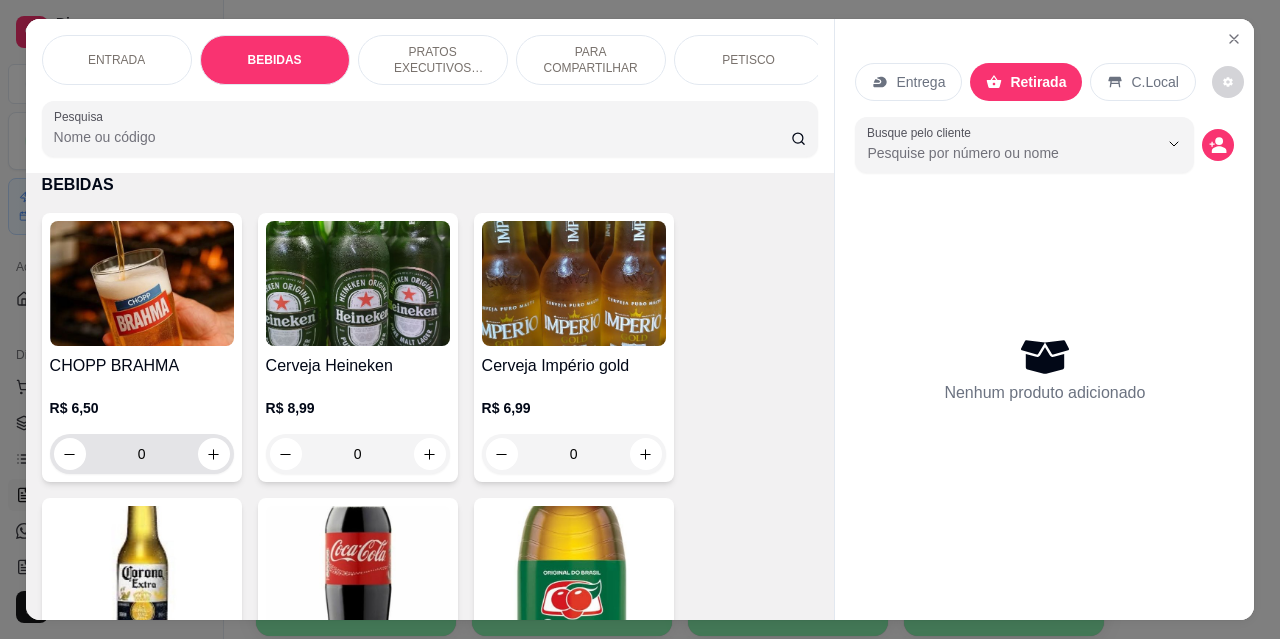 click on "0" at bounding box center (142, 454) 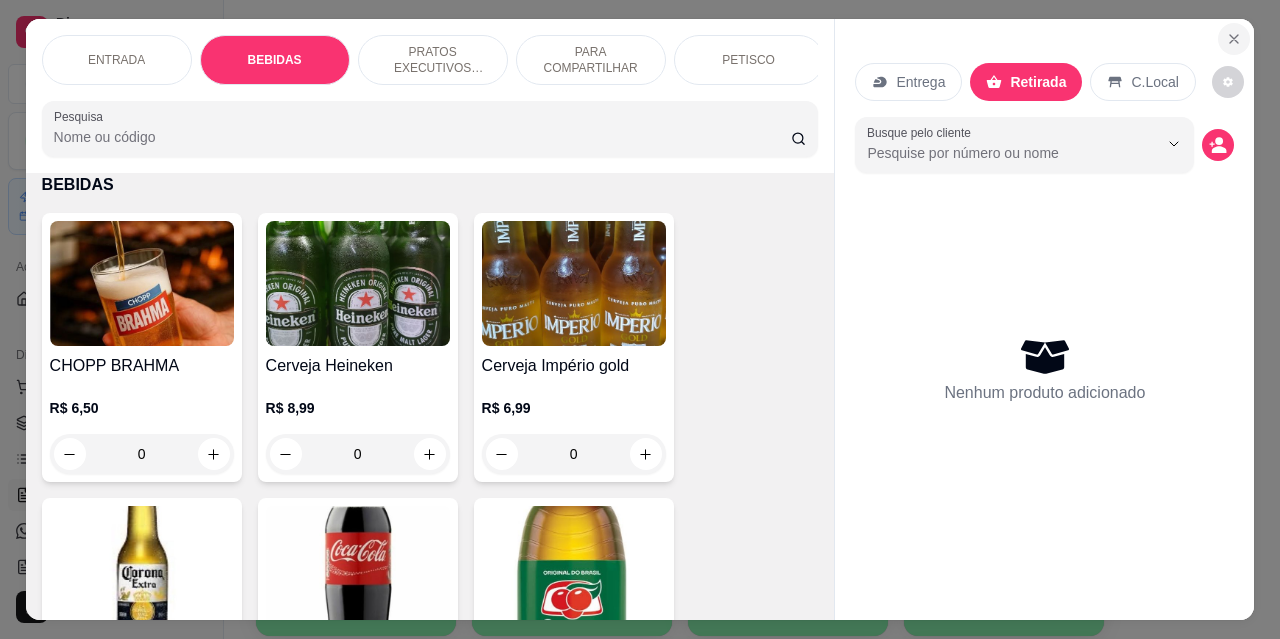 click 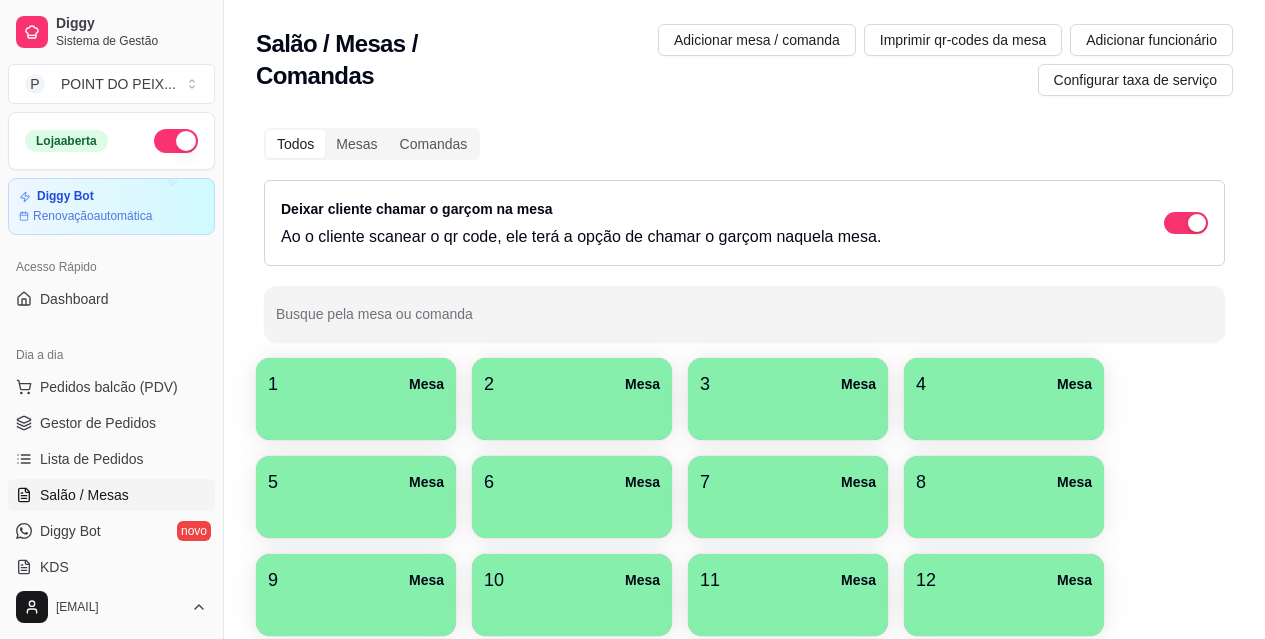 click on "9 Mesa" at bounding box center [356, 580] 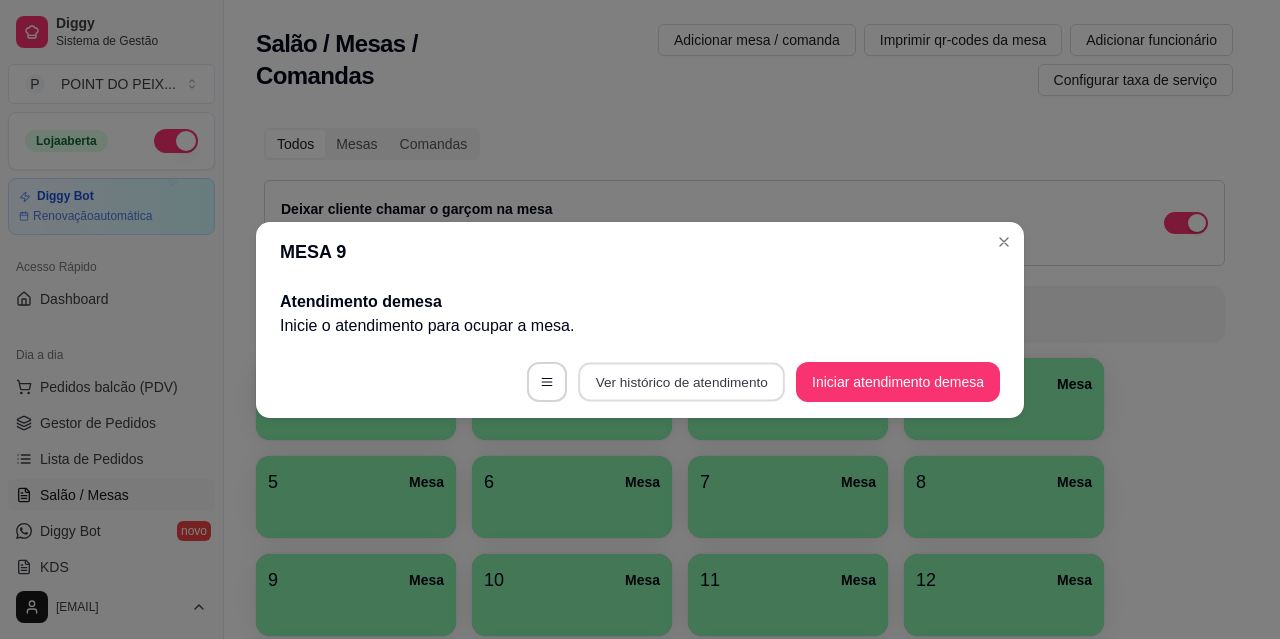 click on "Ver histórico de atendimento" at bounding box center (681, 381) 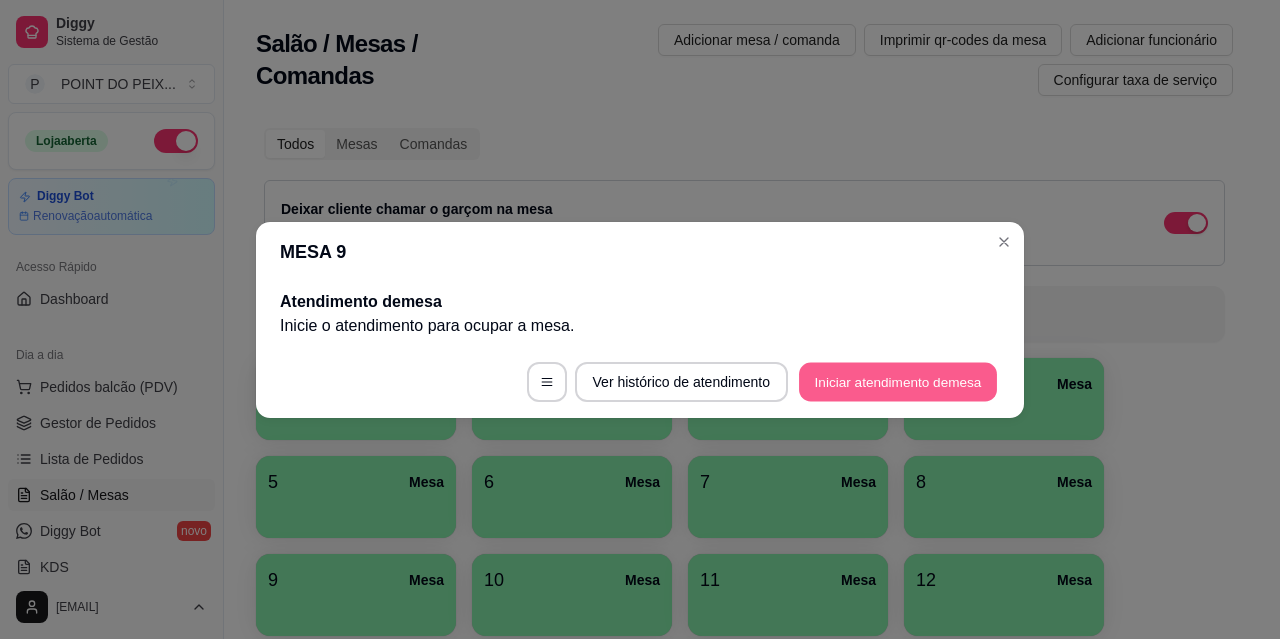 click on "Iniciar atendimento de  mesa" at bounding box center [898, 381] 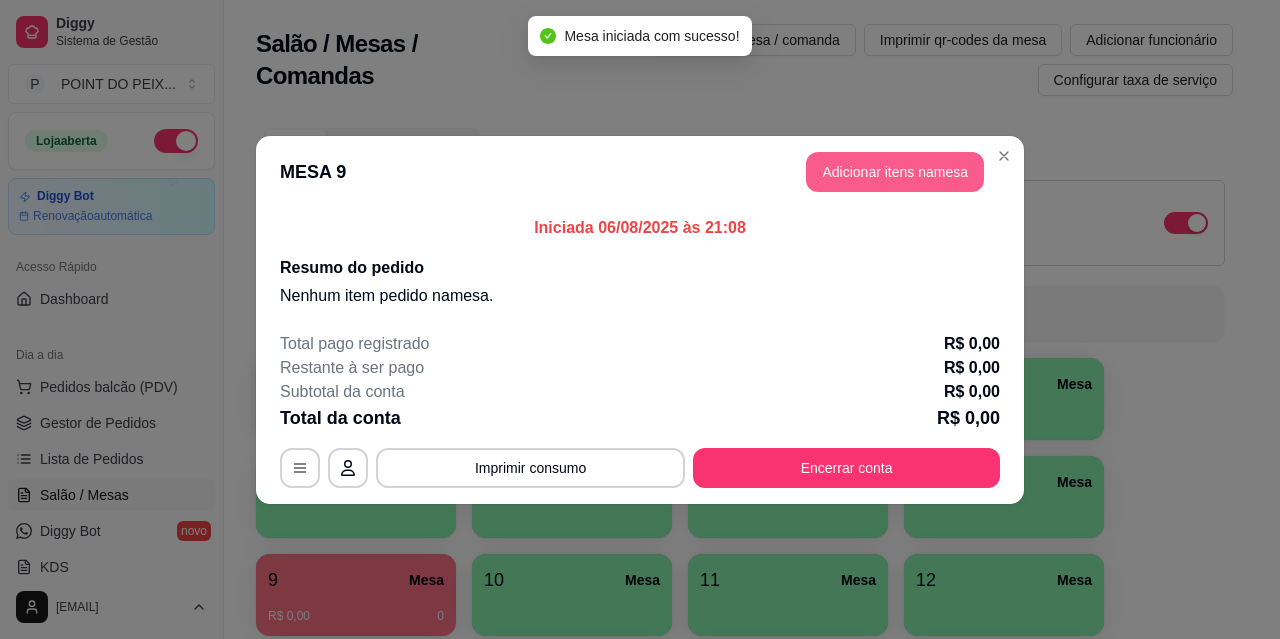 click on "Adicionar itens na  mesa" at bounding box center [895, 172] 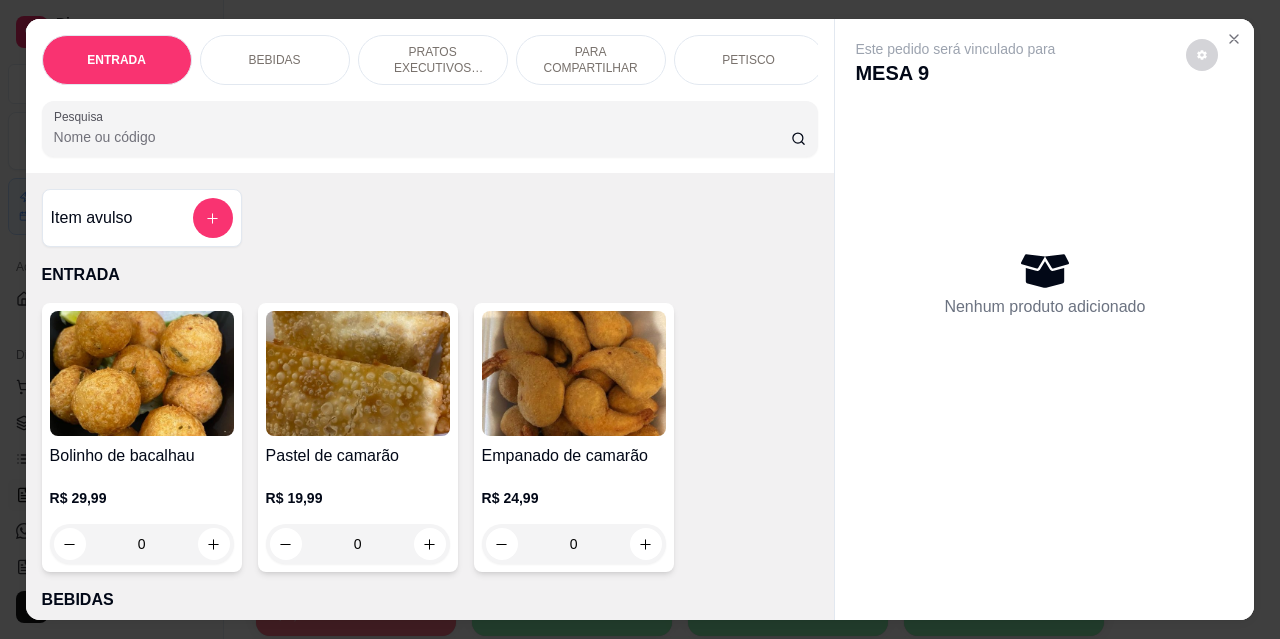 click on "BEBIDAS" at bounding box center (275, 60) 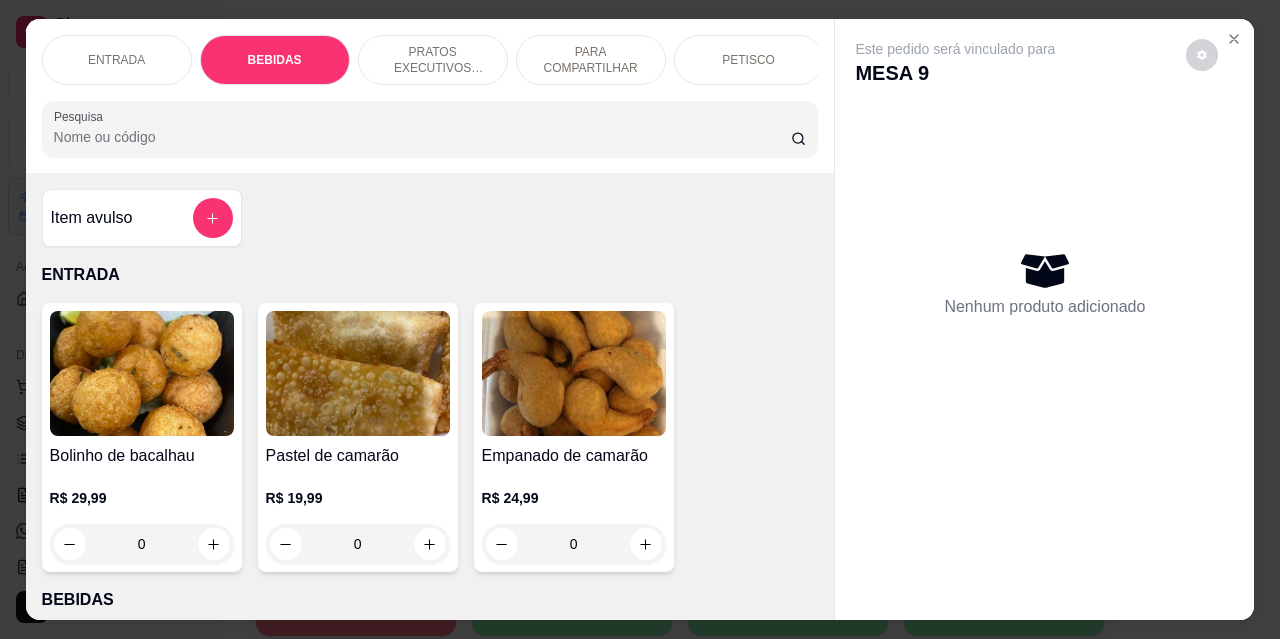scroll, scrollTop: 415, scrollLeft: 0, axis: vertical 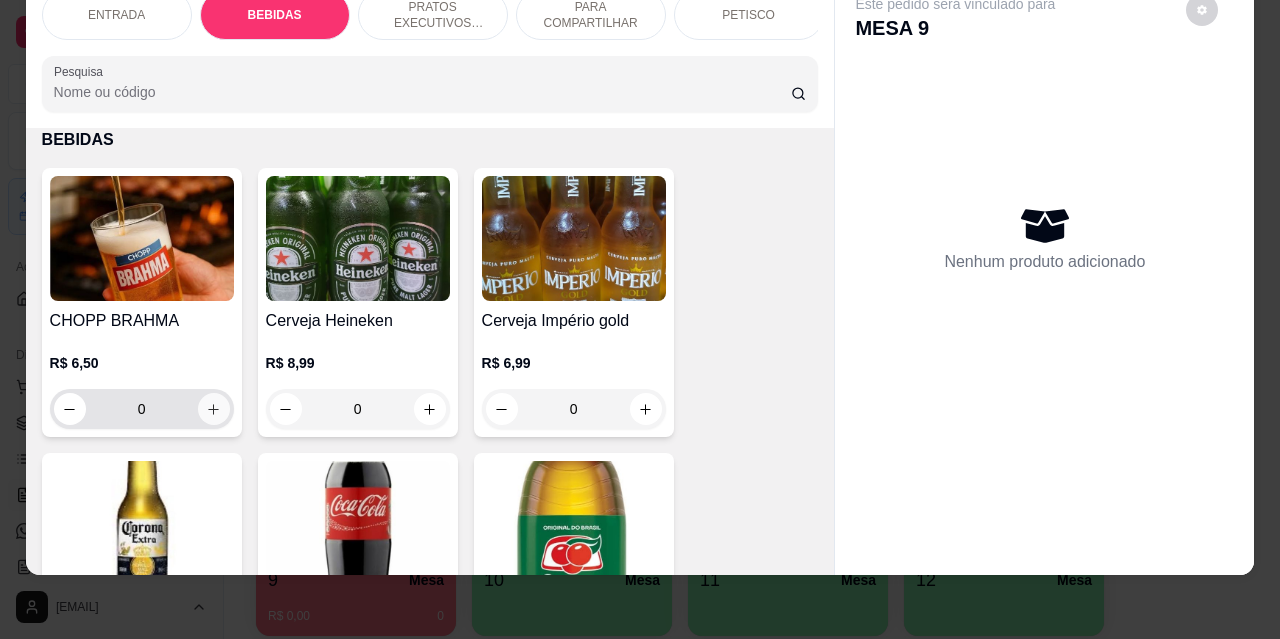 click at bounding box center (214, 409) 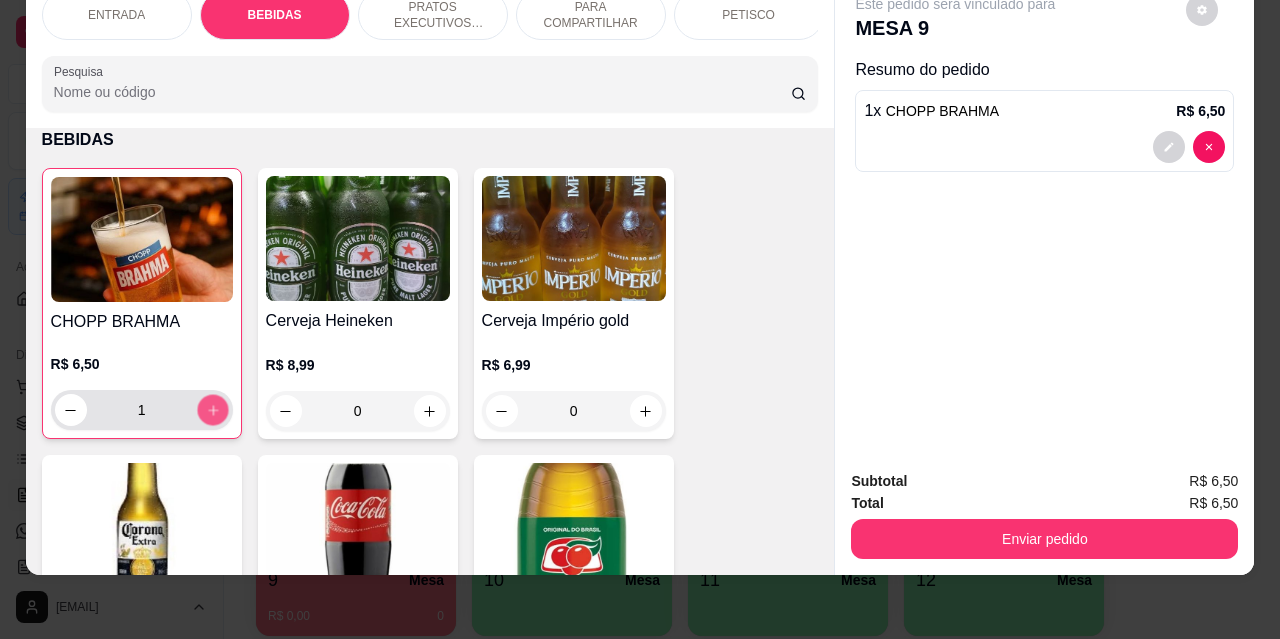 click at bounding box center (212, 410) 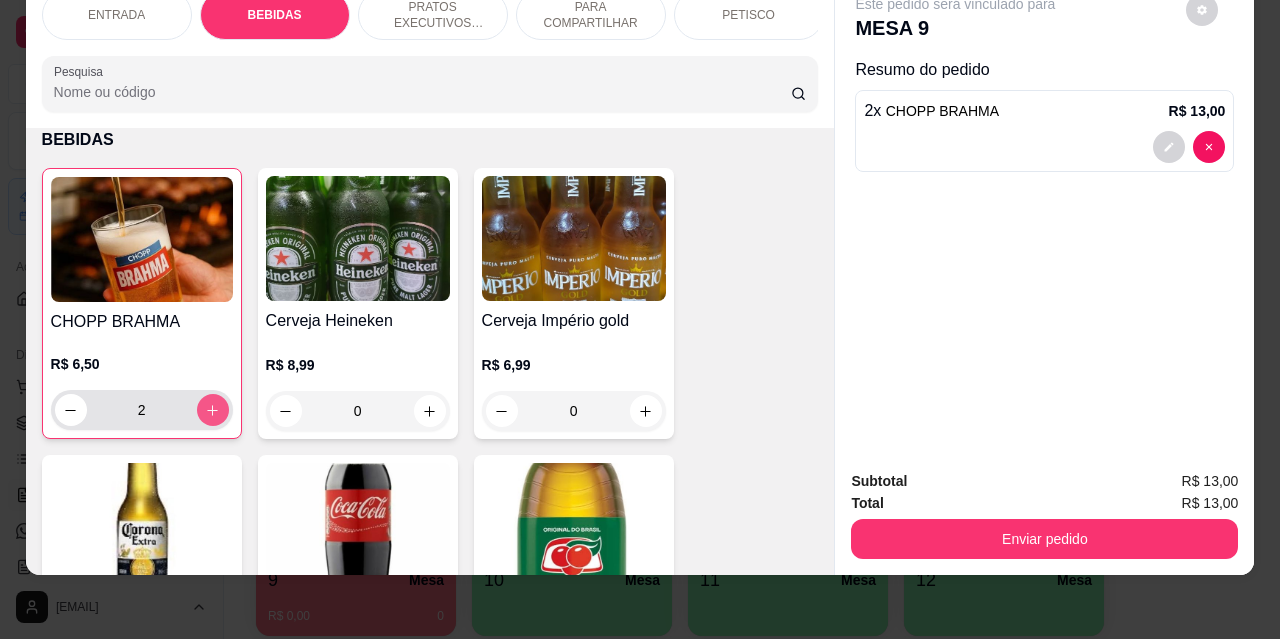 click at bounding box center (213, 410) 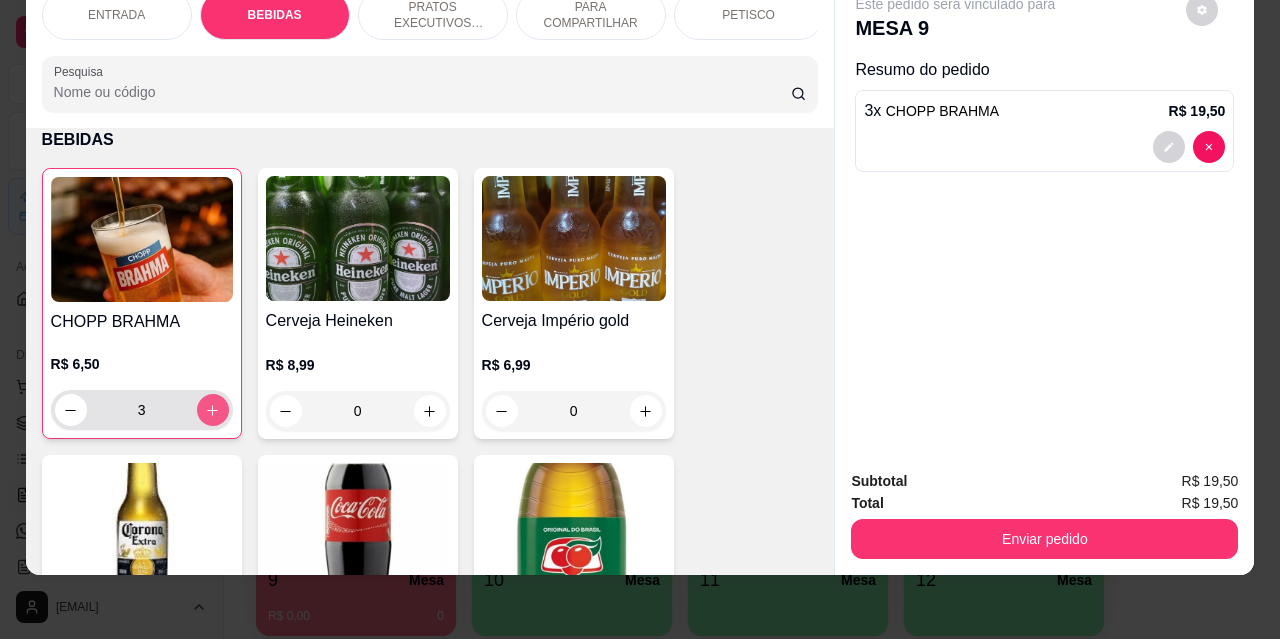 click at bounding box center [213, 410] 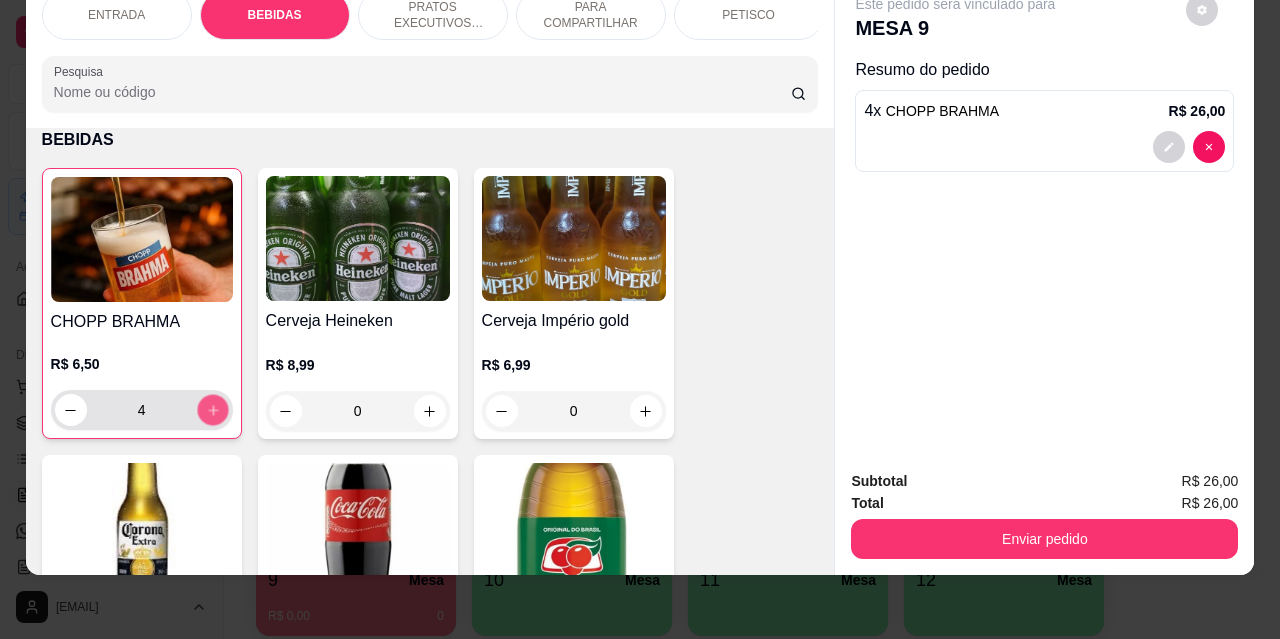 click at bounding box center [212, 410] 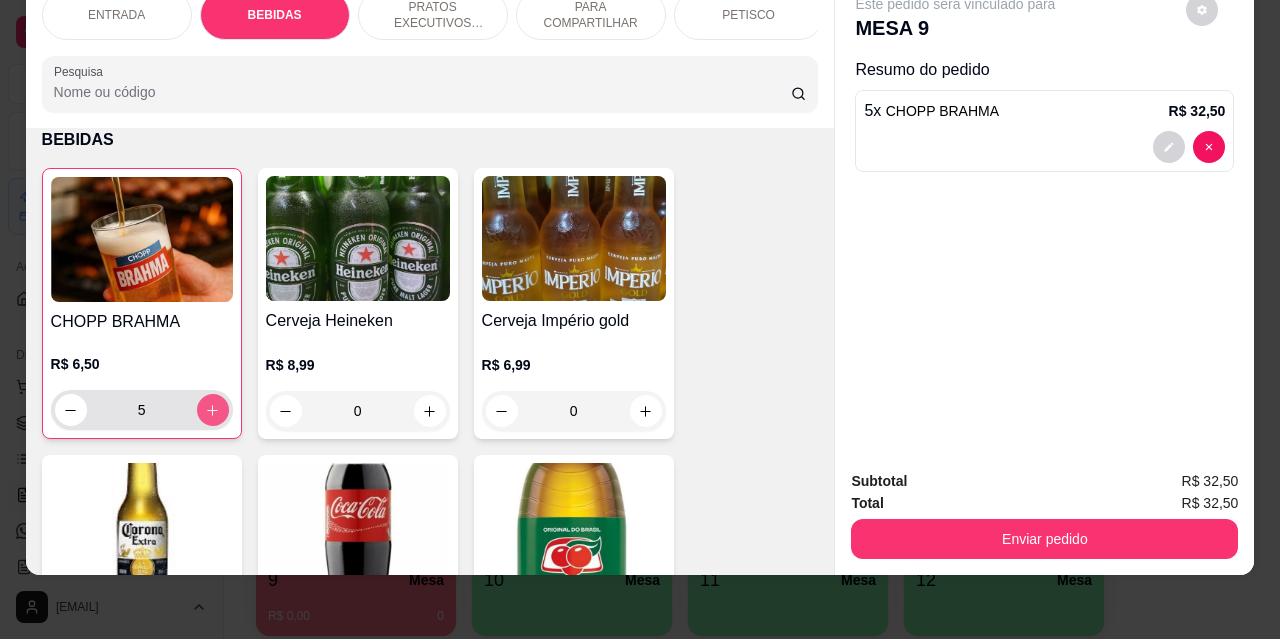click at bounding box center (213, 410) 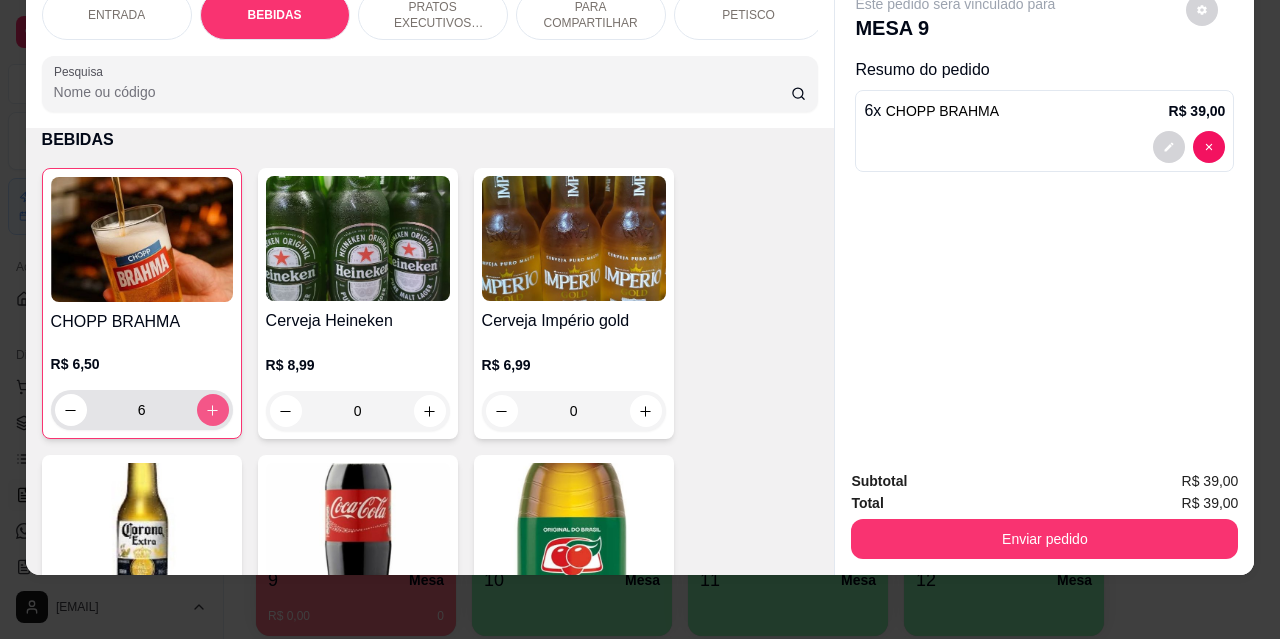 click at bounding box center [213, 410] 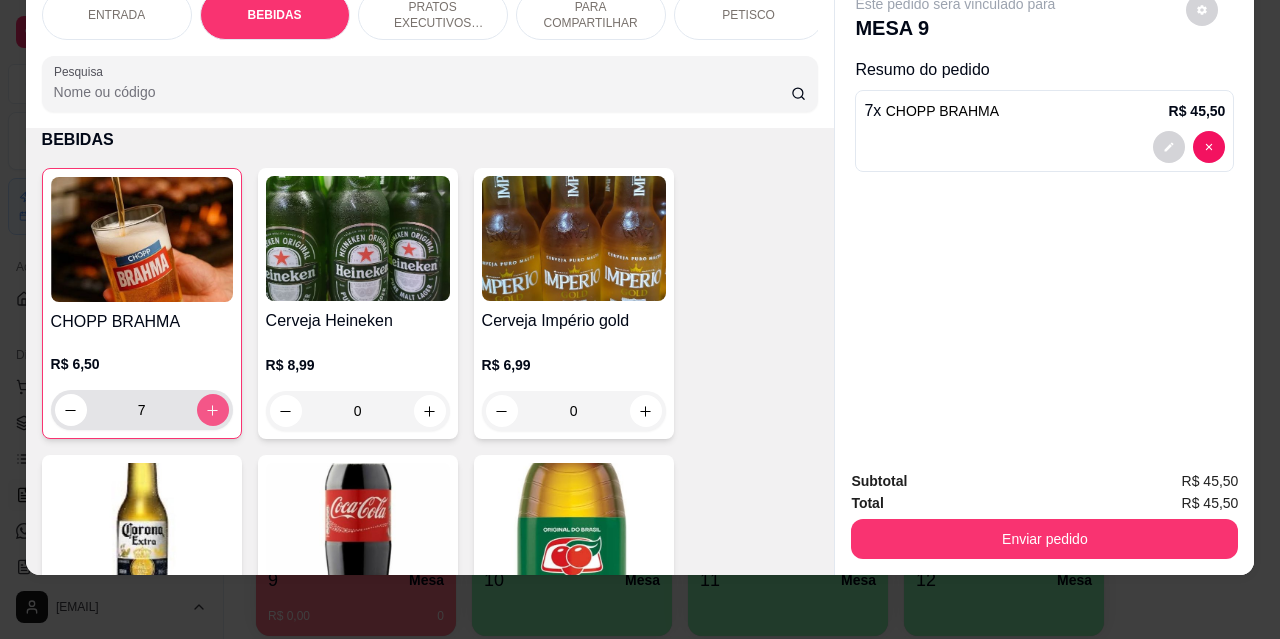 click at bounding box center [213, 410] 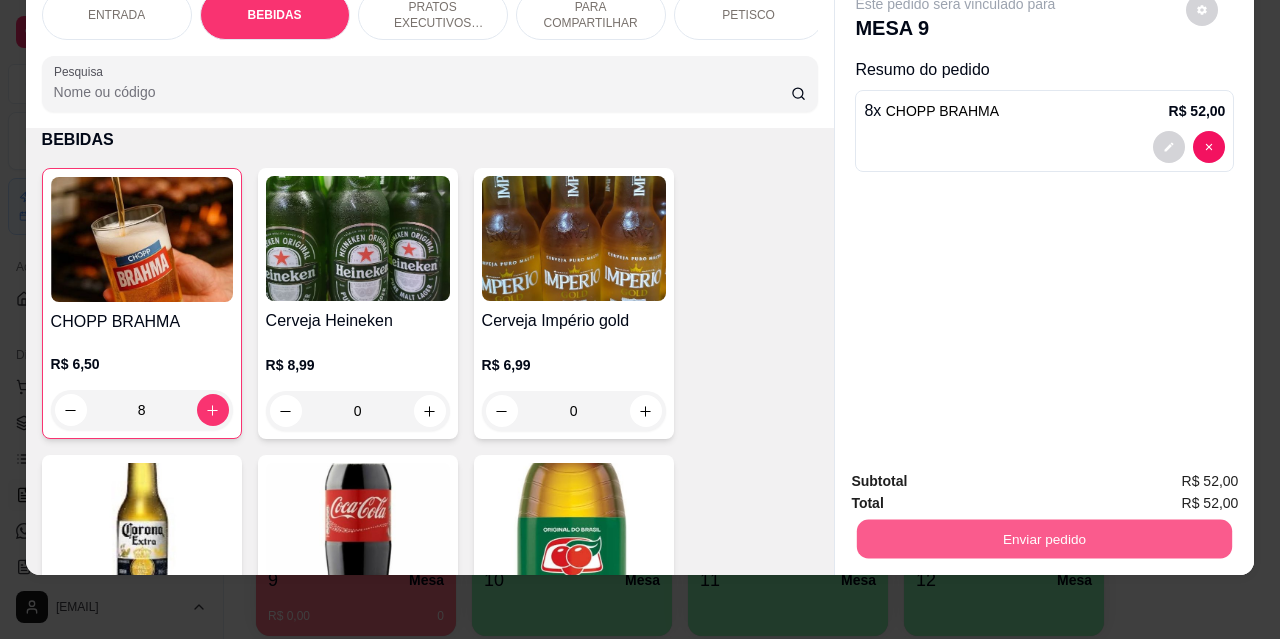 click on "Enviar pedido" at bounding box center [1044, 538] 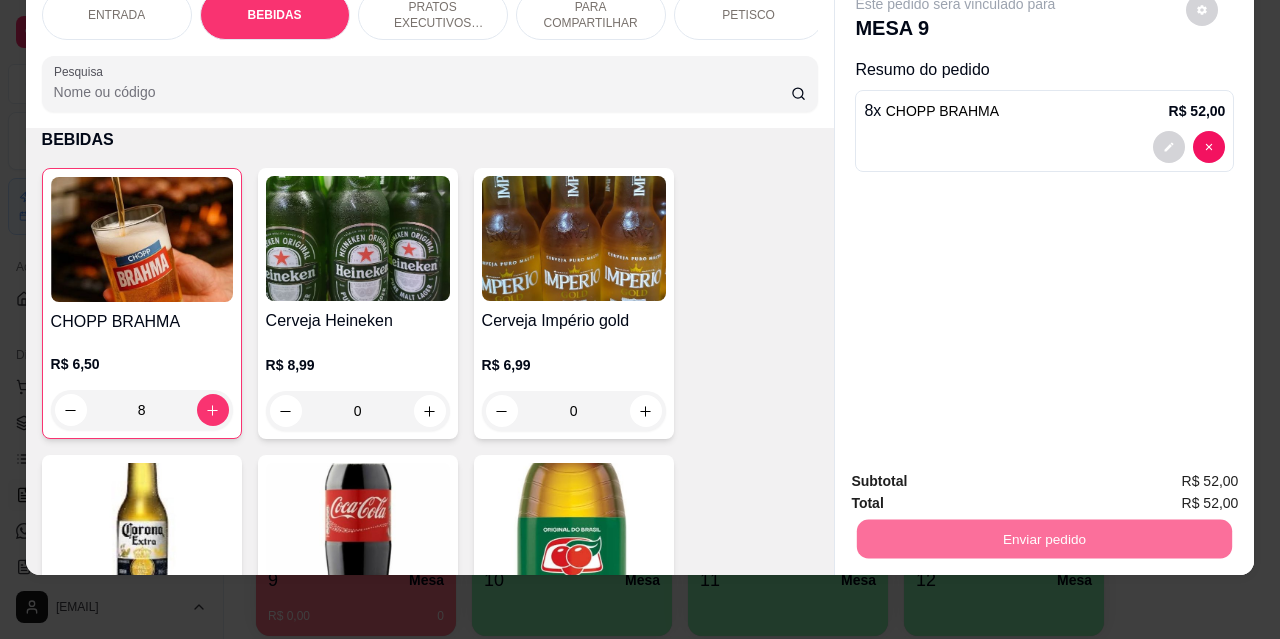 click on "Não registrar e enviar pedido" at bounding box center [979, 474] 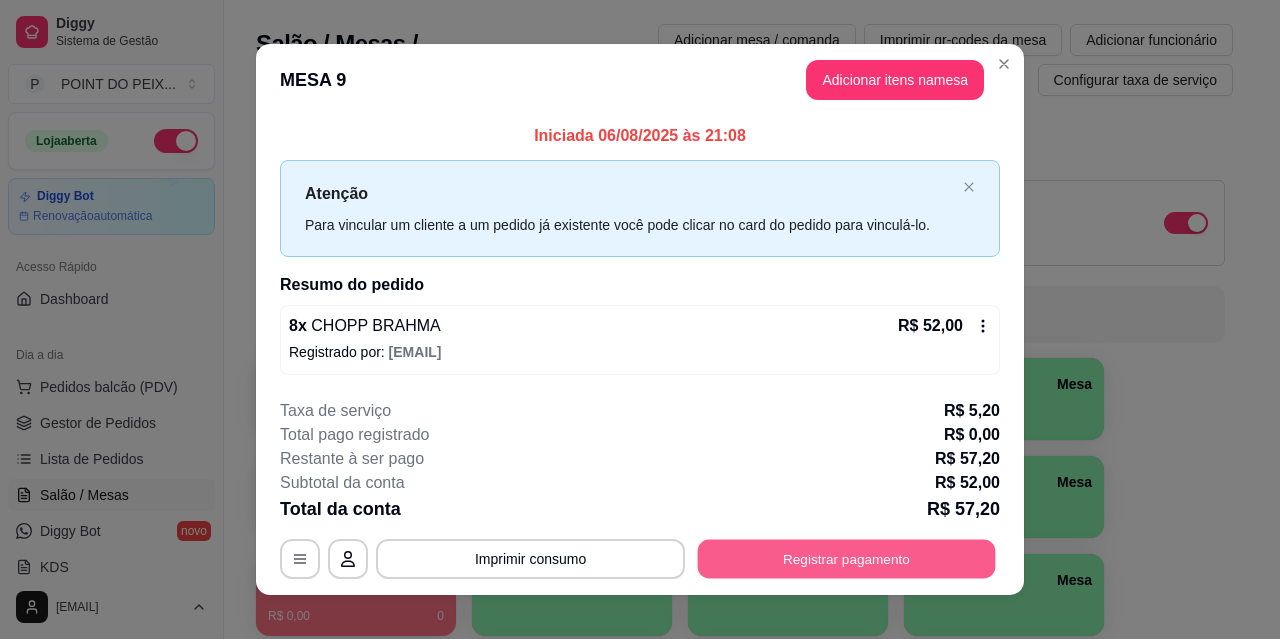 click on "Registrar pagamento" at bounding box center (847, 559) 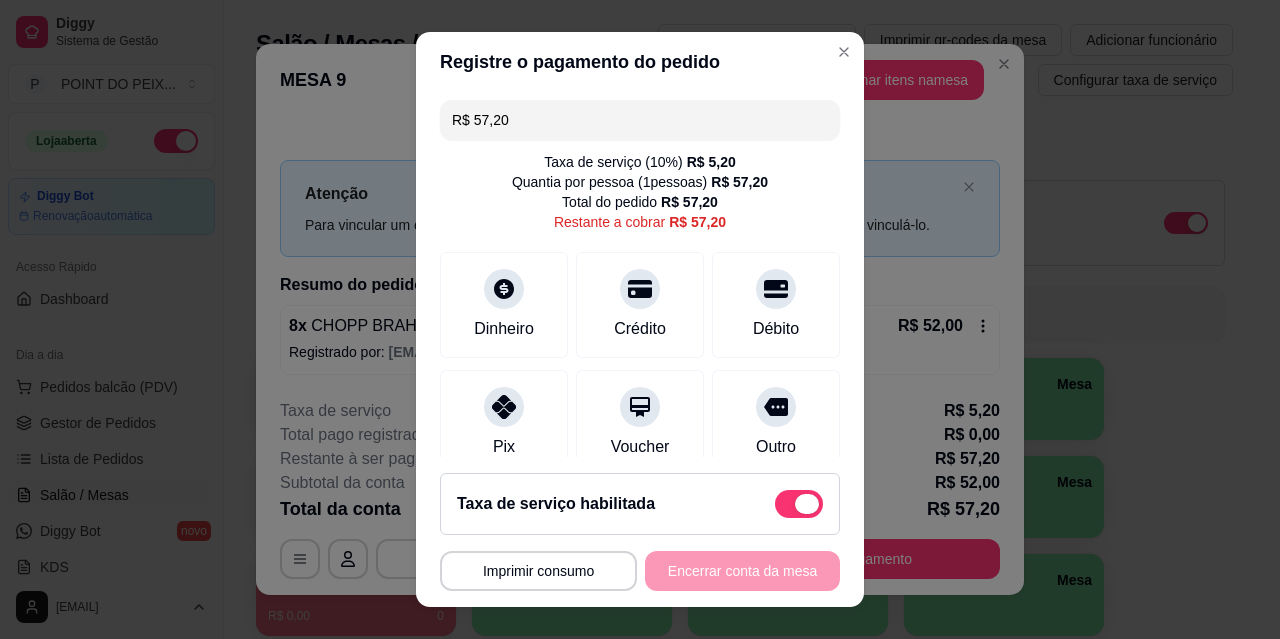 click at bounding box center (799, 504) 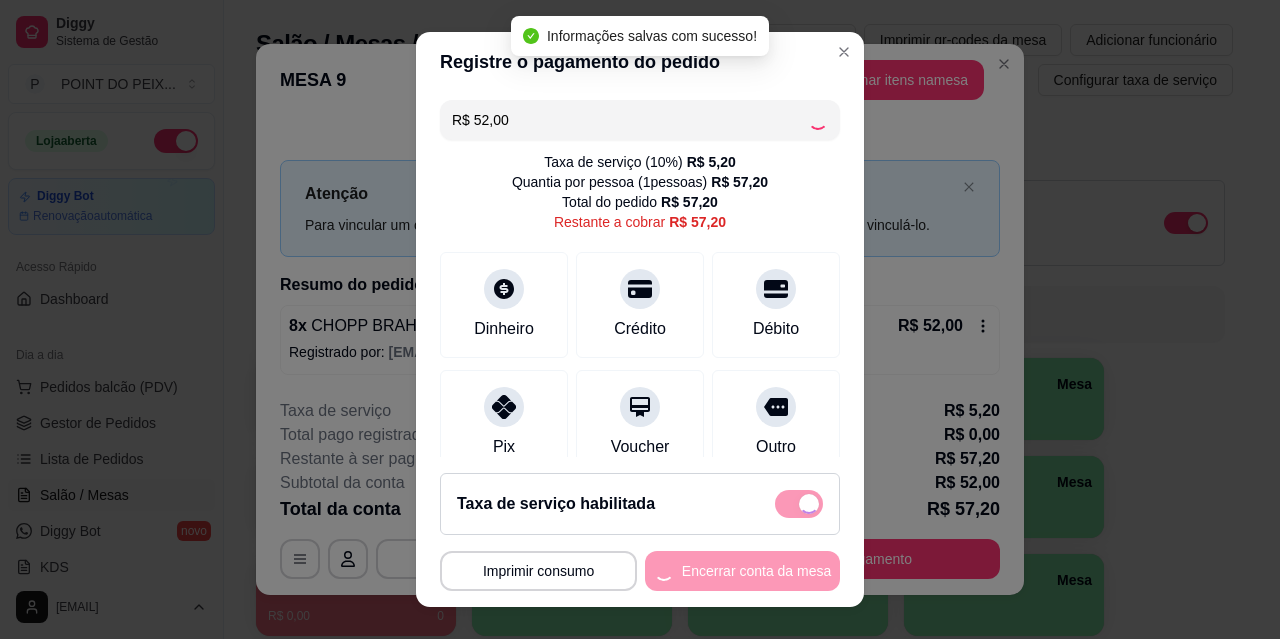 checkbox on "false" 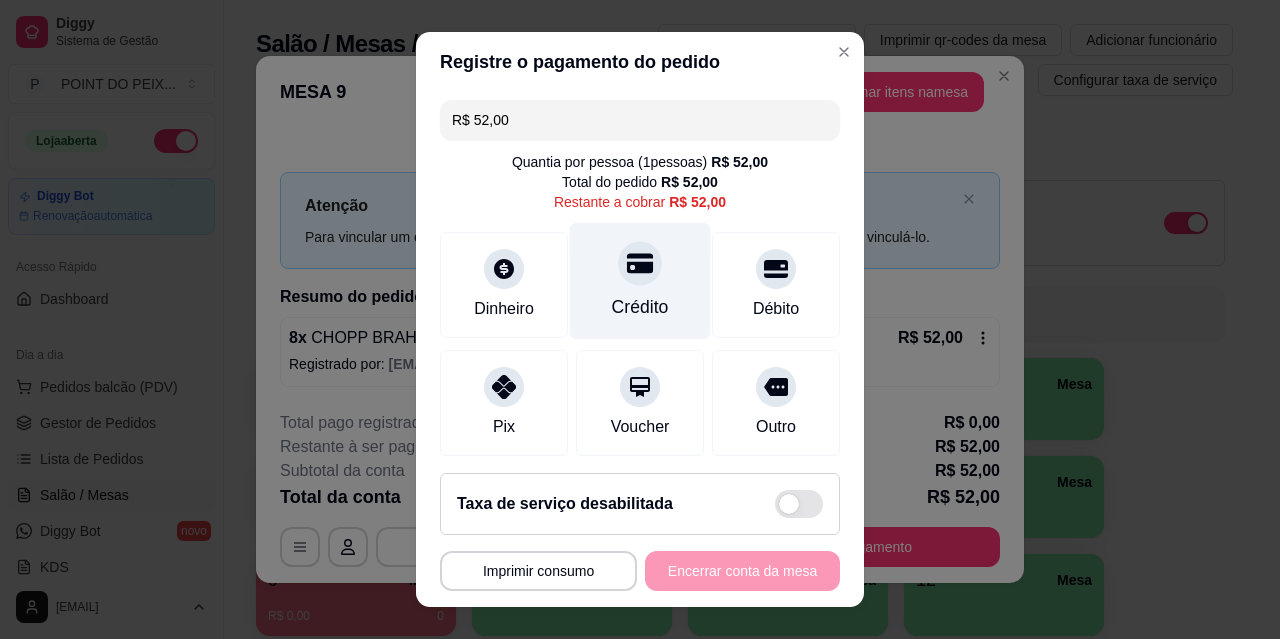 click on "Crédito" at bounding box center [640, 307] 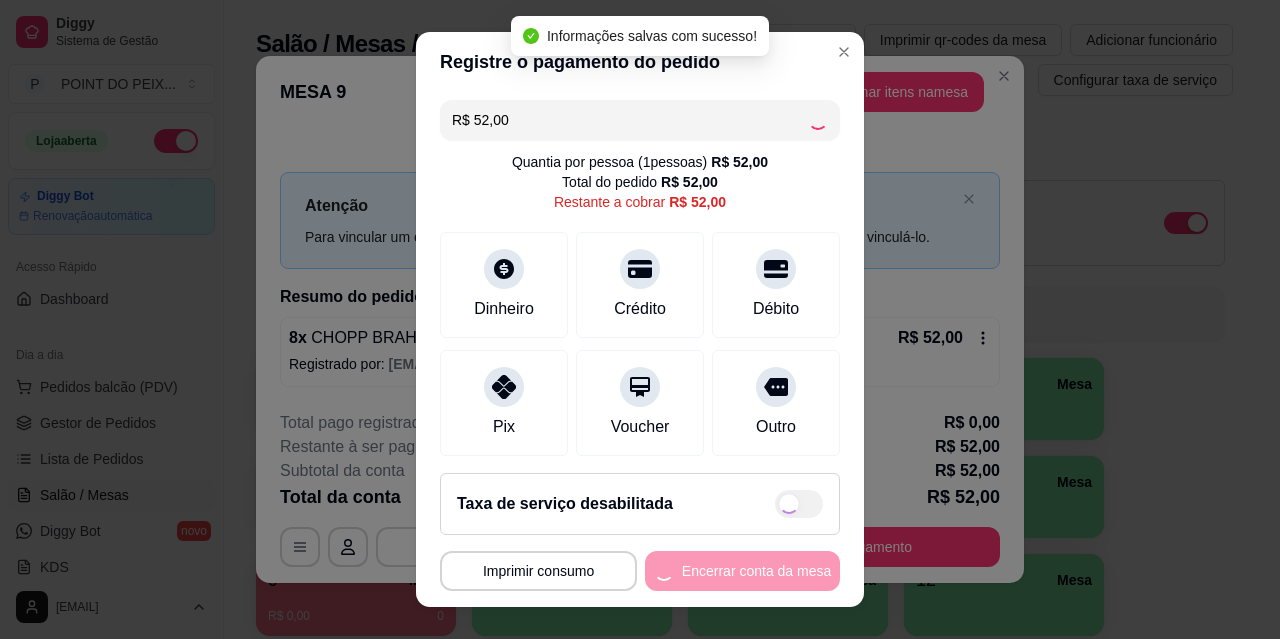 type on "R$ 0,00" 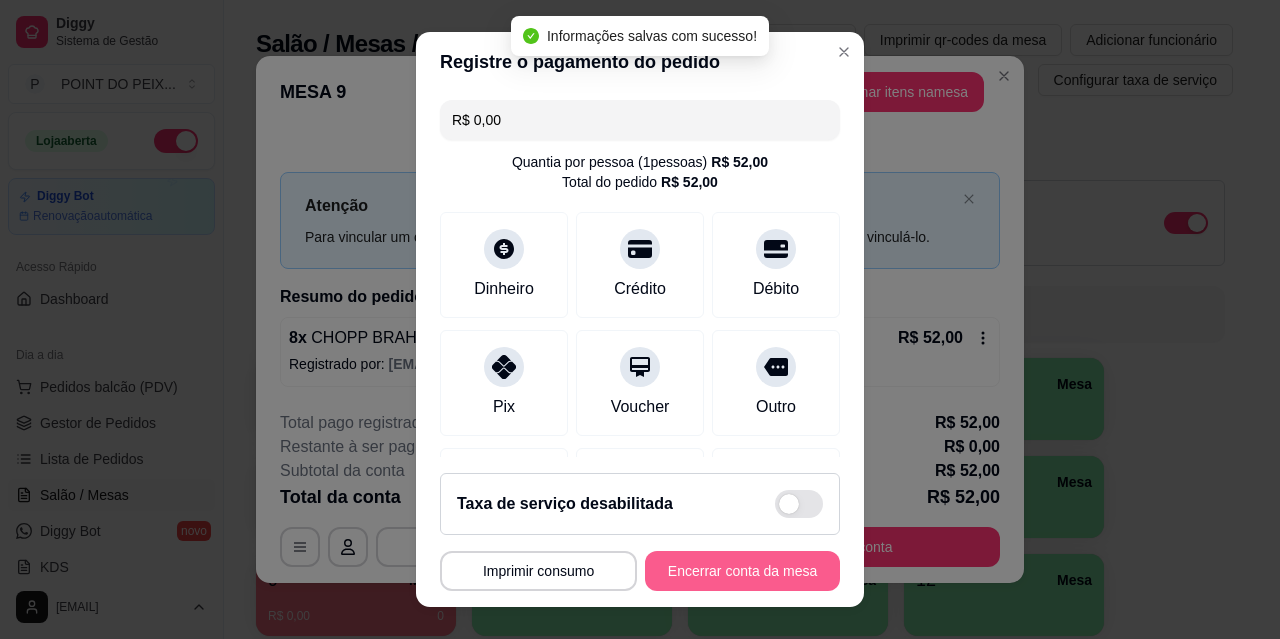 click on "Encerrar conta da mesa" at bounding box center (742, 571) 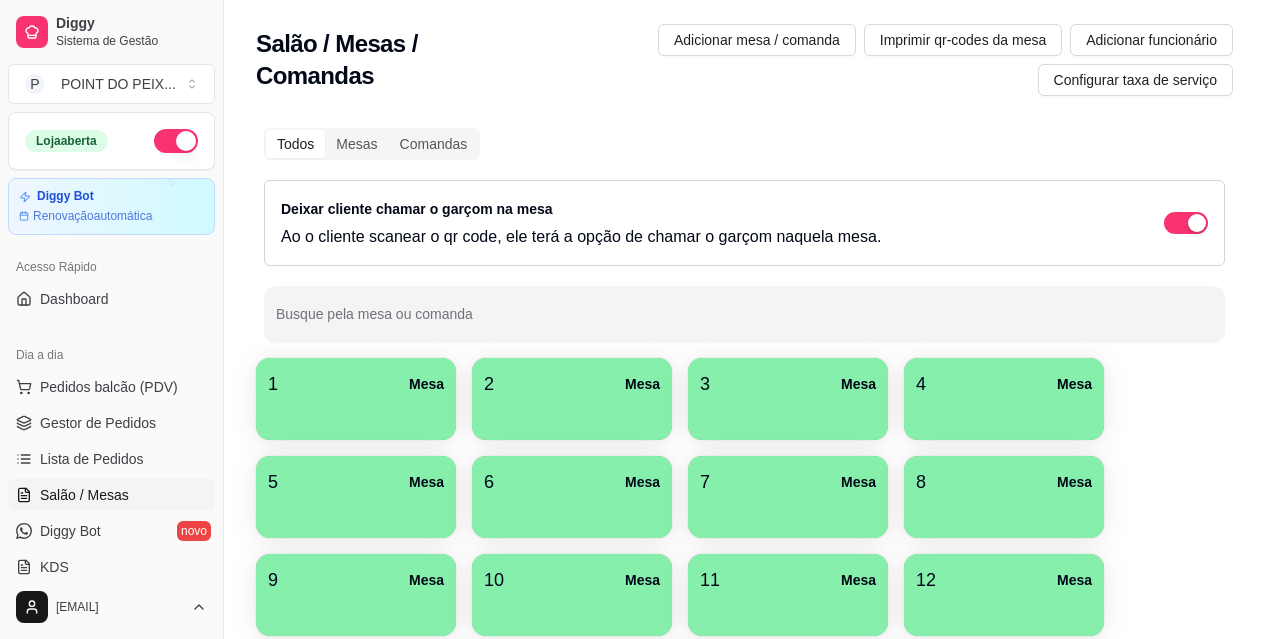 click at bounding box center [356, 413] 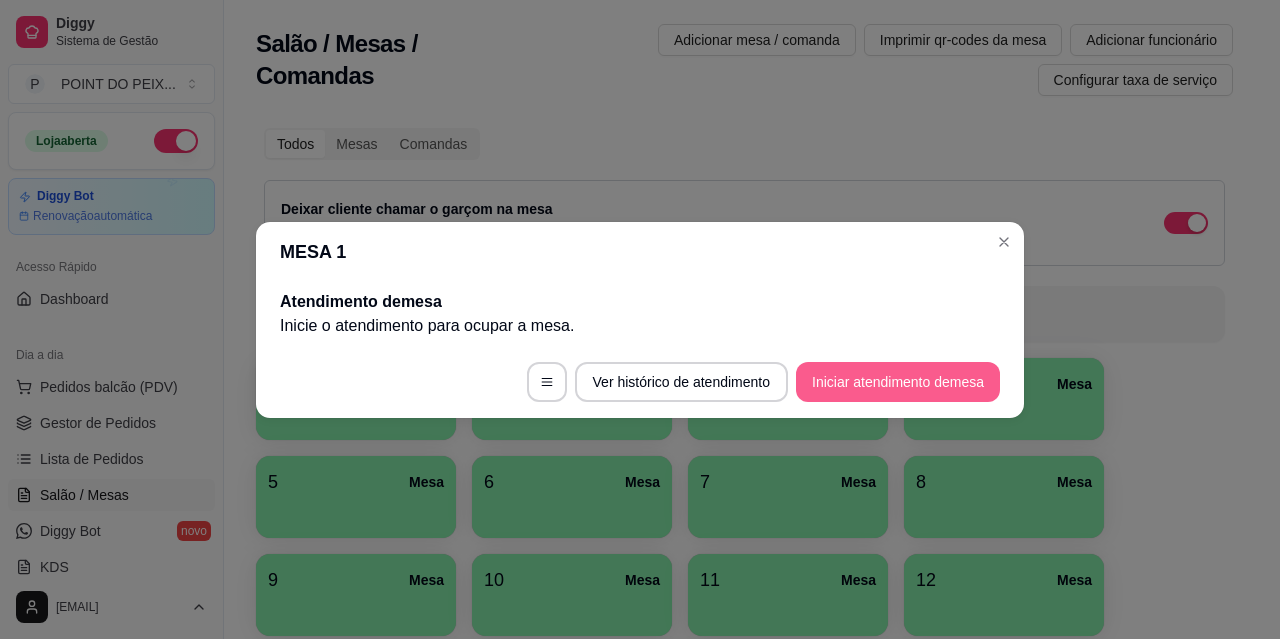 click on "Iniciar atendimento de  mesa" at bounding box center (898, 382) 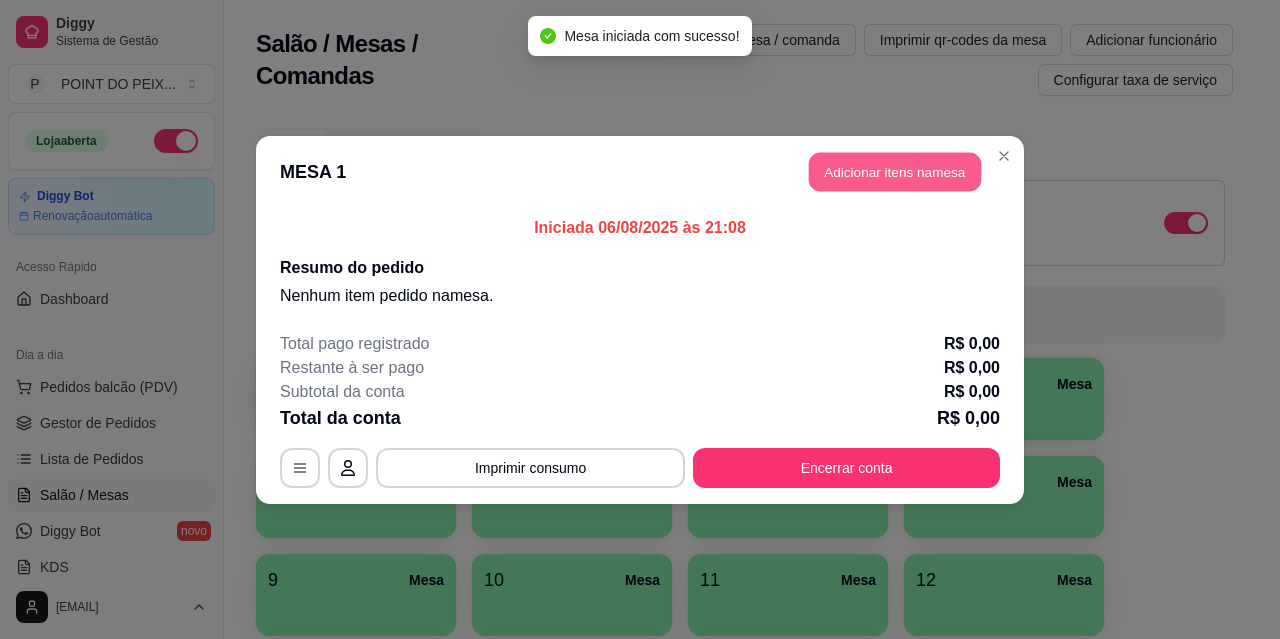 click on "Adicionar itens na  mesa" at bounding box center (895, 171) 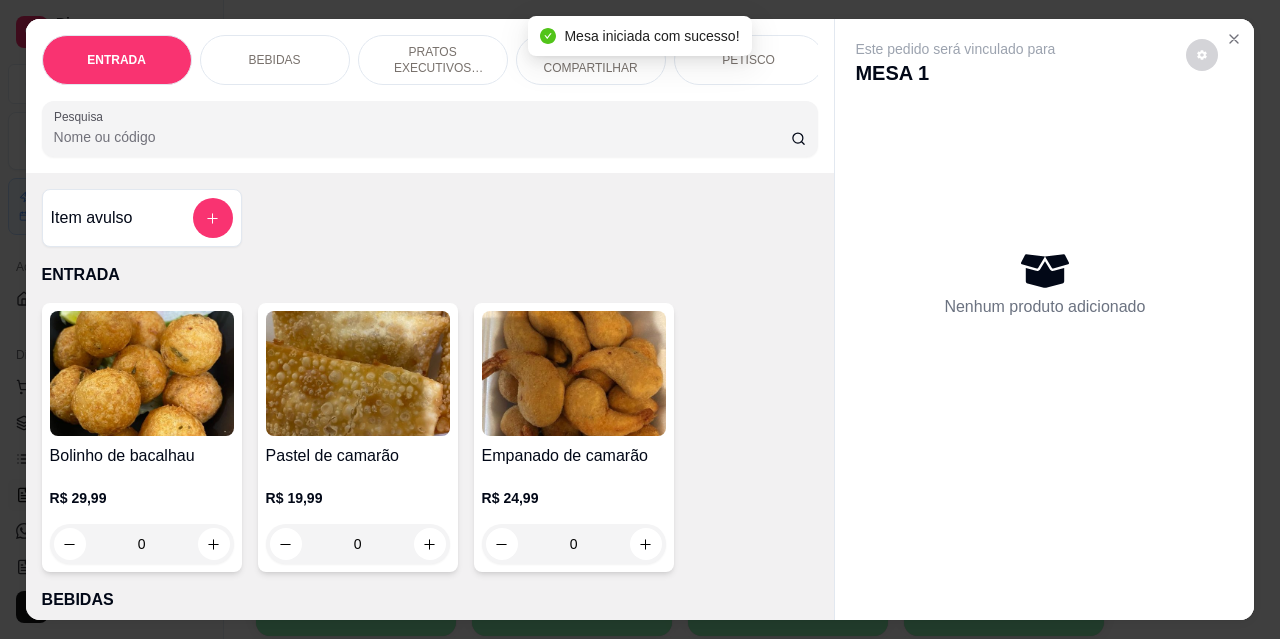 click on "BEBIDAS" at bounding box center (275, 60) 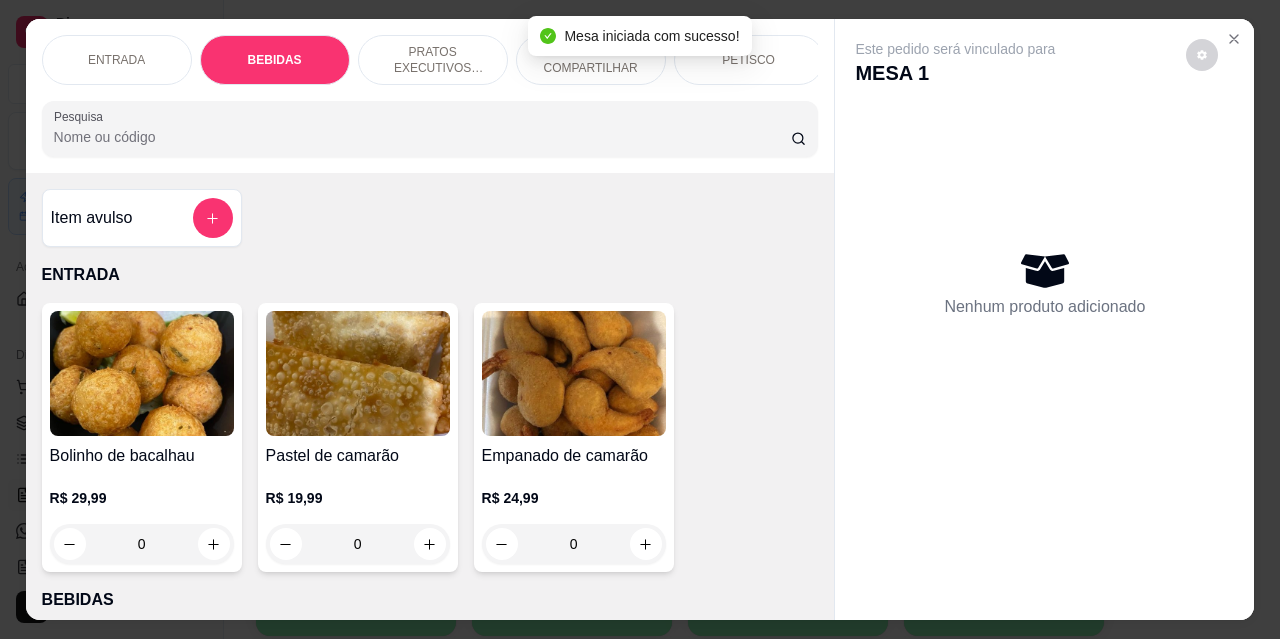 scroll, scrollTop: 415, scrollLeft: 0, axis: vertical 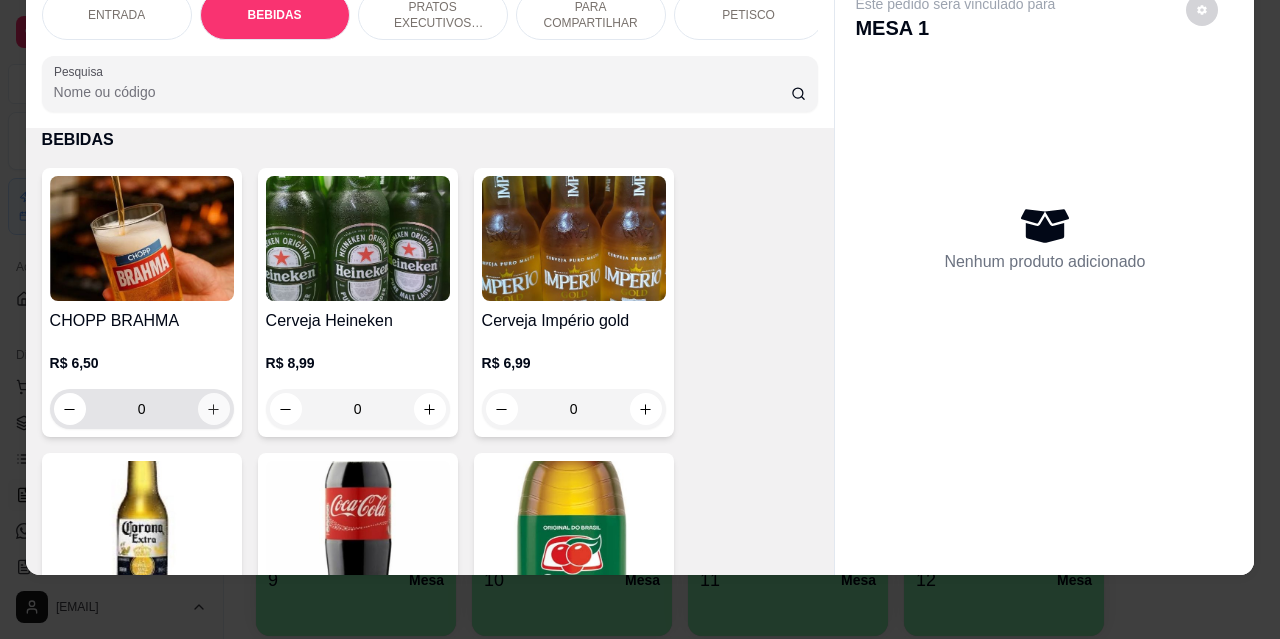 click 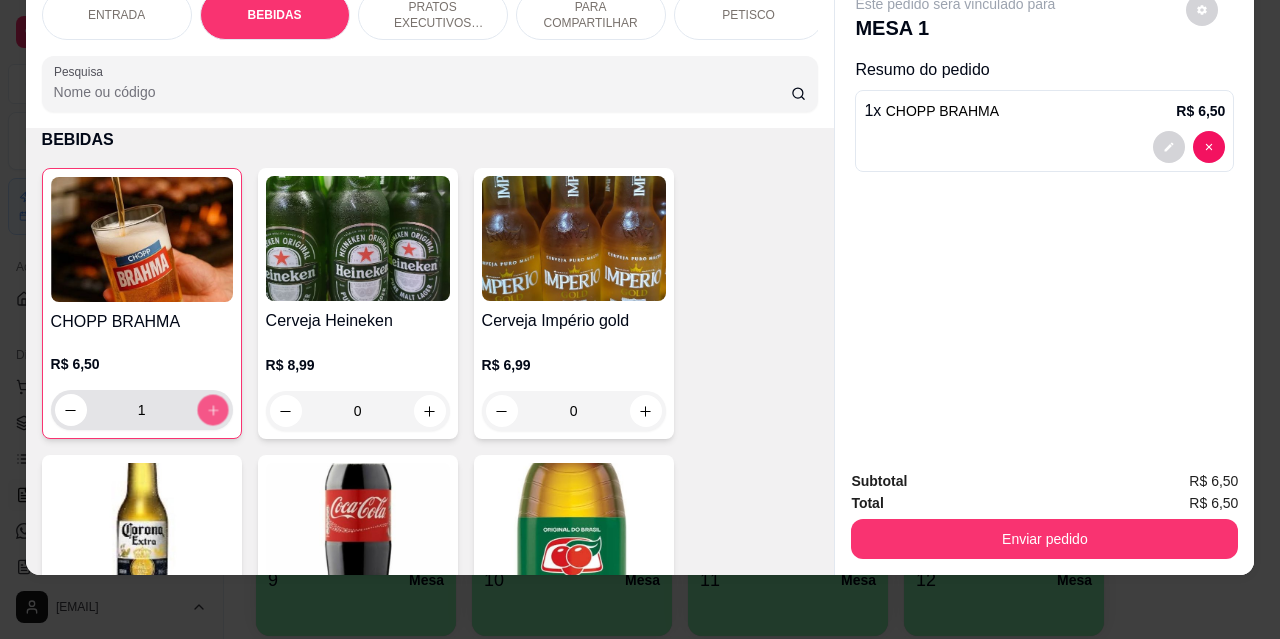 click 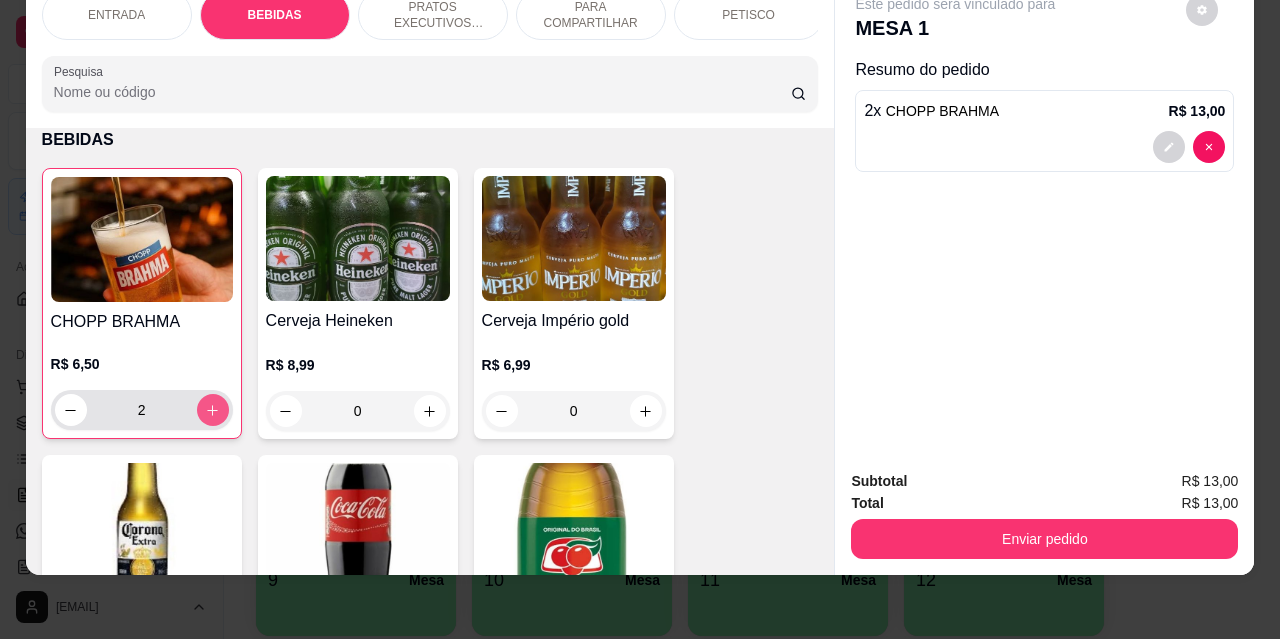 click 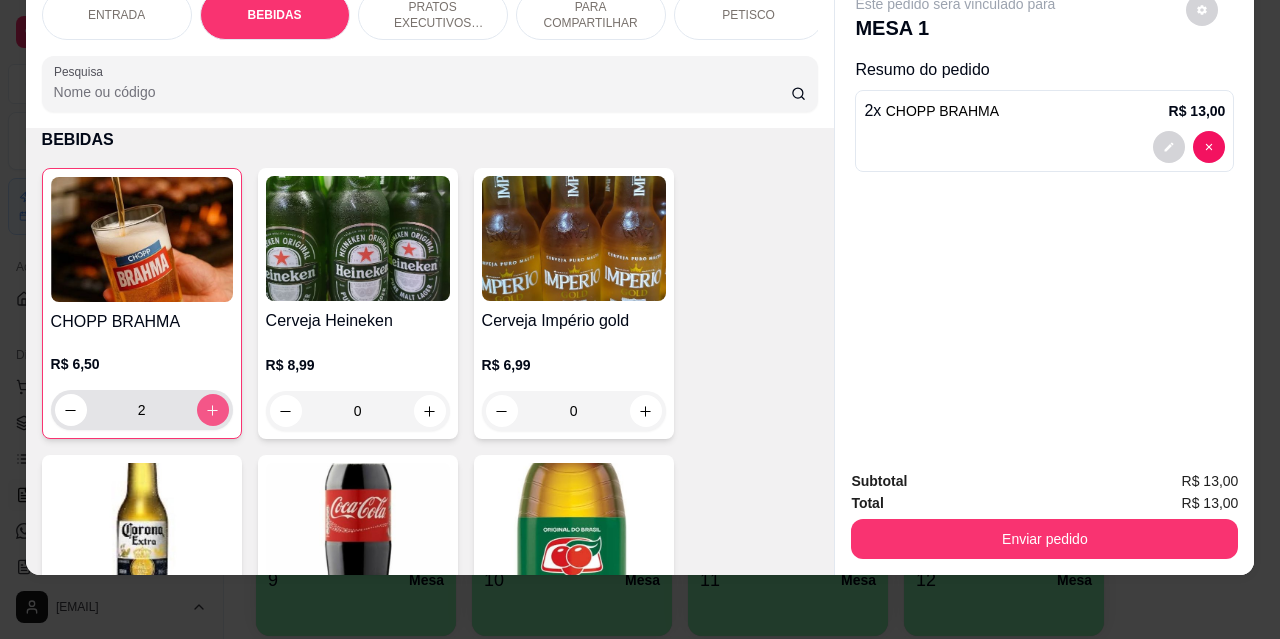 click 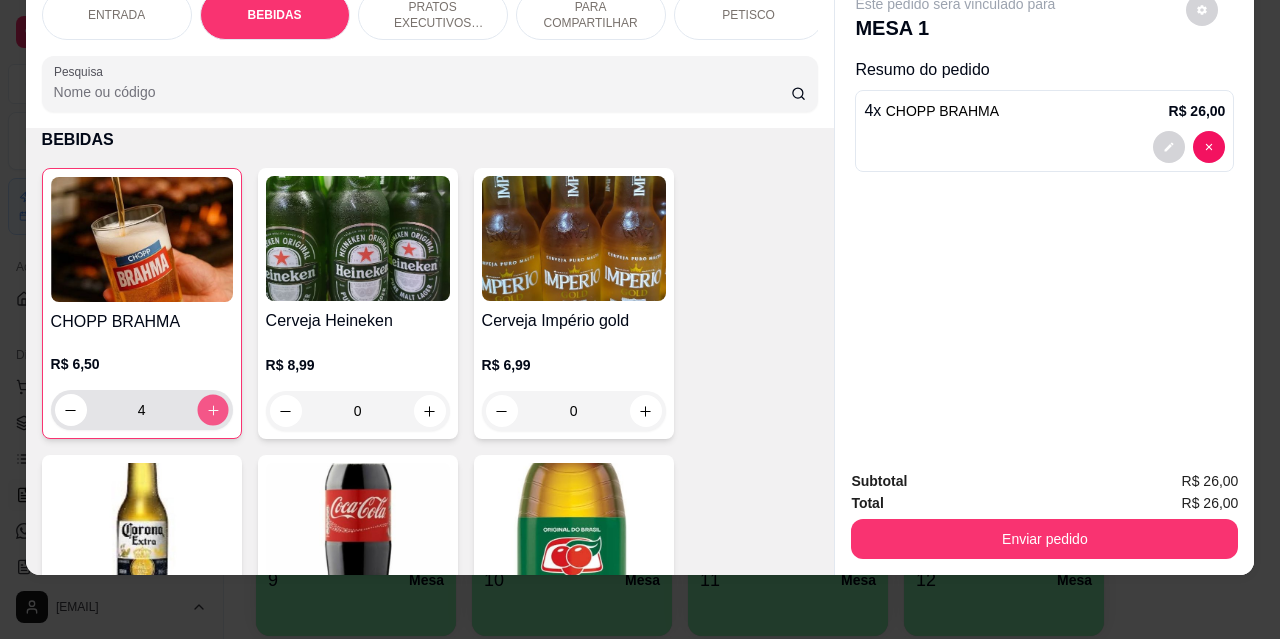 click 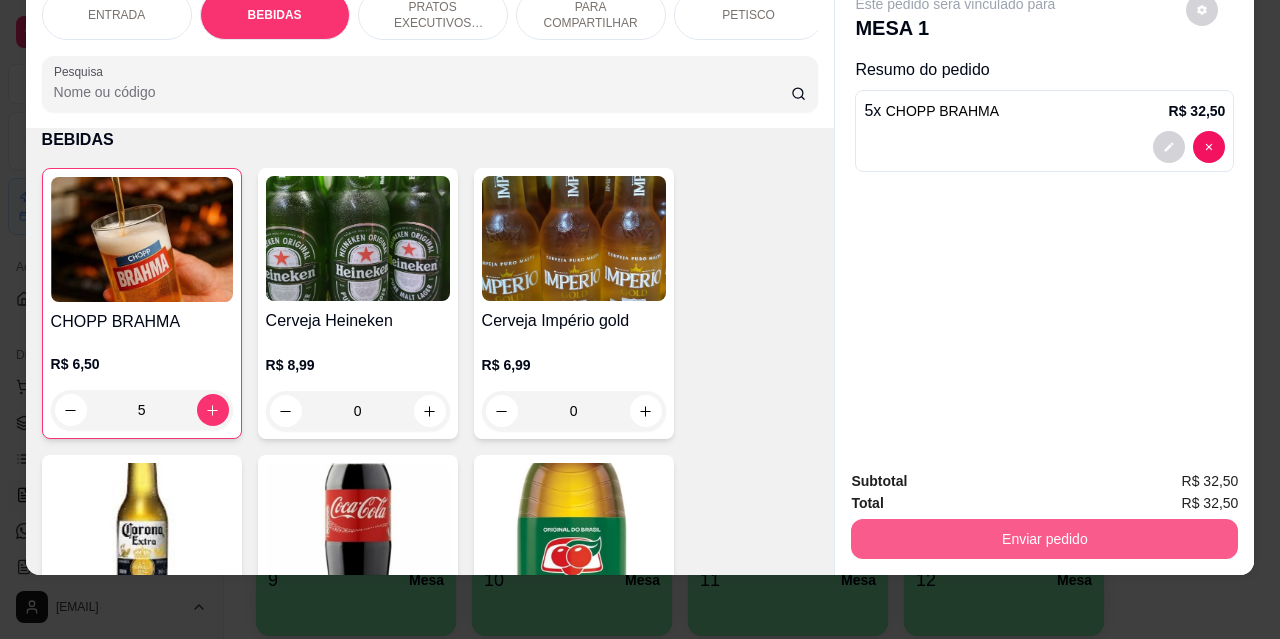 click on "Enviar pedido" at bounding box center (1044, 539) 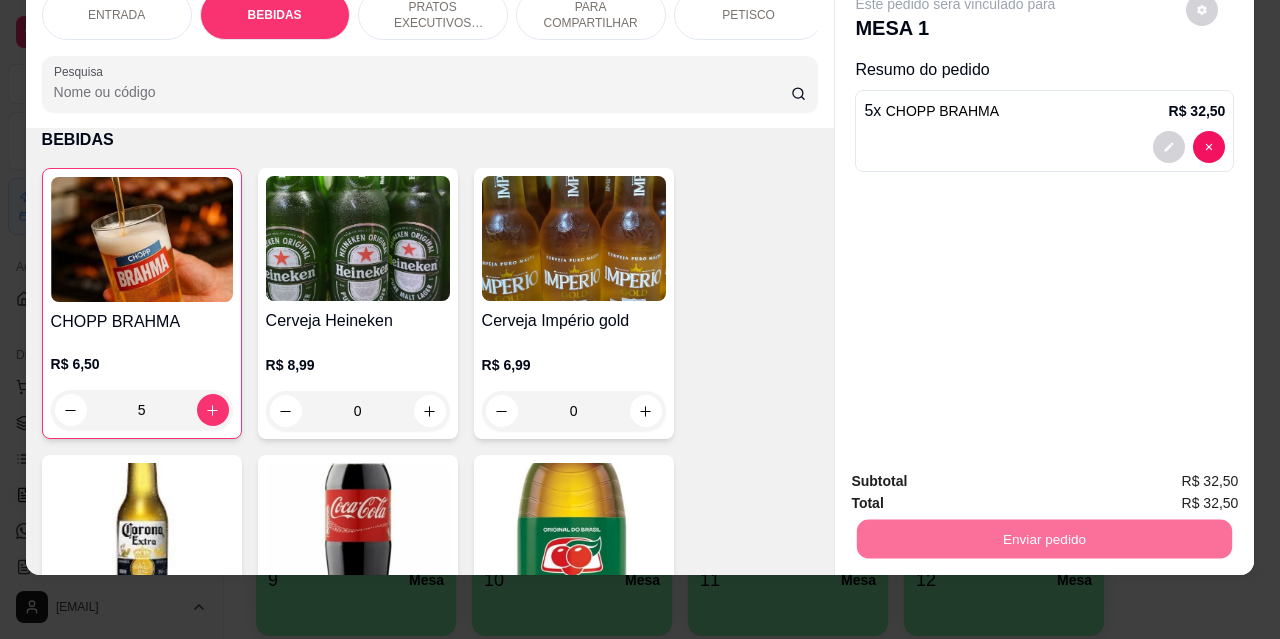 click on "Não registrar e enviar pedido" at bounding box center [979, 475] 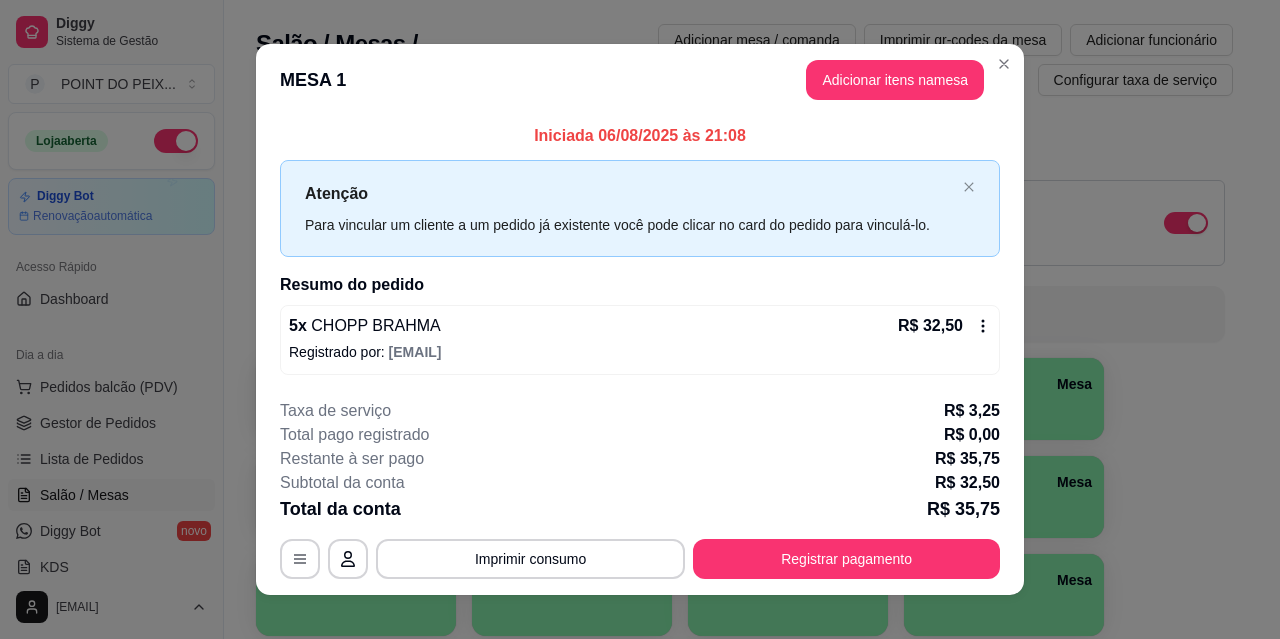 click on "**********" at bounding box center [640, 489] 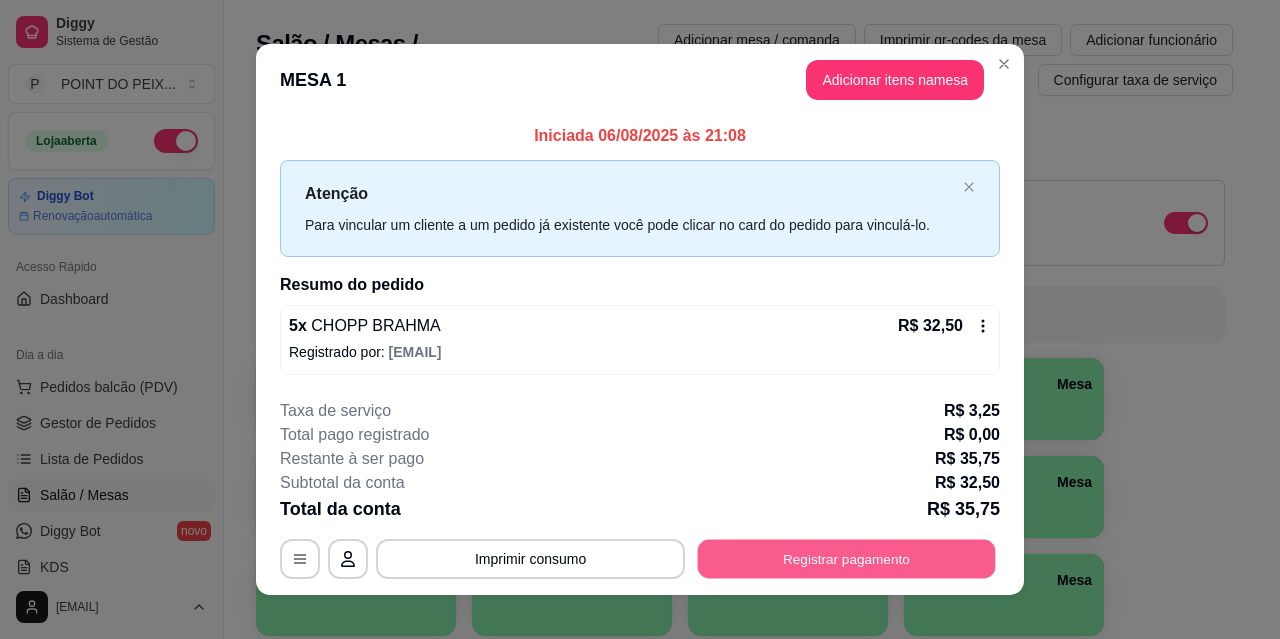 click on "Registrar pagamento" at bounding box center (847, 559) 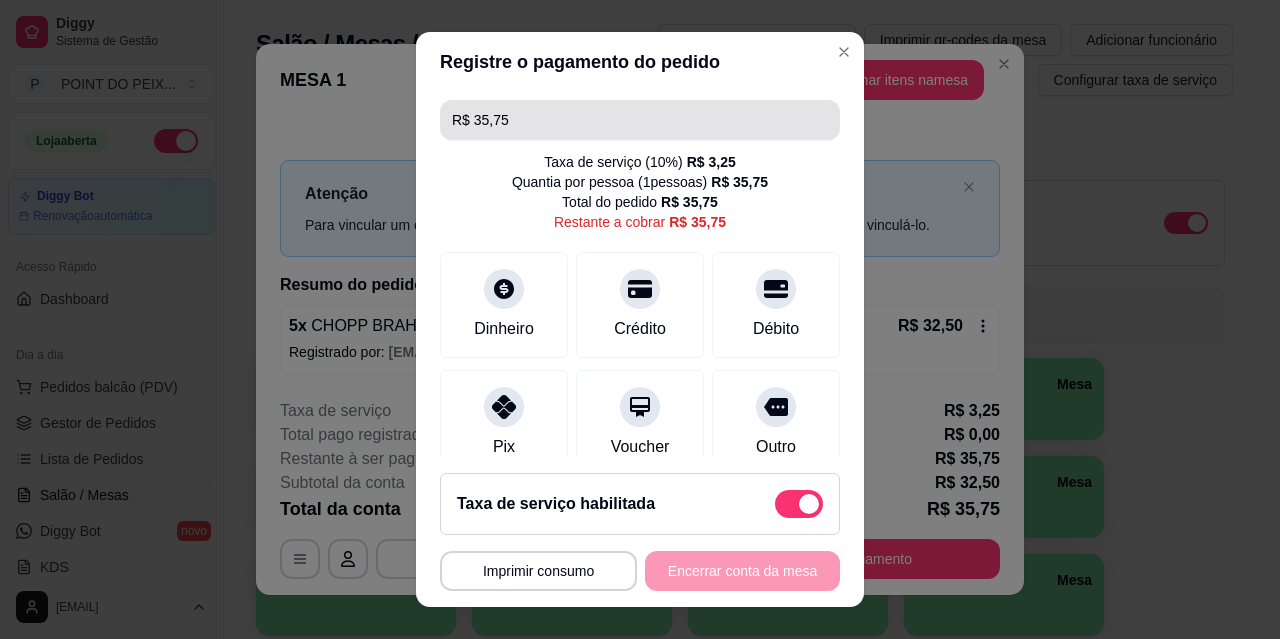click on "R$ 35,75" at bounding box center (640, 120) 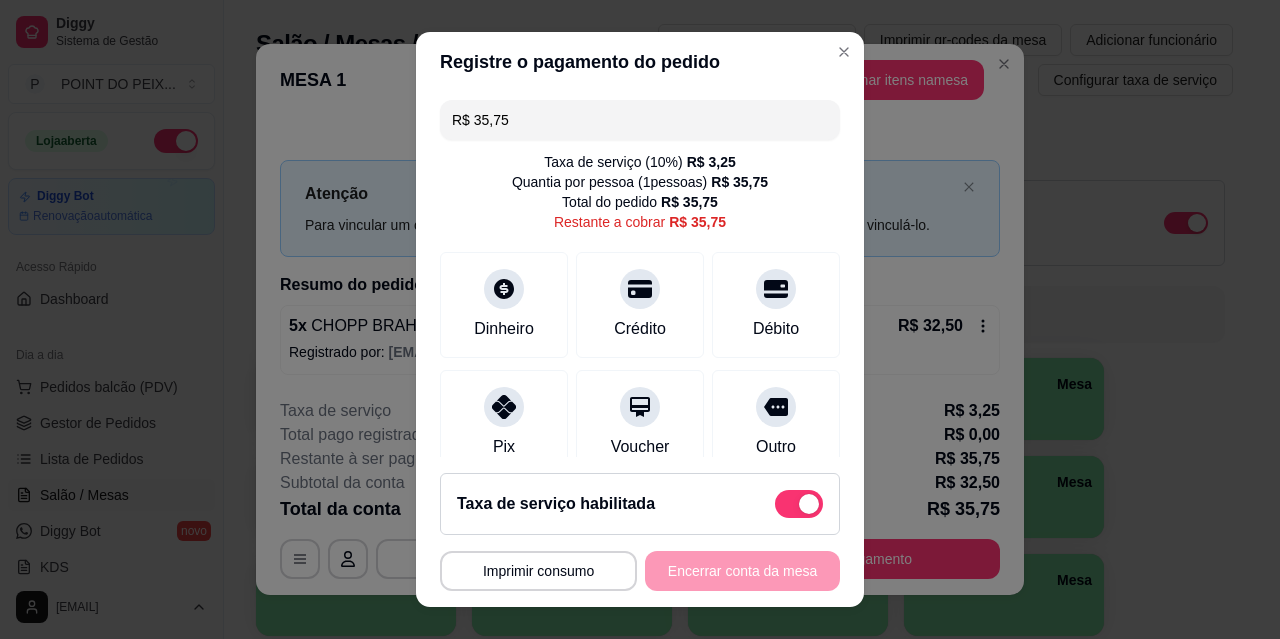 click on "R$ 35,75" at bounding box center [640, 120] 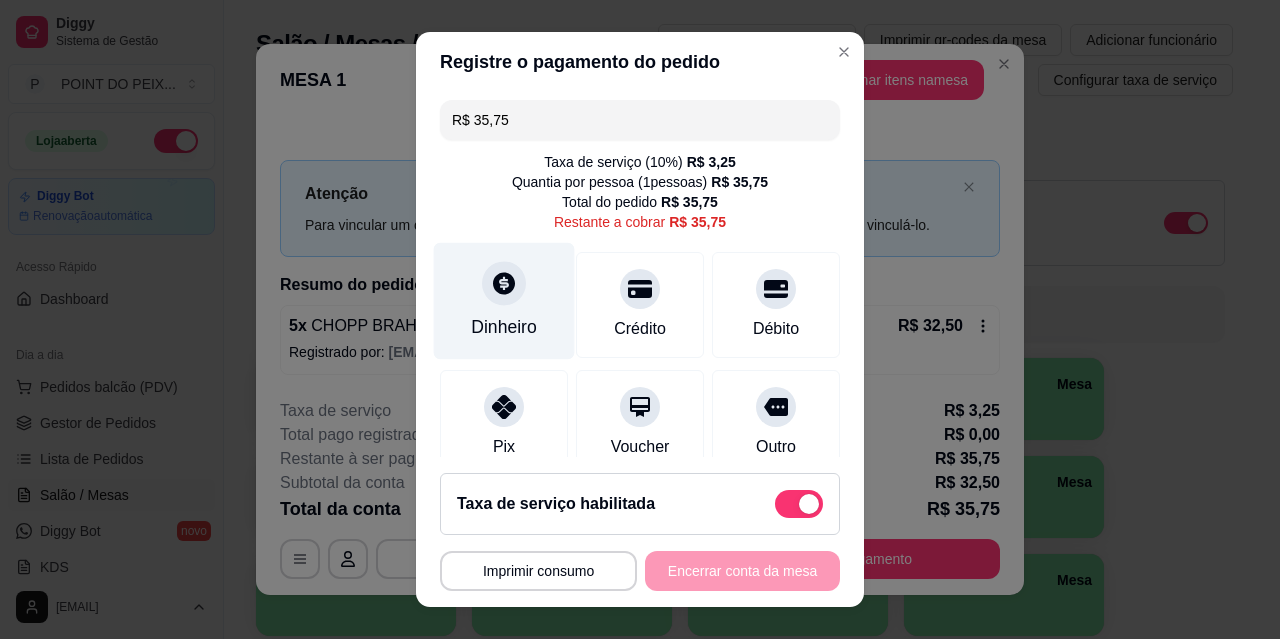 click on "Dinheiro" at bounding box center [504, 327] 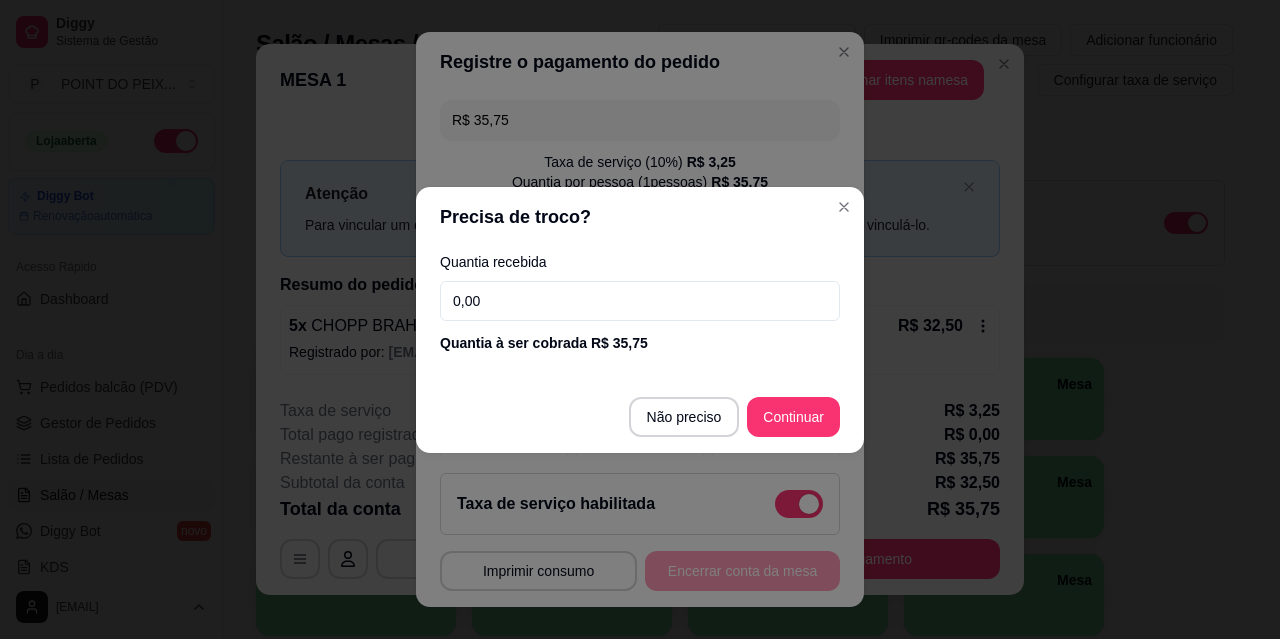 click on "0,00" at bounding box center (640, 301) 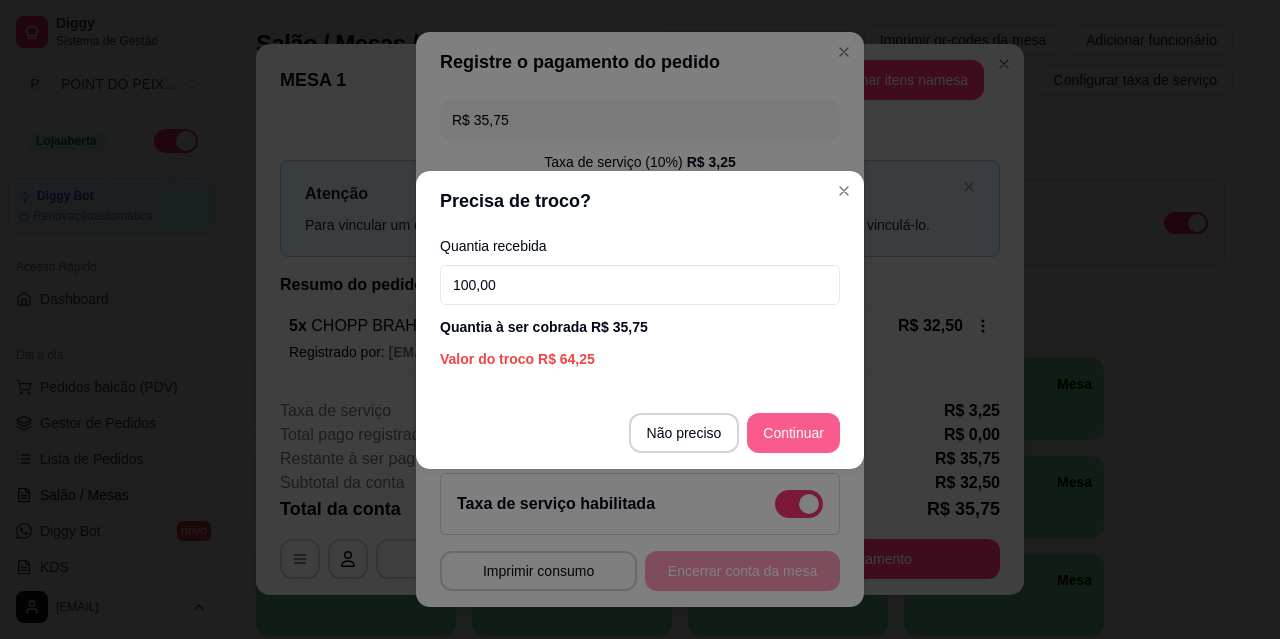type on "100,00" 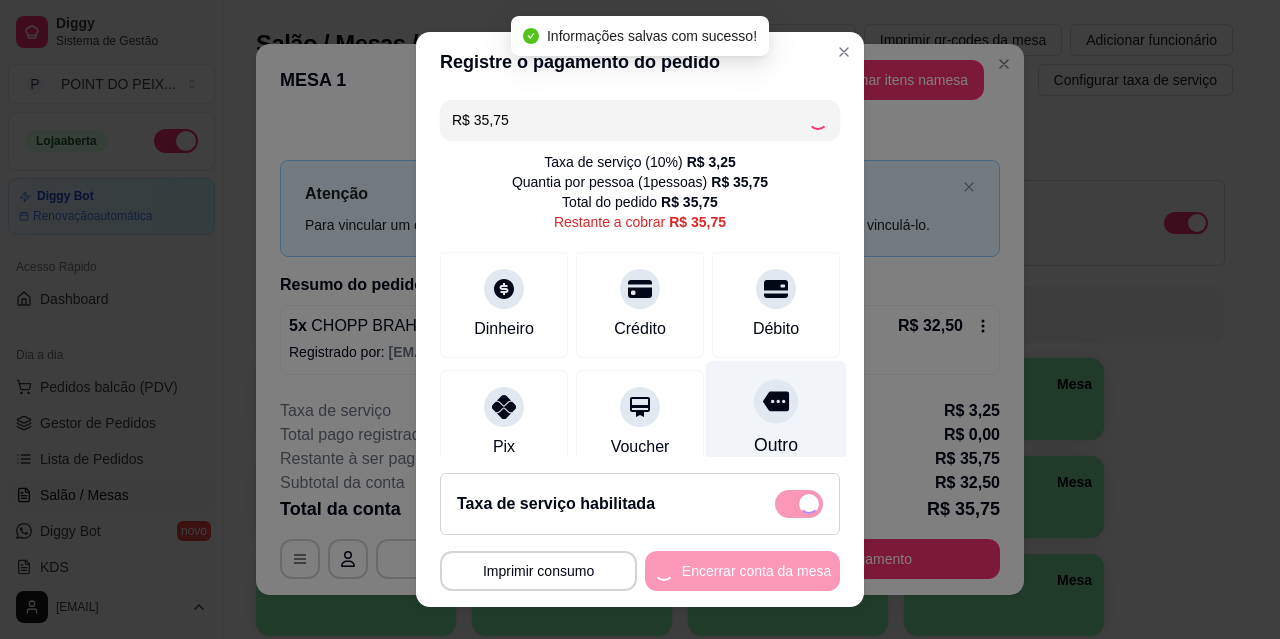 type on "R$ 0,00" 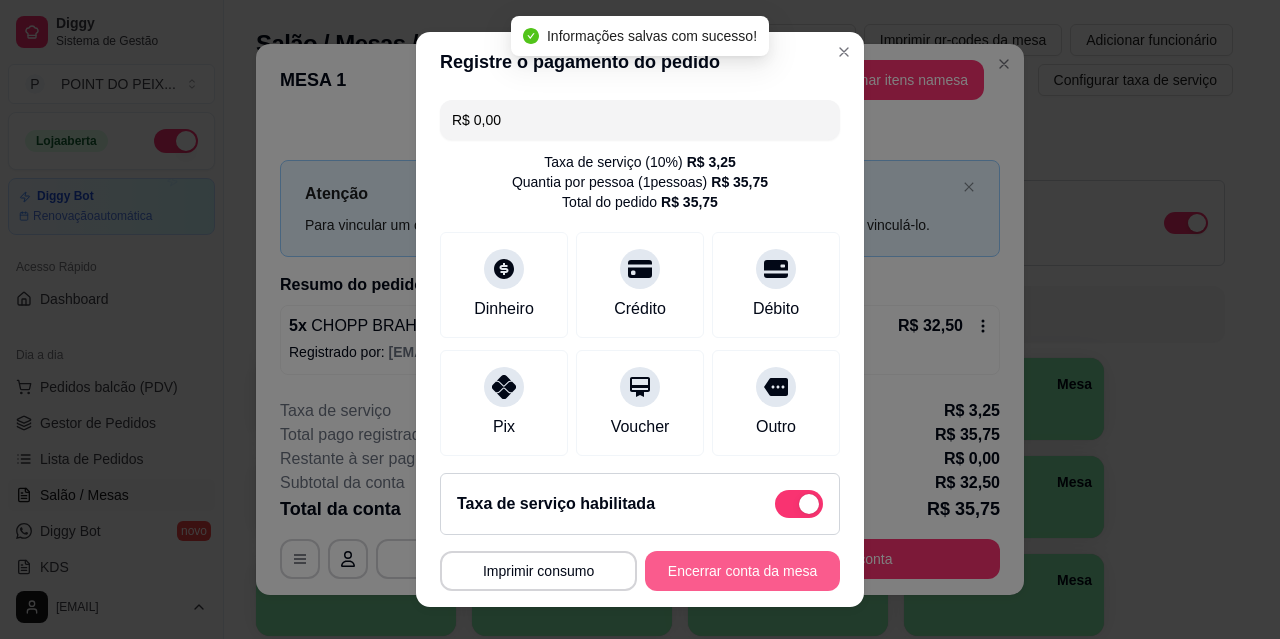 click on "Encerrar conta da mesa" at bounding box center [742, 571] 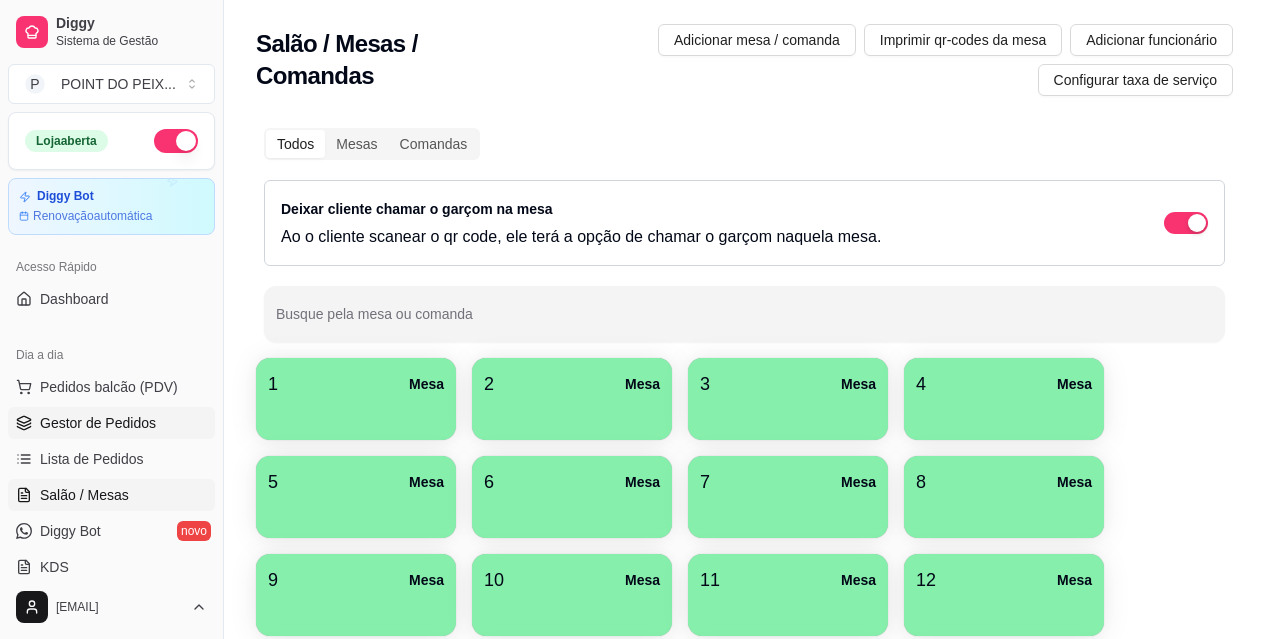 click on "Gestor de Pedidos" at bounding box center [98, 423] 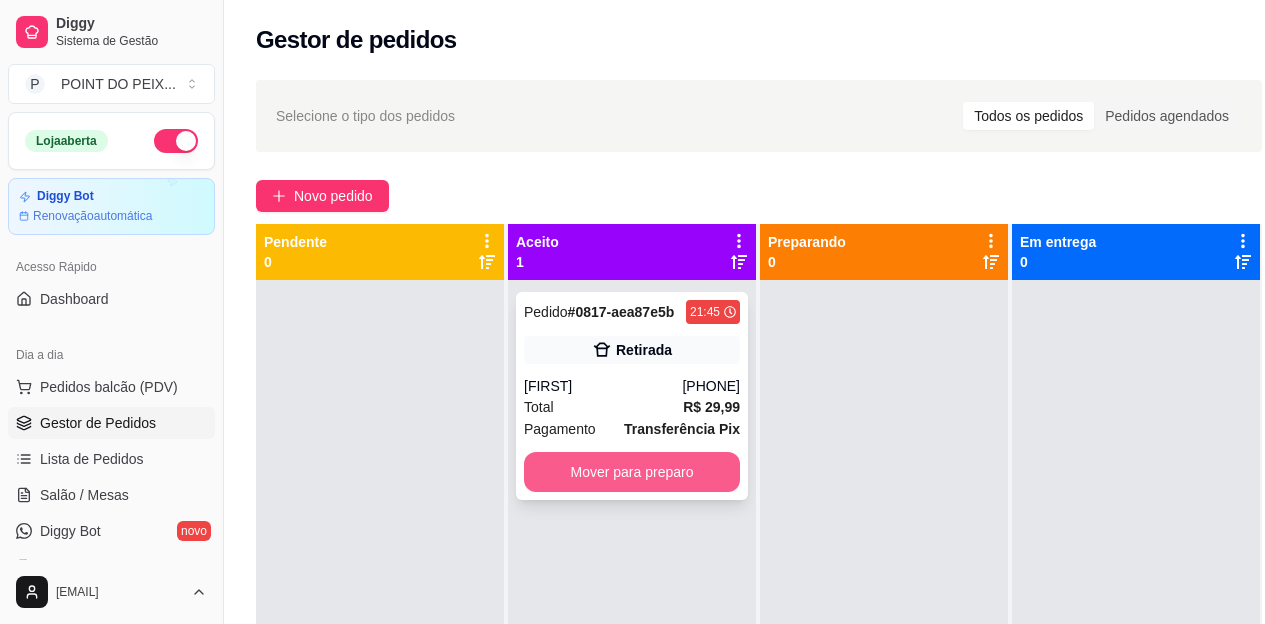 click on "Mover para preparo" at bounding box center [632, 472] 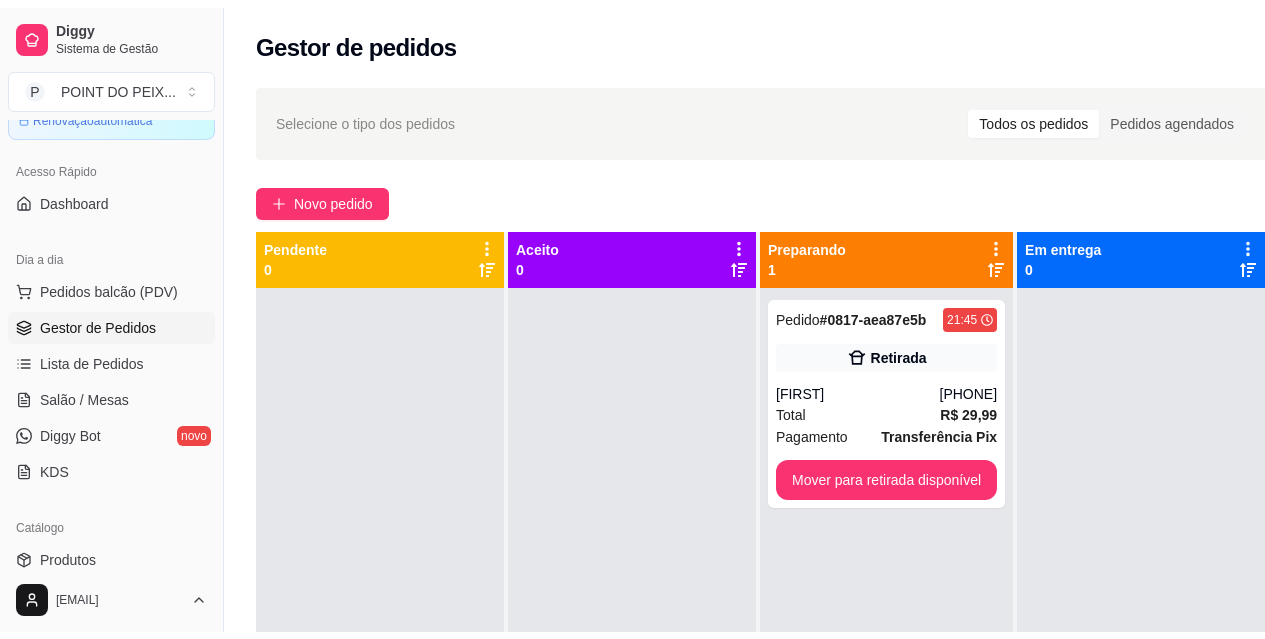 scroll, scrollTop: 0, scrollLeft: 0, axis: both 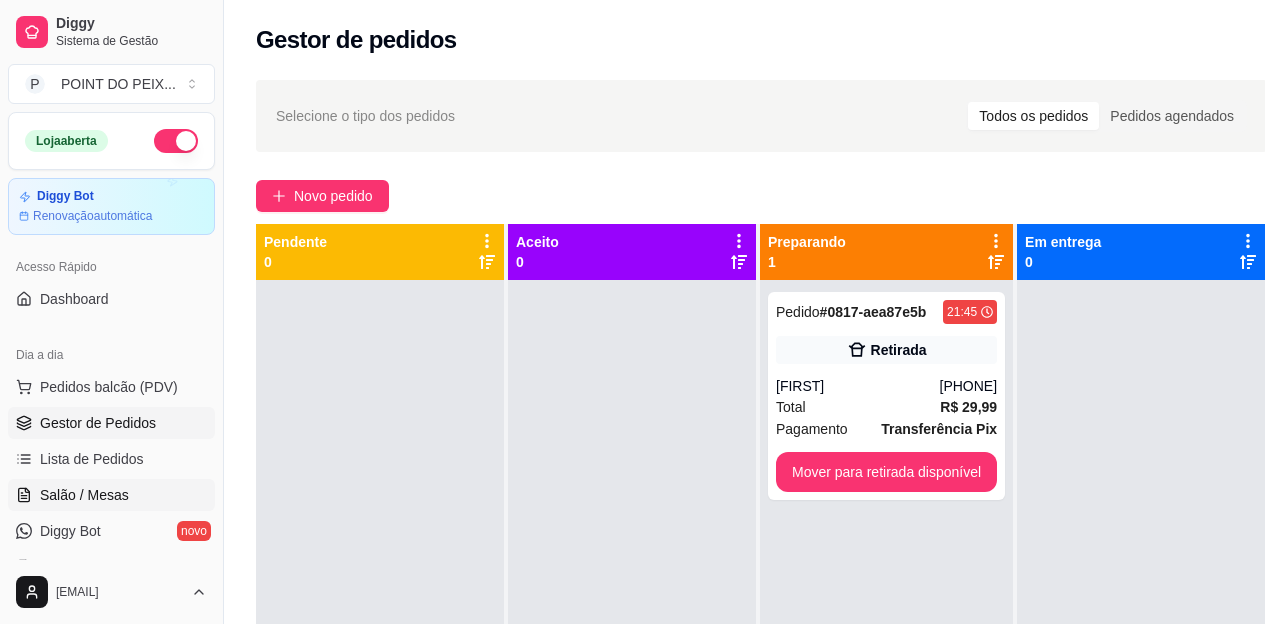 click on "Salão / Mesas" at bounding box center [84, 495] 